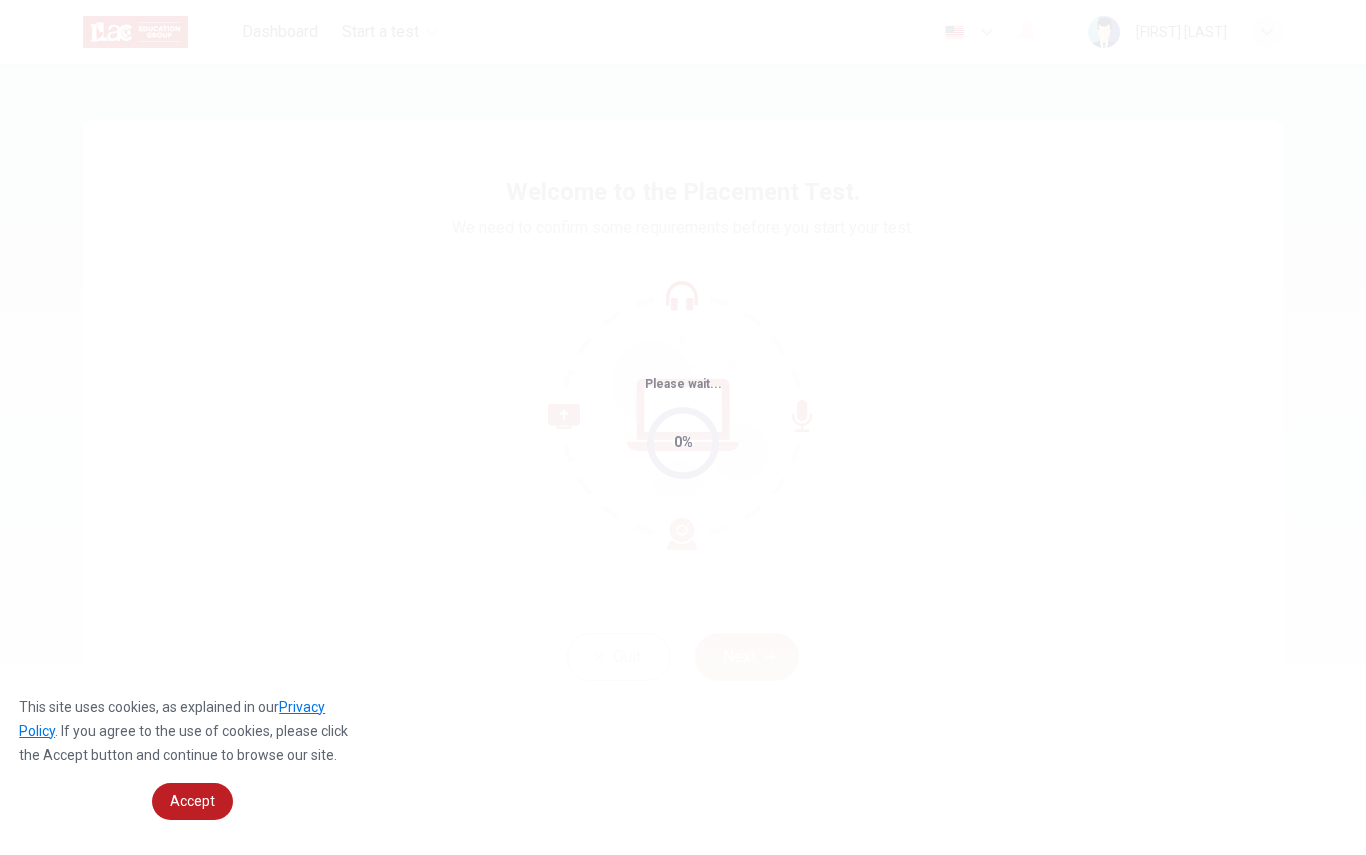 scroll, scrollTop: 0, scrollLeft: 0, axis: both 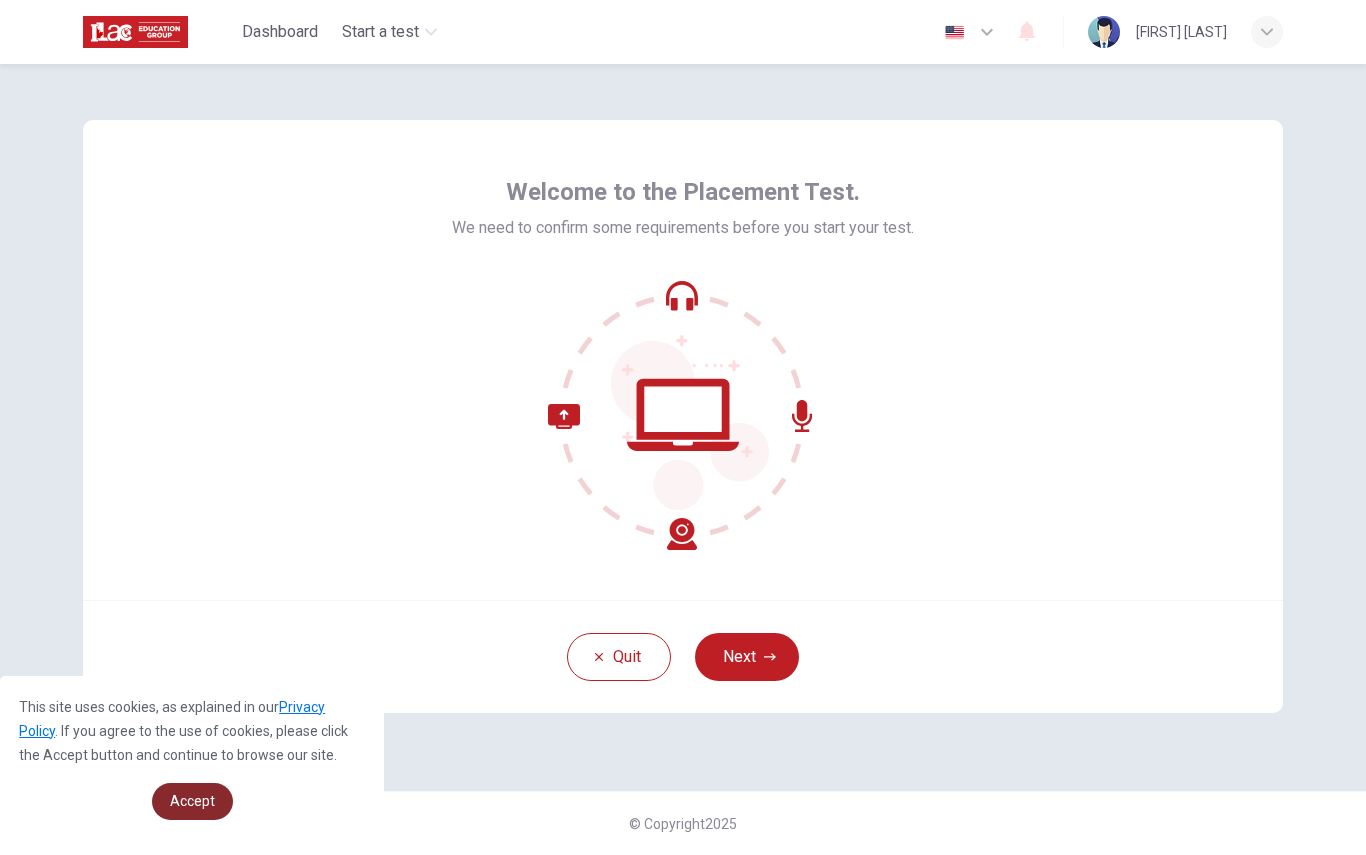 click on "Accept" at bounding box center (192, 801) 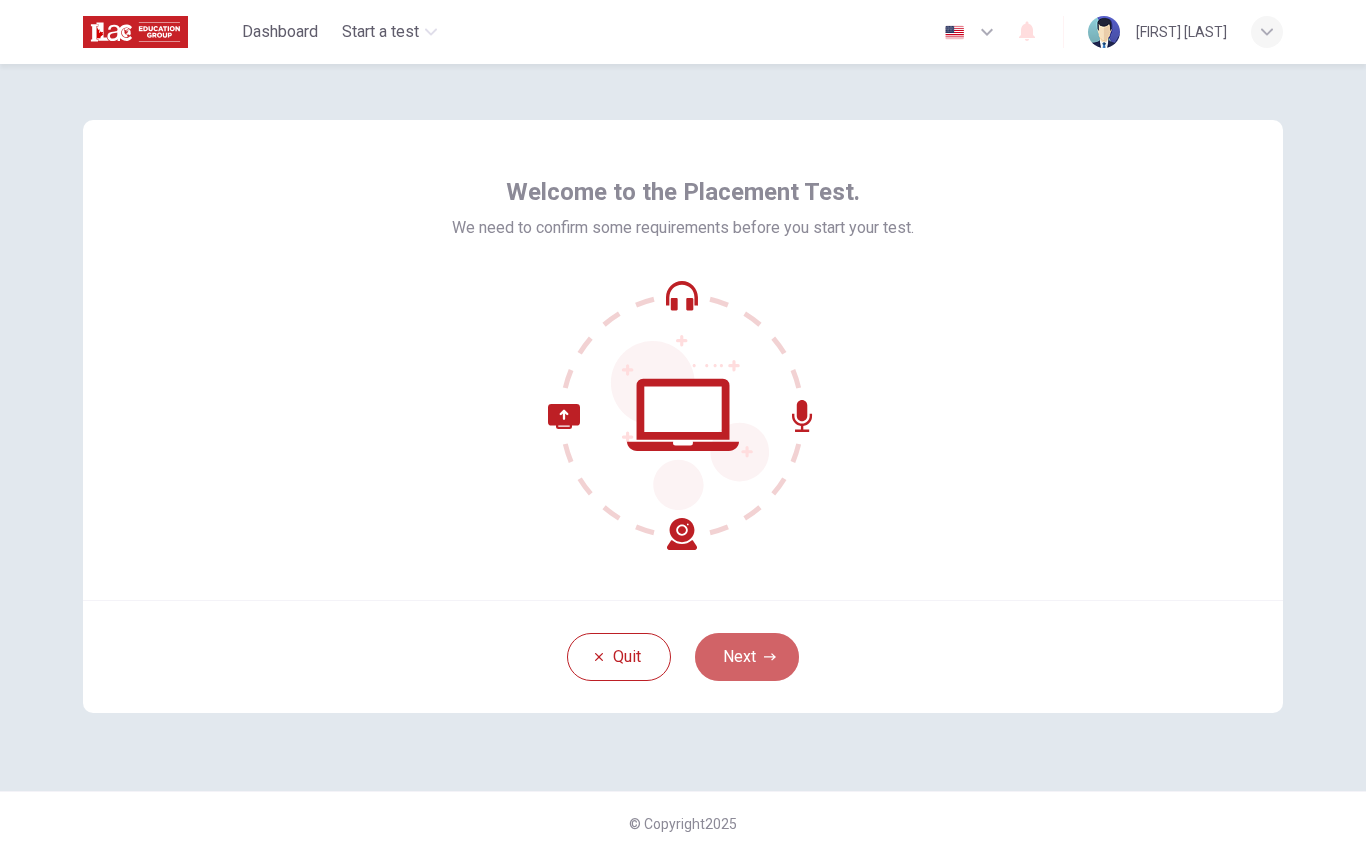 click on "Next" at bounding box center (747, 657) 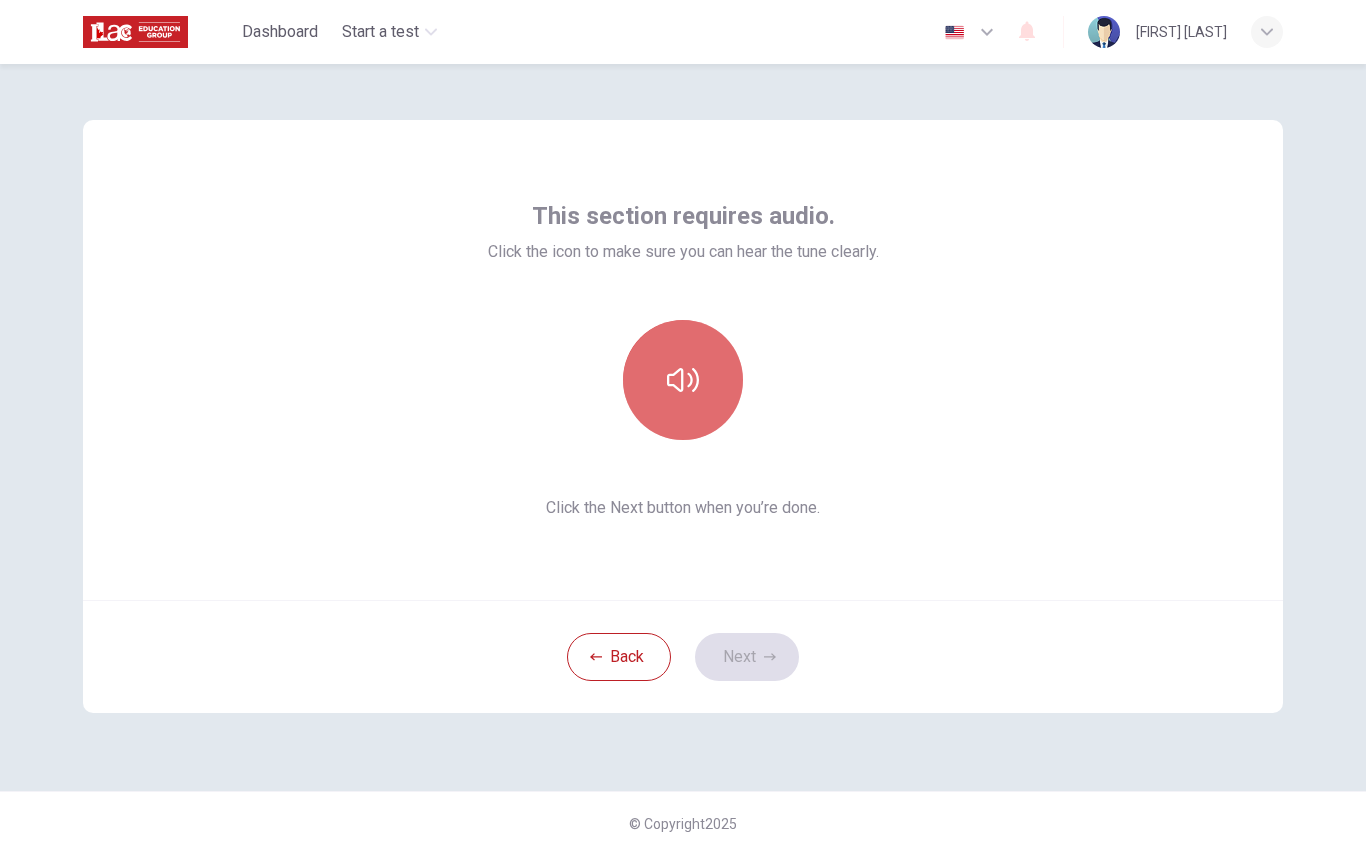 click at bounding box center [683, 380] 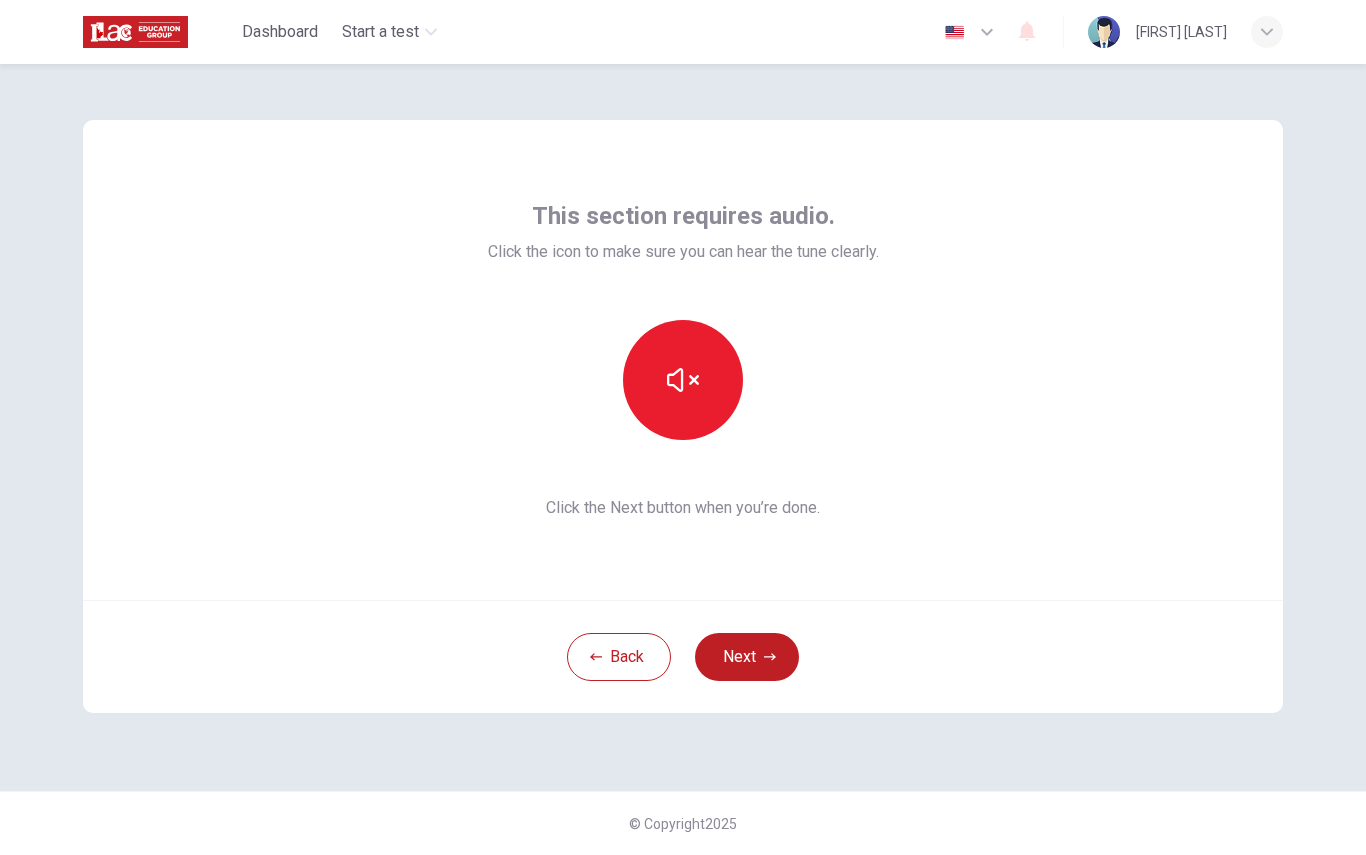 click on "Next" at bounding box center [747, 657] 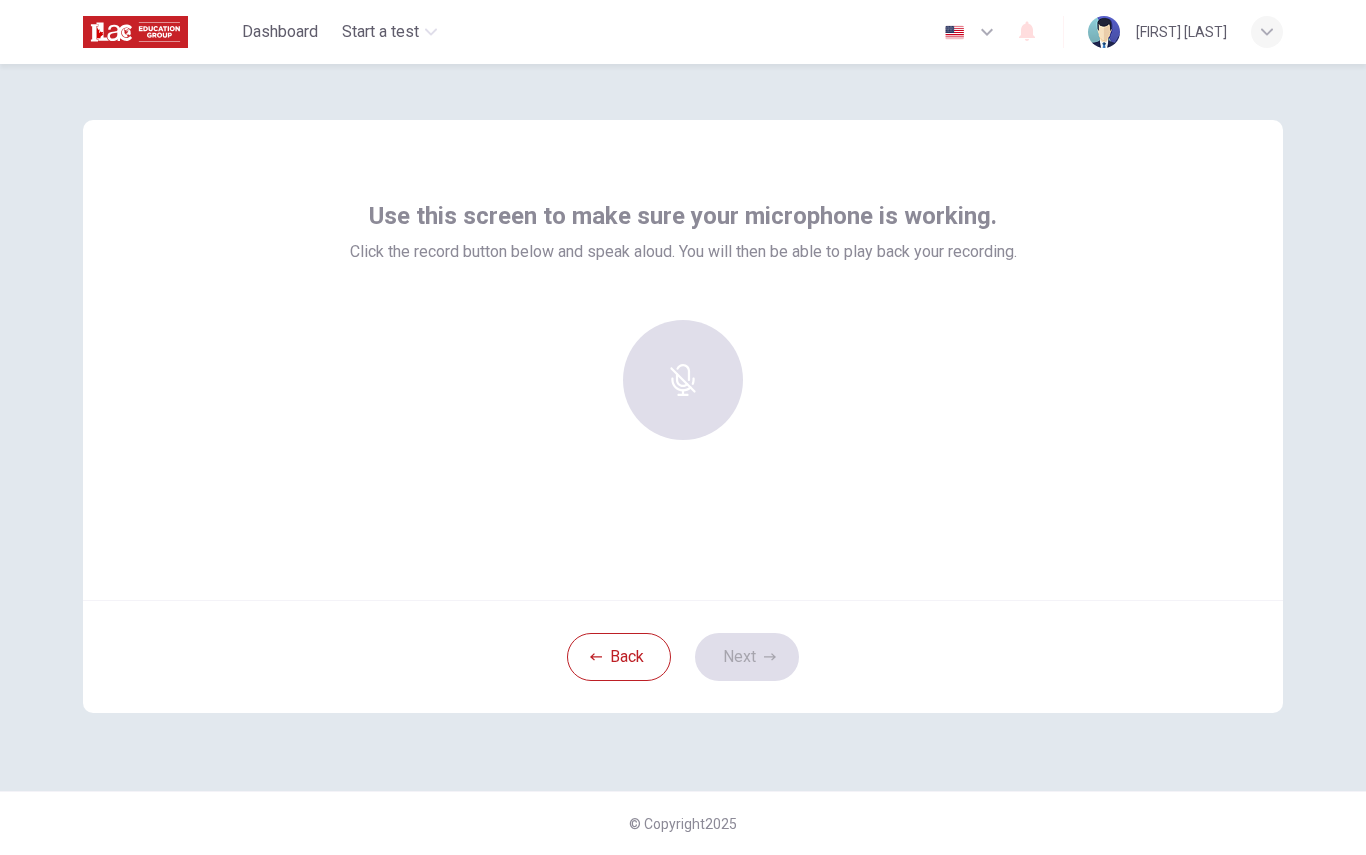 click at bounding box center [683, 380] 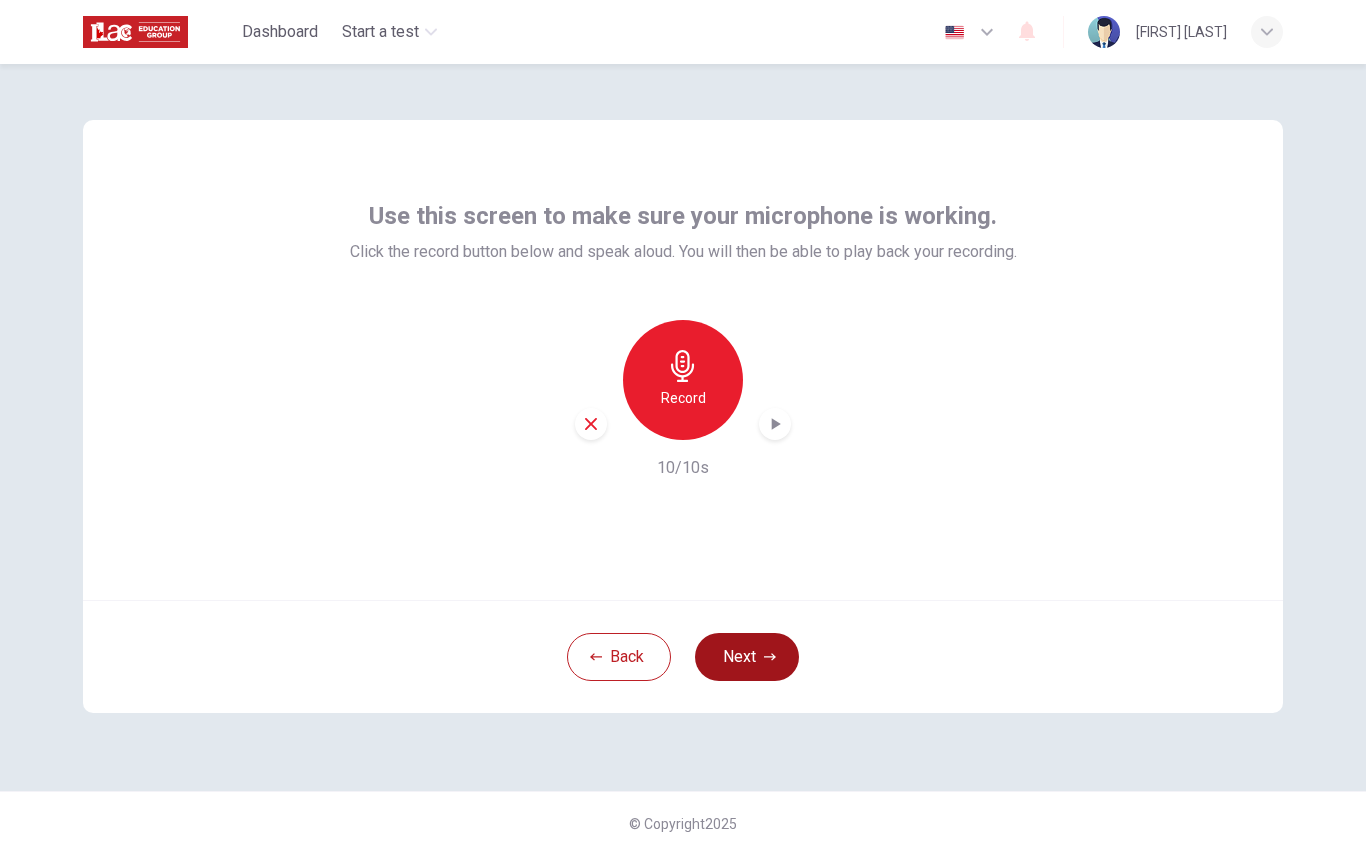click on "Next" at bounding box center (747, 657) 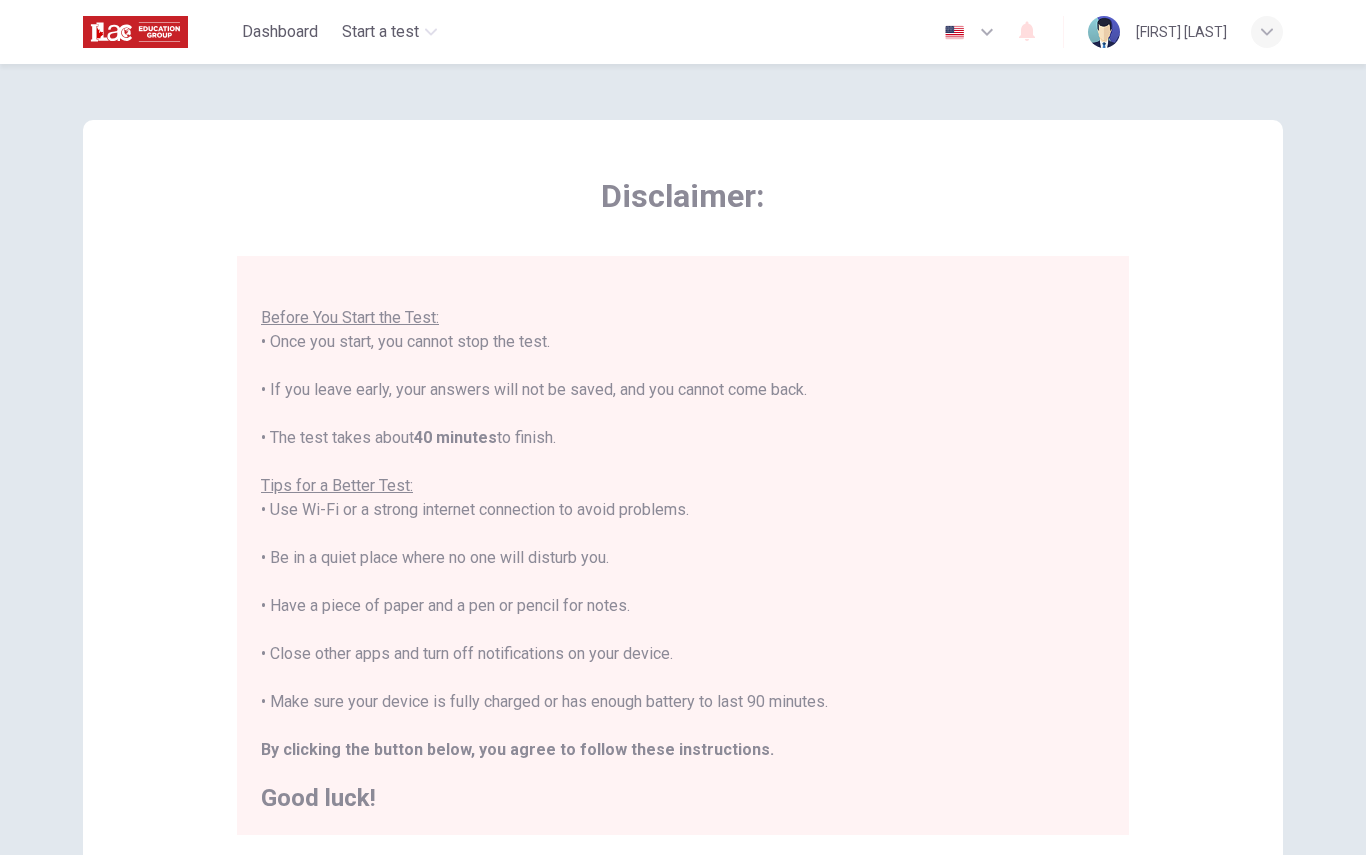 scroll, scrollTop: 21, scrollLeft: 0, axis: vertical 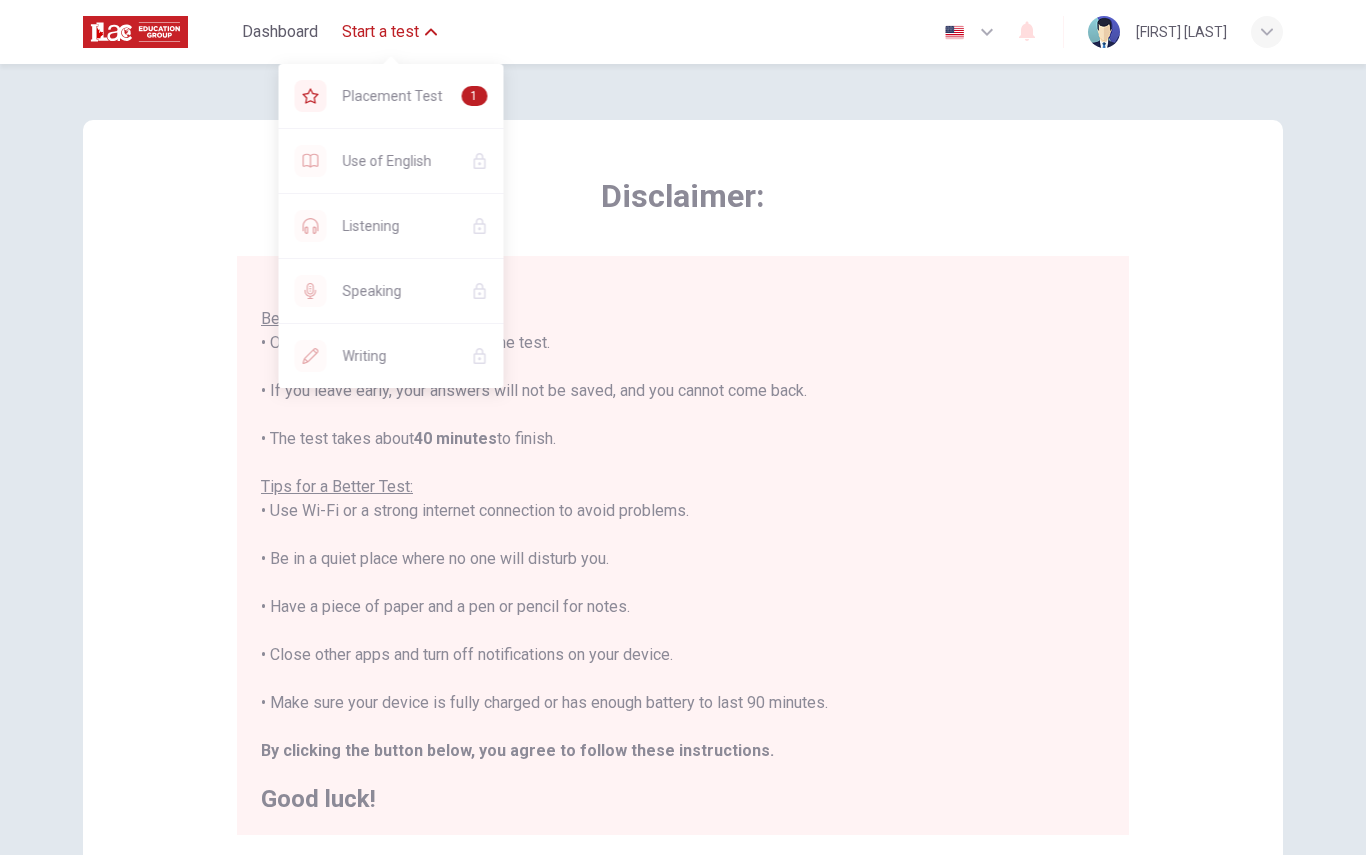 click on "Start a test" at bounding box center [380, 32] 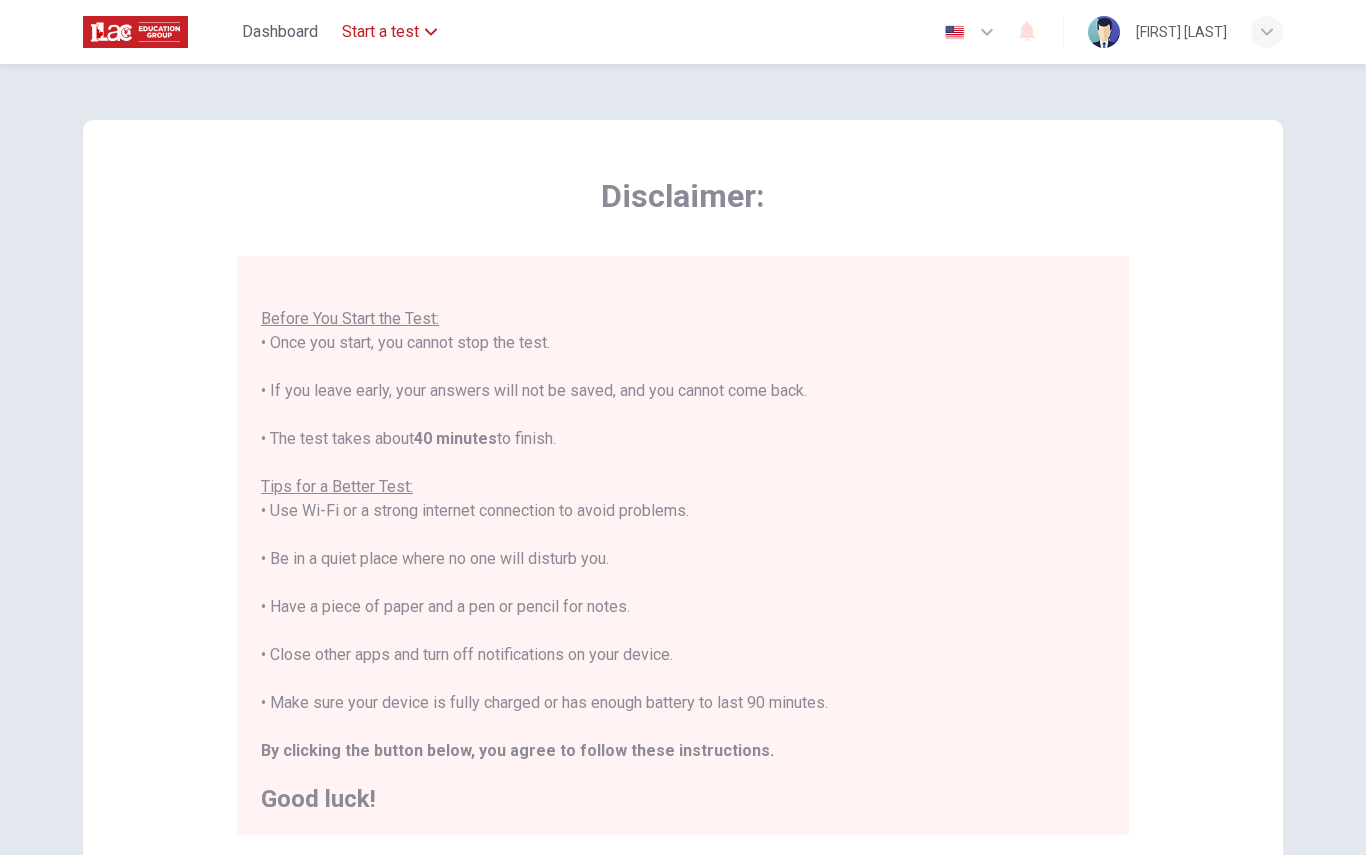click on "Start a test" at bounding box center [380, 32] 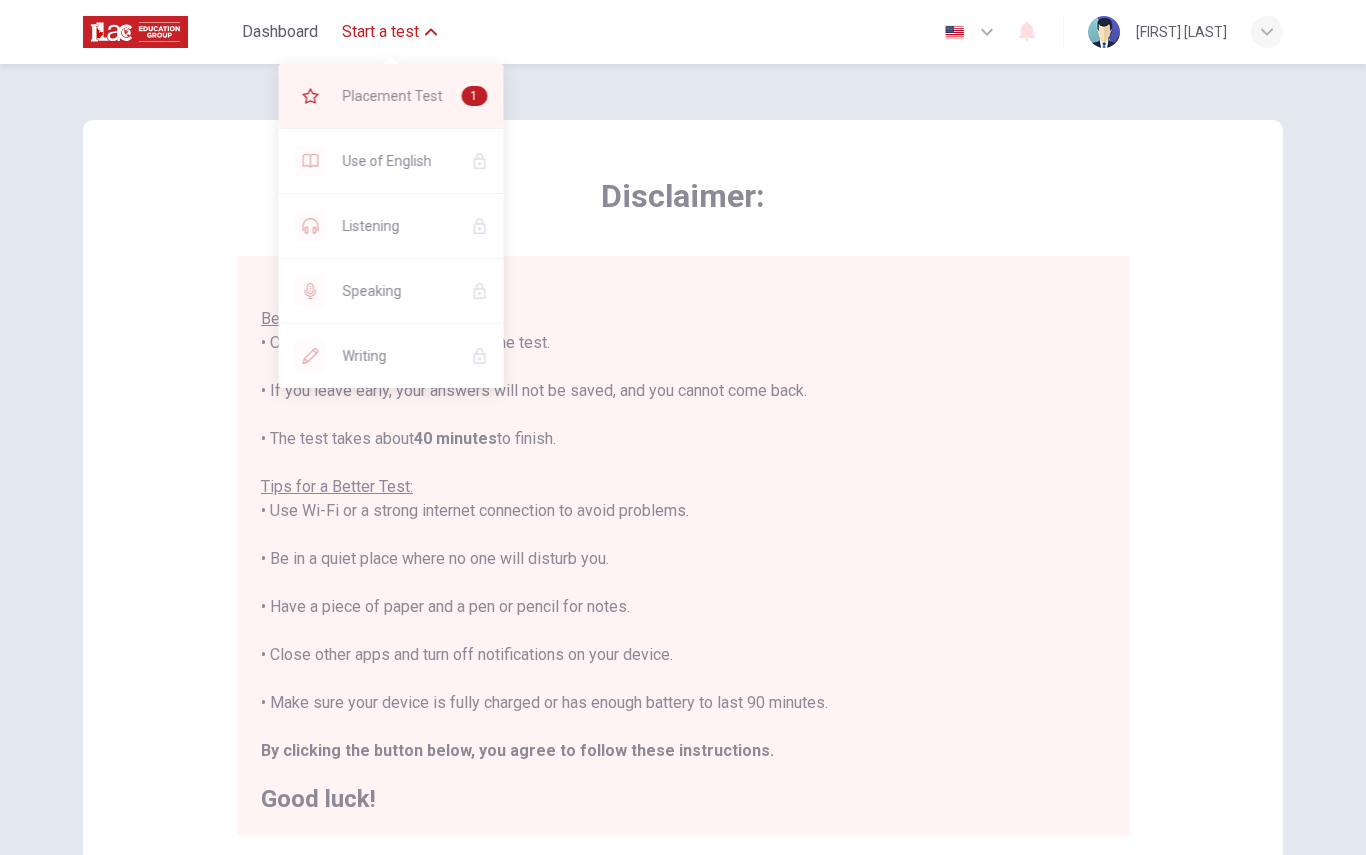 click on "Placement Test" at bounding box center (394, 96) 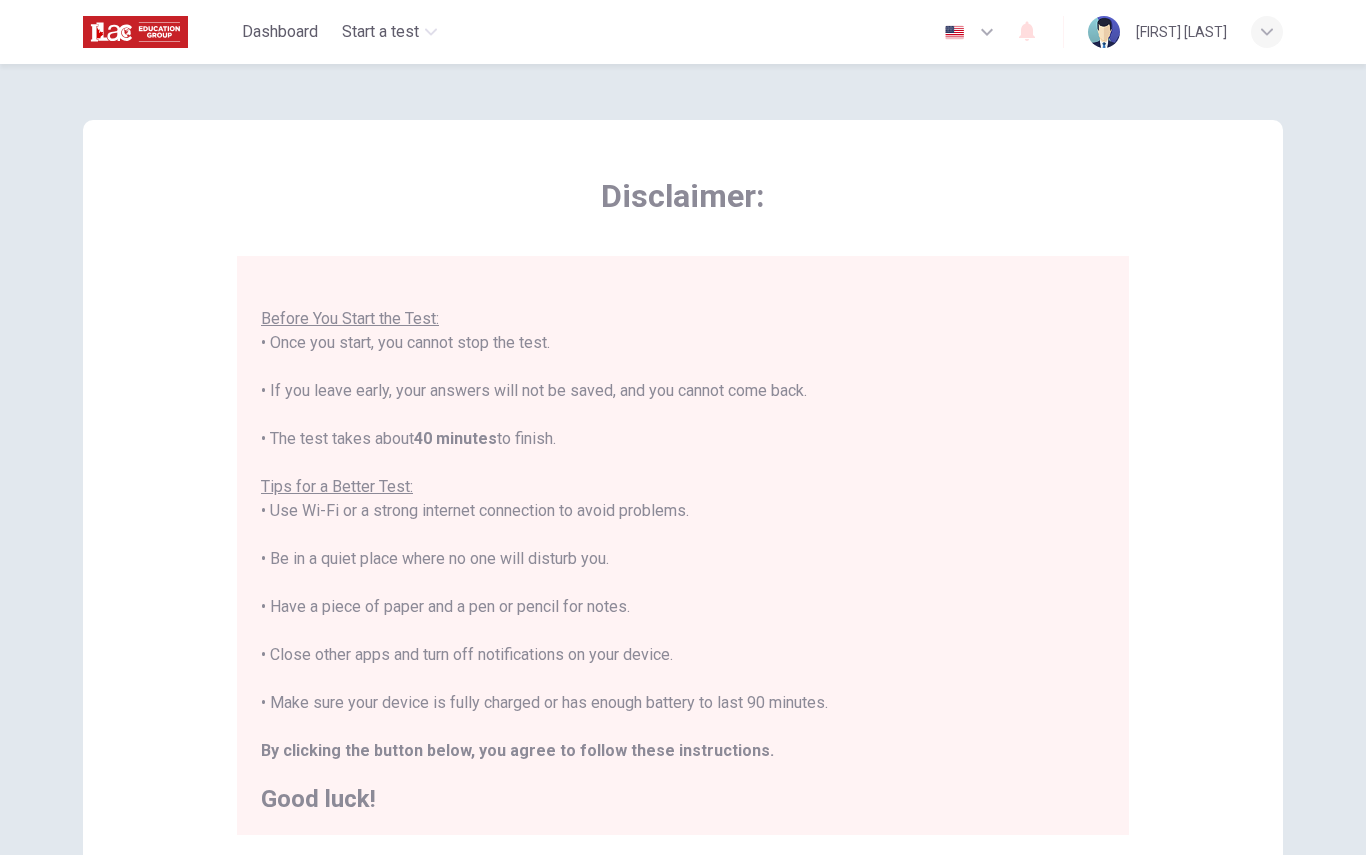 click on "You are about to start a  Placement Test .
Before You Start the Test:
• Once you start, you cannot stop the test.
• If you leave early, your answers will not be saved, and you cannot come back.
• The test takes about  40 minutes  to finish.
Tips for a Better Test:
• Use Wi-Fi or a strong internet connection to avoid problems.
• Be in a quiet place where no one will disturb you.
• Have a piece of paper and a pen or pencil for notes.
• Close other apps and turn off notifications on your device.
• Make sure your device is fully charged or has enough battery to last 90 minutes.
By clicking the button below, you agree to follow these instructions.
Good luck!" at bounding box center (683, 535) 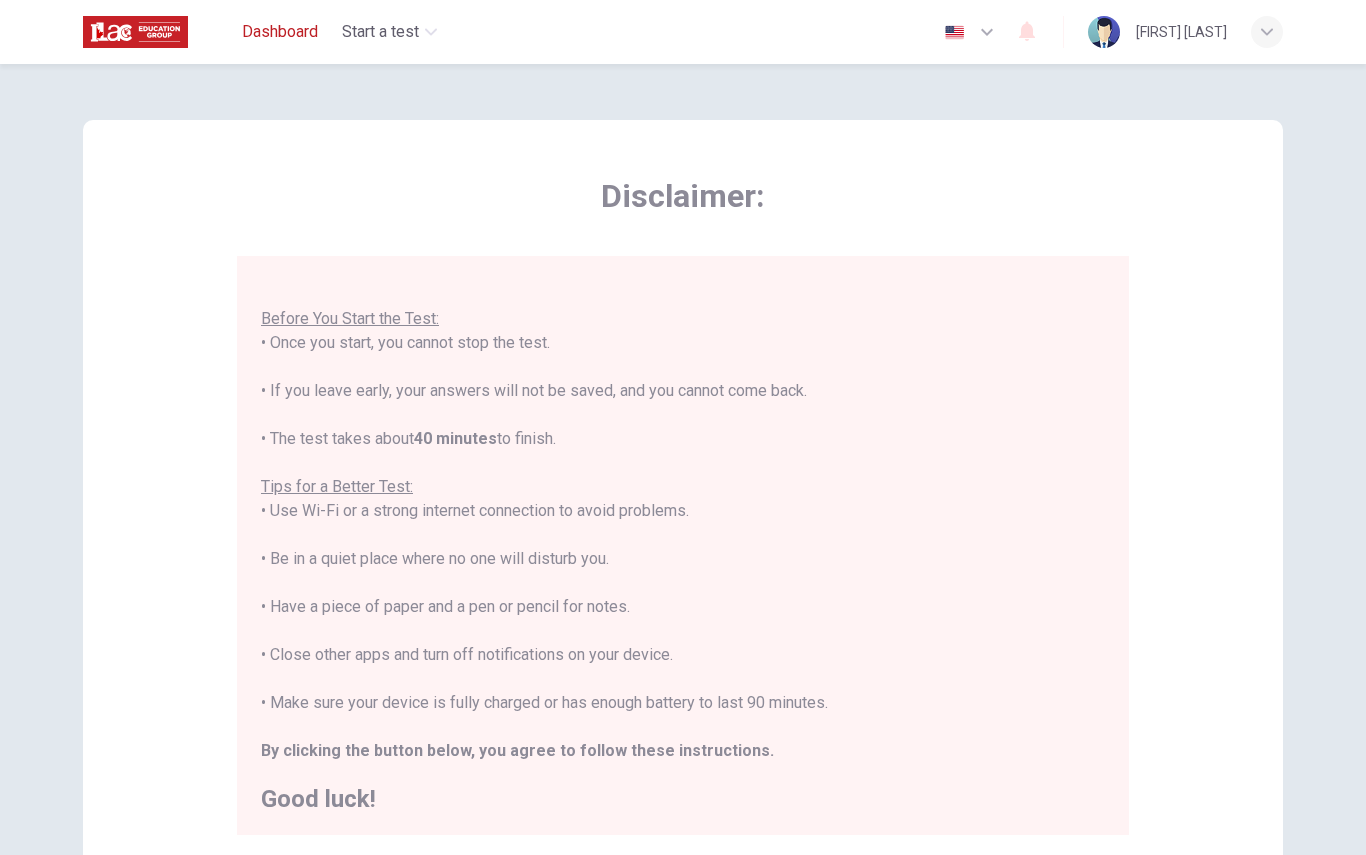 click on "Dashboard" at bounding box center [280, 32] 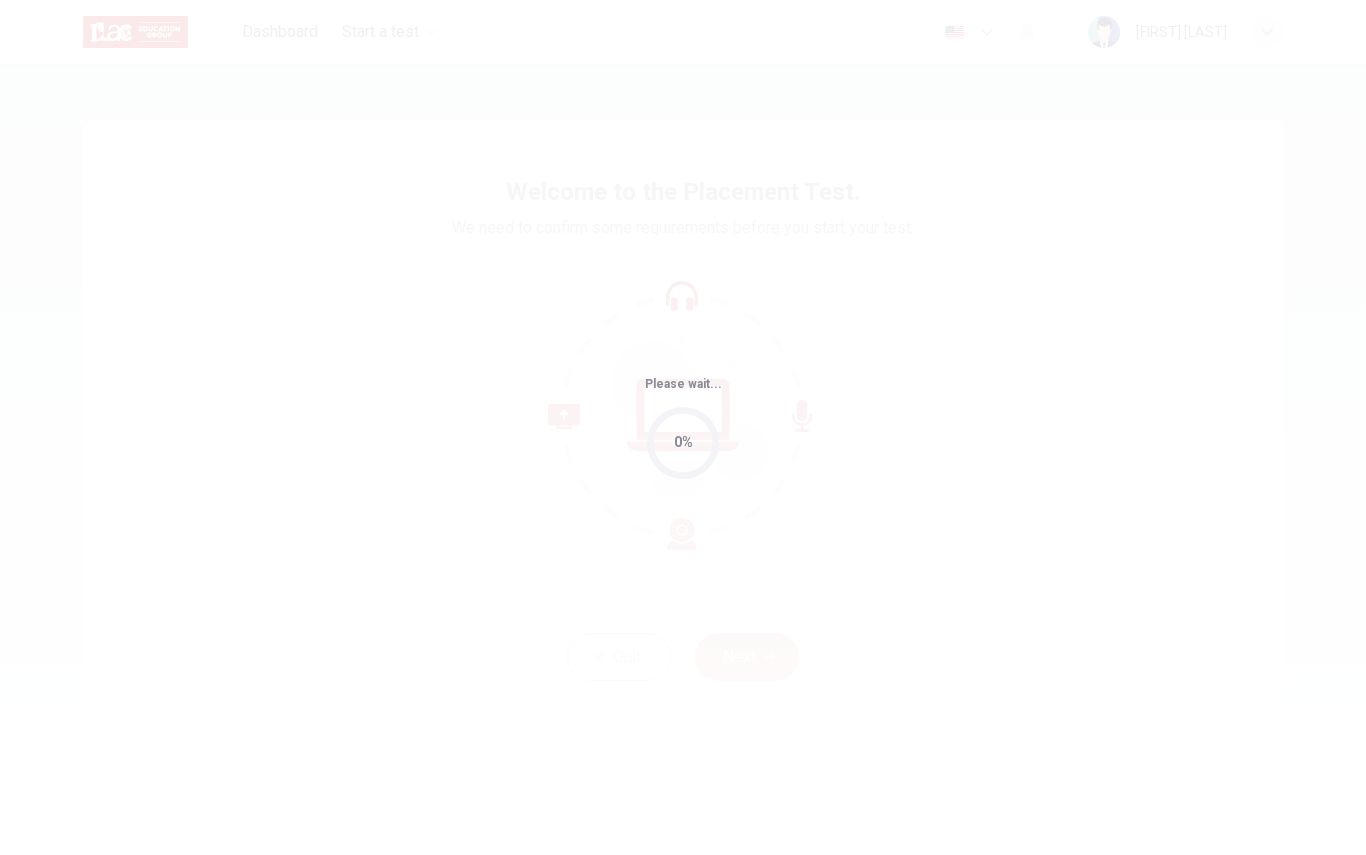 scroll, scrollTop: 0, scrollLeft: 0, axis: both 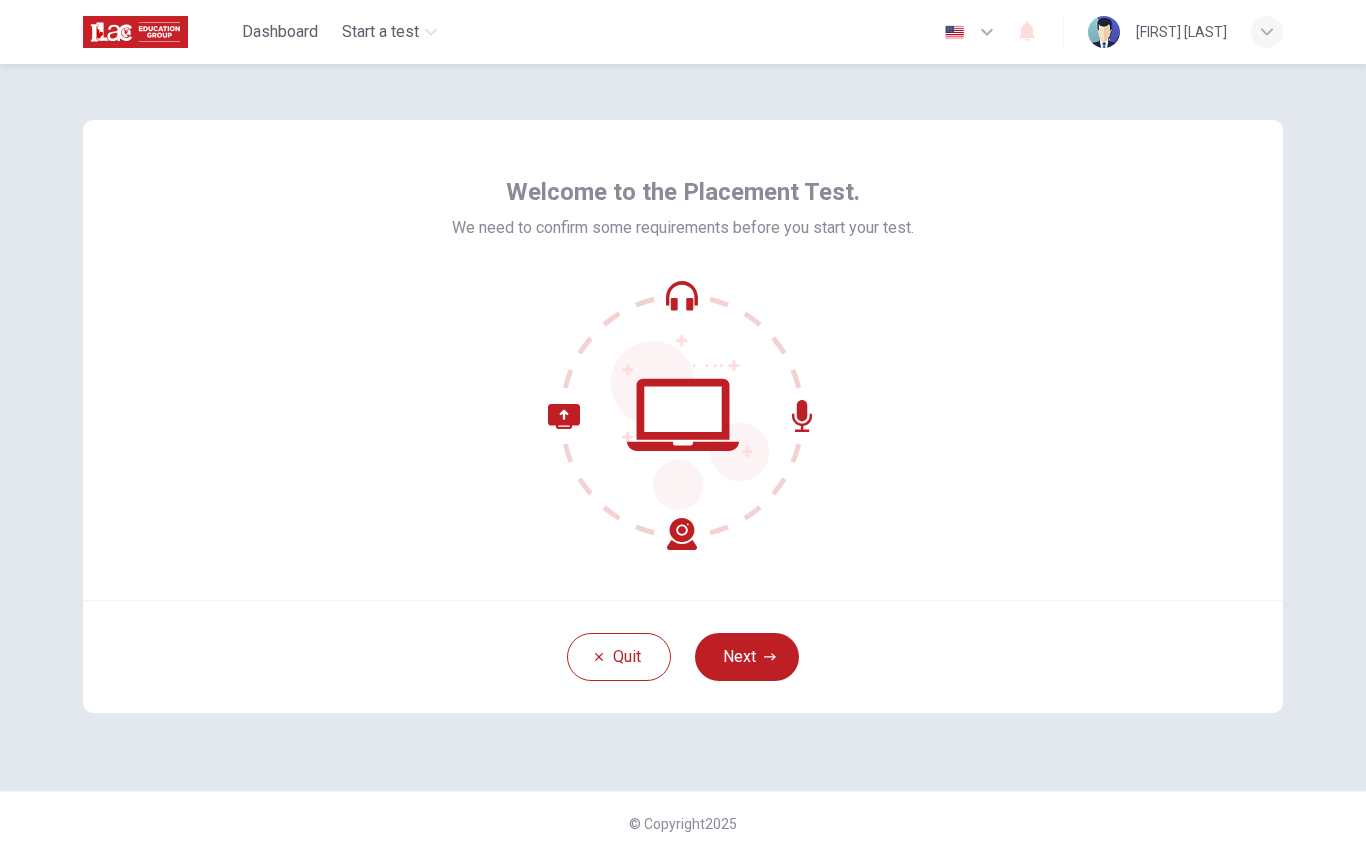 click on "Next" at bounding box center [747, 657] 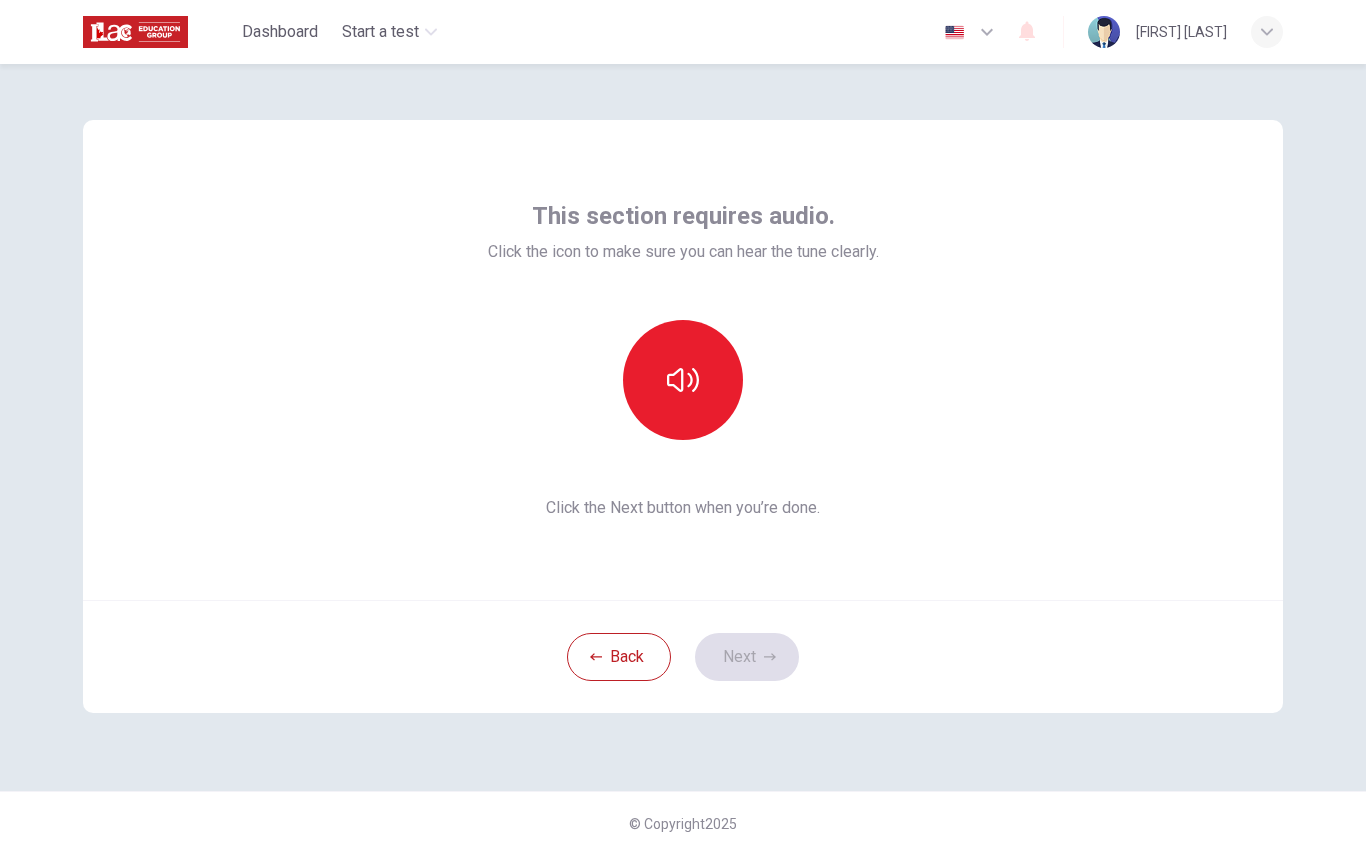 click on "Back Next" at bounding box center [683, 656] 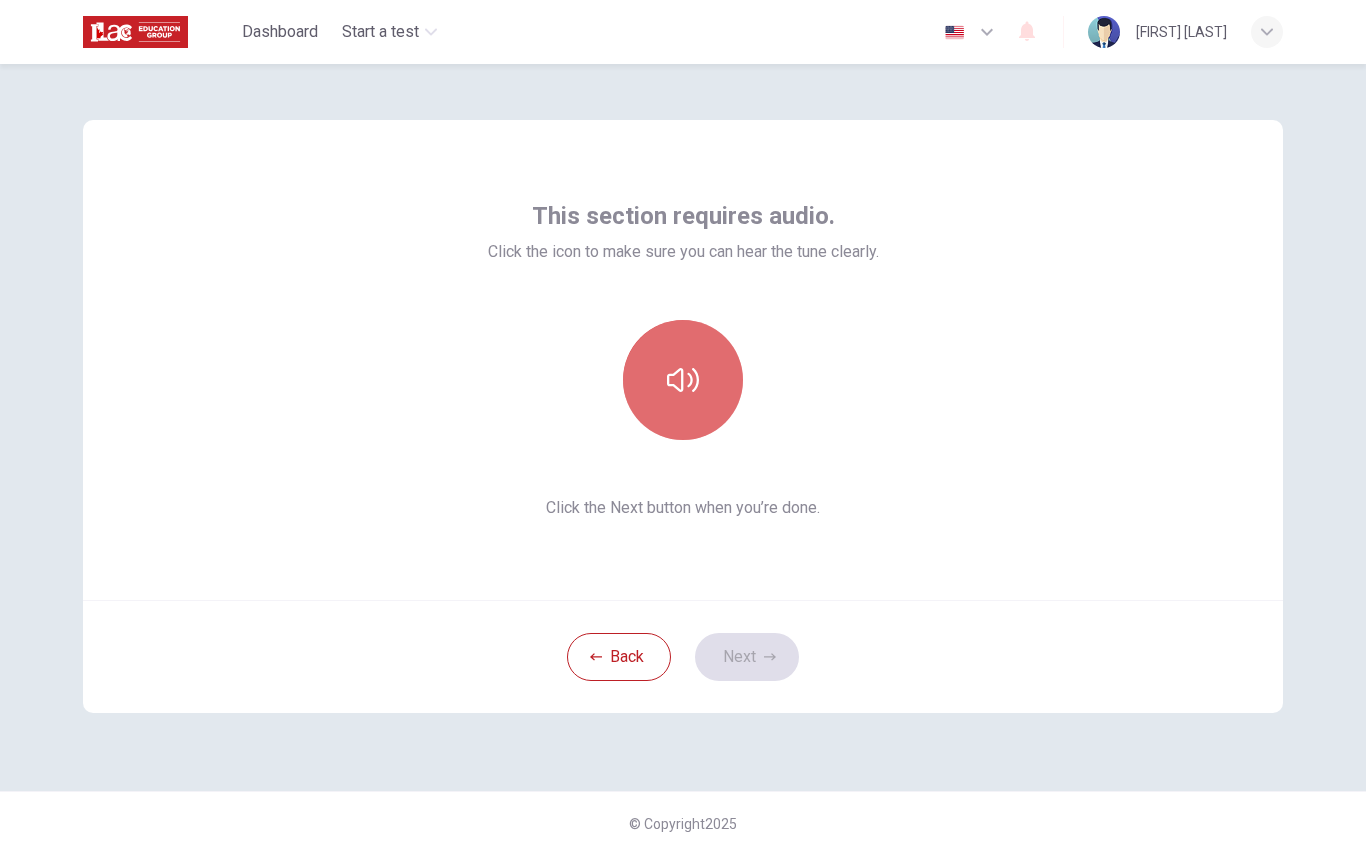 click 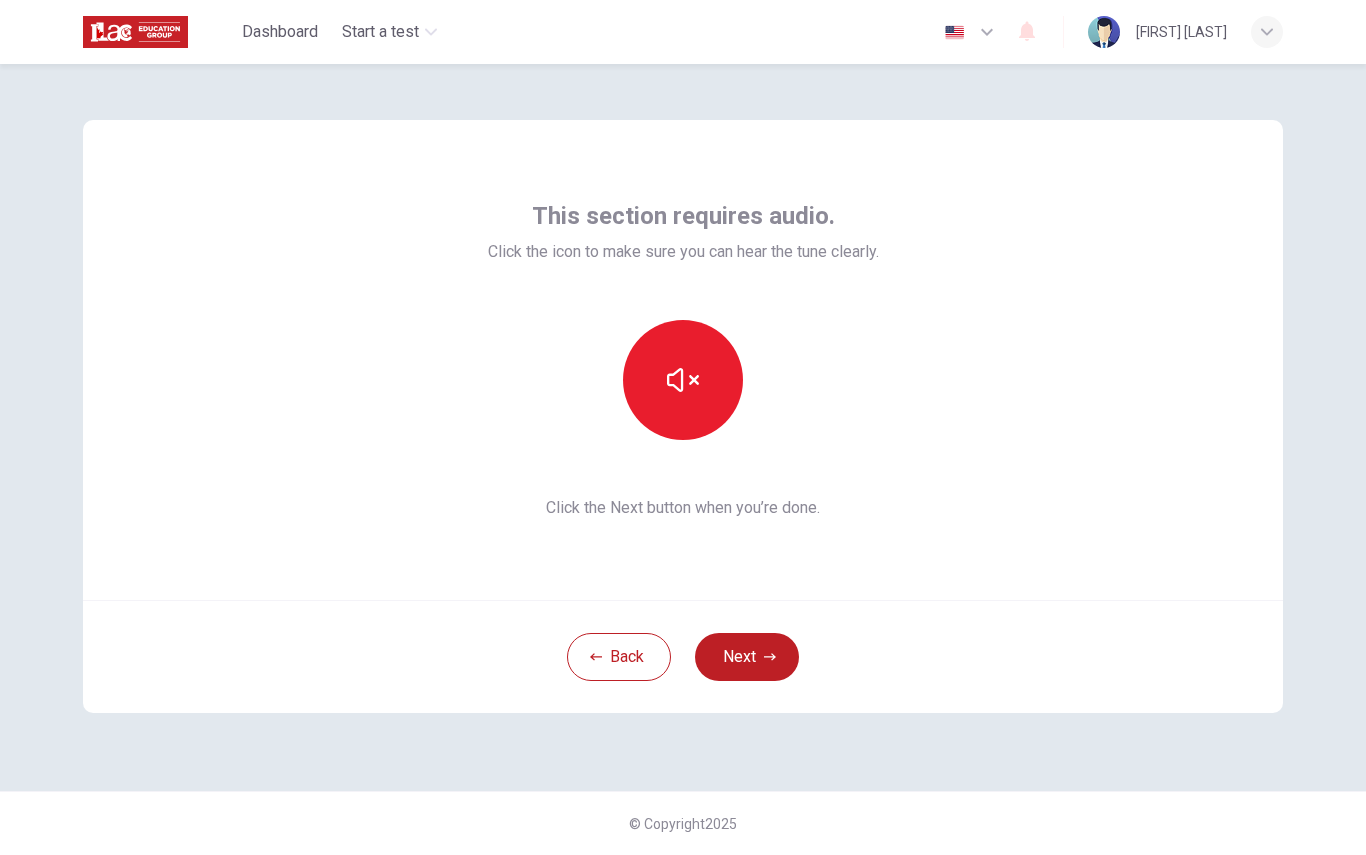 click on "Back Next" at bounding box center [683, 656] 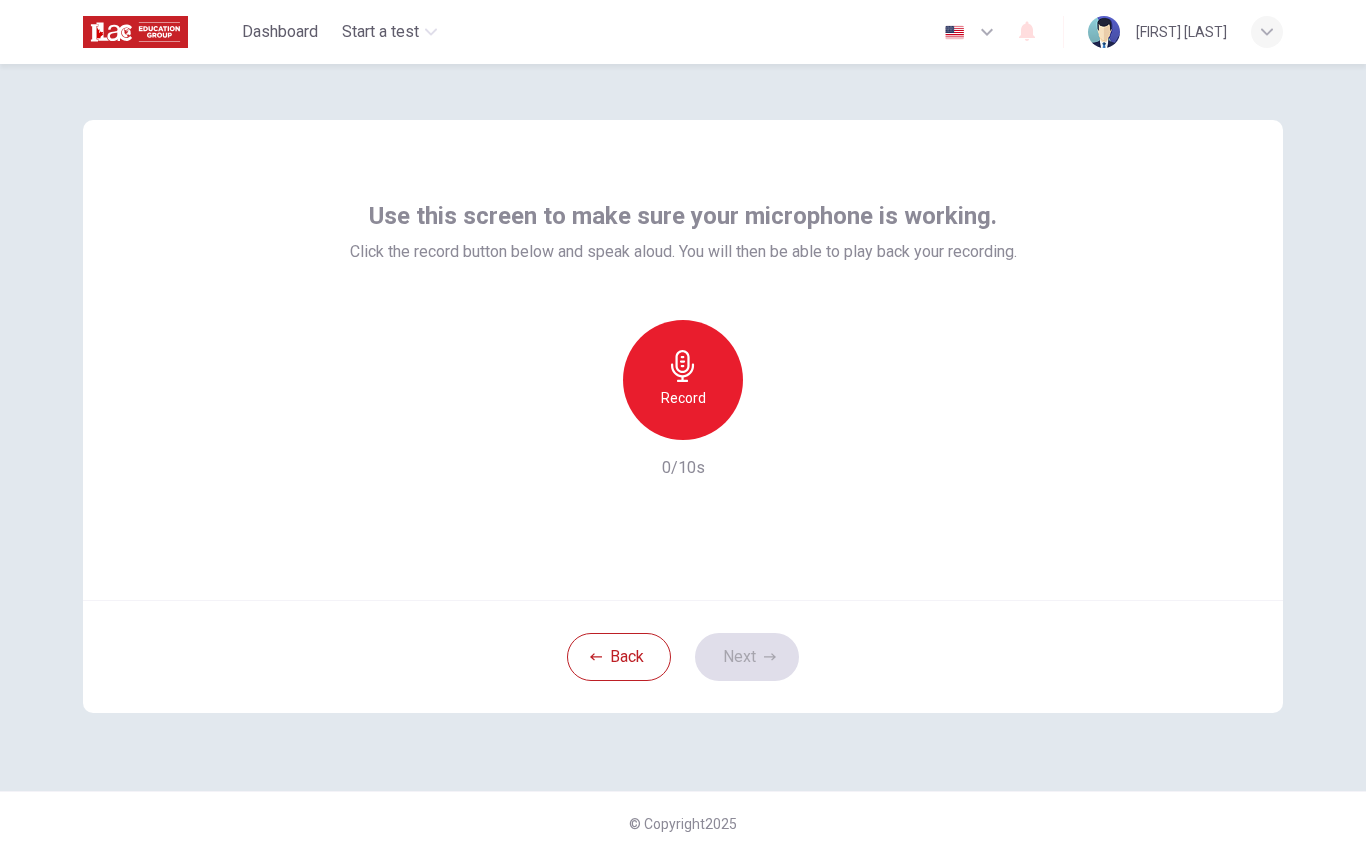 click on "Record" at bounding box center (683, 398) 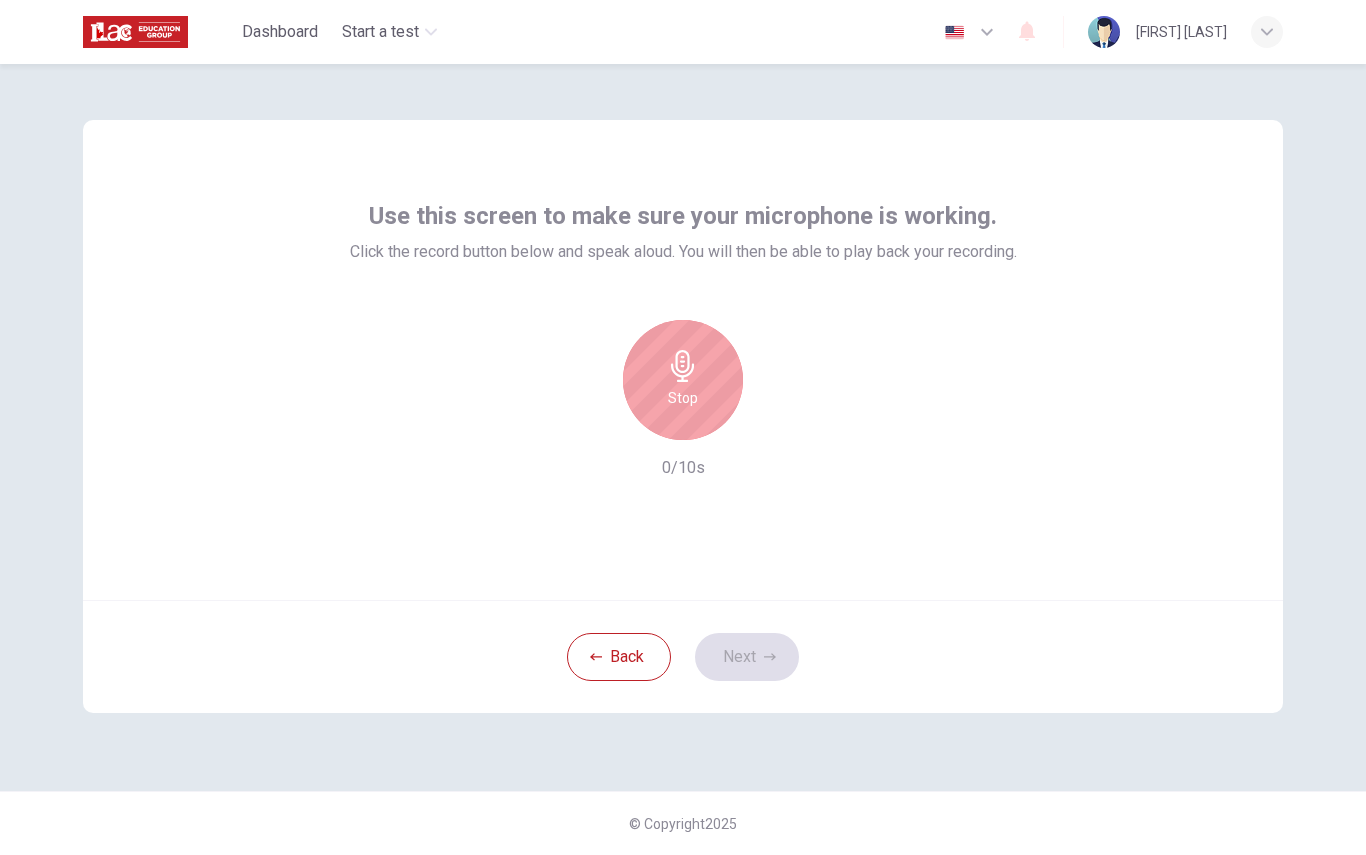 click on "Back Next" at bounding box center [683, 656] 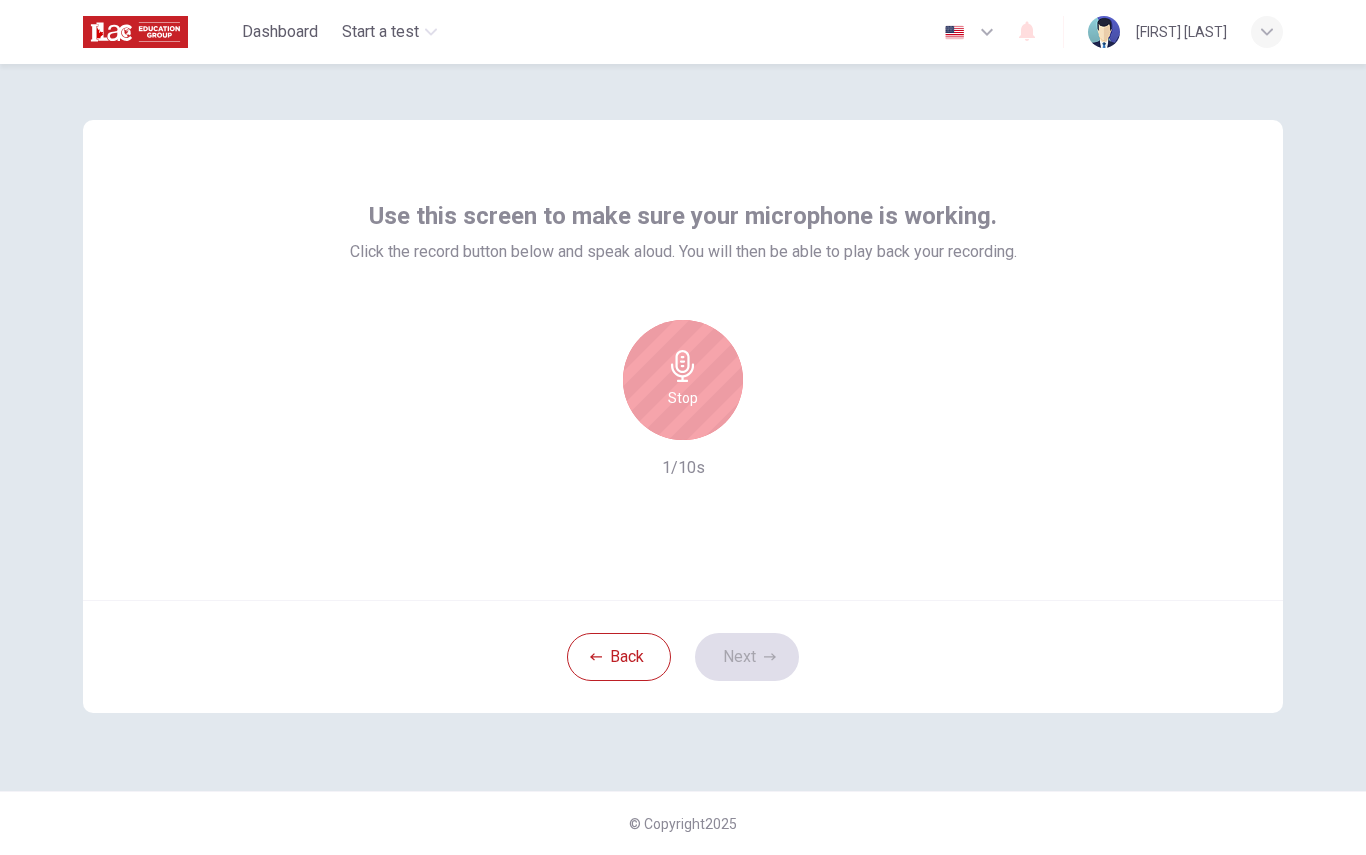 click on "Back Next" at bounding box center [683, 656] 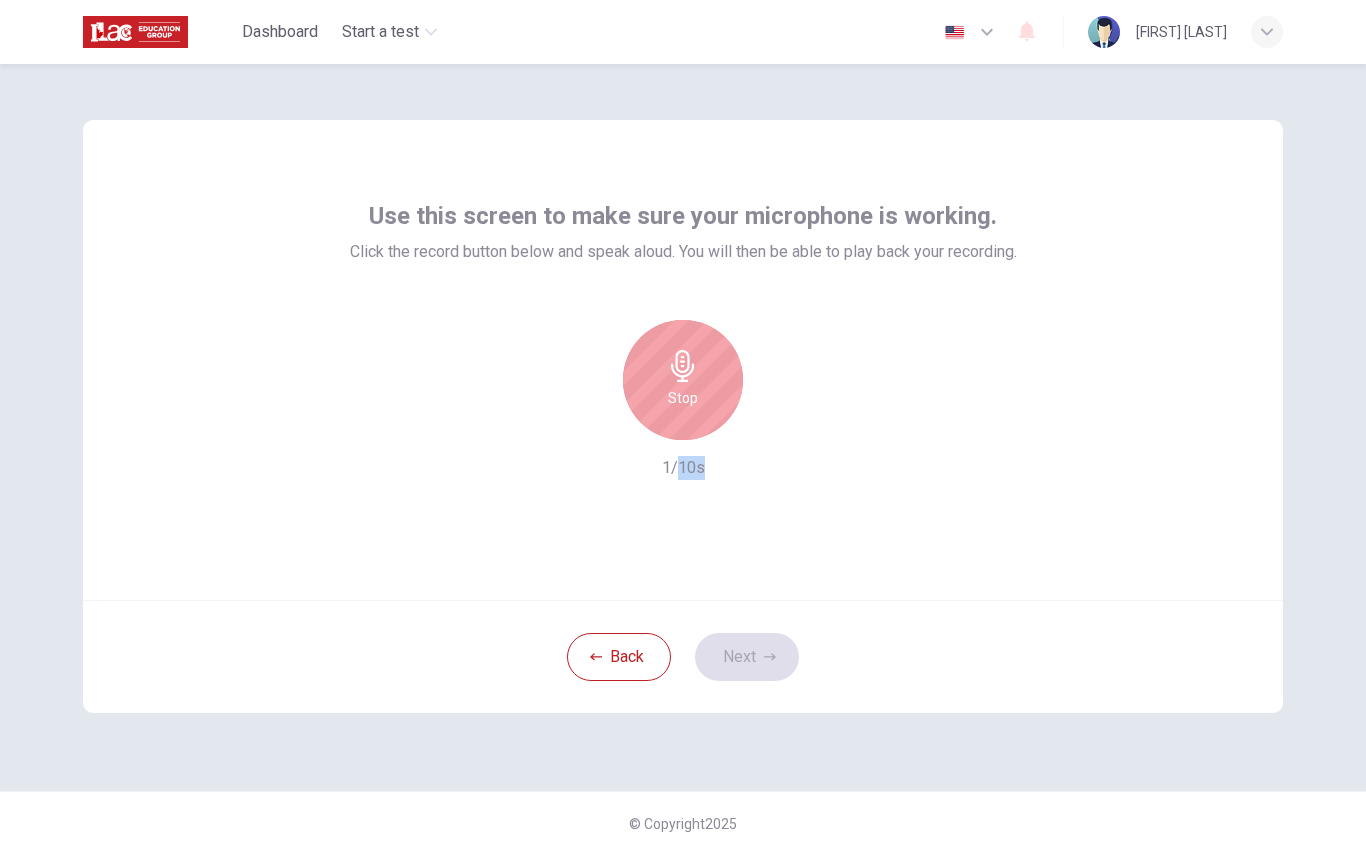 click on "Back Next" at bounding box center (683, 656) 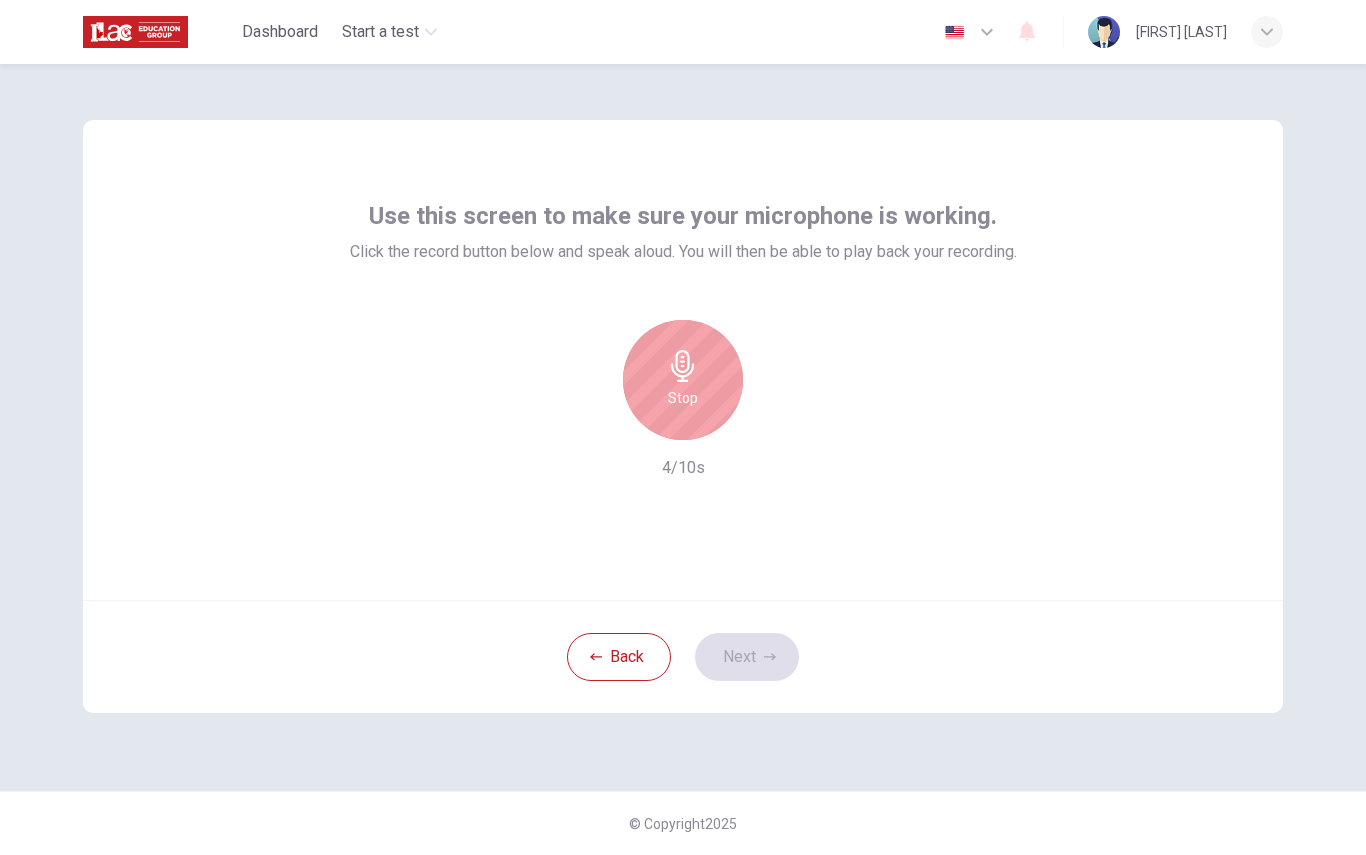 click on "[FIRST] [LAST]" at bounding box center (1181, 32) 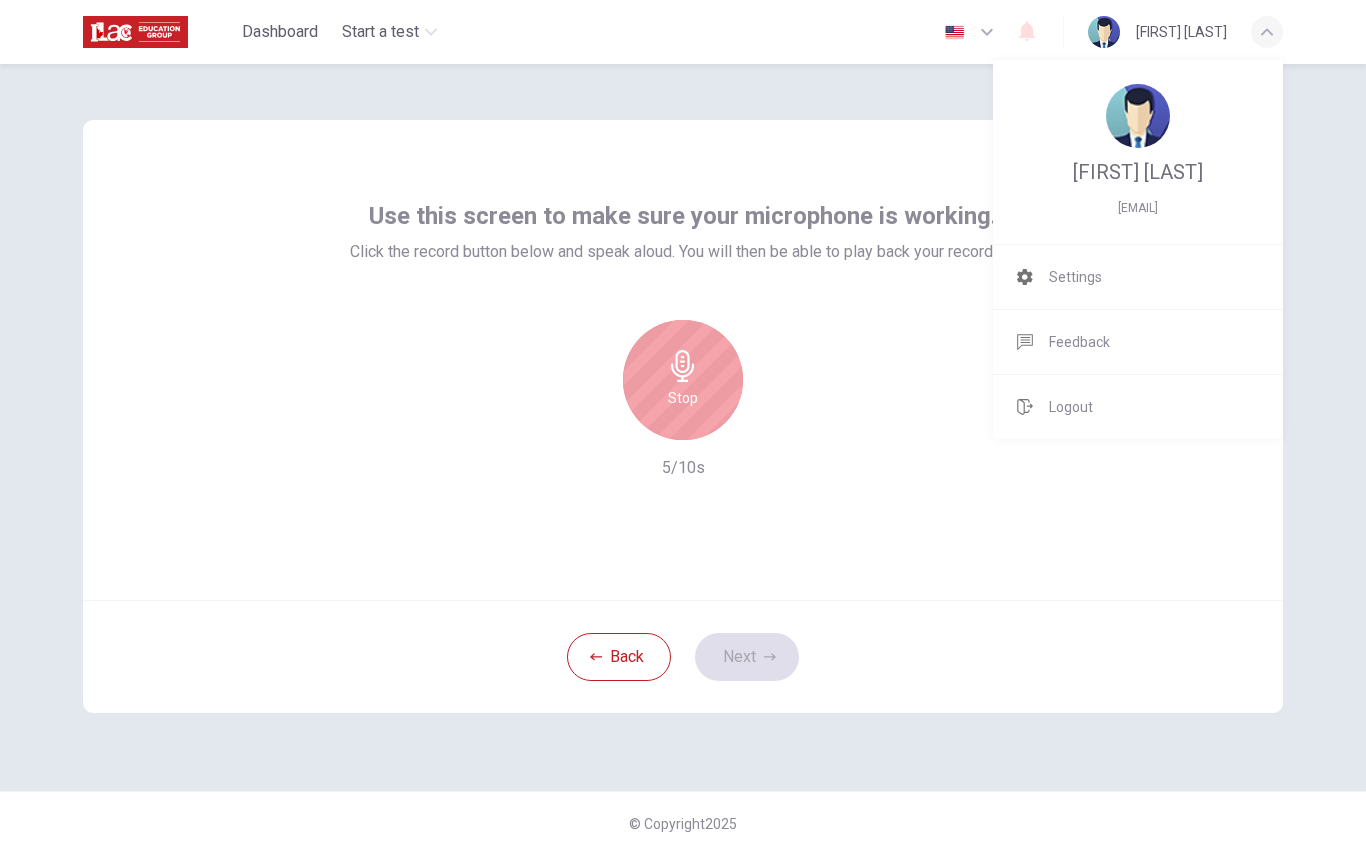 click at bounding box center (683, 427) 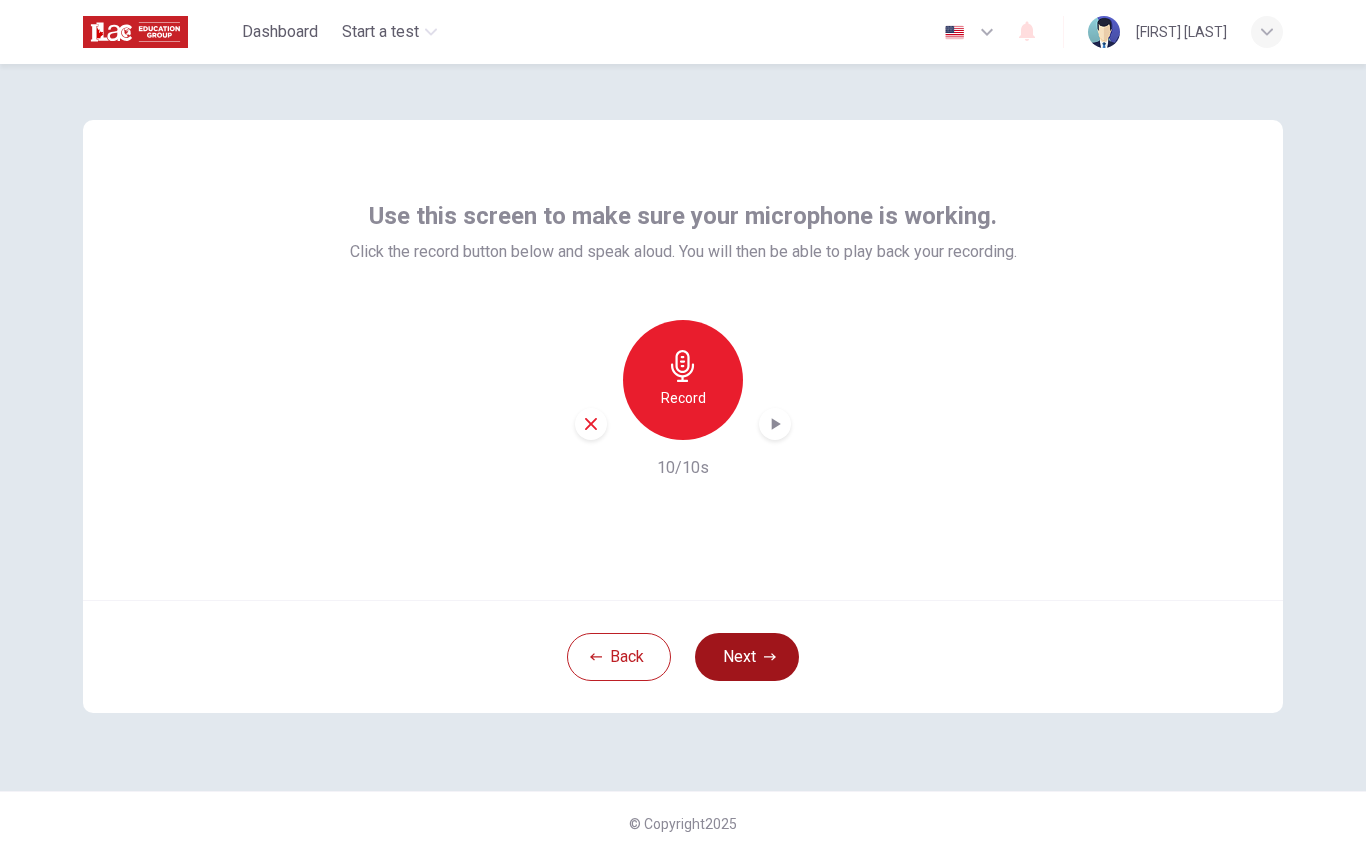 click on "Next" at bounding box center (747, 657) 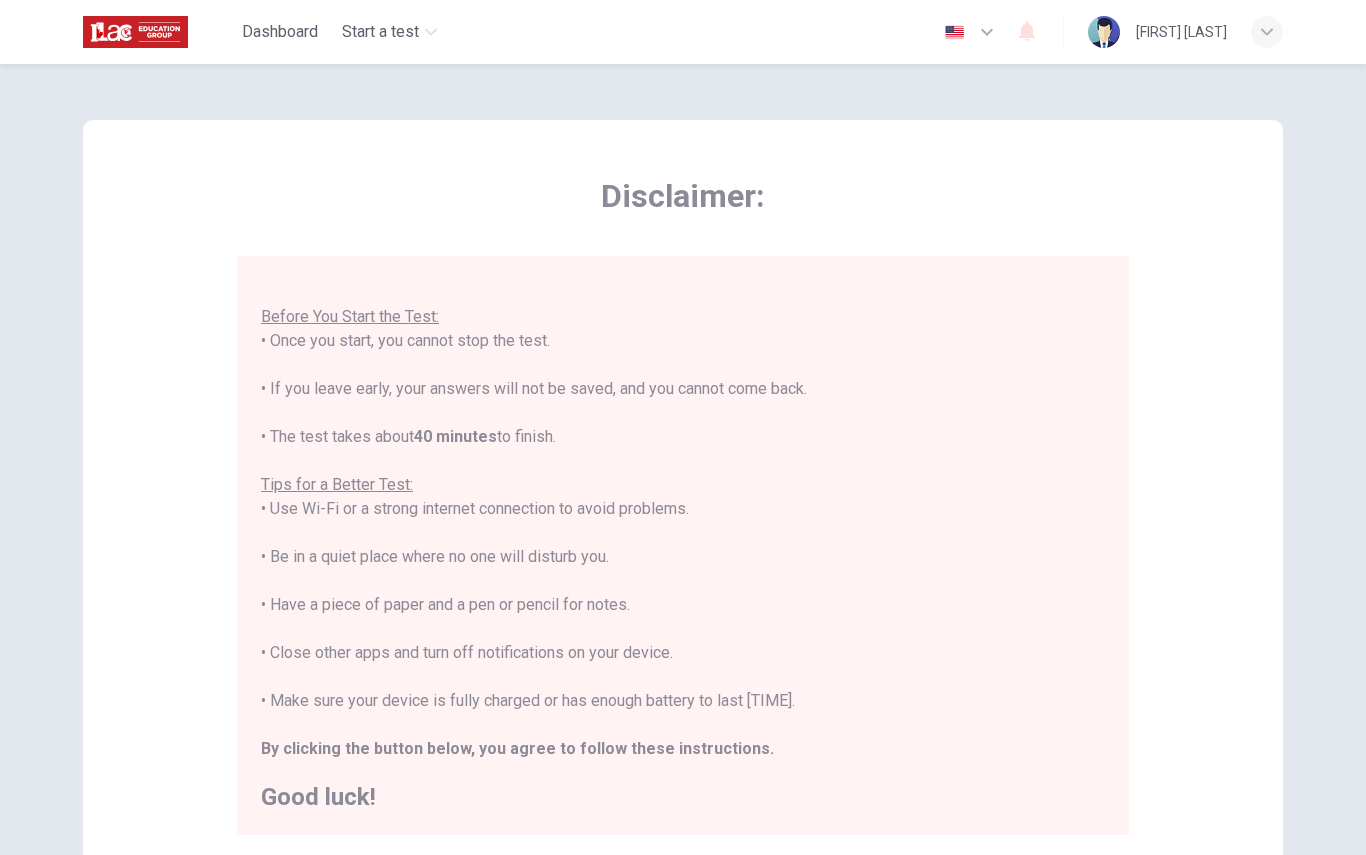 scroll, scrollTop: 24, scrollLeft: 0, axis: vertical 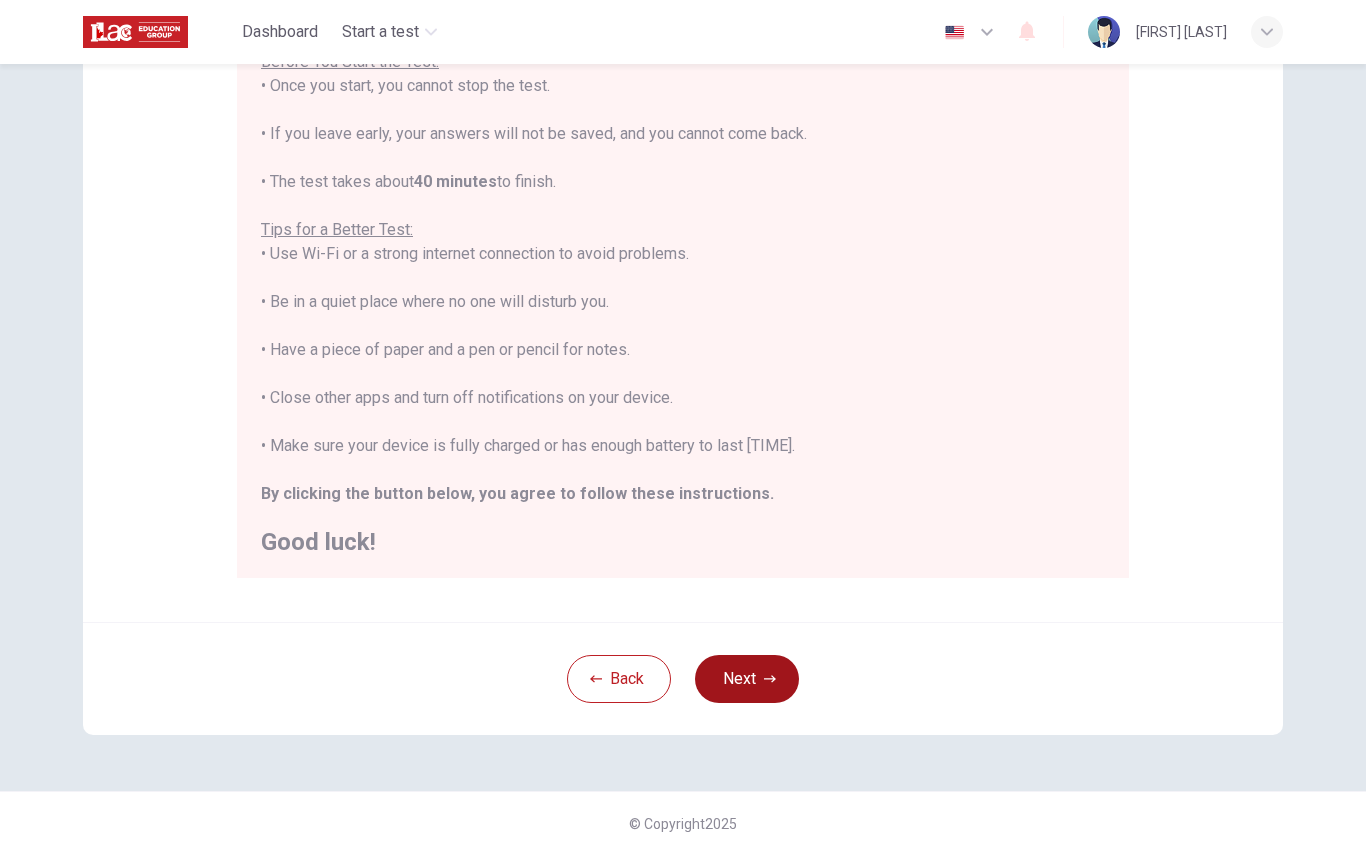 click on "Next" at bounding box center [747, 679] 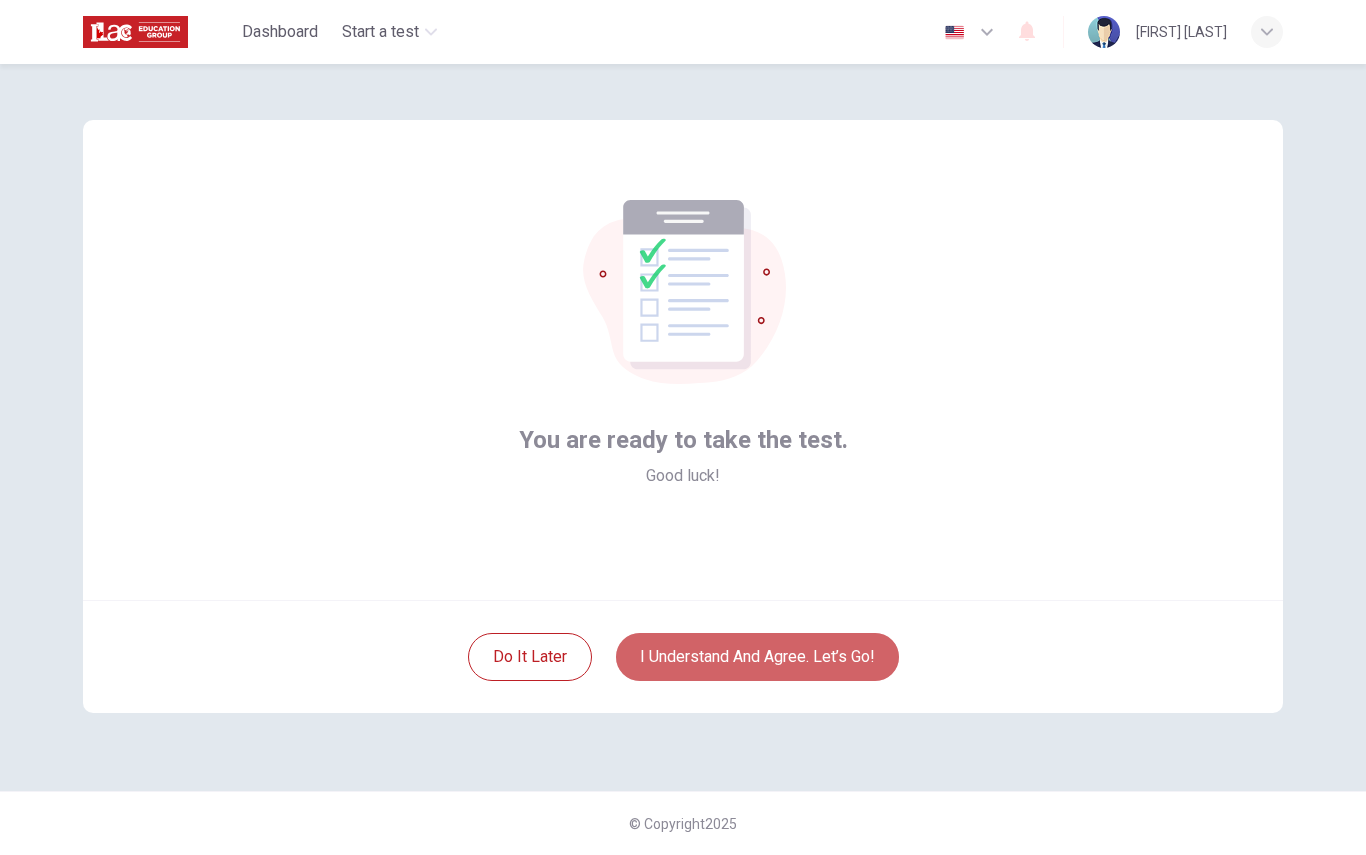 scroll, scrollTop: 0, scrollLeft: 0, axis: both 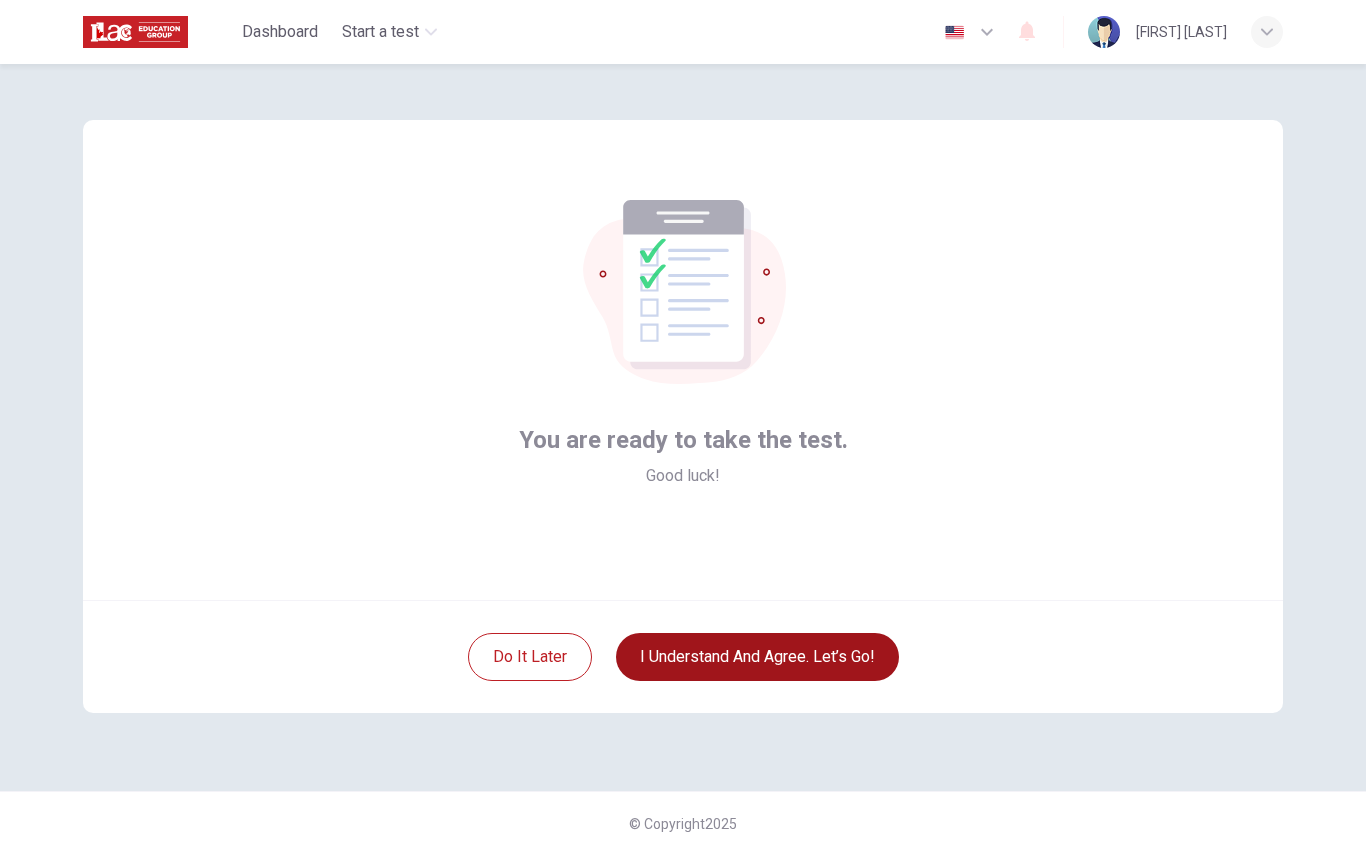 click on "I understand and agree. Let’s go!" at bounding box center (757, 657) 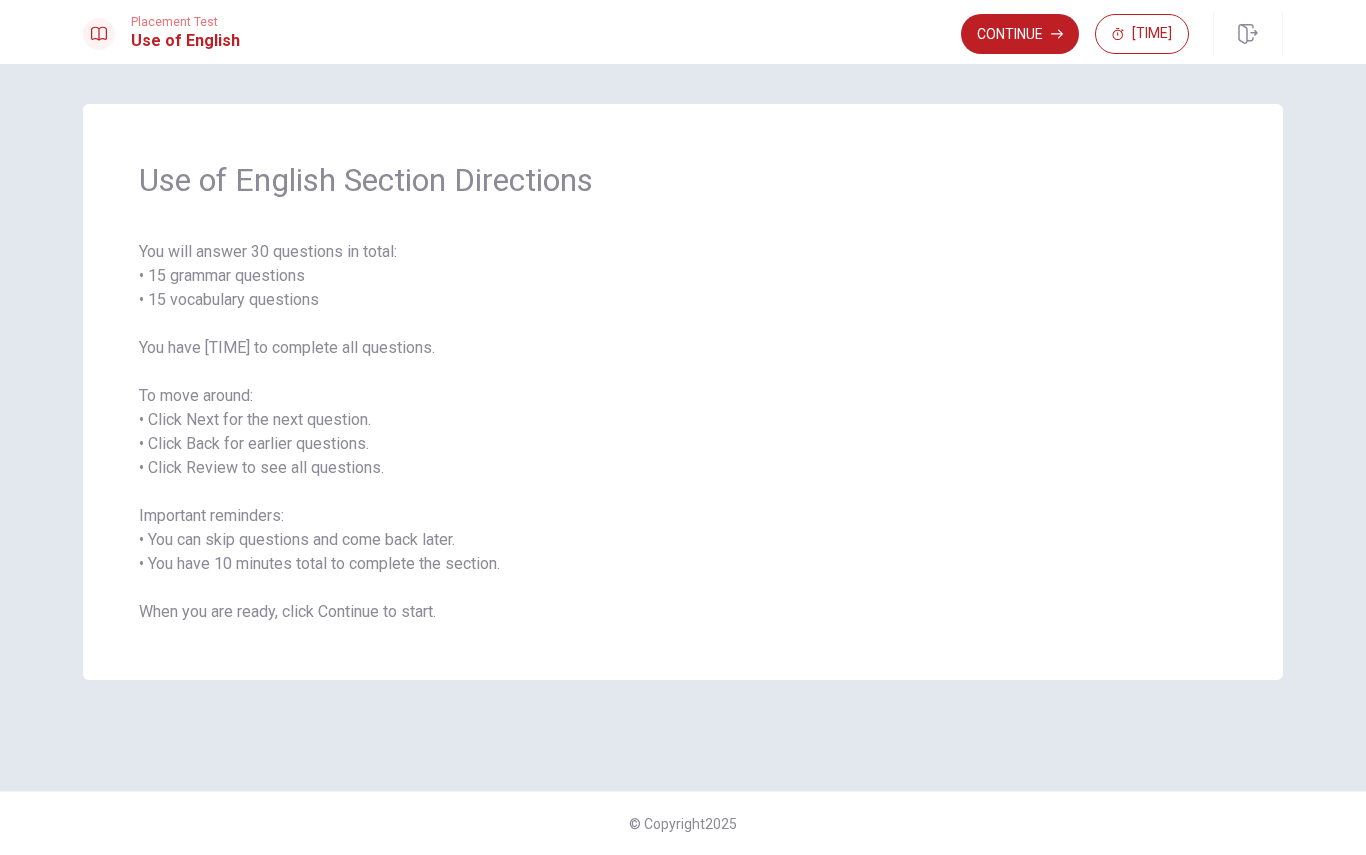 click on "You will answer 30 questions in total:
• 15 grammar questions
• 15 vocabulary questions
You have [TIME] to complete all questions.
To move around:
• Click Next for the next question.
• Click Back for earlier questions.
• Click Review to see all questions.
Important reminders:
• You can skip questions and come back later.
• You have [TIME] total to complete the section.
When you are ready, click Continue to start." at bounding box center (683, 432) 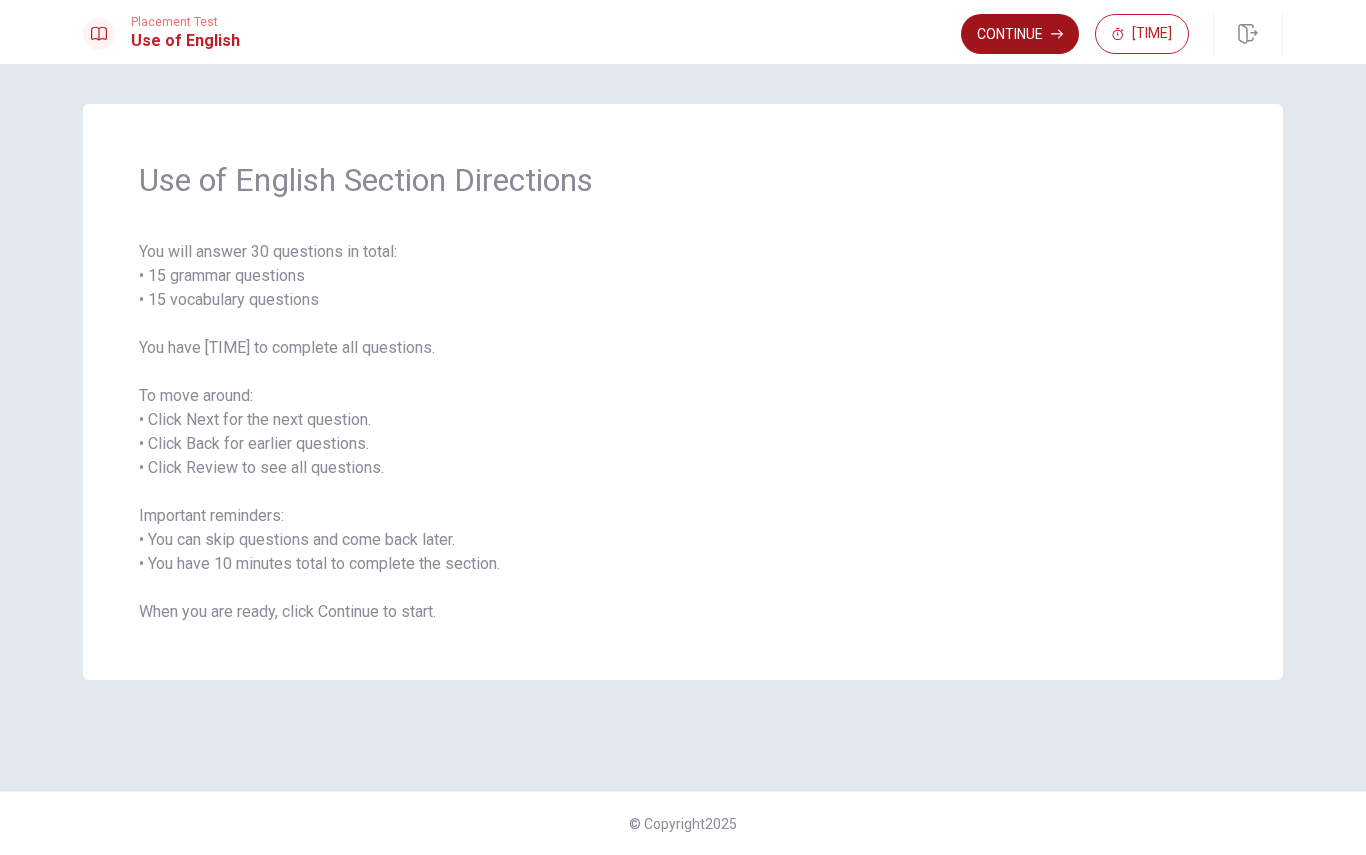 click on "Continue" at bounding box center [1020, 34] 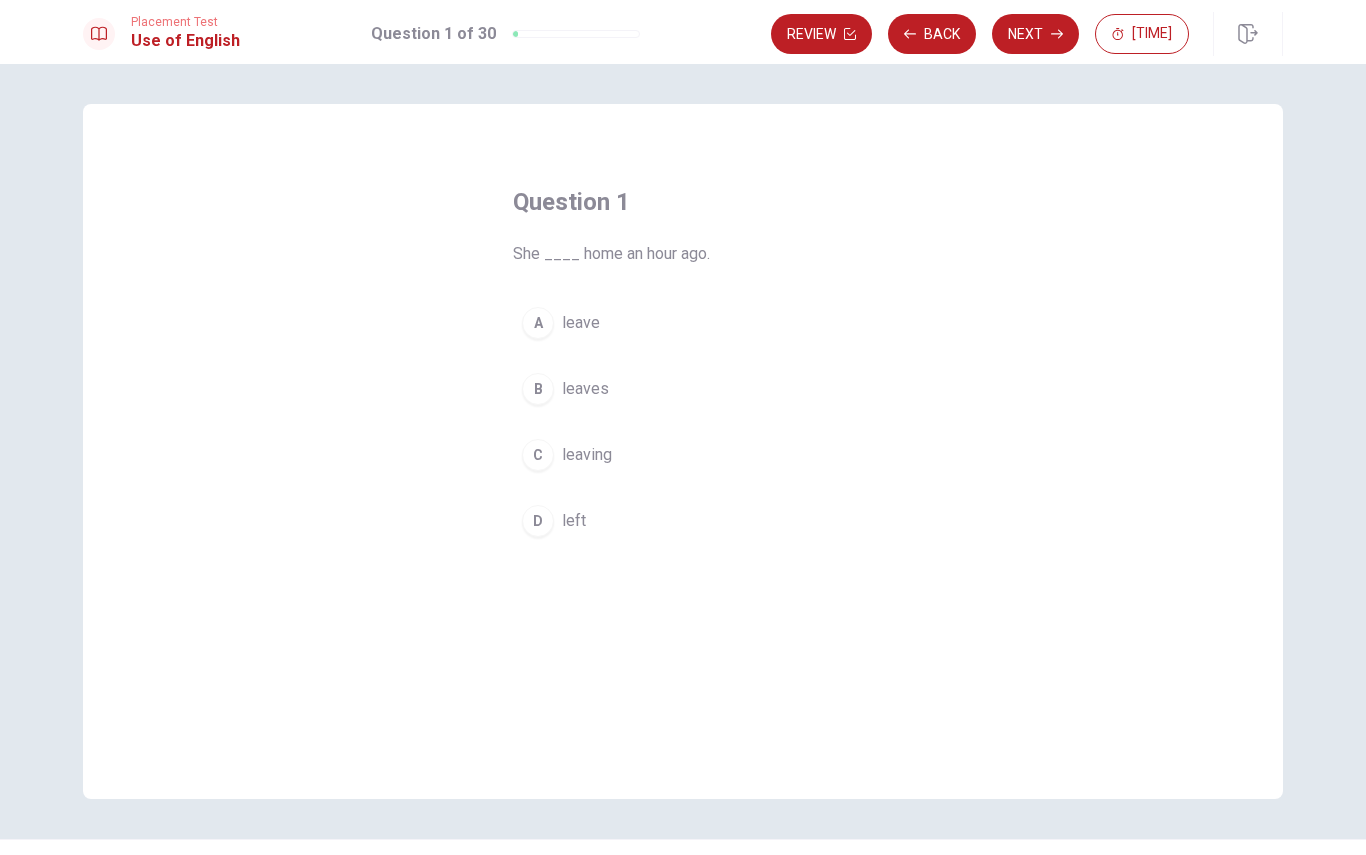 click on "A" at bounding box center [538, 323] 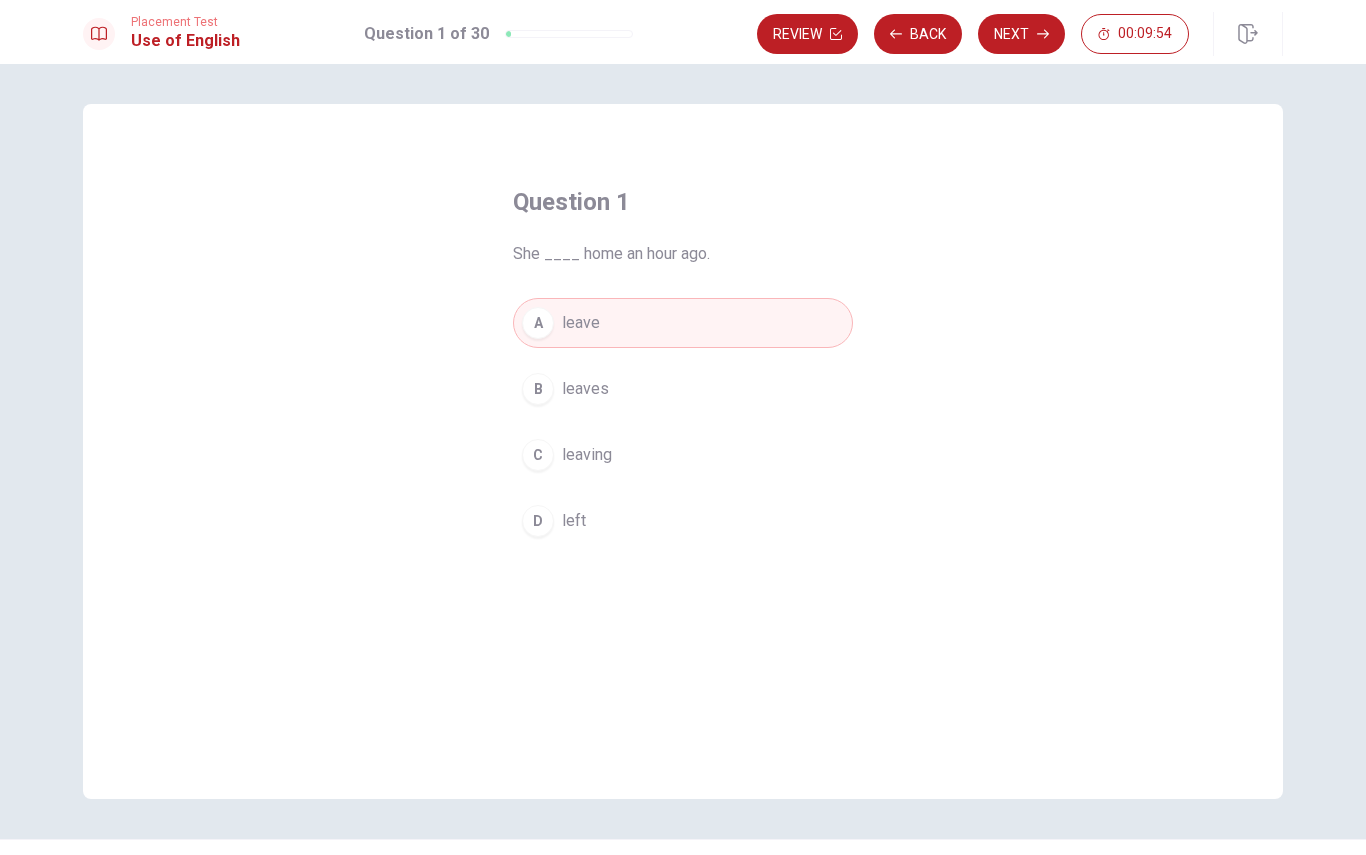 click on "Next" at bounding box center (1021, 34) 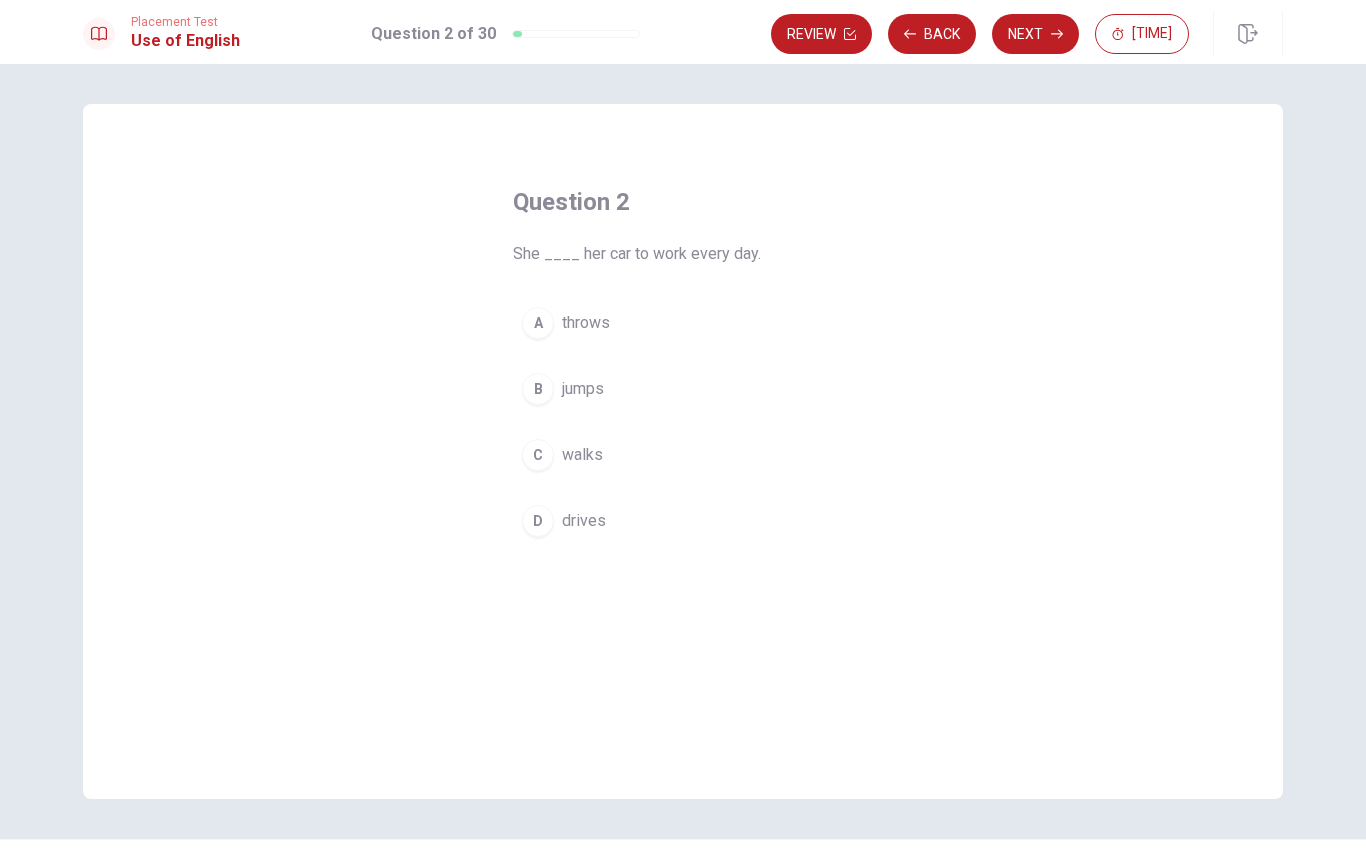 click on "D drives" at bounding box center (683, 521) 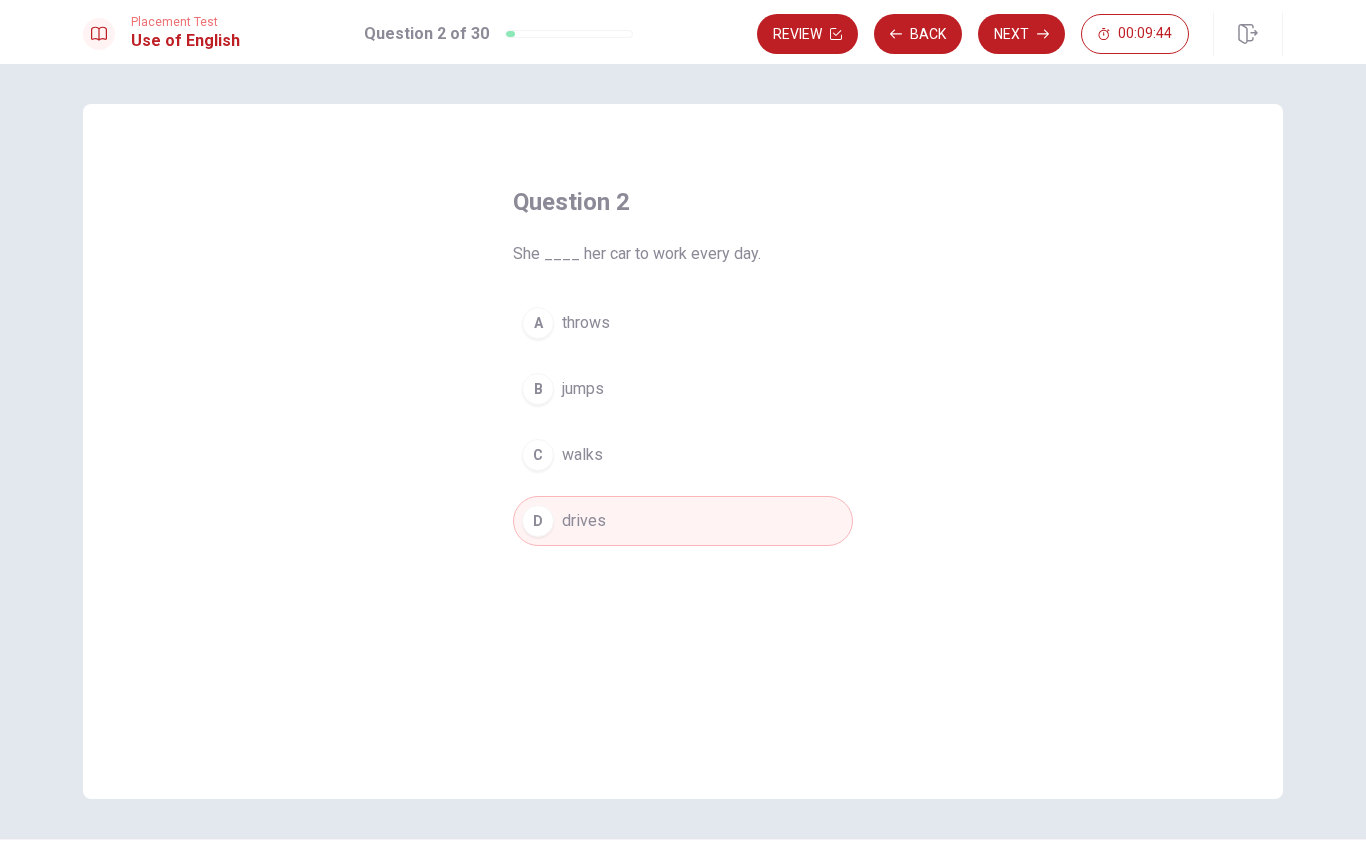click 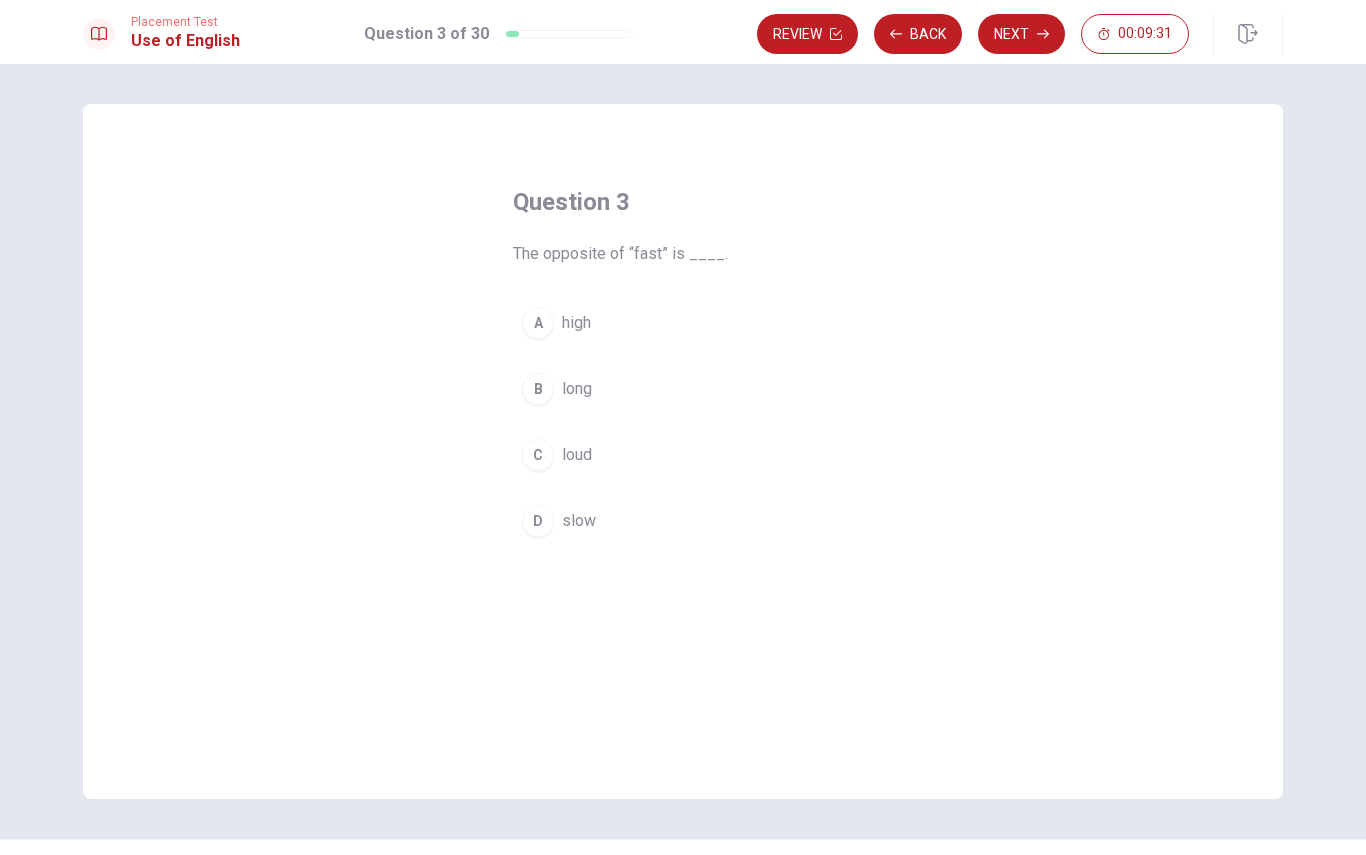 click on "D slow" at bounding box center (683, 521) 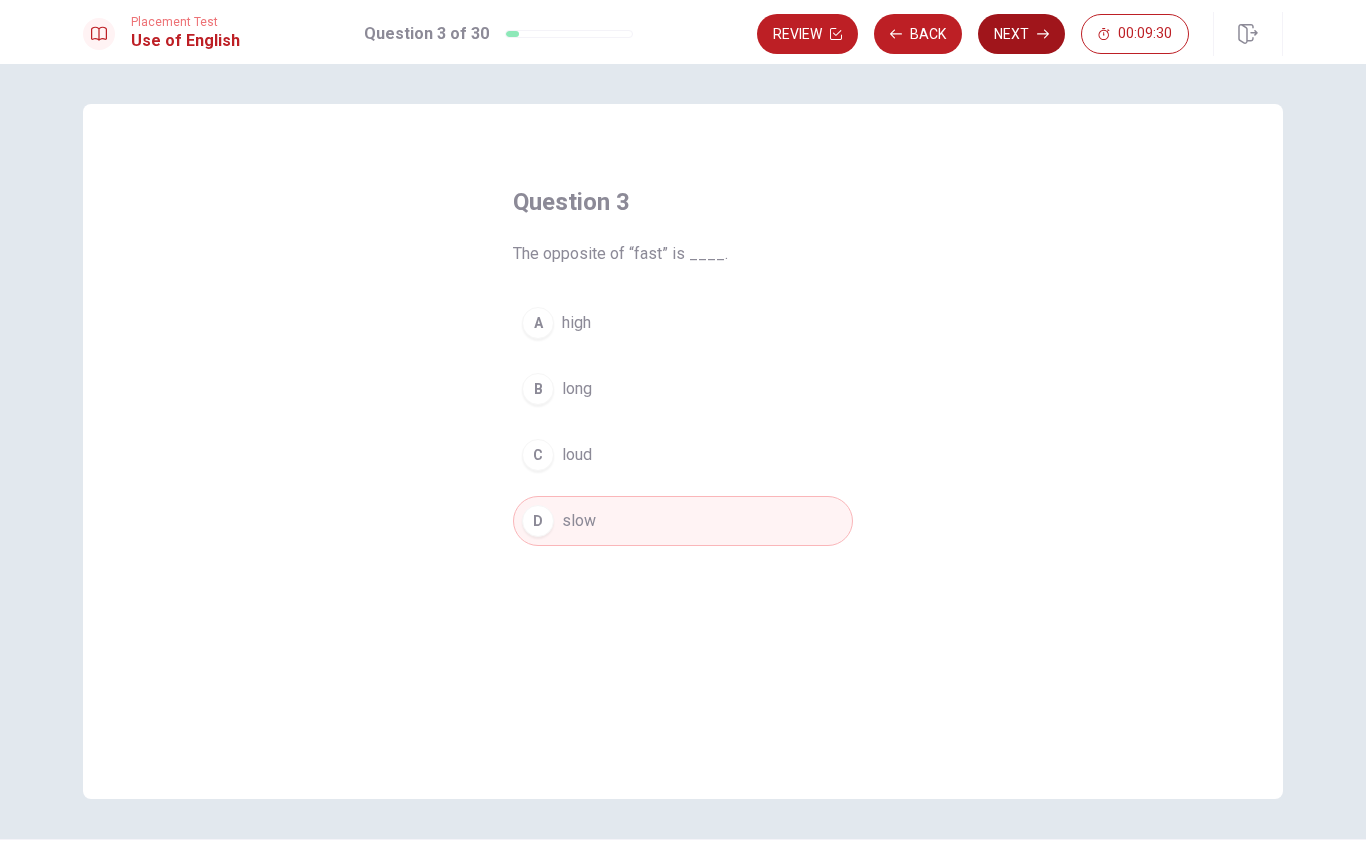 click on "Next" at bounding box center [1021, 34] 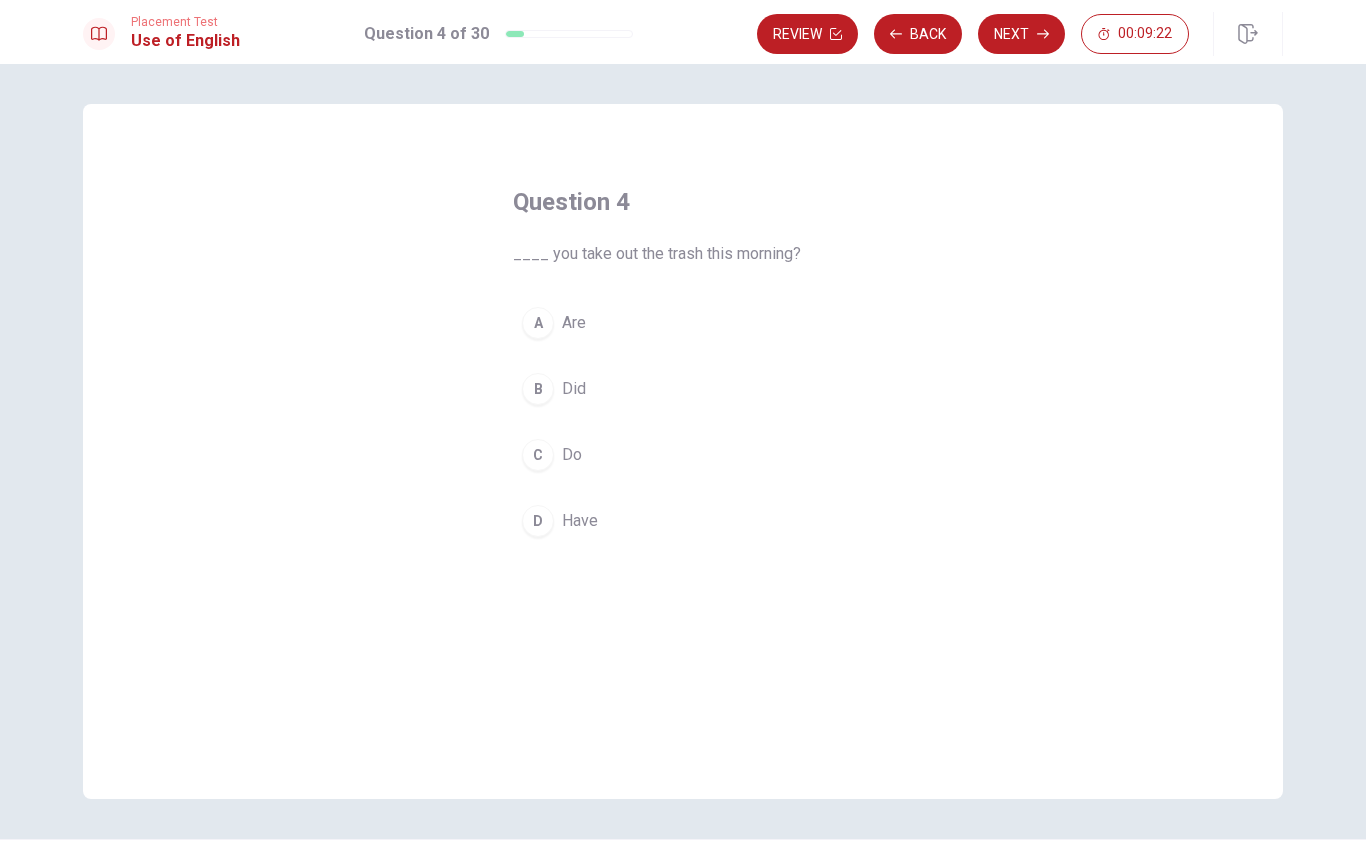 click on "Do" at bounding box center [572, 455] 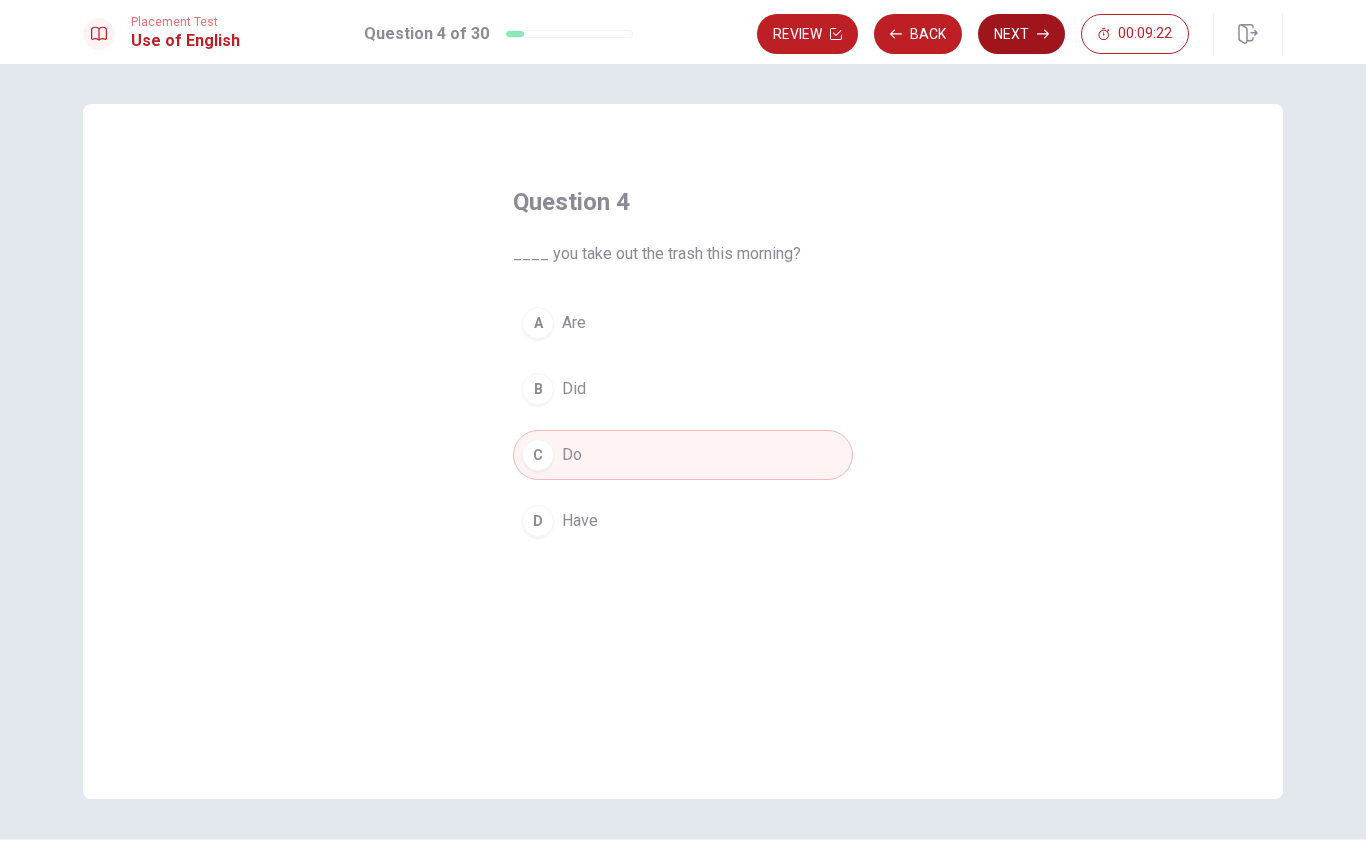 click on "Next" at bounding box center (1021, 34) 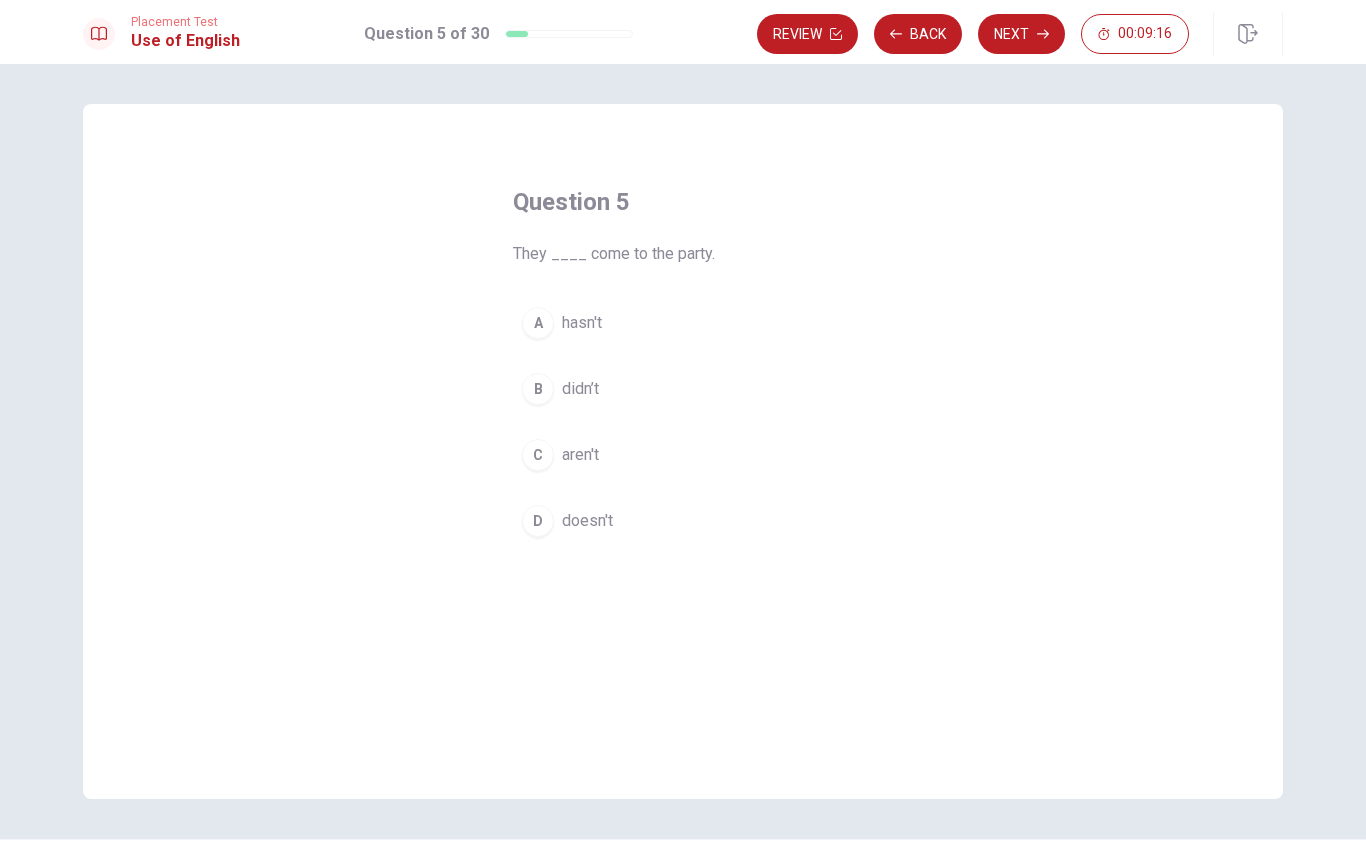 click on "aren't" at bounding box center (580, 455) 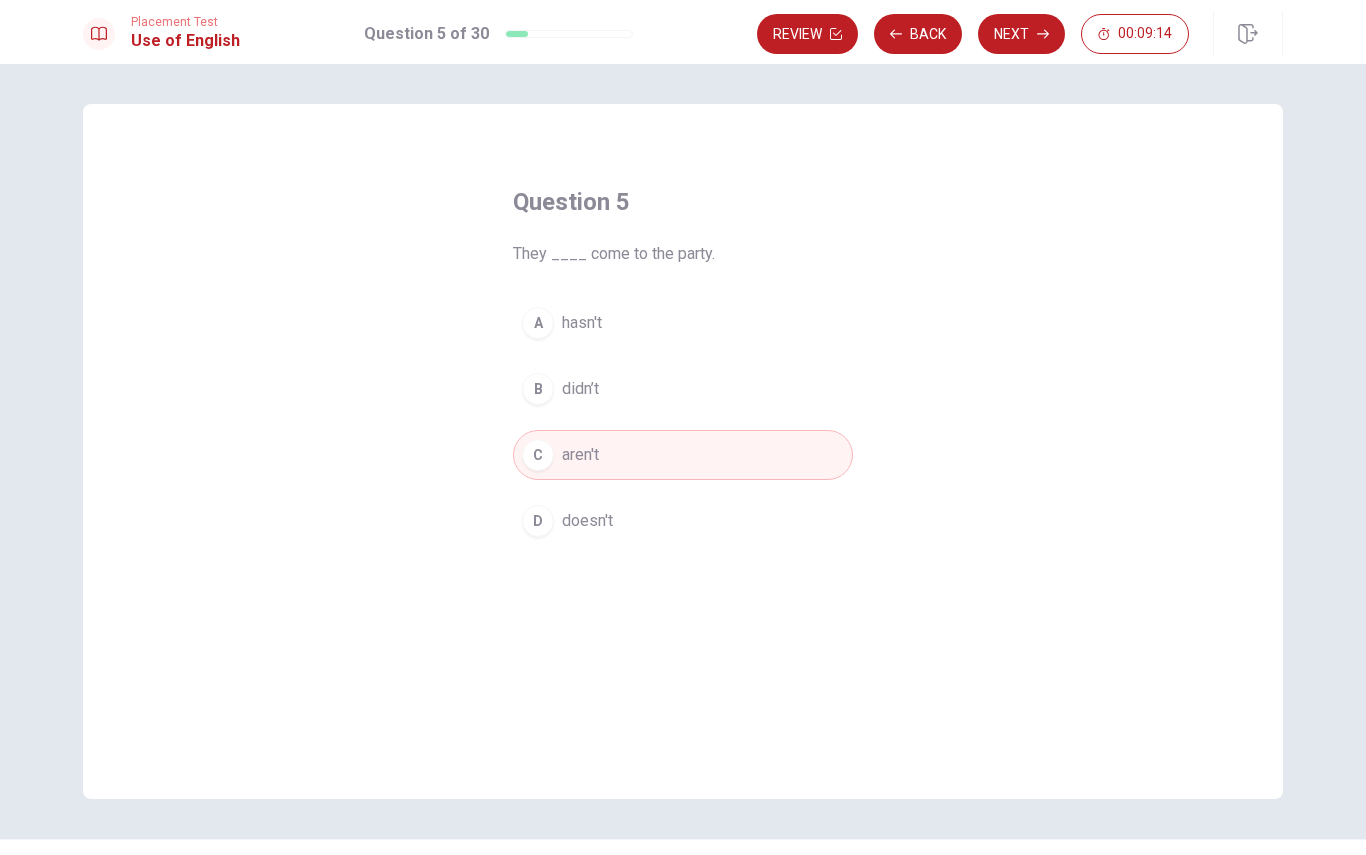 click on "Next" at bounding box center (1021, 34) 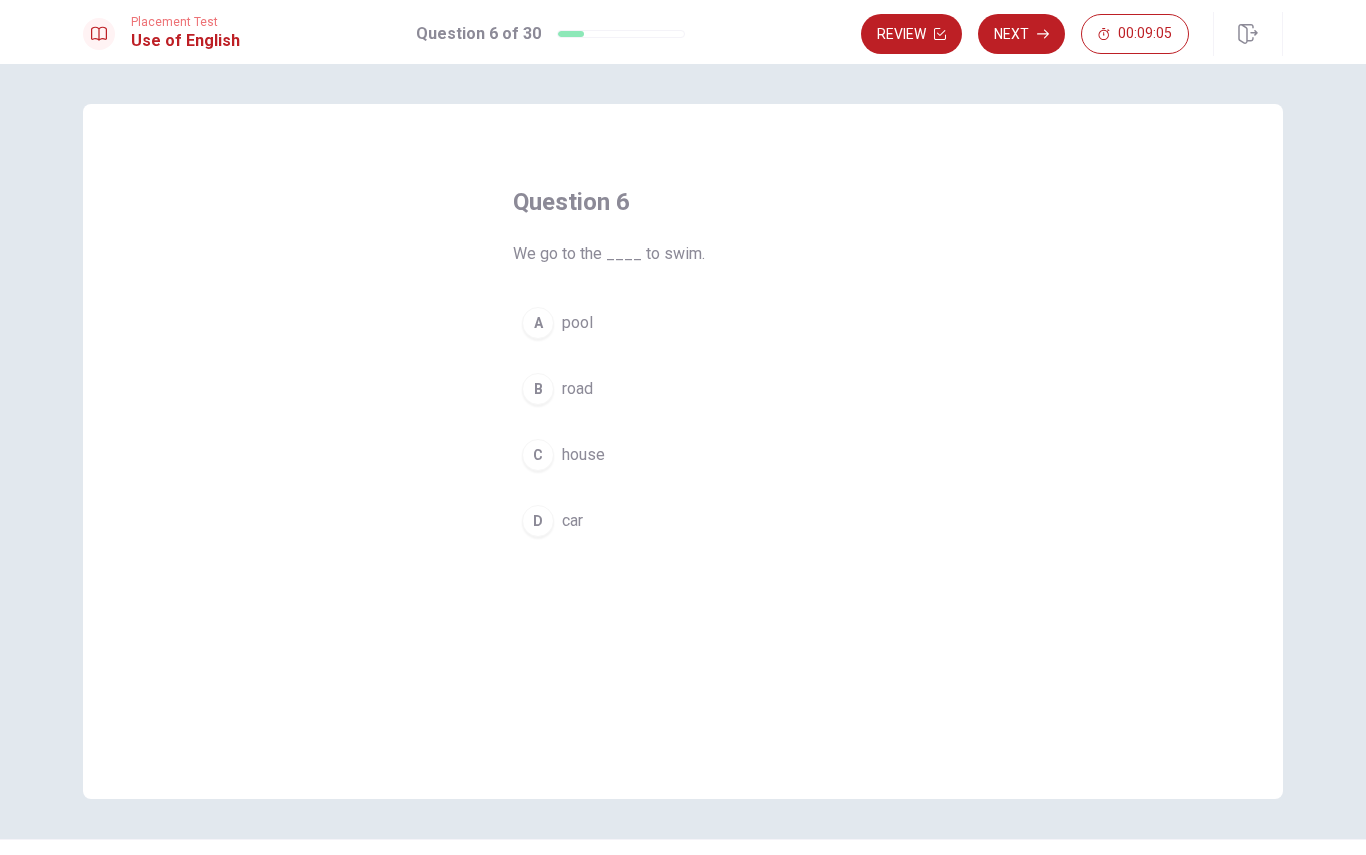 click on "A pool" at bounding box center [683, 323] 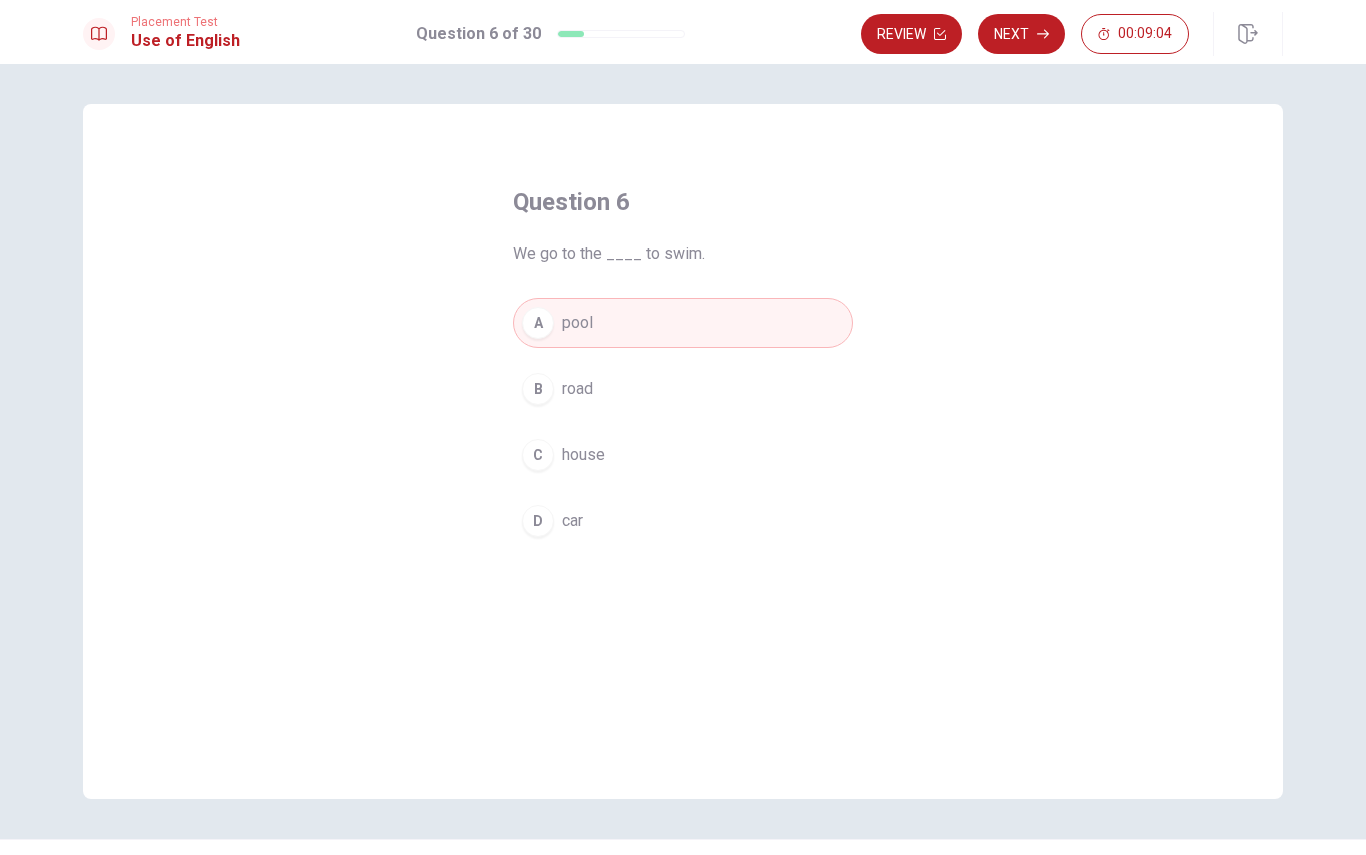 click on "Next" at bounding box center (1021, 34) 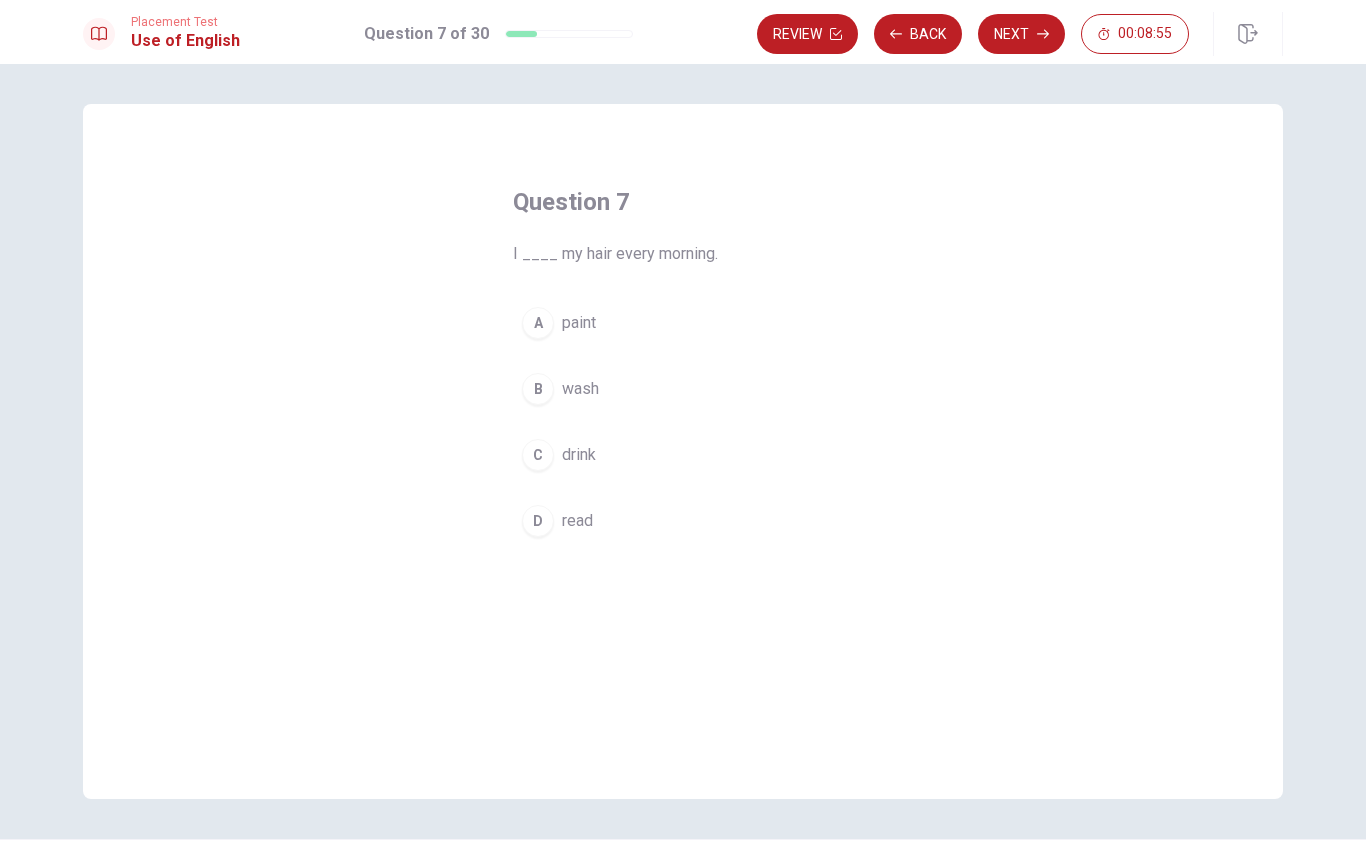 click on "wash" at bounding box center [580, 389] 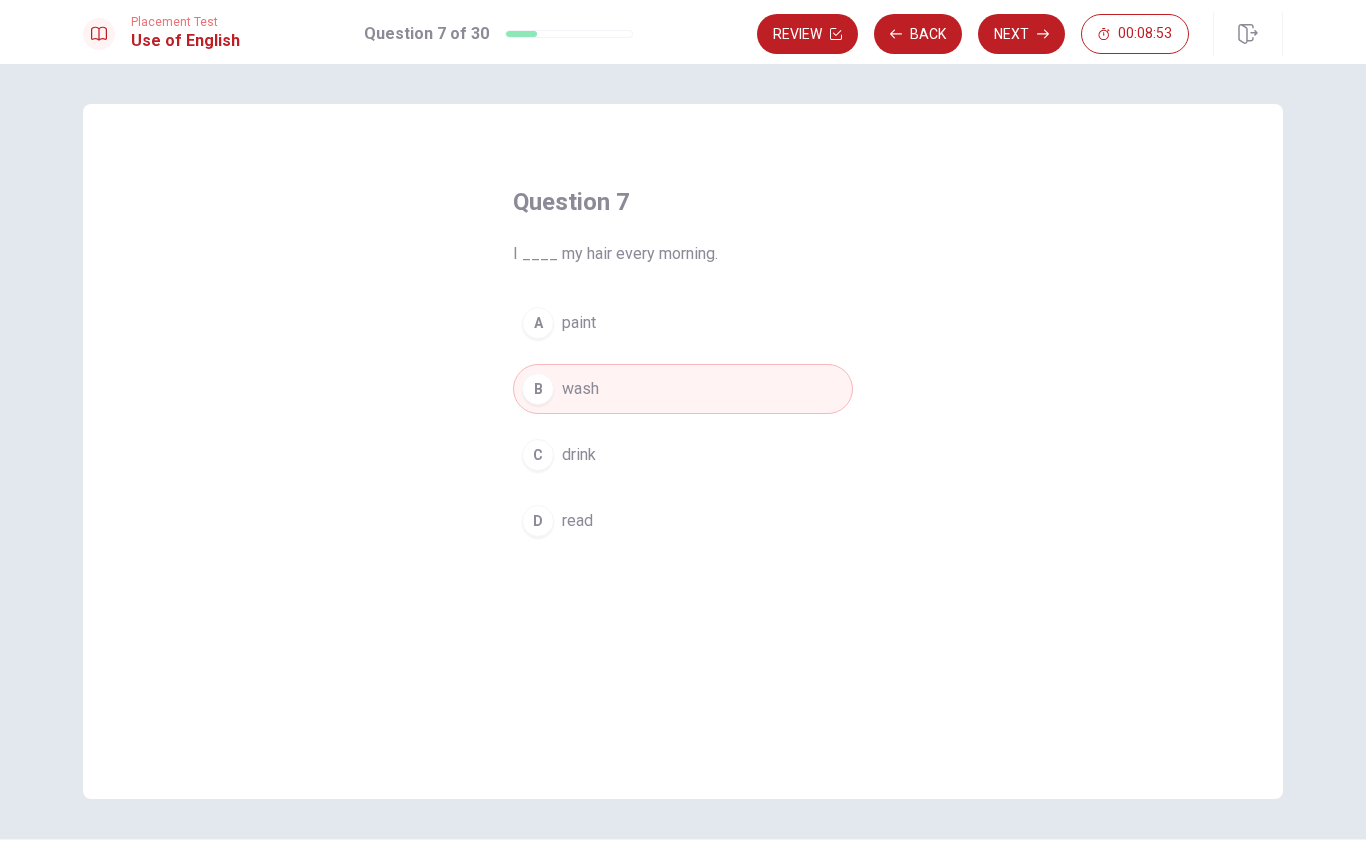 click on "Next" at bounding box center [1021, 34] 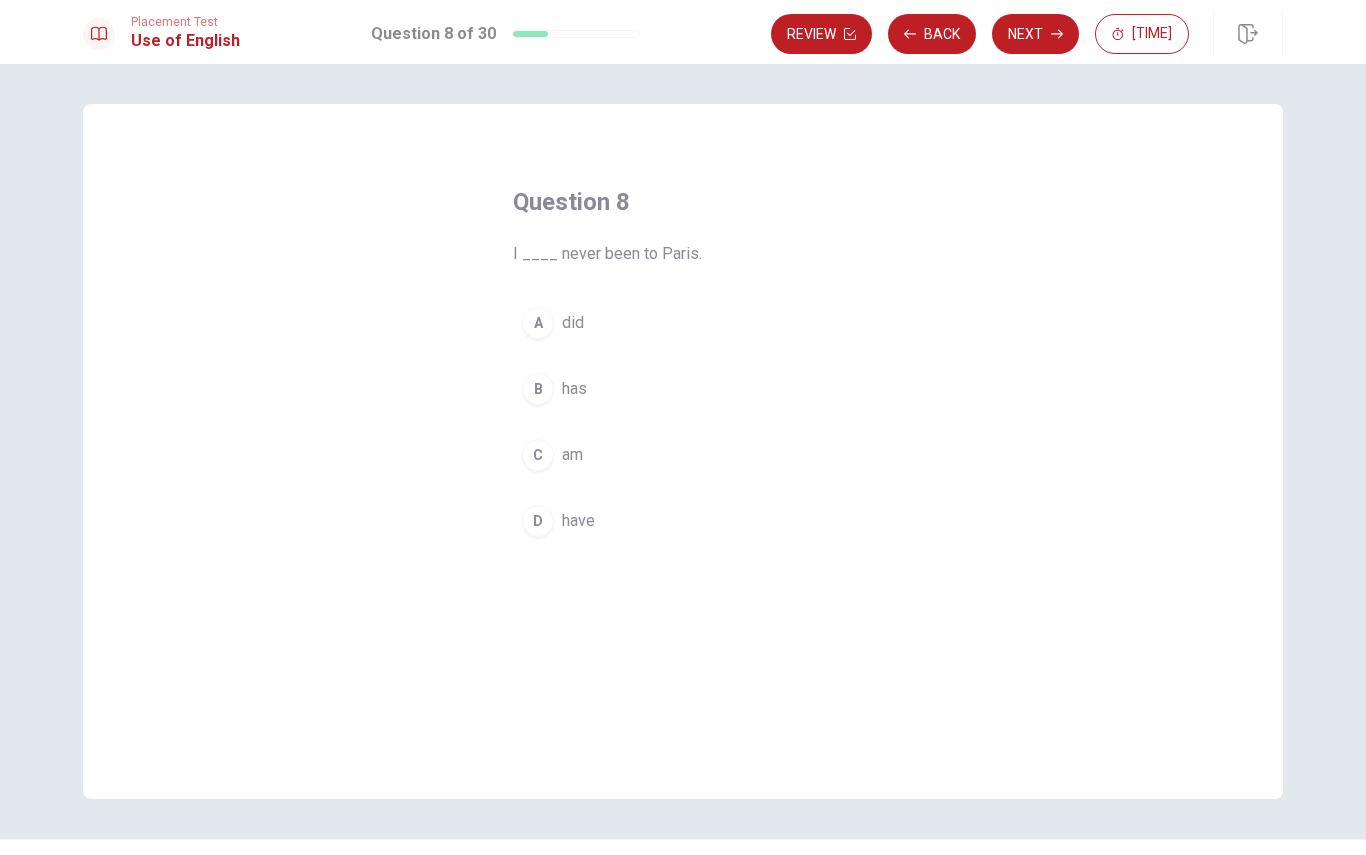 click on "C am" at bounding box center (683, 455) 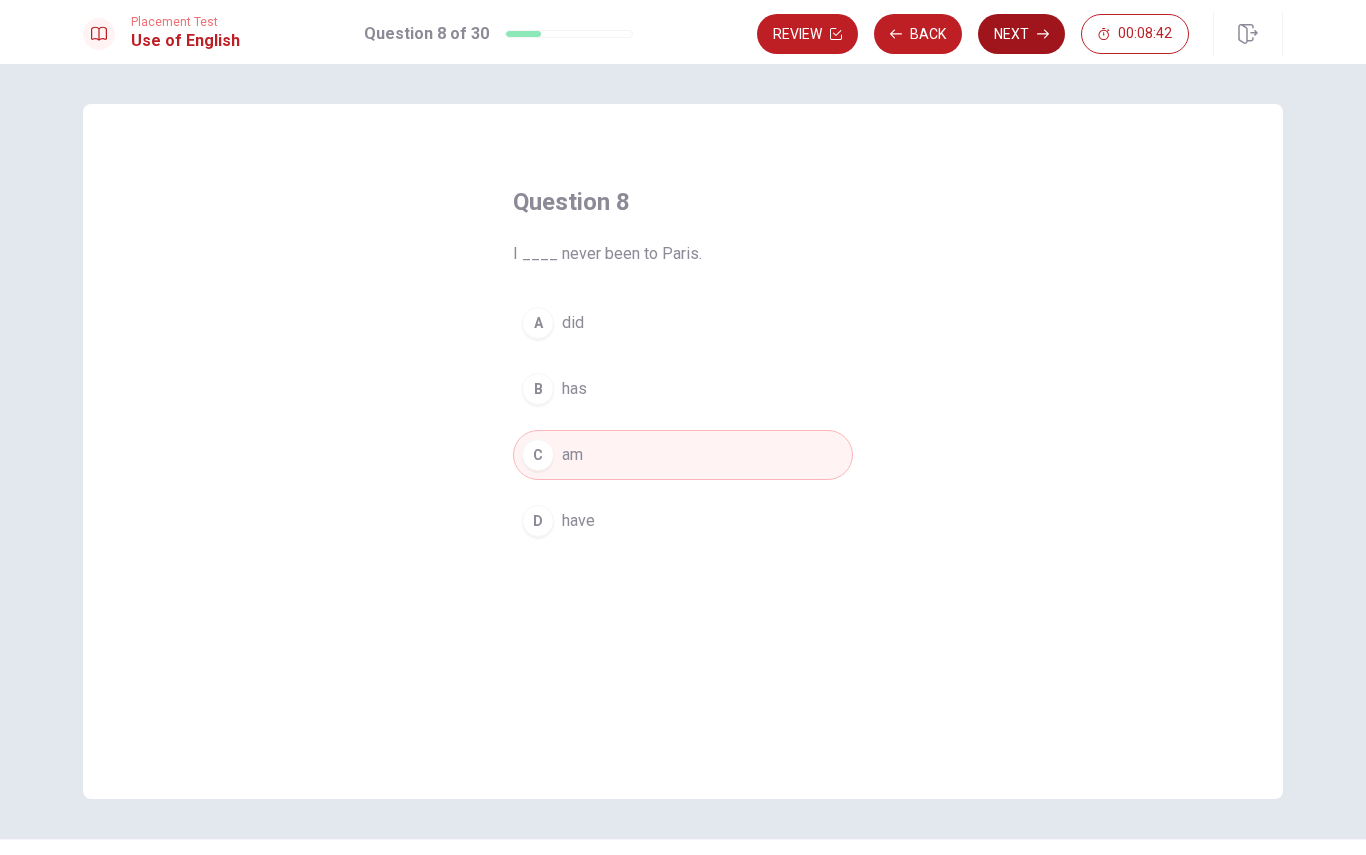 click on "Next" at bounding box center (1021, 34) 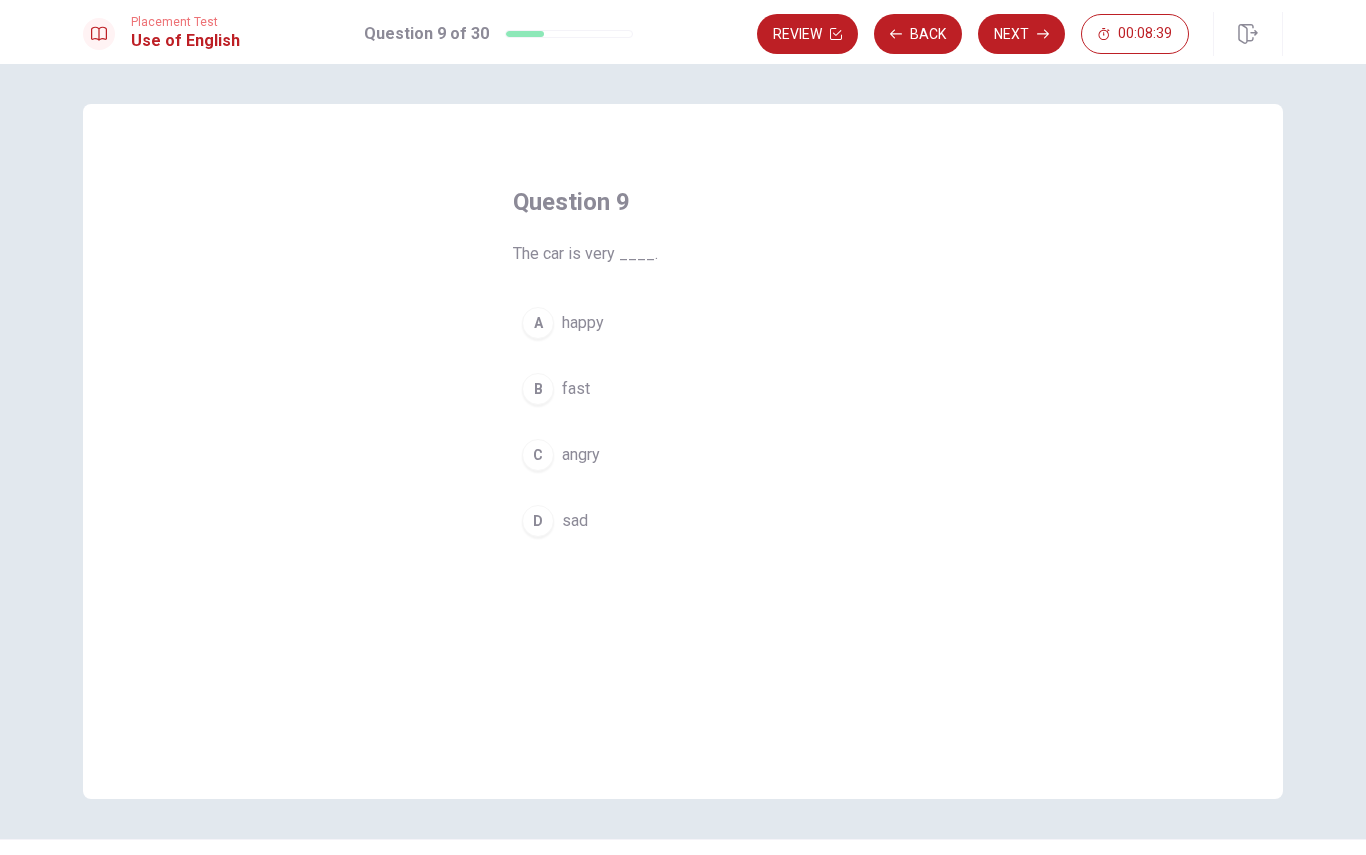 click on "fast" at bounding box center (576, 389) 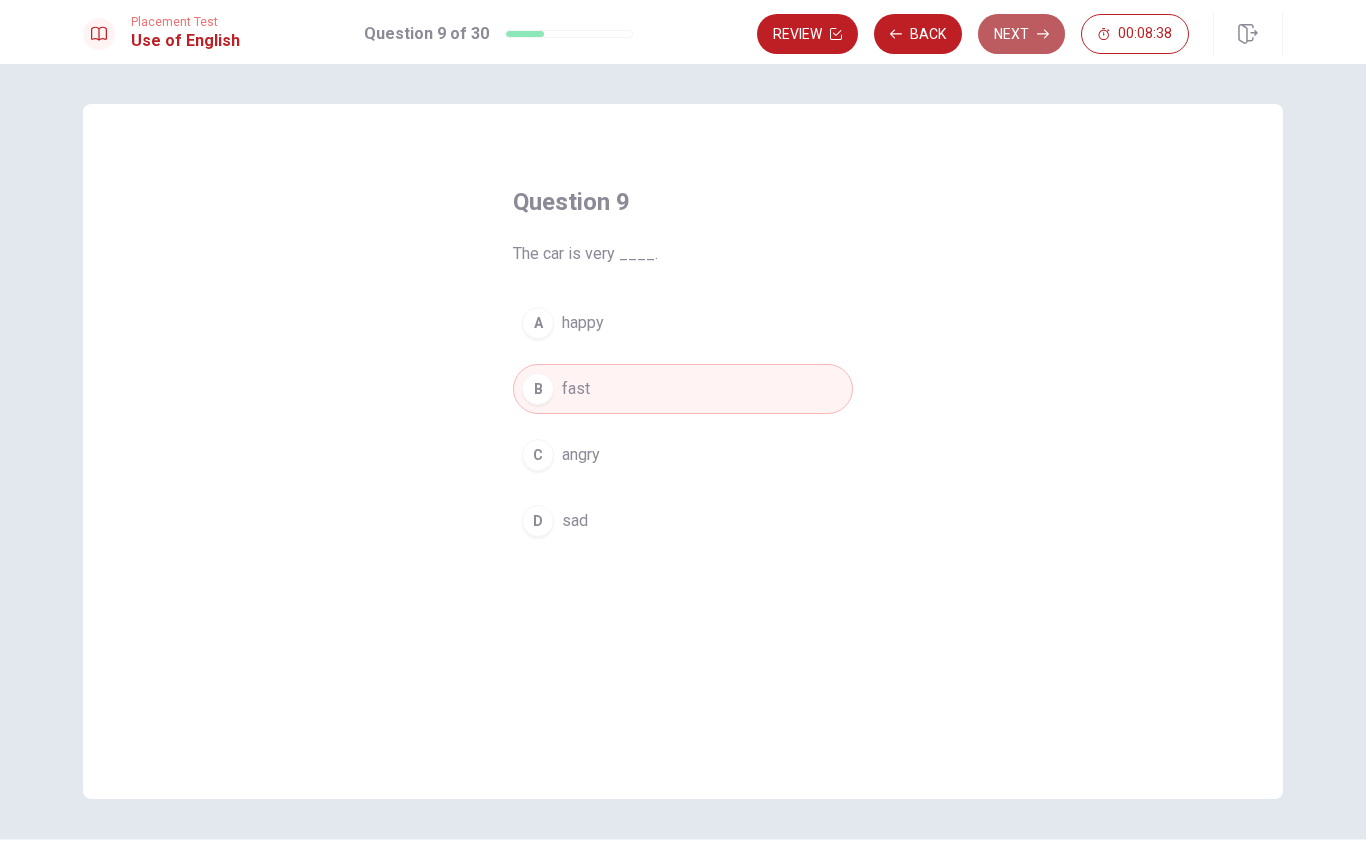 click on "Next" at bounding box center (1021, 34) 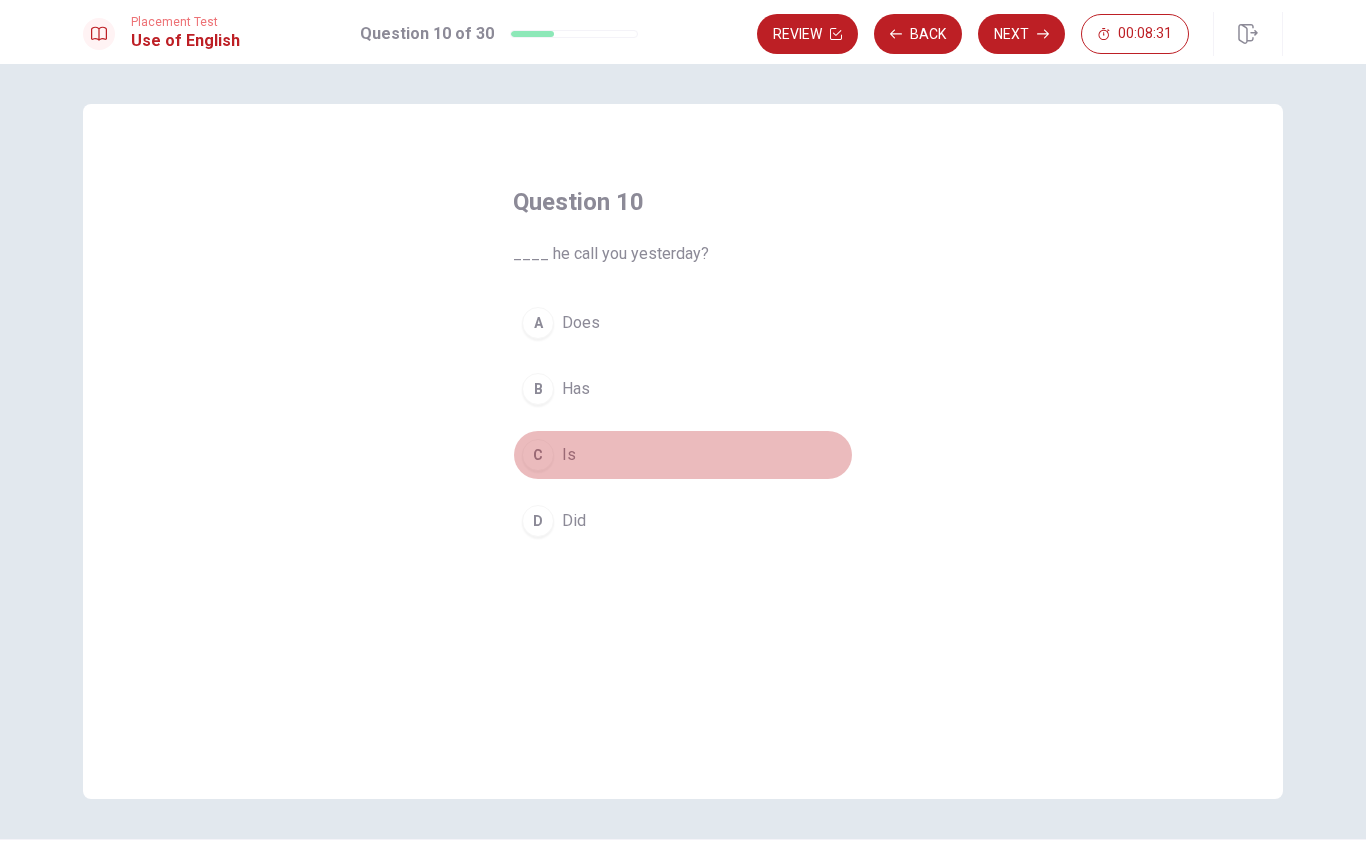 click on "C Is" at bounding box center (683, 455) 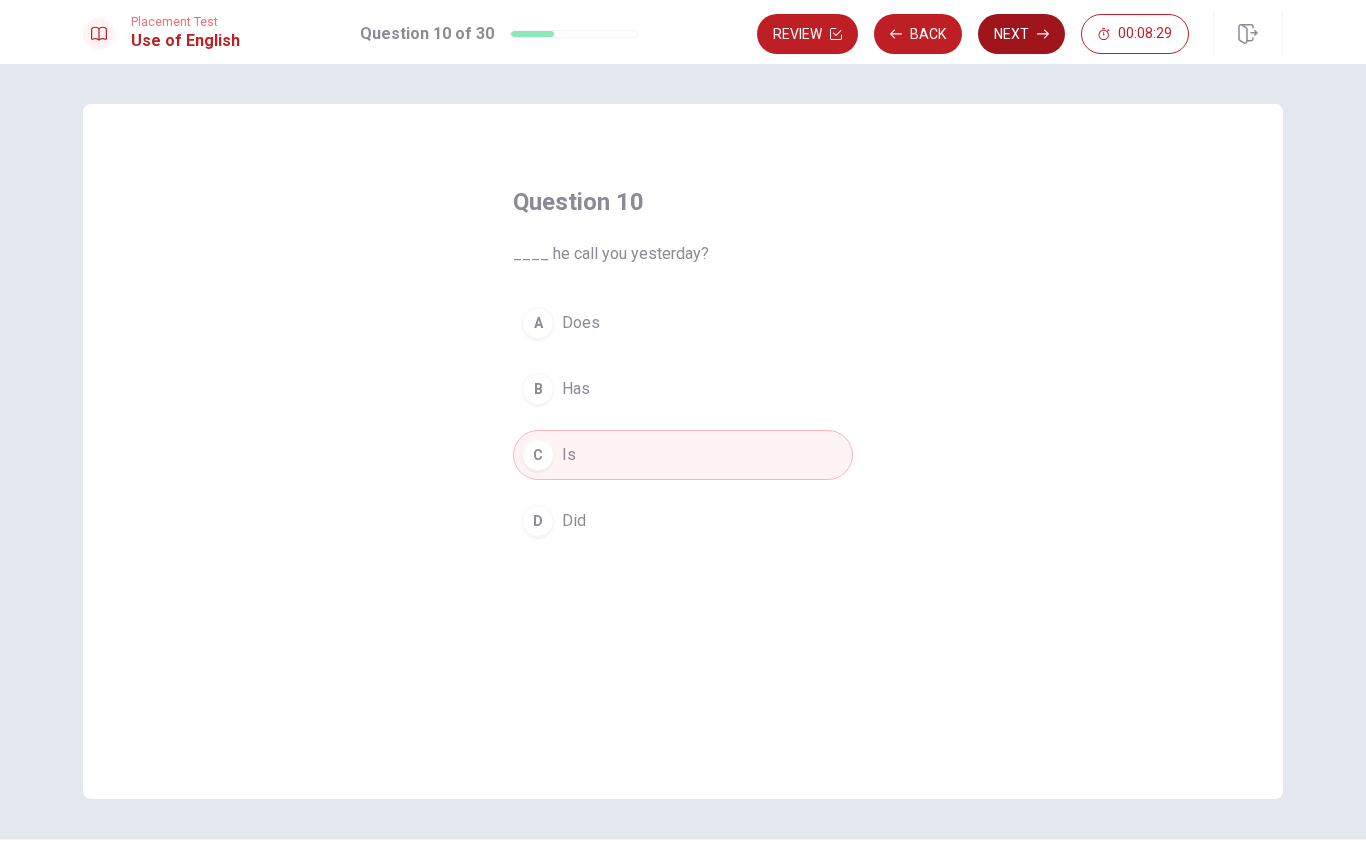 click on "Next" at bounding box center (1021, 34) 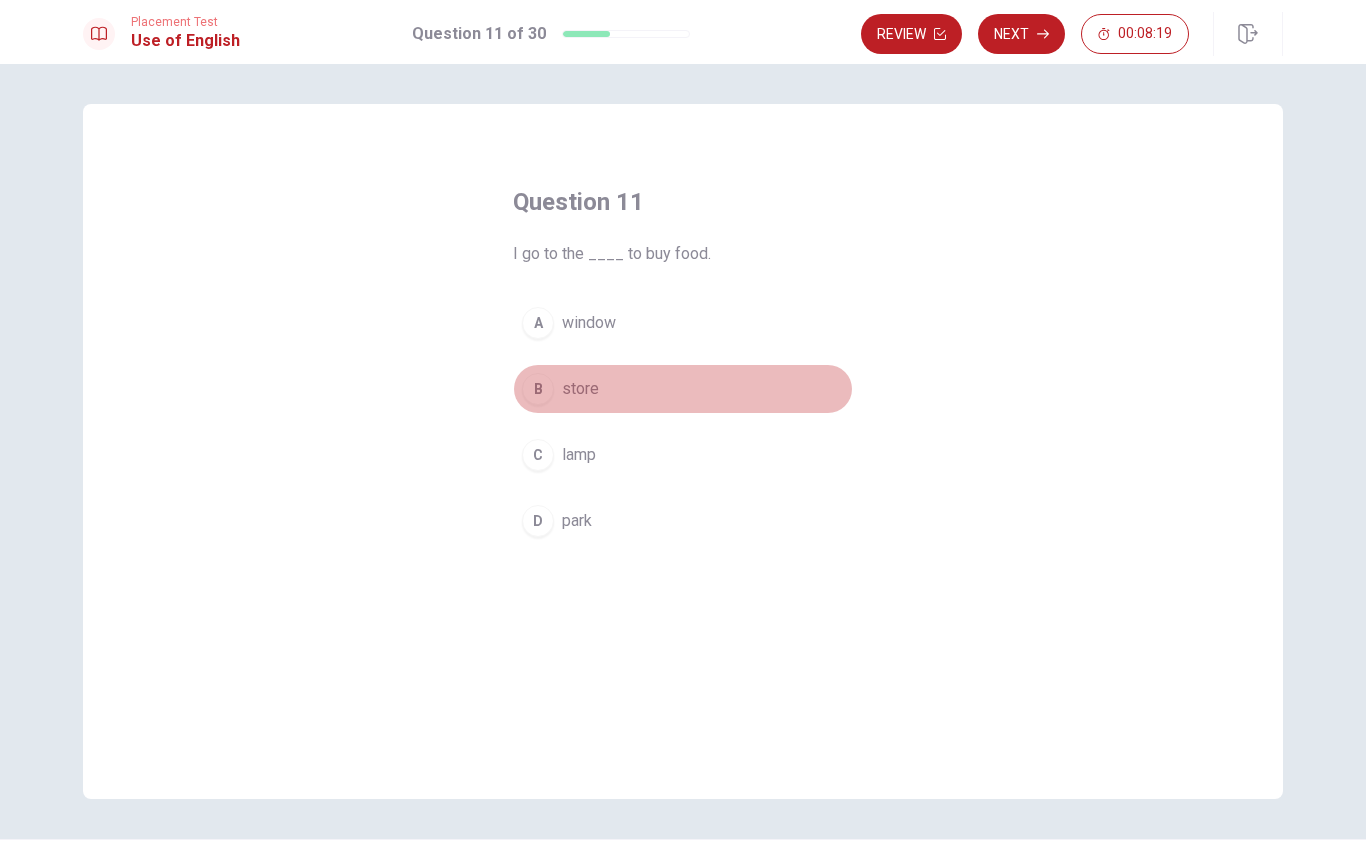 click on "store" at bounding box center [580, 389] 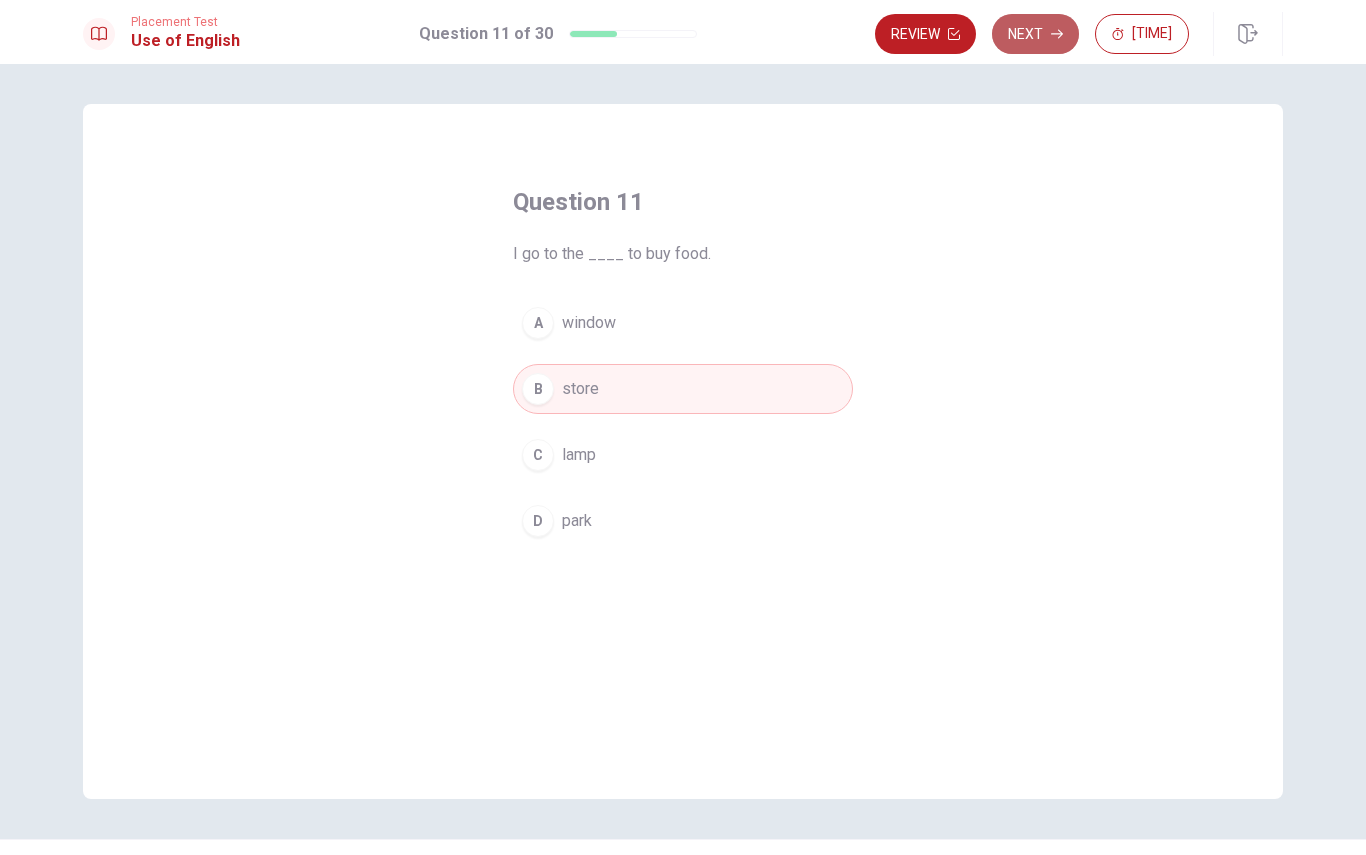 click on "Next" at bounding box center [1035, 34] 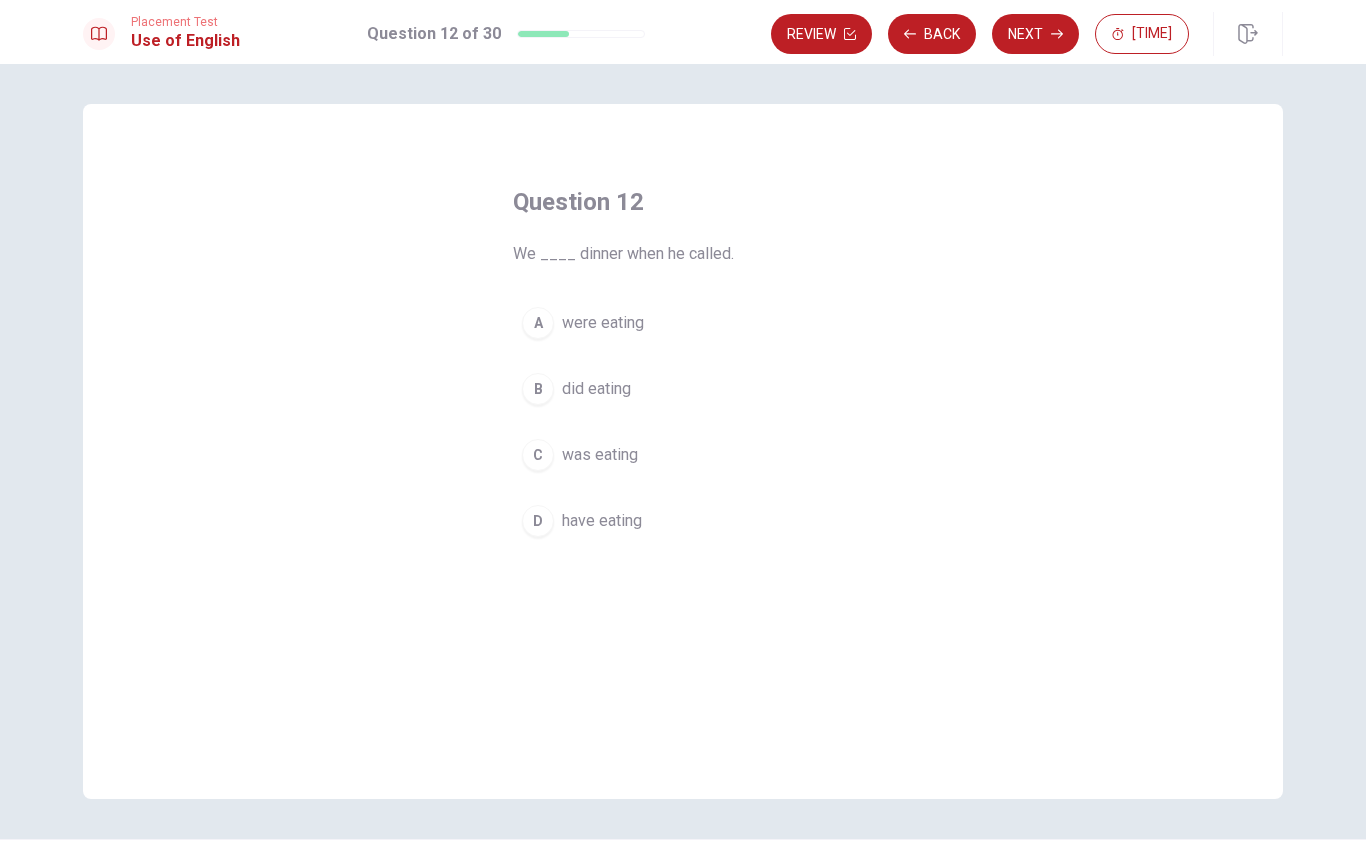click on "was eating" at bounding box center (600, 455) 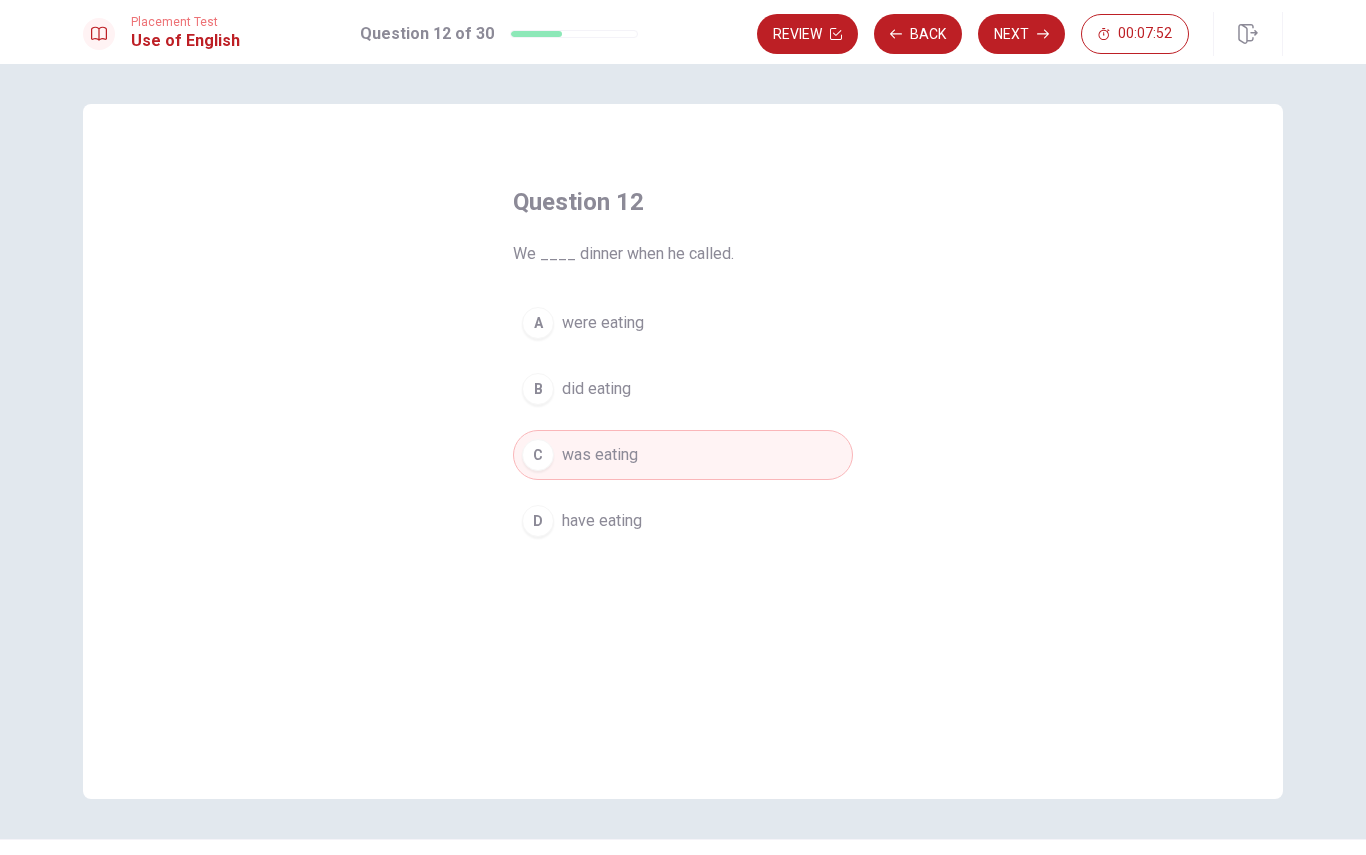 click on "have eating" at bounding box center [602, 521] 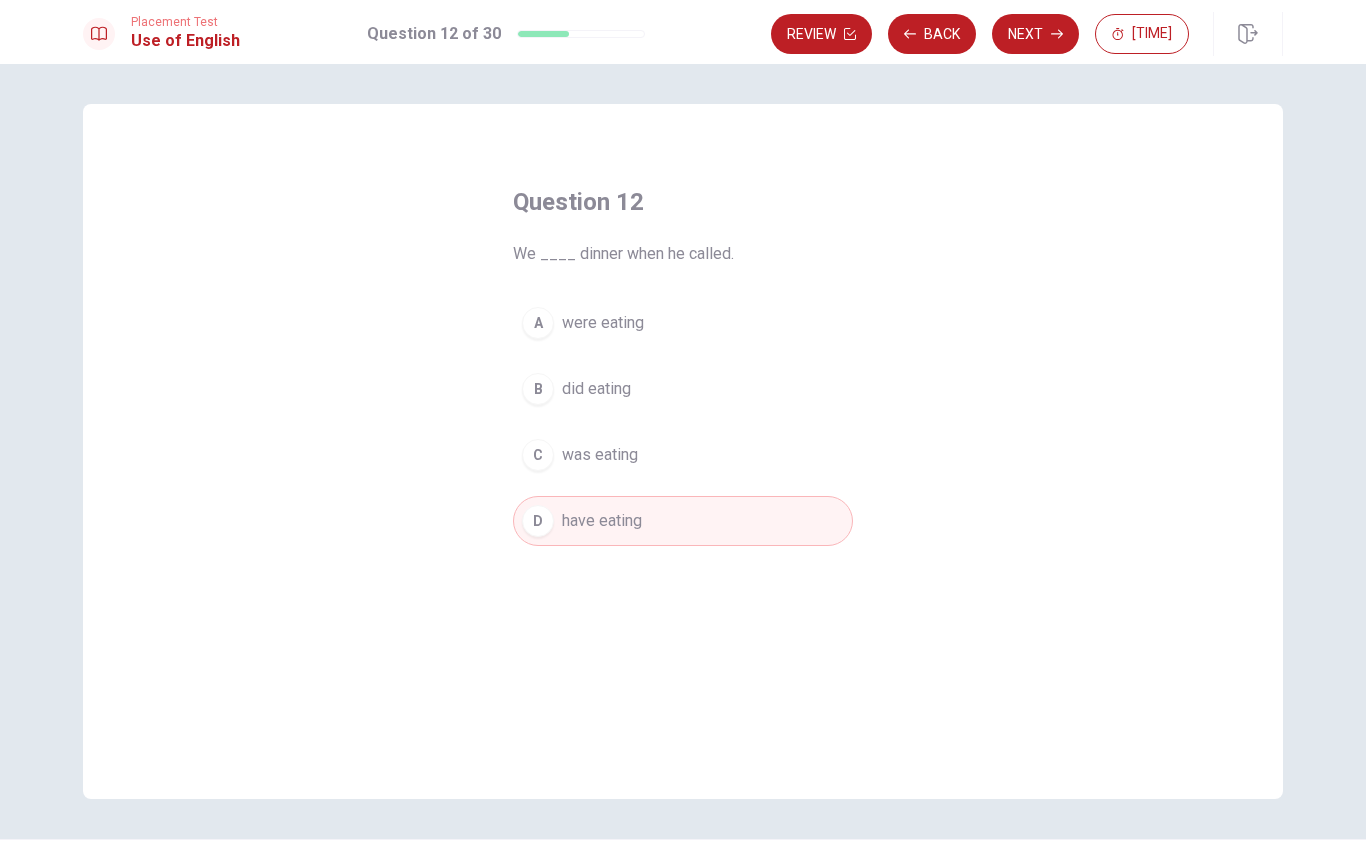 click on "Next" at bounding box center (1035, 34) 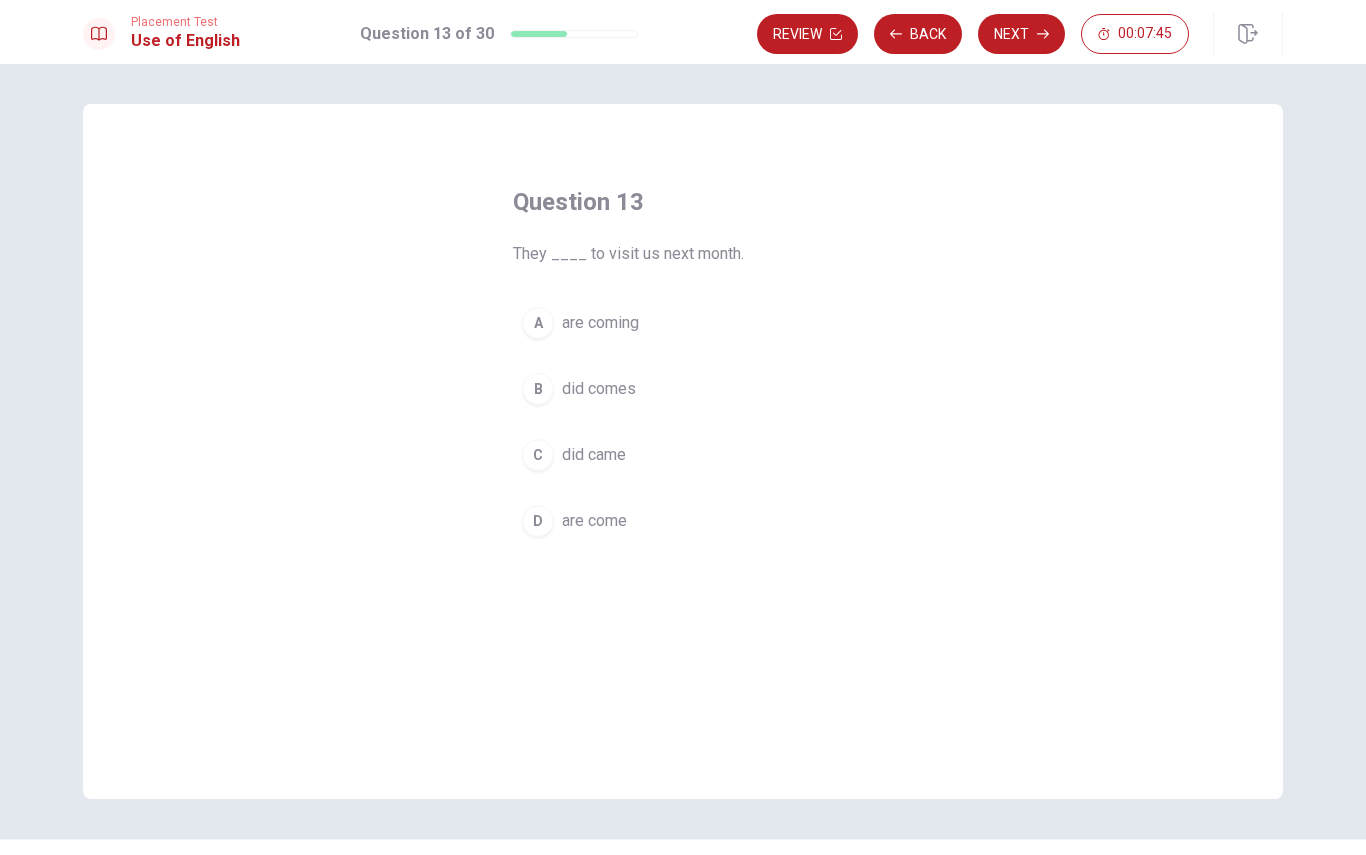 click on "D are come" at bounding box center [683, 521] 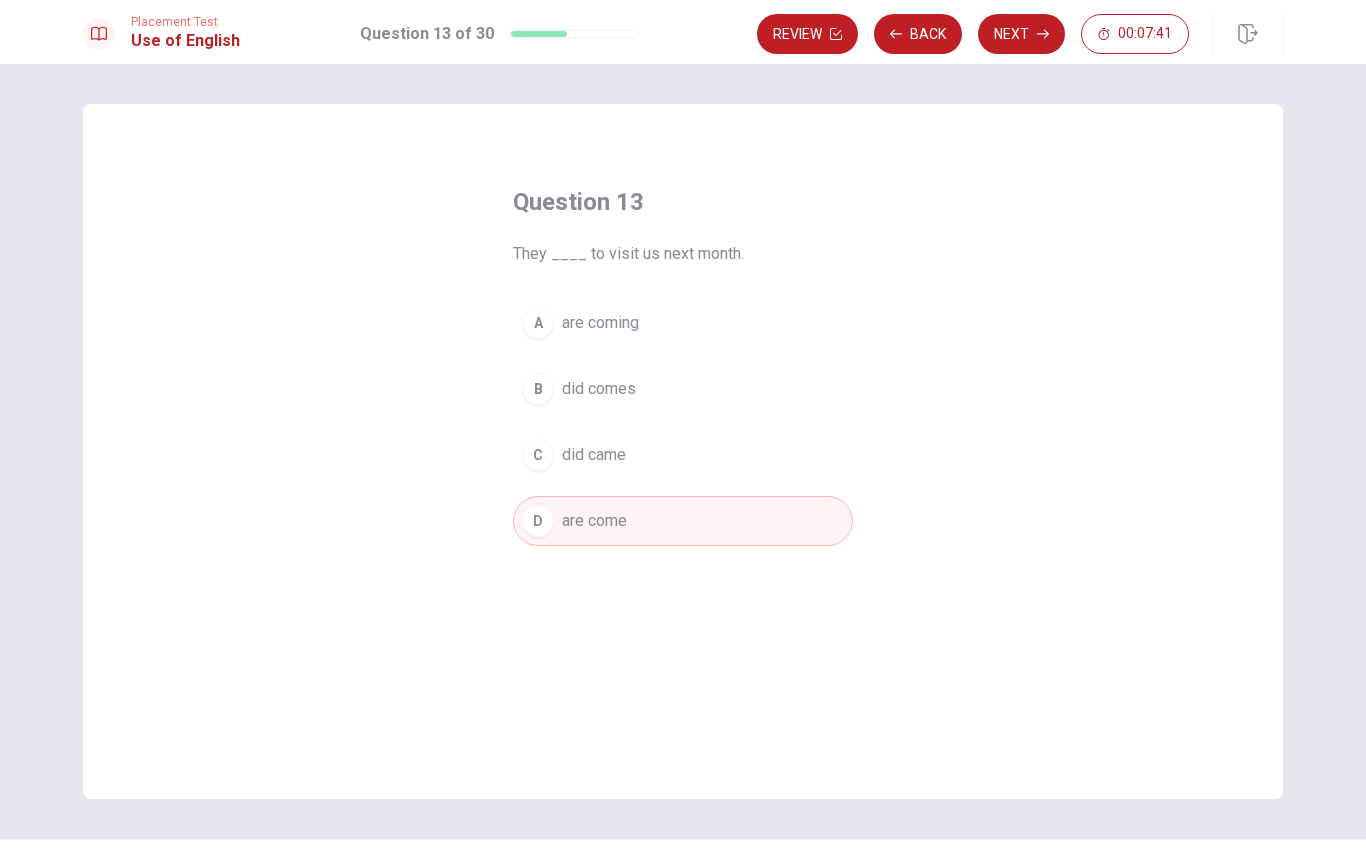 click on "A are coming" at bounding box center (683, 323) 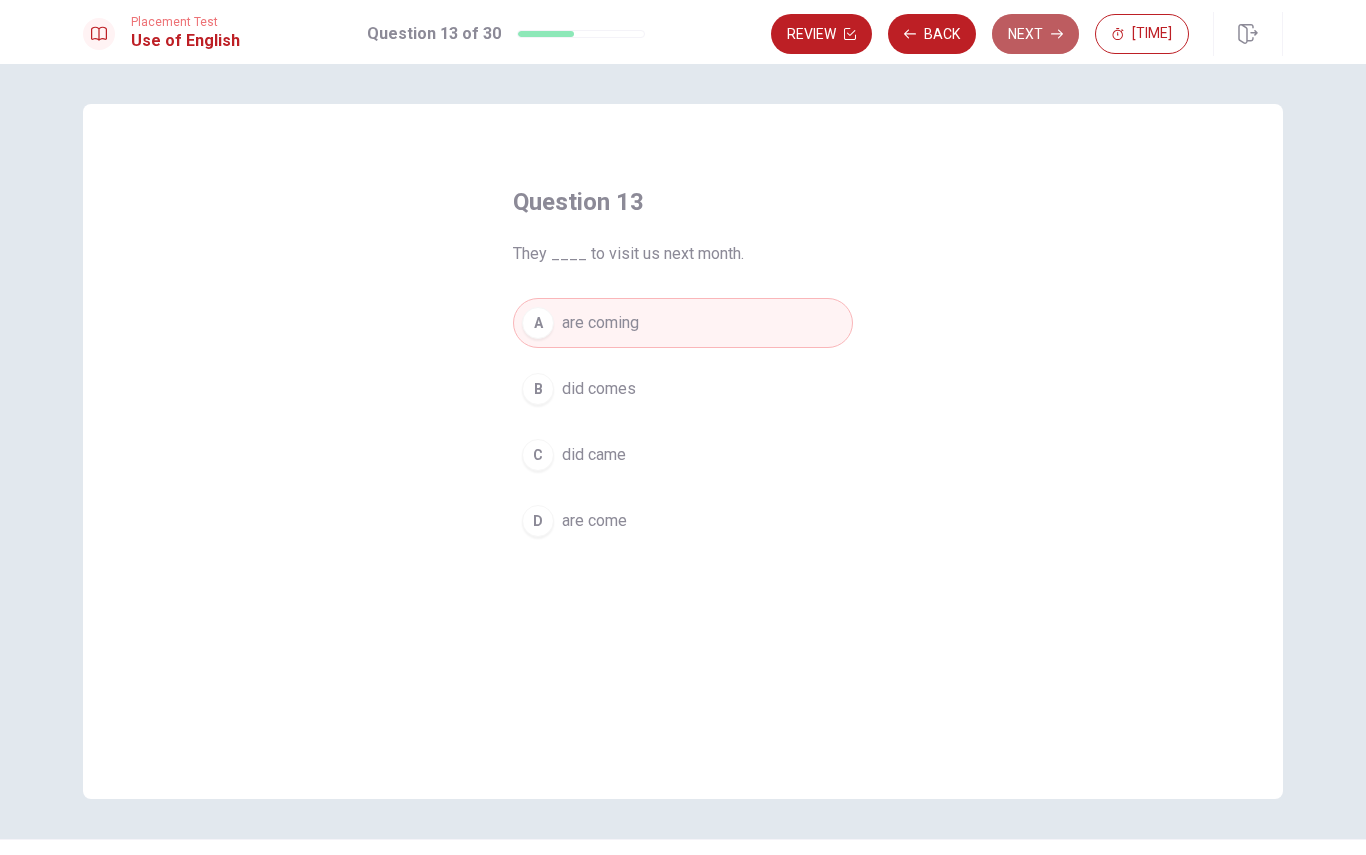 click on "Next" at bounding box center (1035, 34) 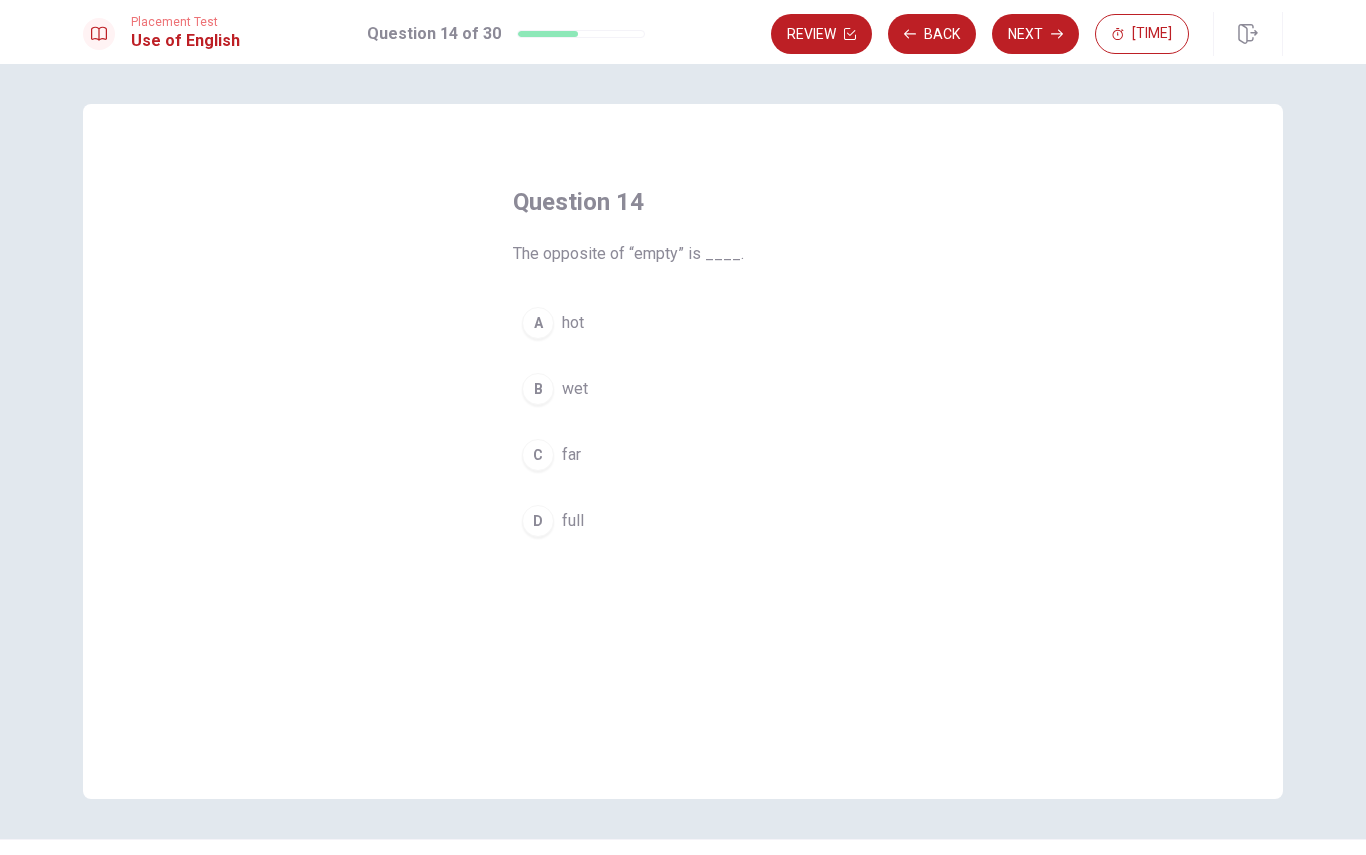 click on "far" at bounding box center (571, 455) 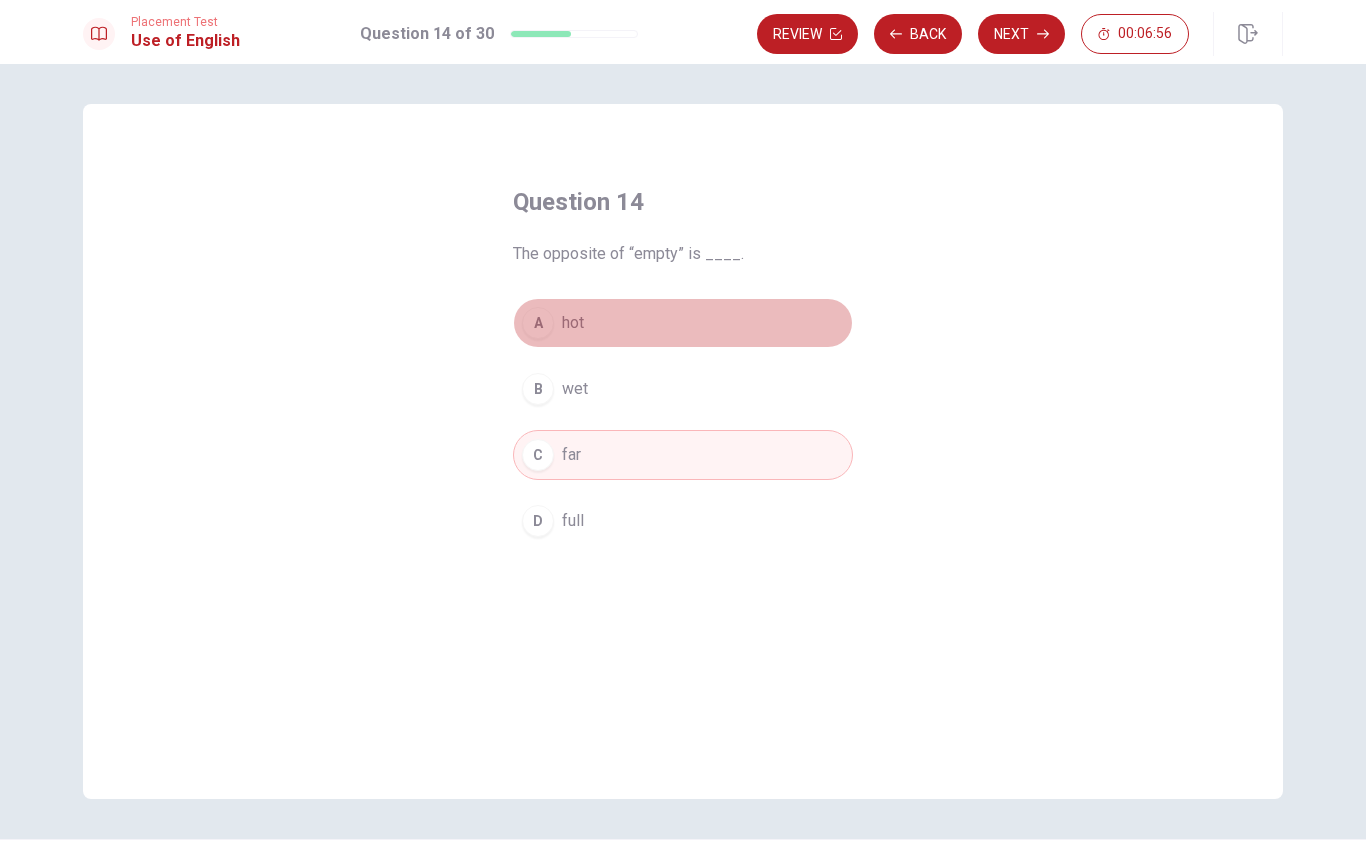 click on "A hot" at bounding box center (683, 323) 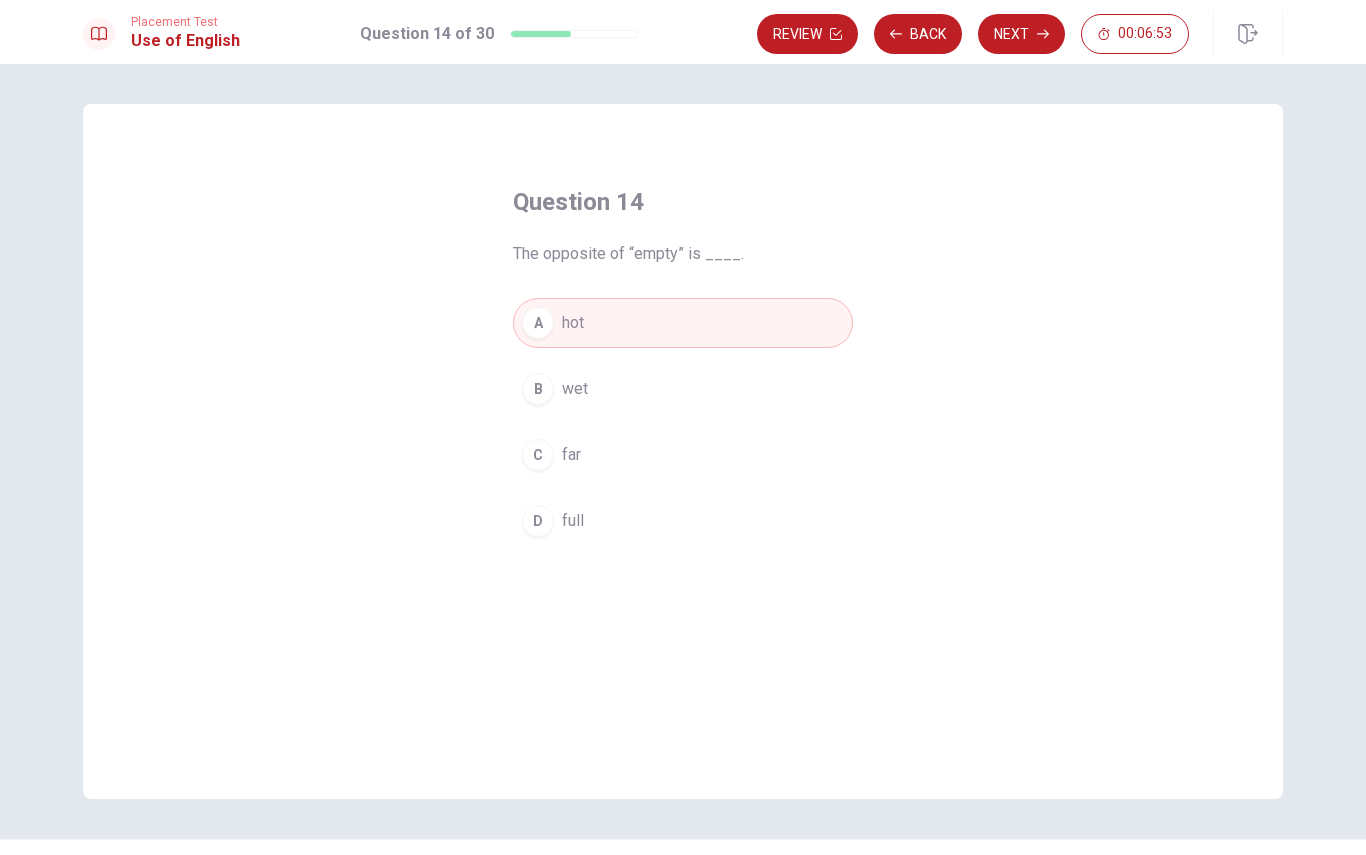 click on "B wet" at bounding box center (683, 389) 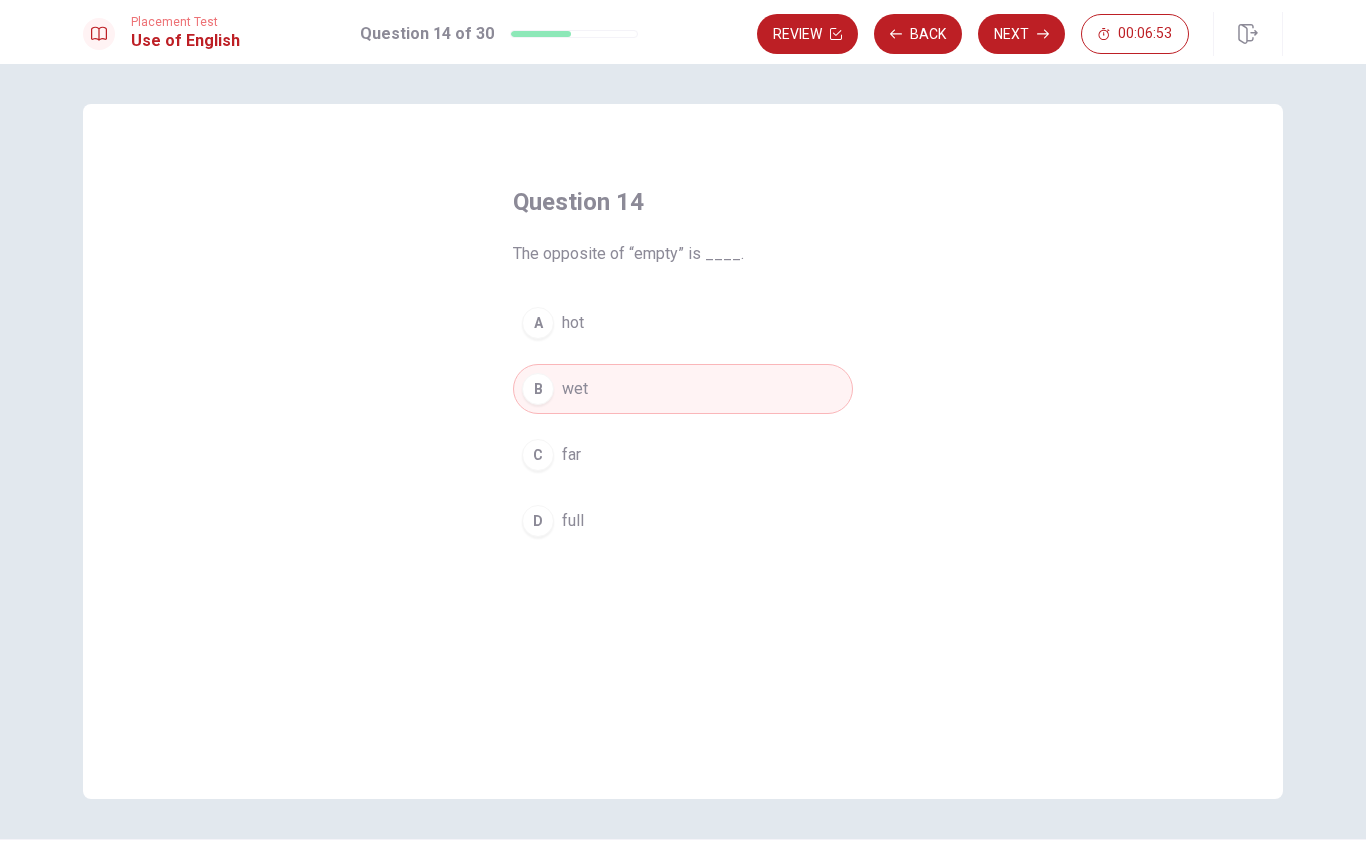 click on "C far" at bounding box center (683, 455) 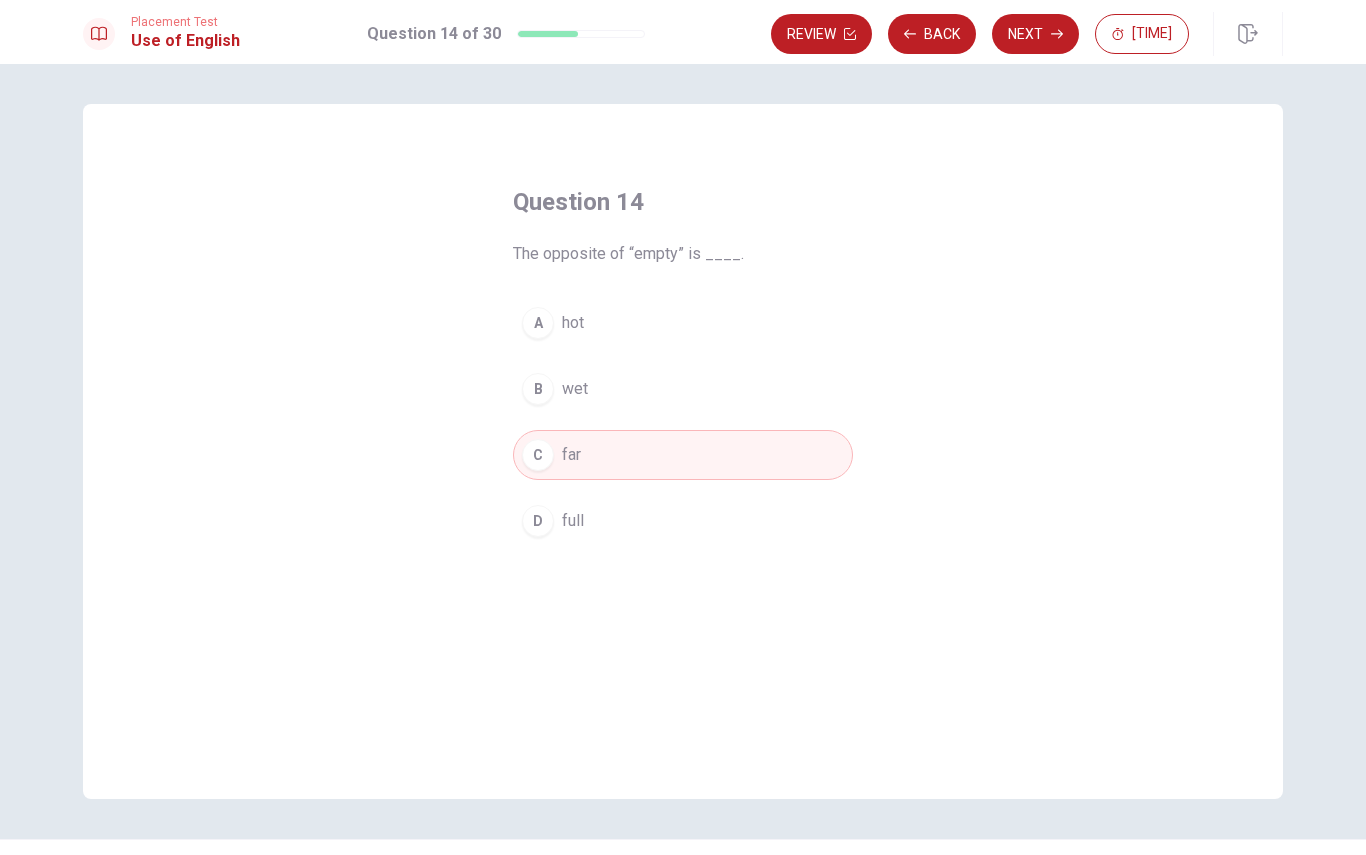 click on "Next" at bounding box center (1035, 34) 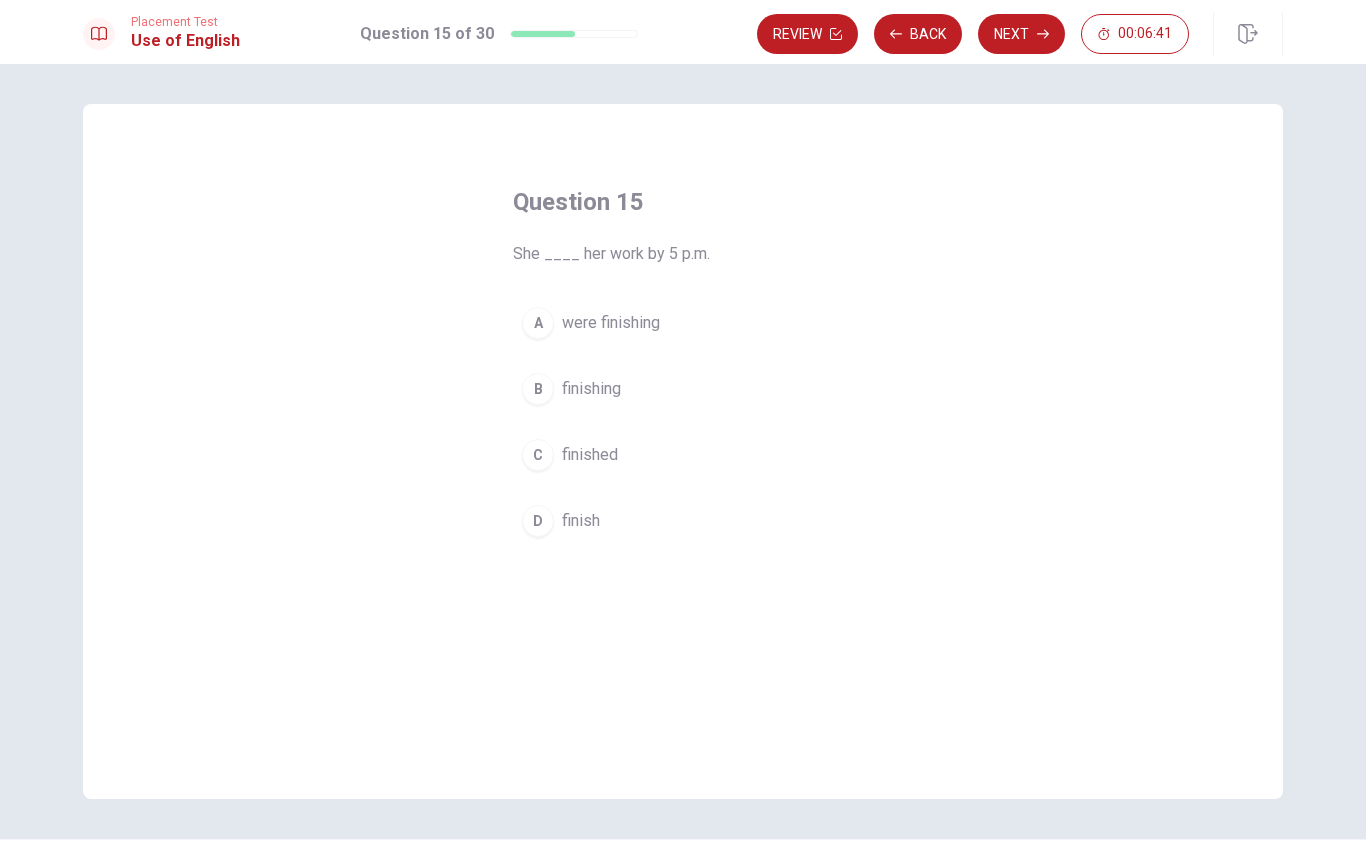 click on "D finish" at bounding box center [683, 521] 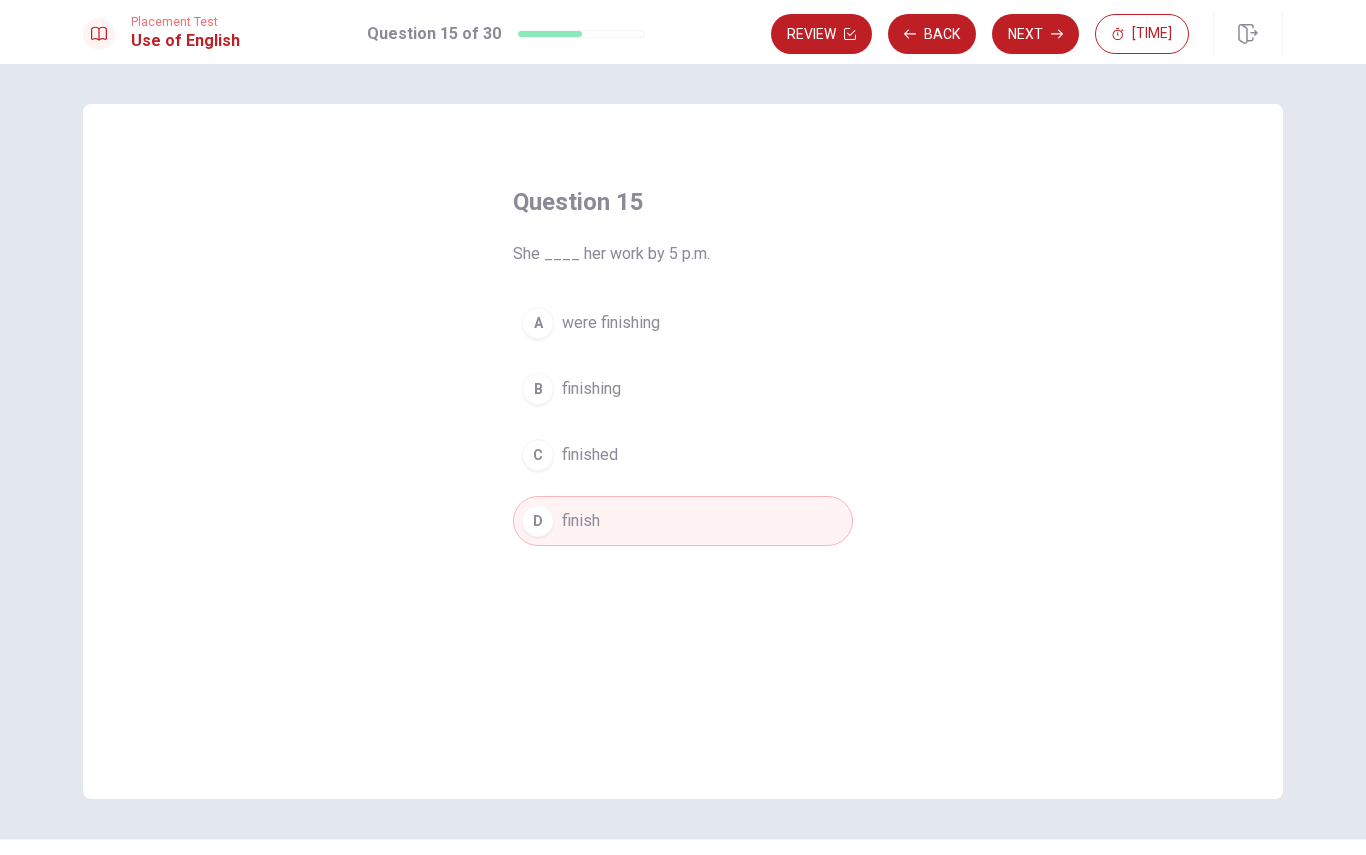 click on "Next" at bounding box center (1035, 34) 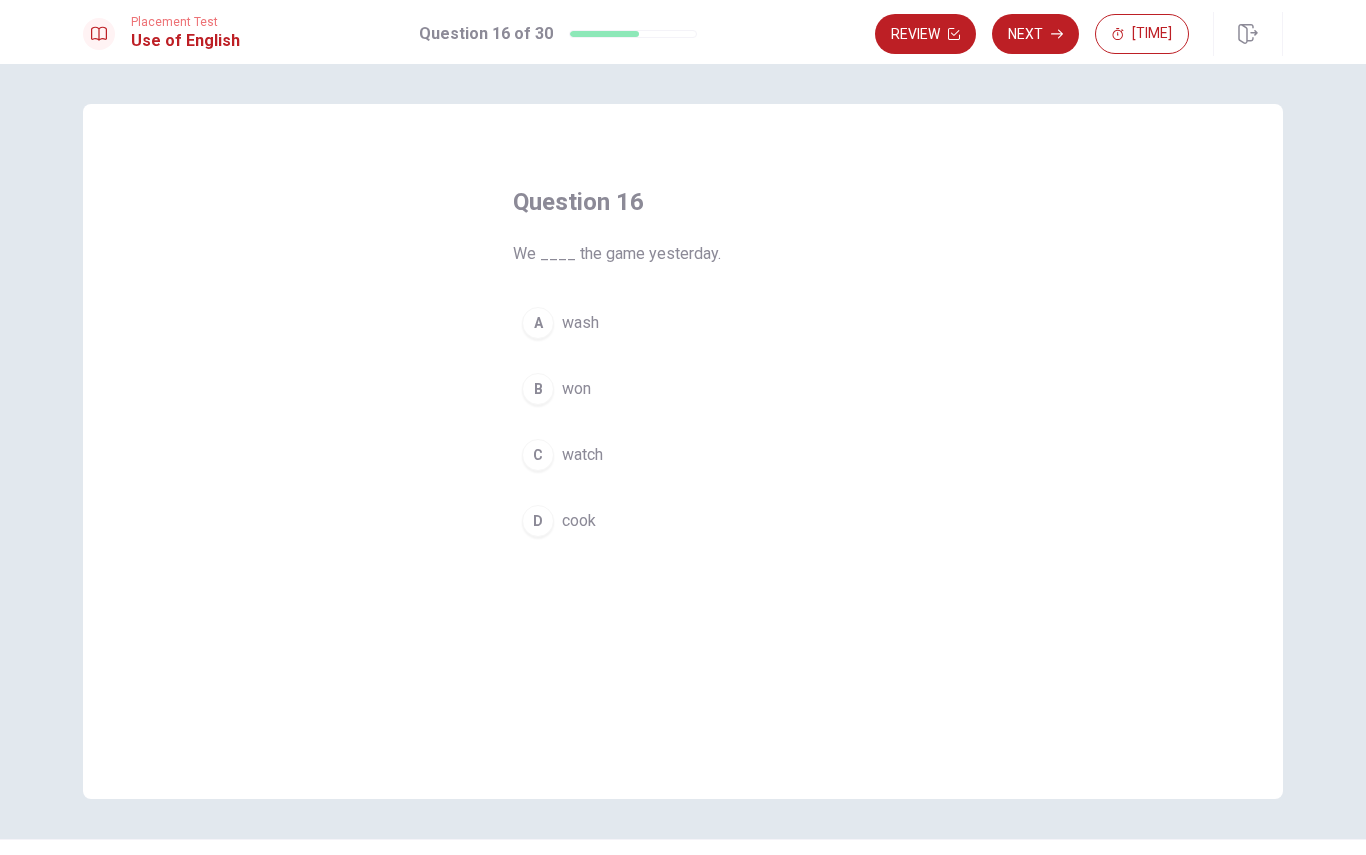 click on "watch" at bounding box center [582, 455] 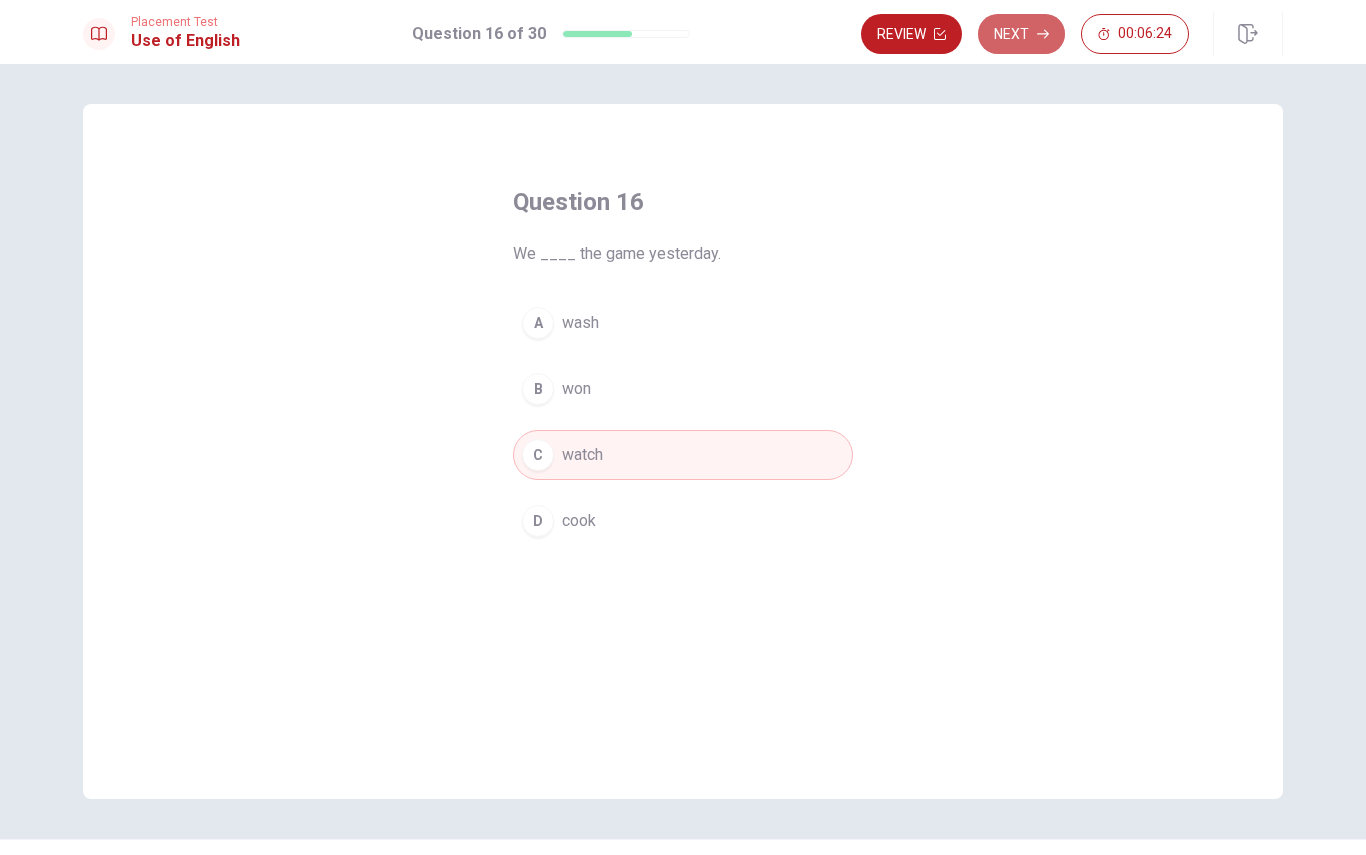 click on "Next" at bounding box center (1021, 34) 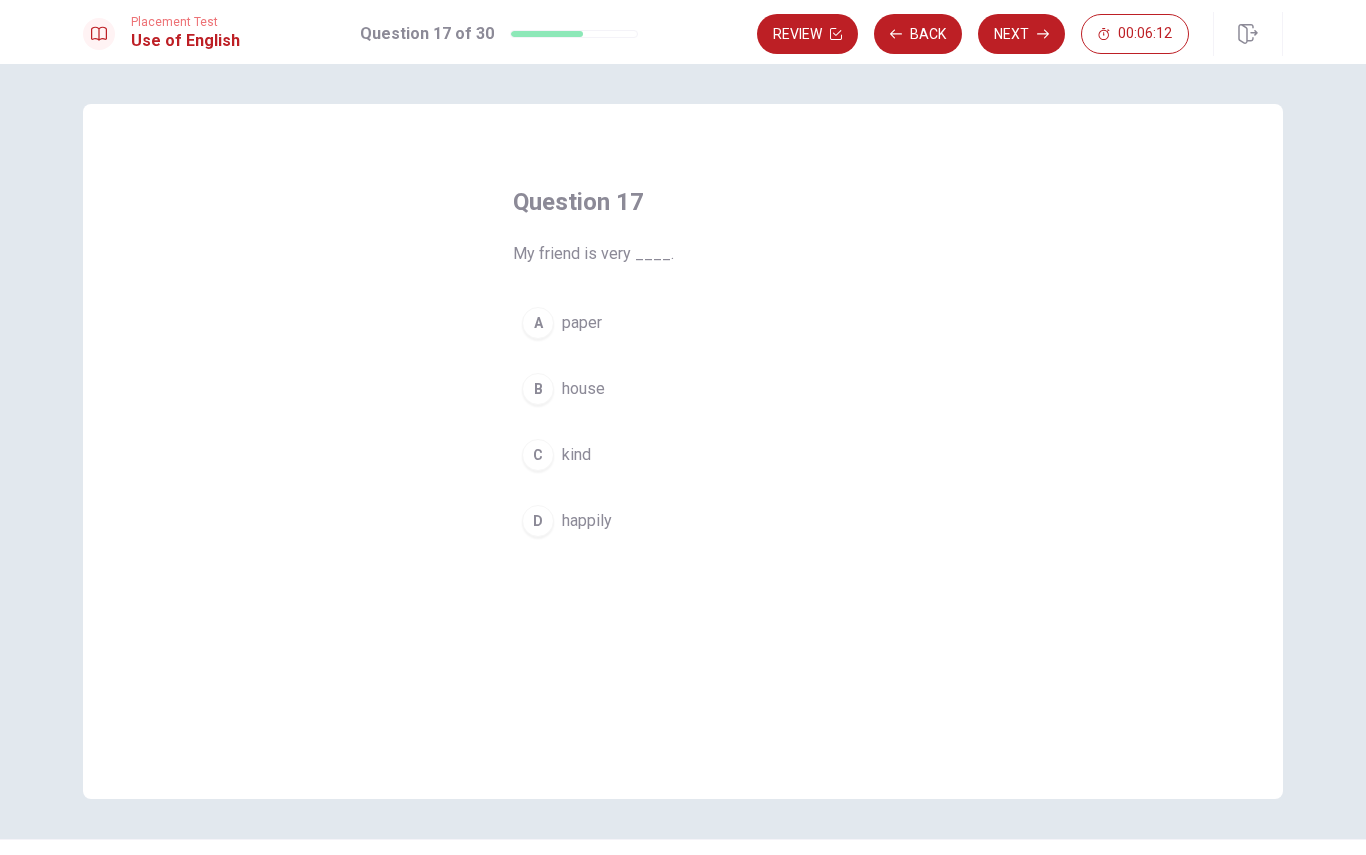 click on "happily" at bounding box center [587, 521] 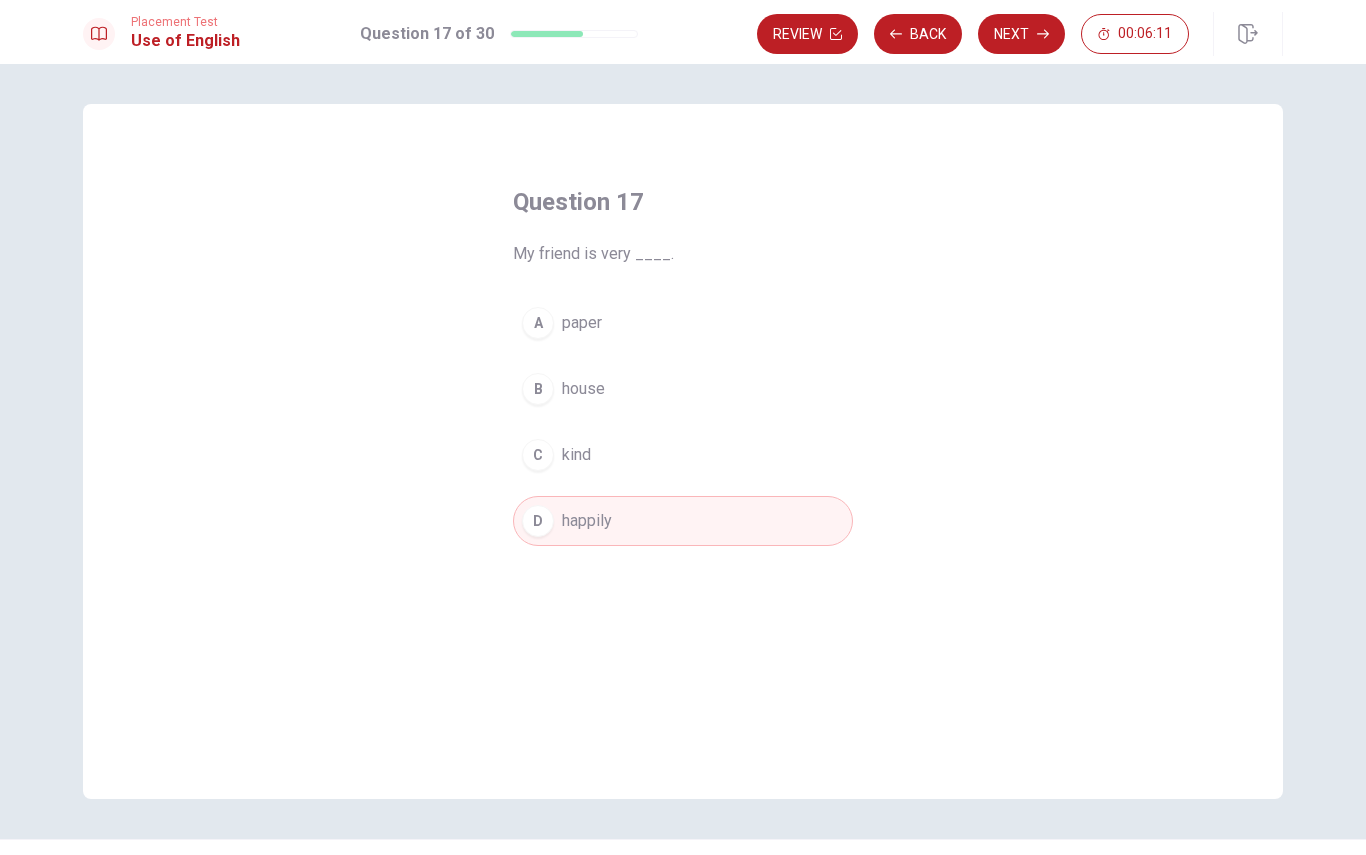 click on "Next" at bounding box center [1021, 34] 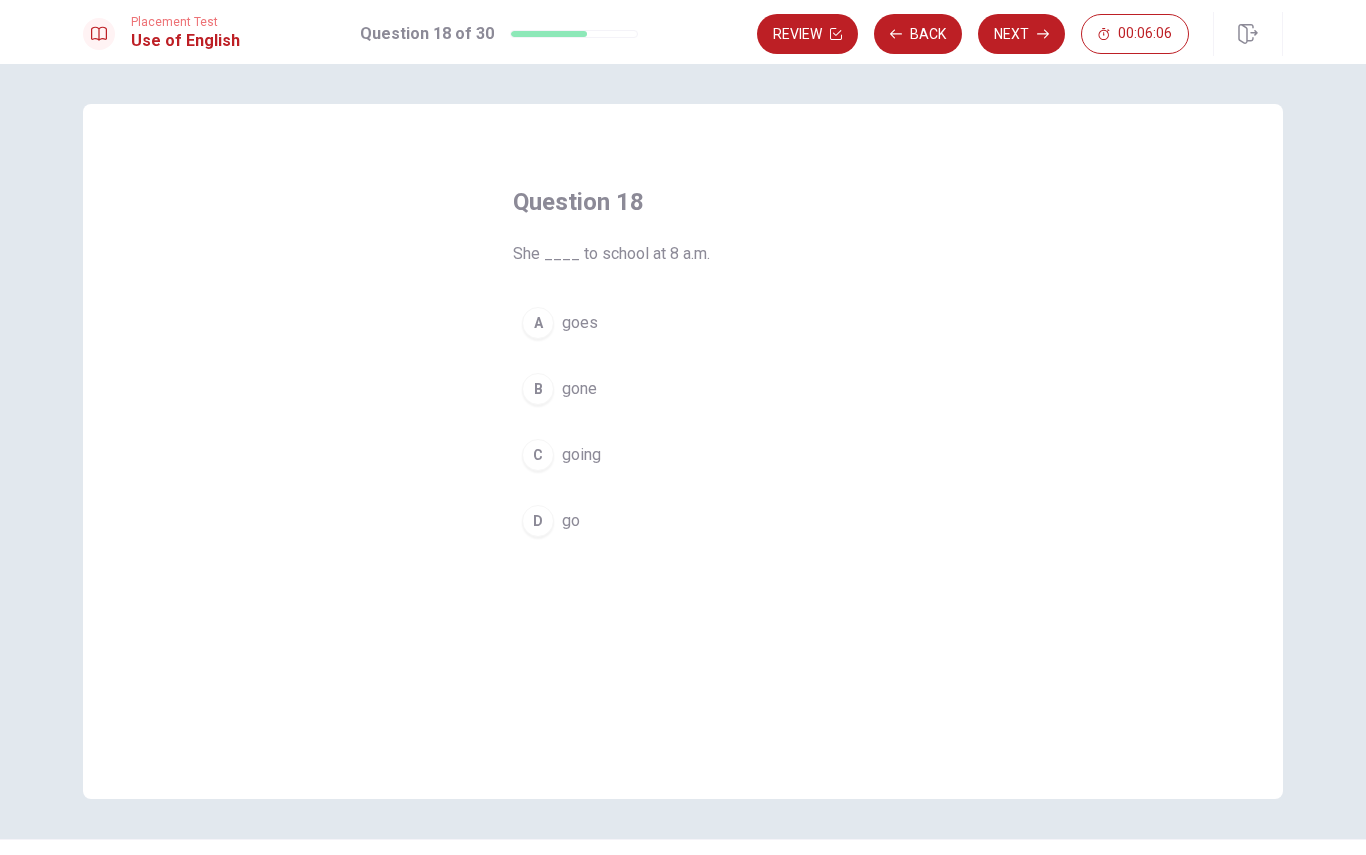 click on "C going" at bounding box center (683, 455) 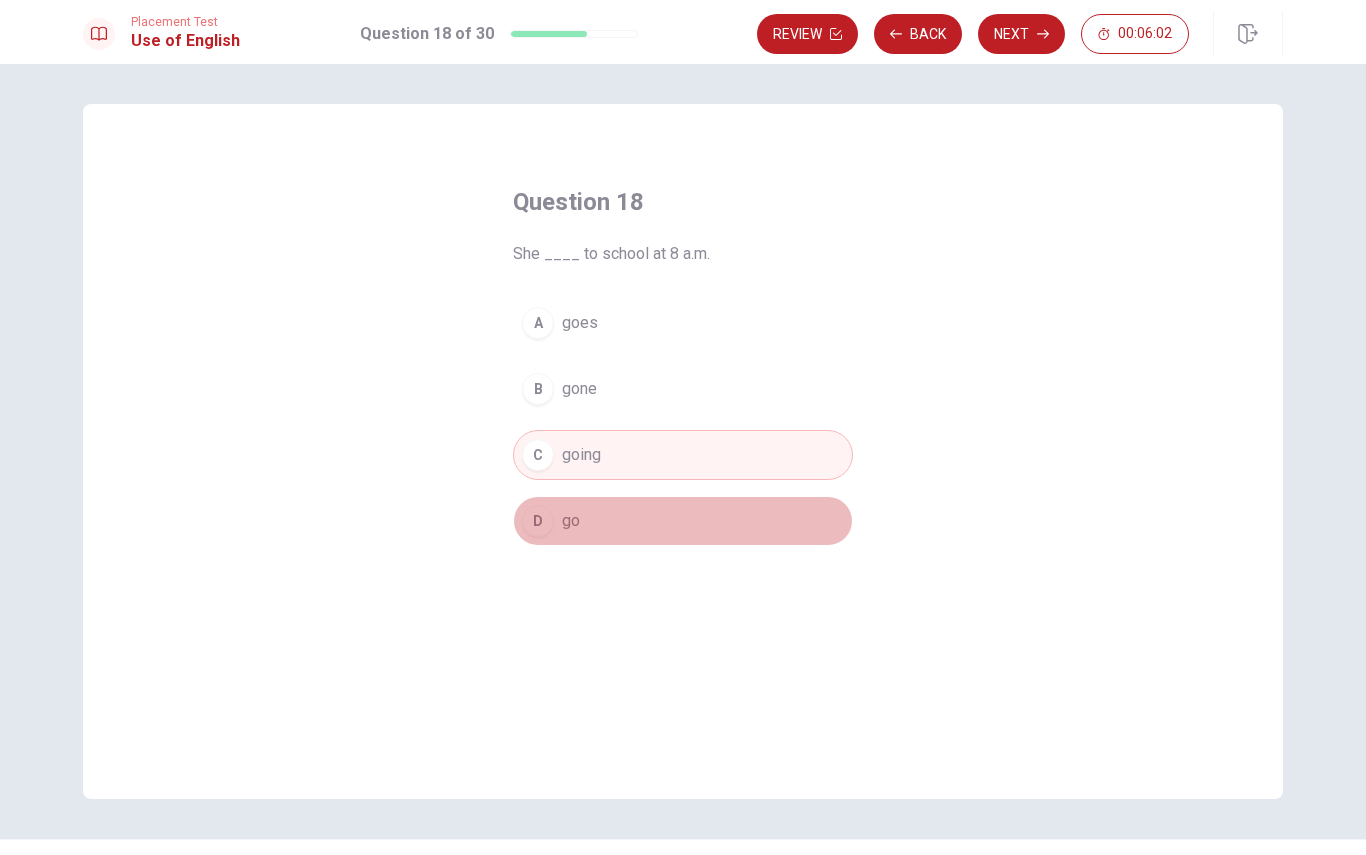click on "D go" at bounding box center [683, 521] 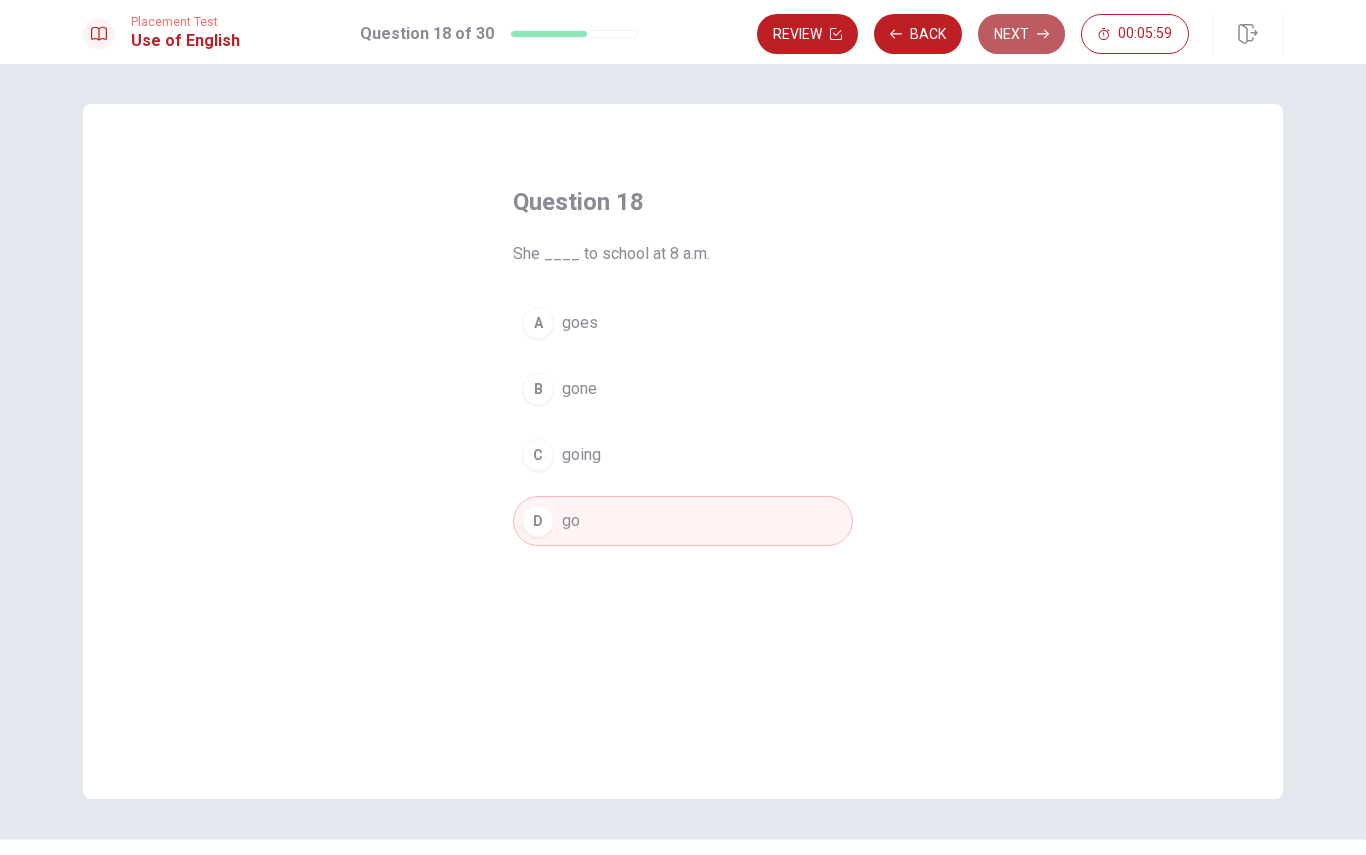 click on "Next" at bounding box center (1021, 34) 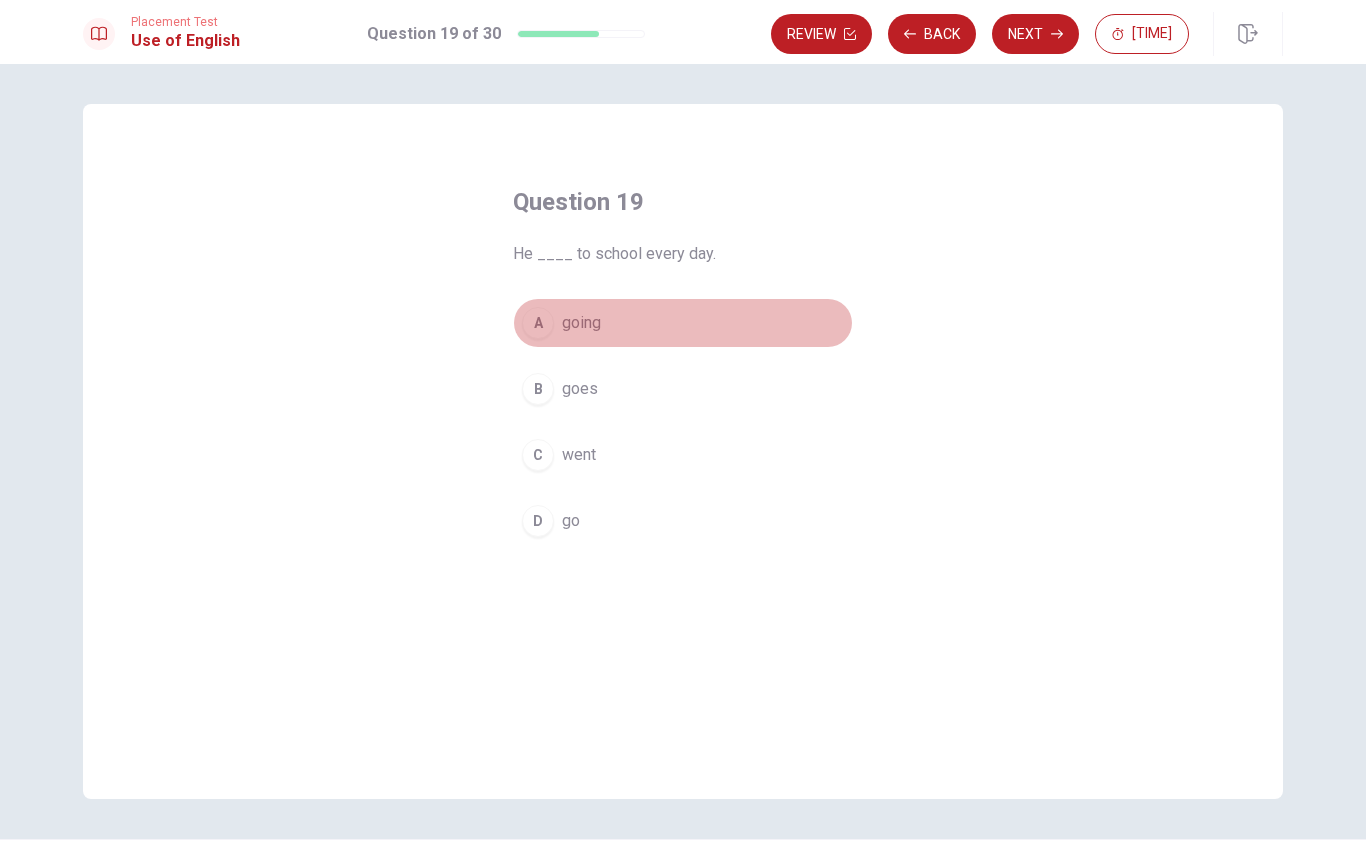 click on "A going" at bounding box center (683, 323) 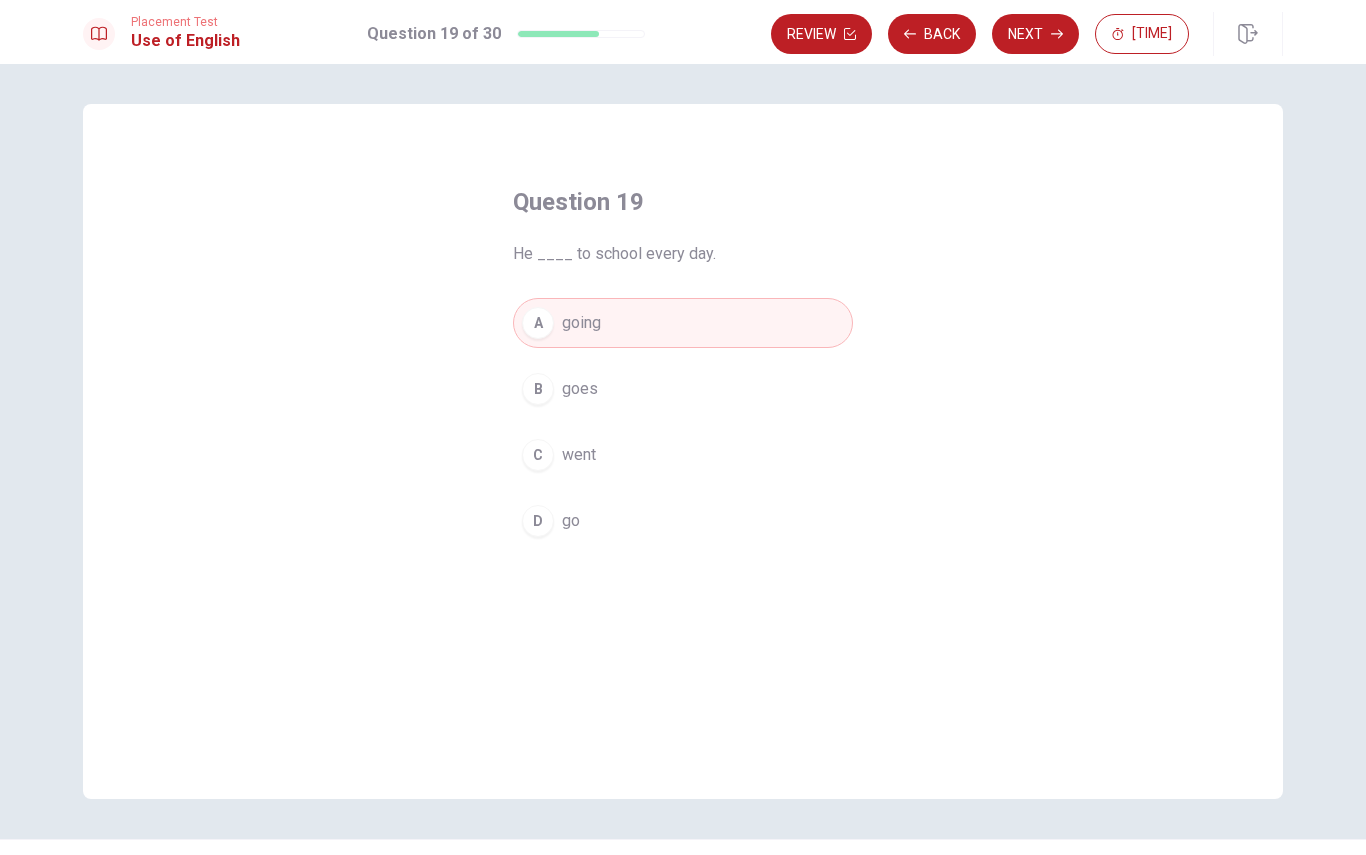 click on "Next" at bounding box center [1035, 34] 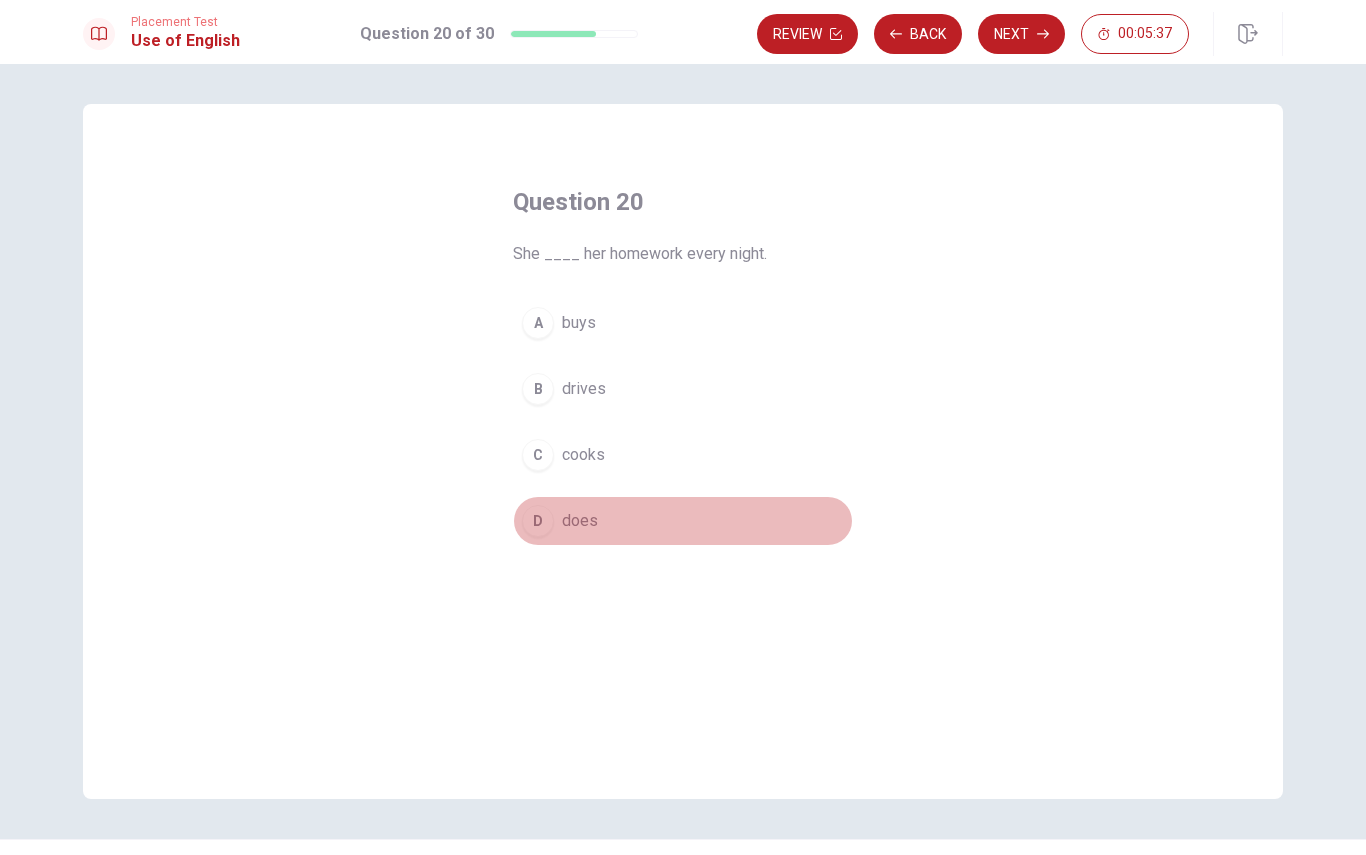 click on "does" at bounding box center [580, 521] 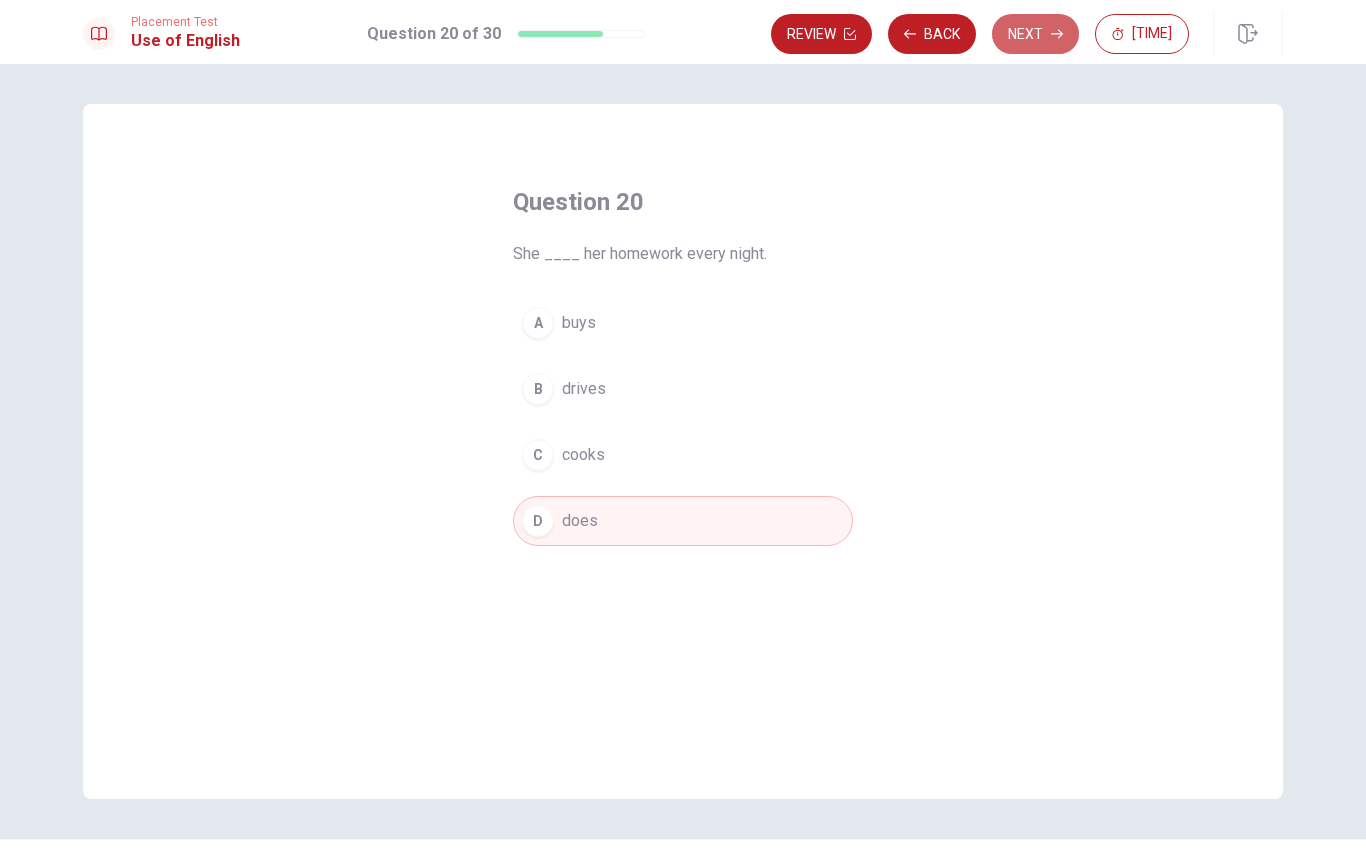 click on "Next" at bounding box center (1035, 34) 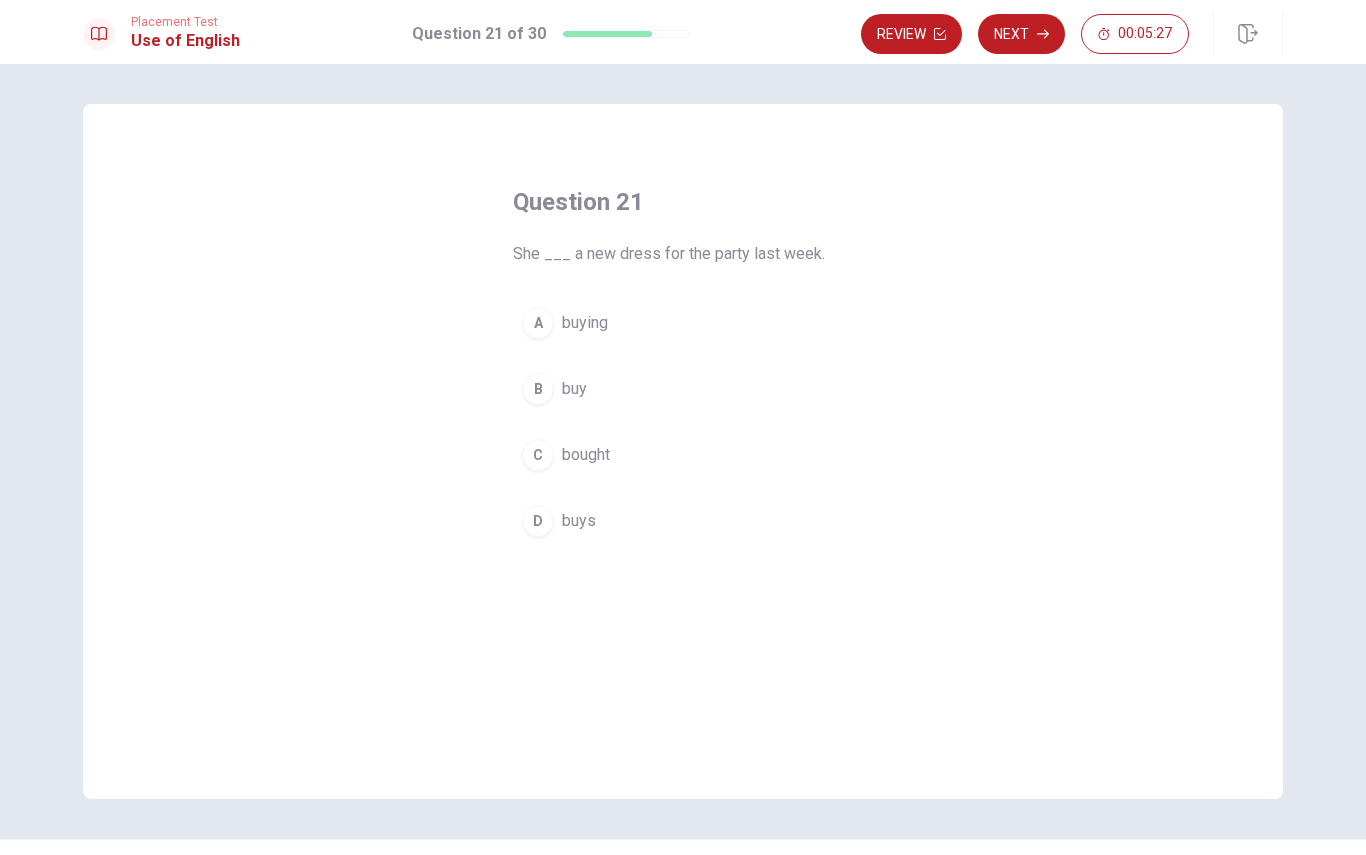 click on "buying" at bounding box center (585, 323) 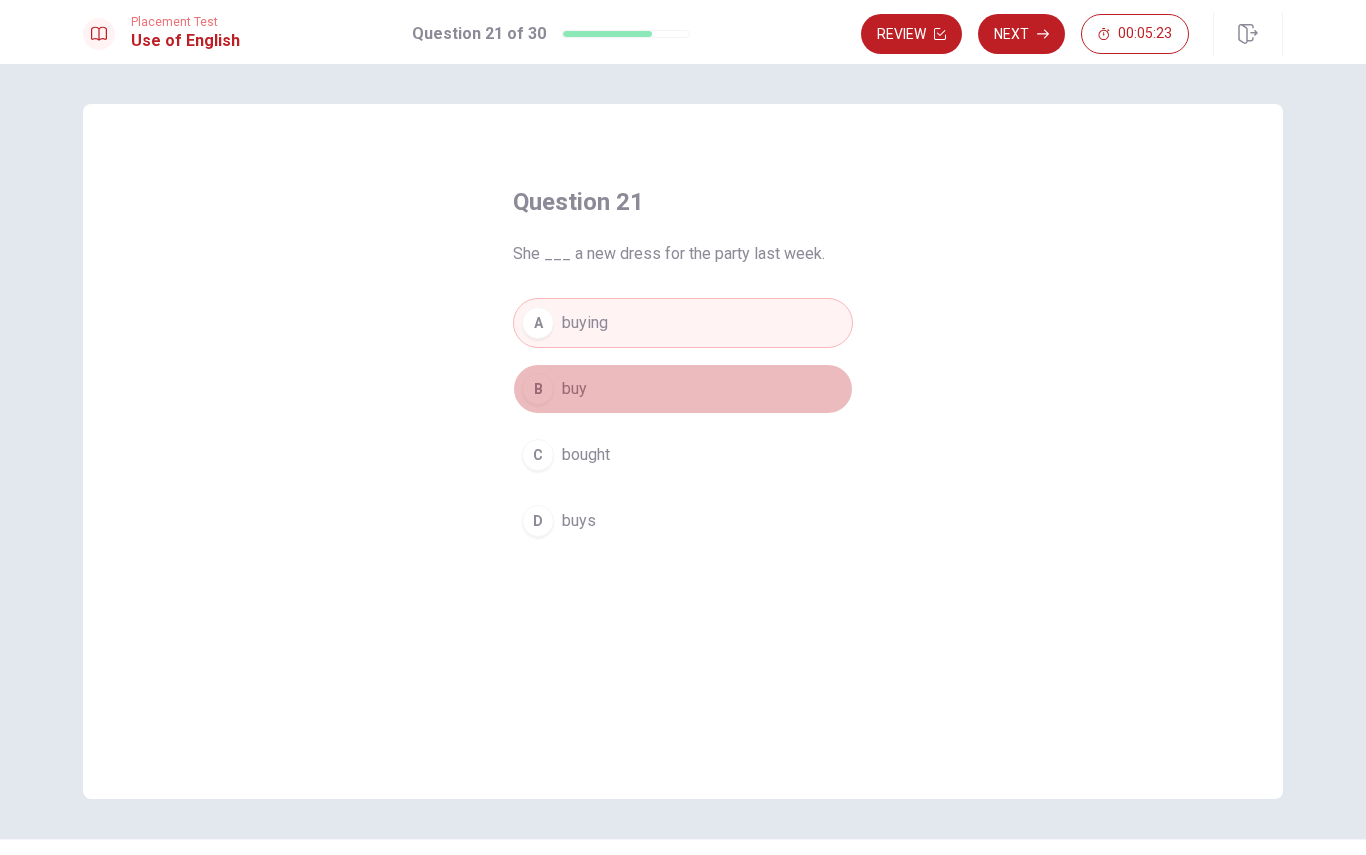 click on "B buy" at bounding box center [683, 389] 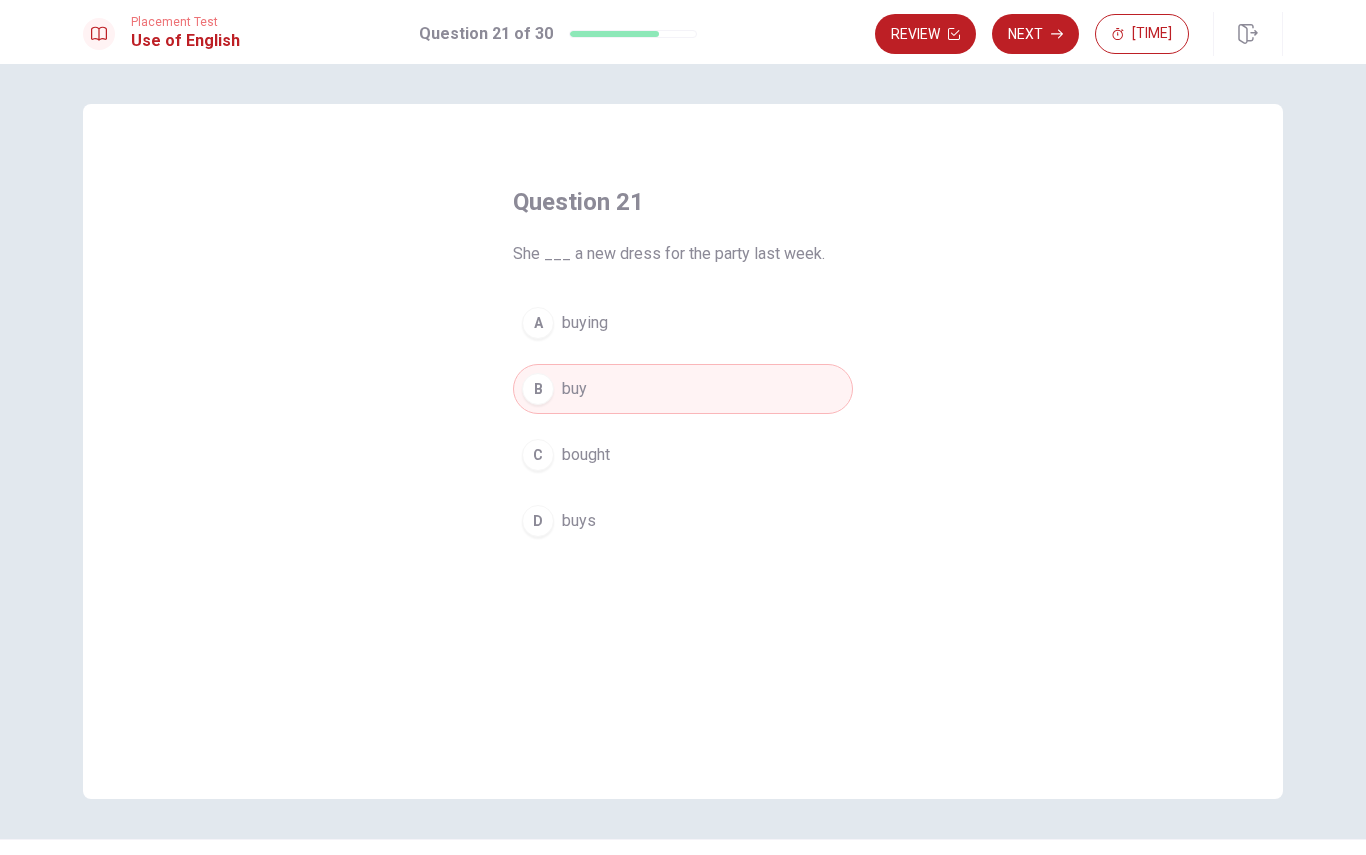 click on "buying" at bounding box center [585, 323] 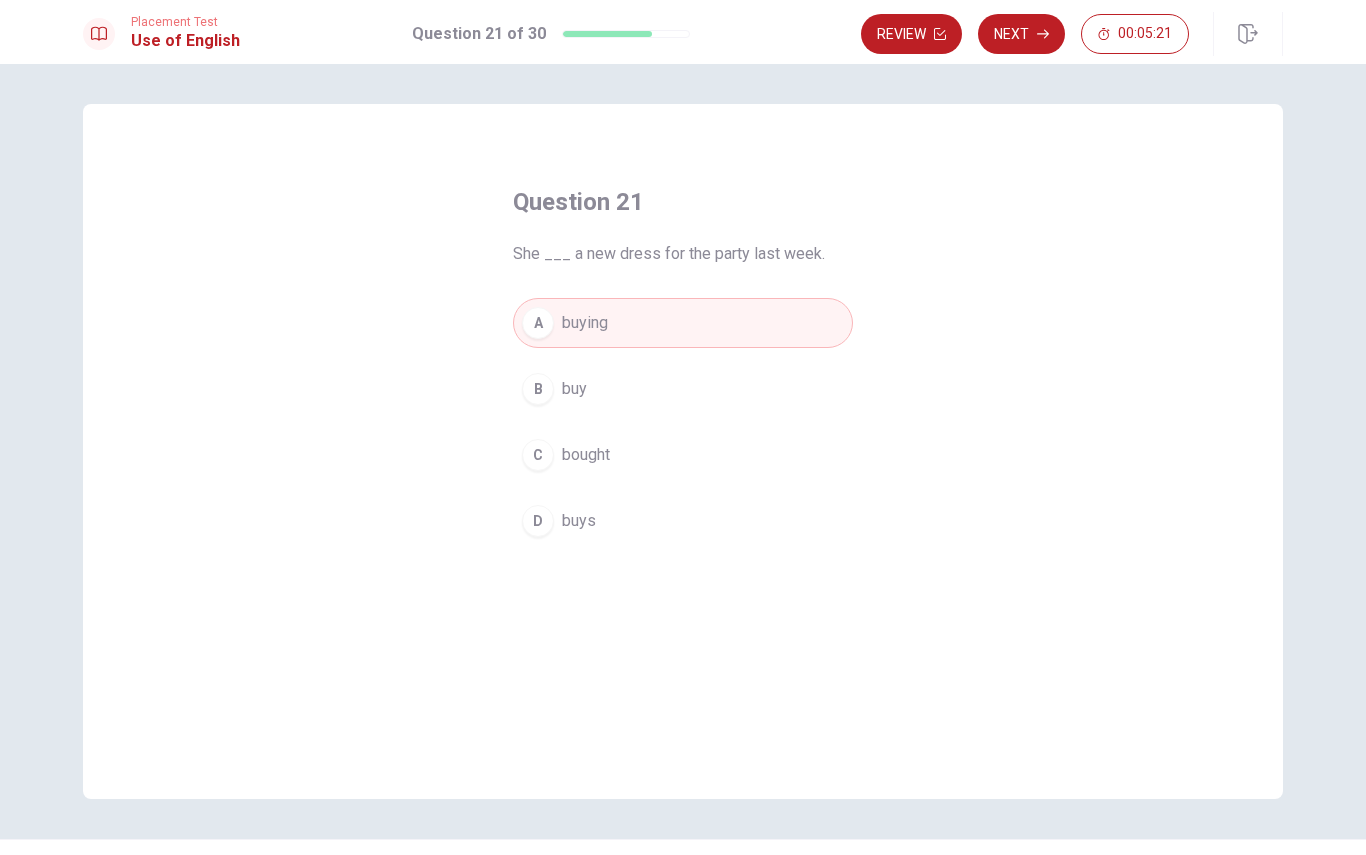 click on "Next" at bounding box center (1021, 34) 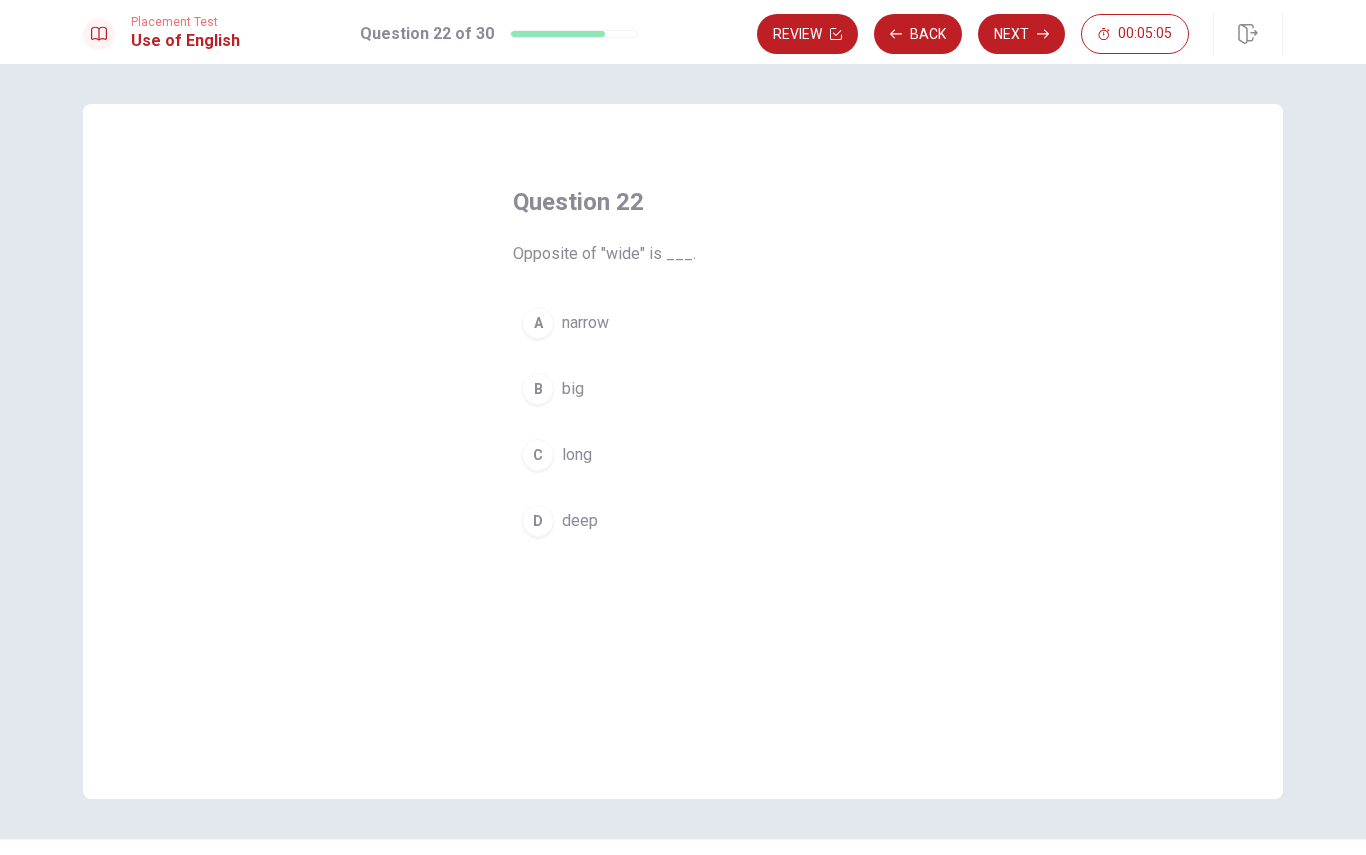 click on "D" at bounding box center [538, 521] 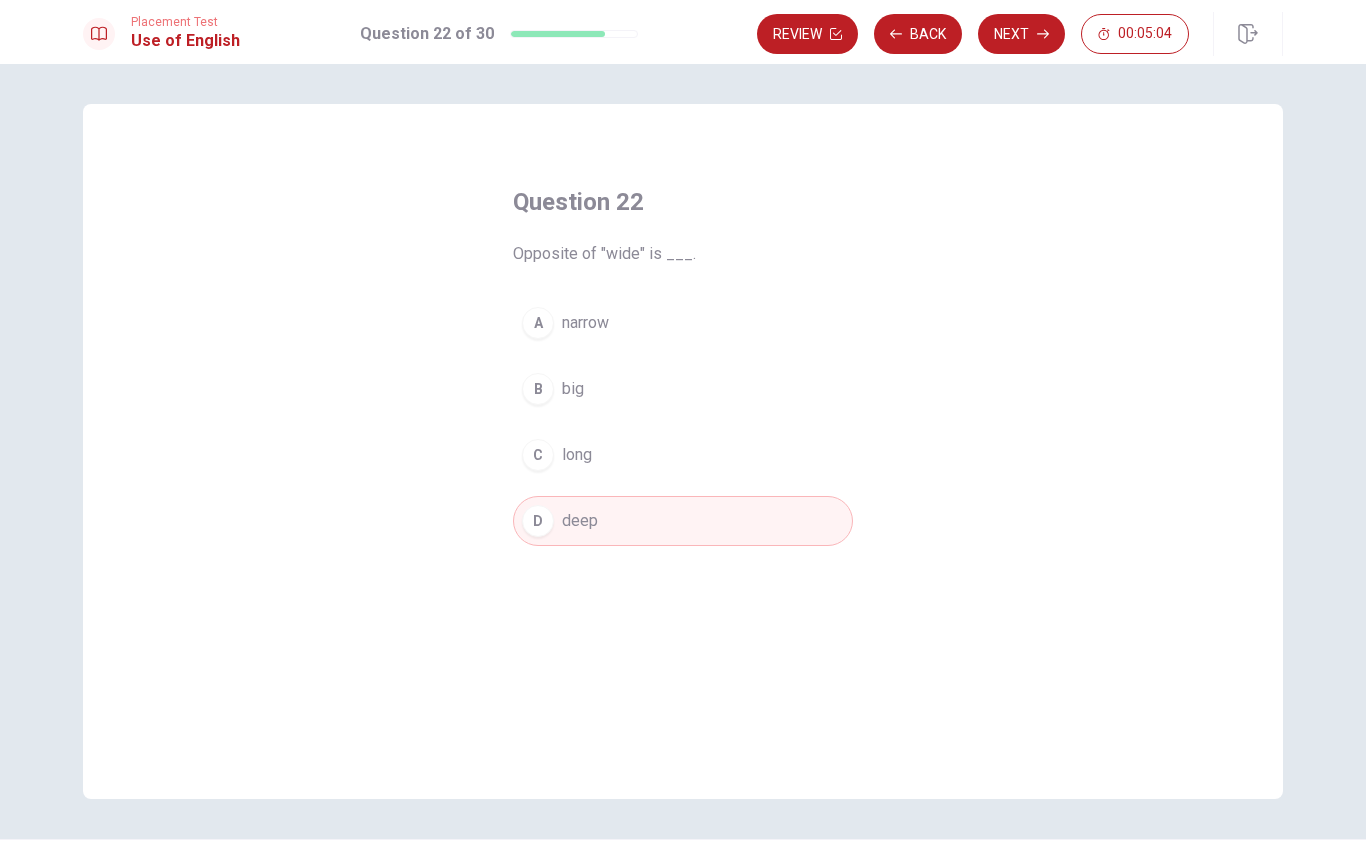 click on "Next" at bounding box center (1021, 34) 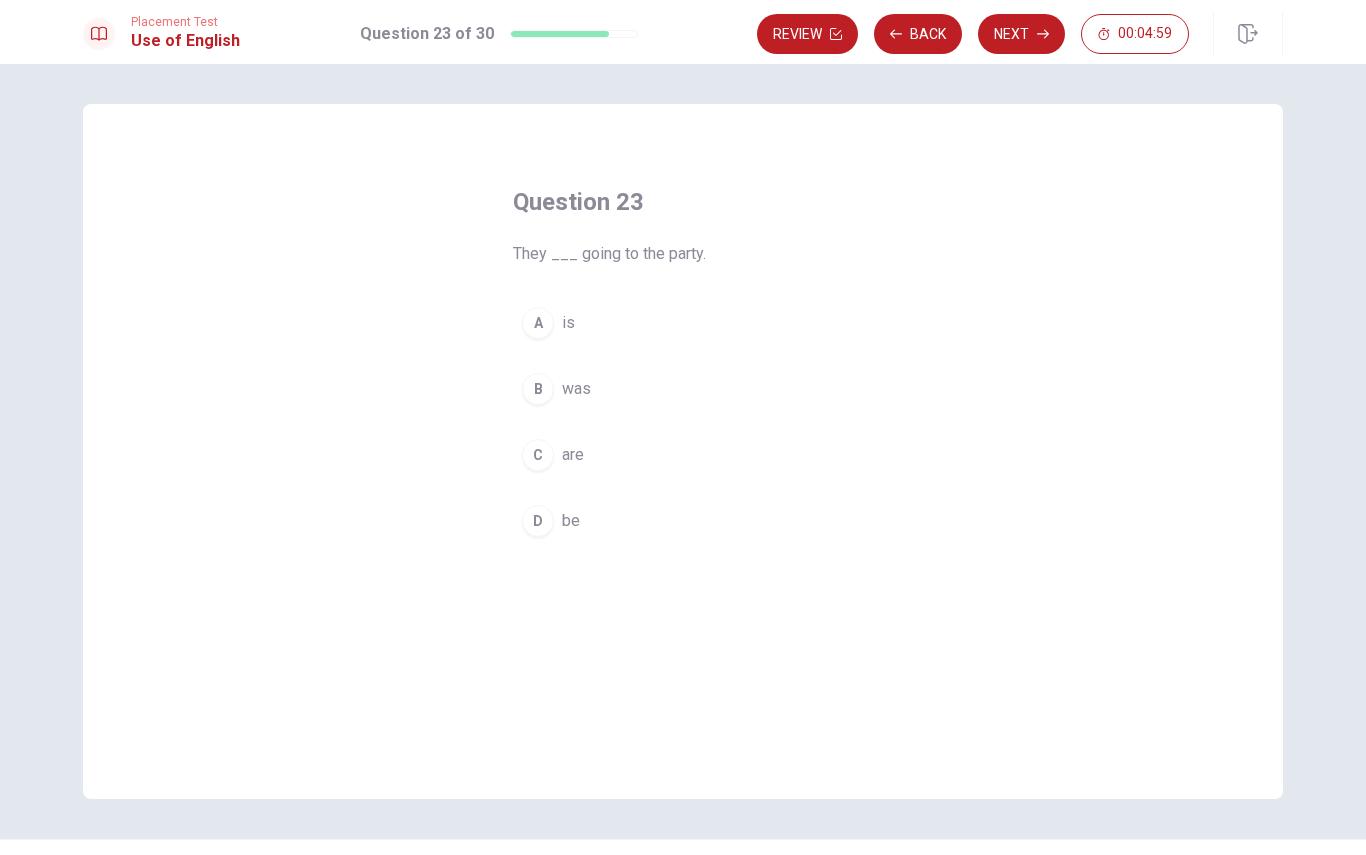 click on "are" at bounding box center (573, 455) 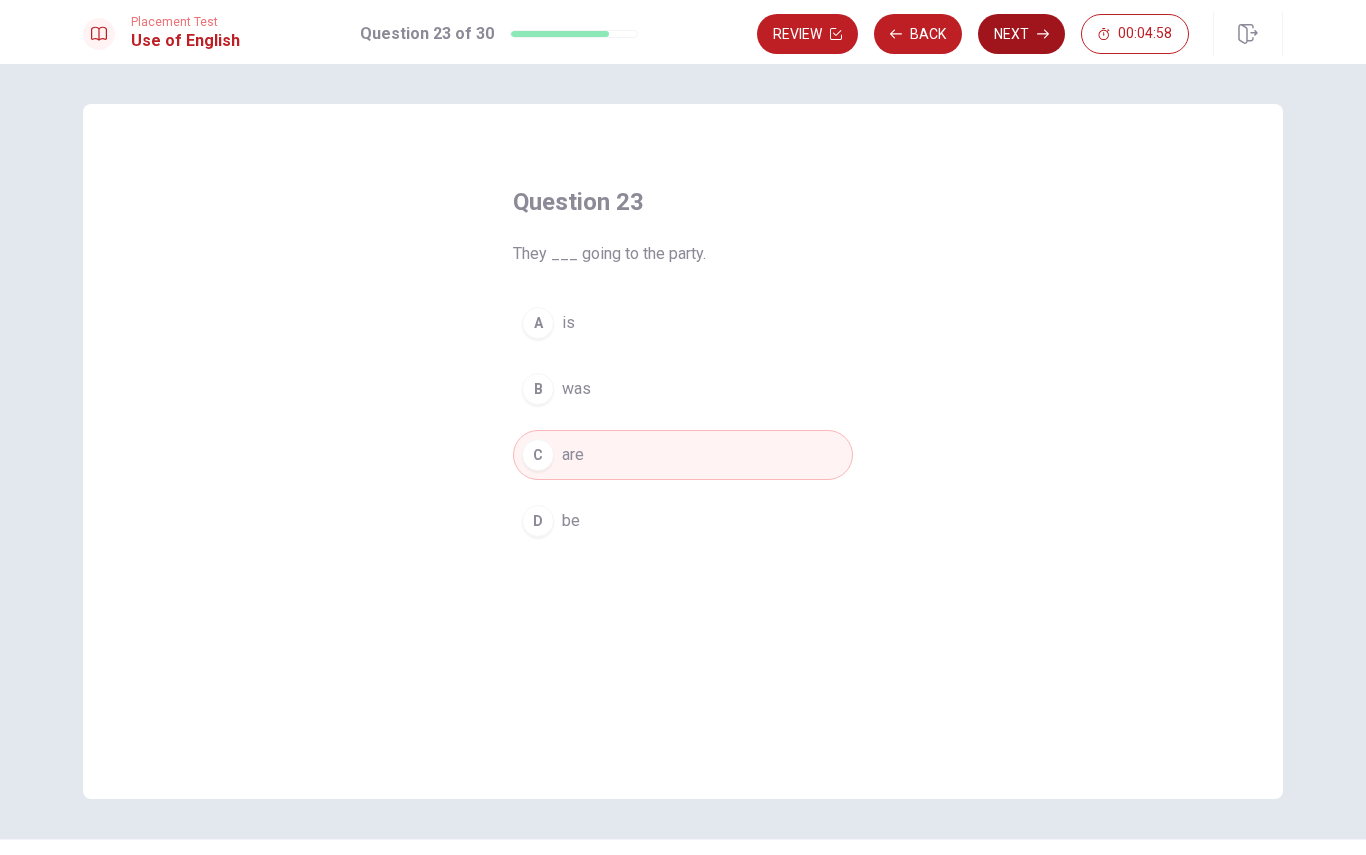 click on "Next" at bounding box center (1021, 34) 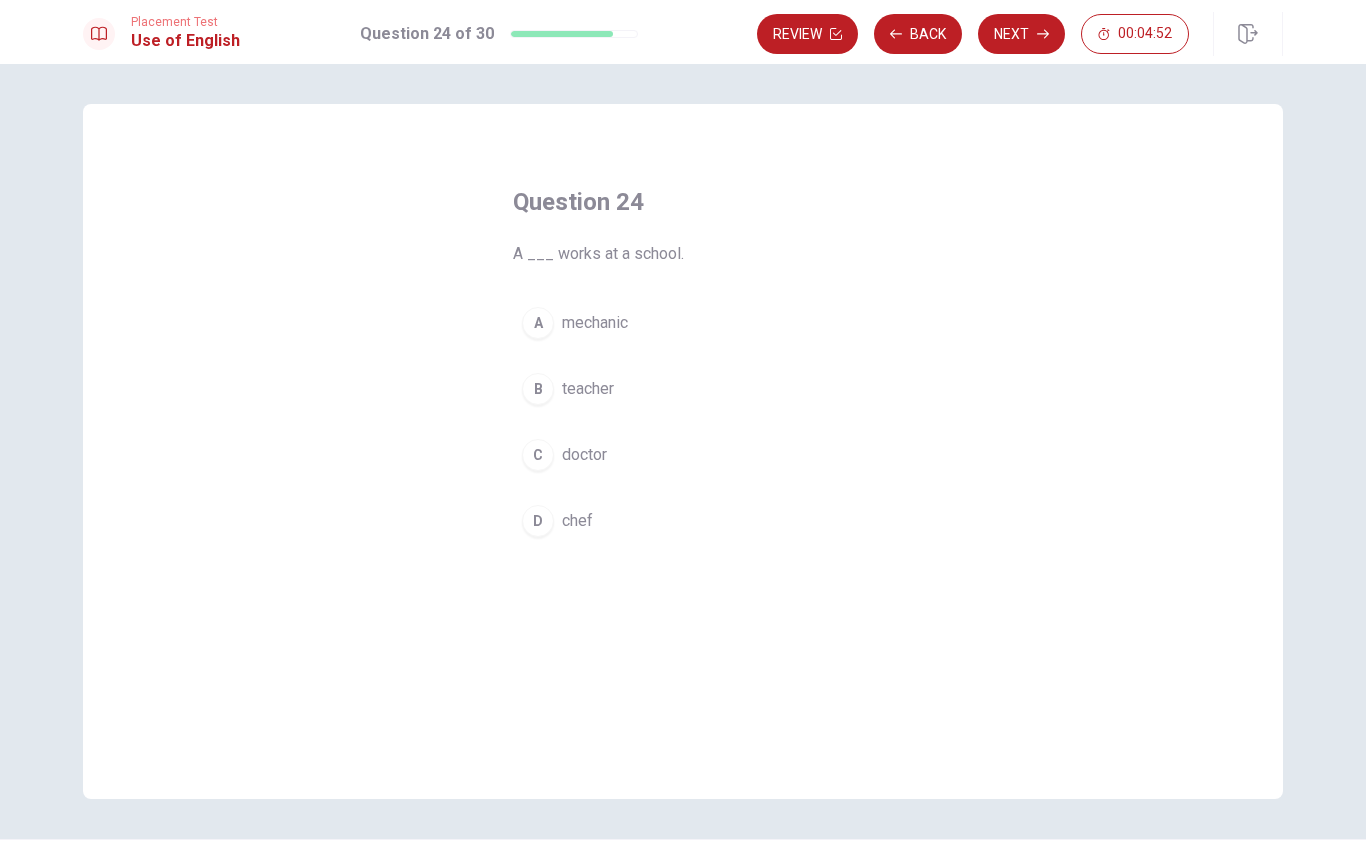 click on "teacher" at bounding box center (588, 389) 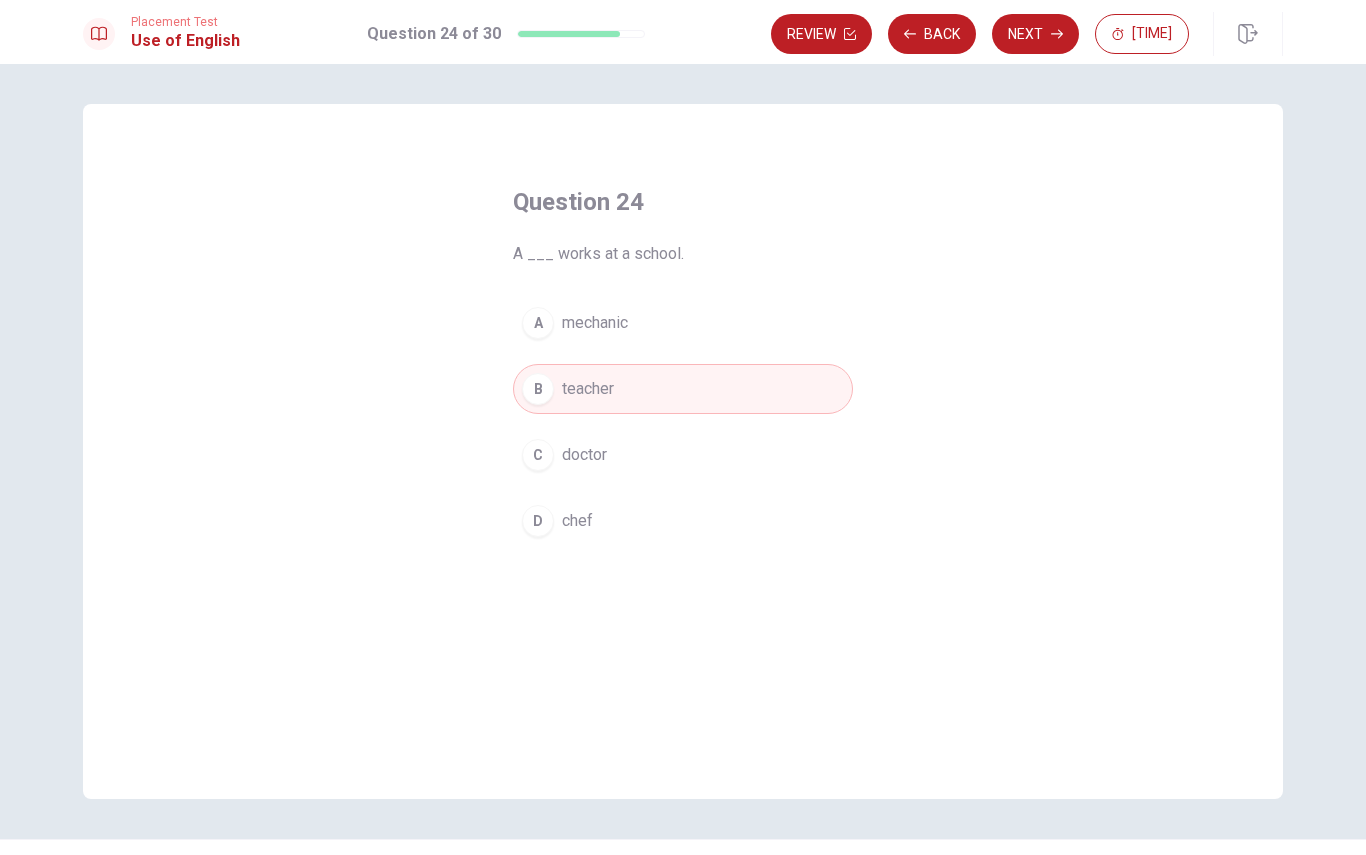 click on "Next" at bounding box center [1035, 34] 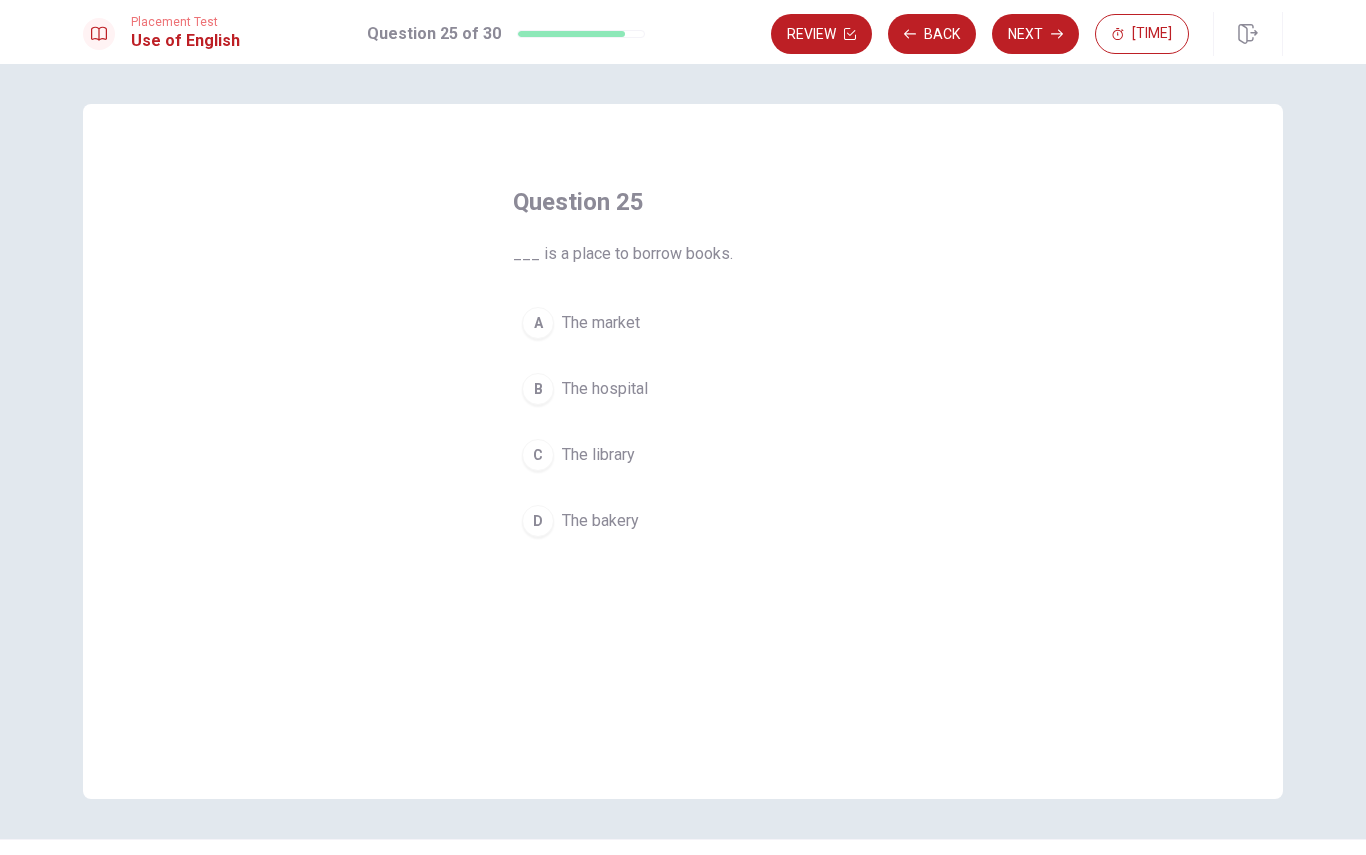 click on "The library" at bounding box center [598, 455] 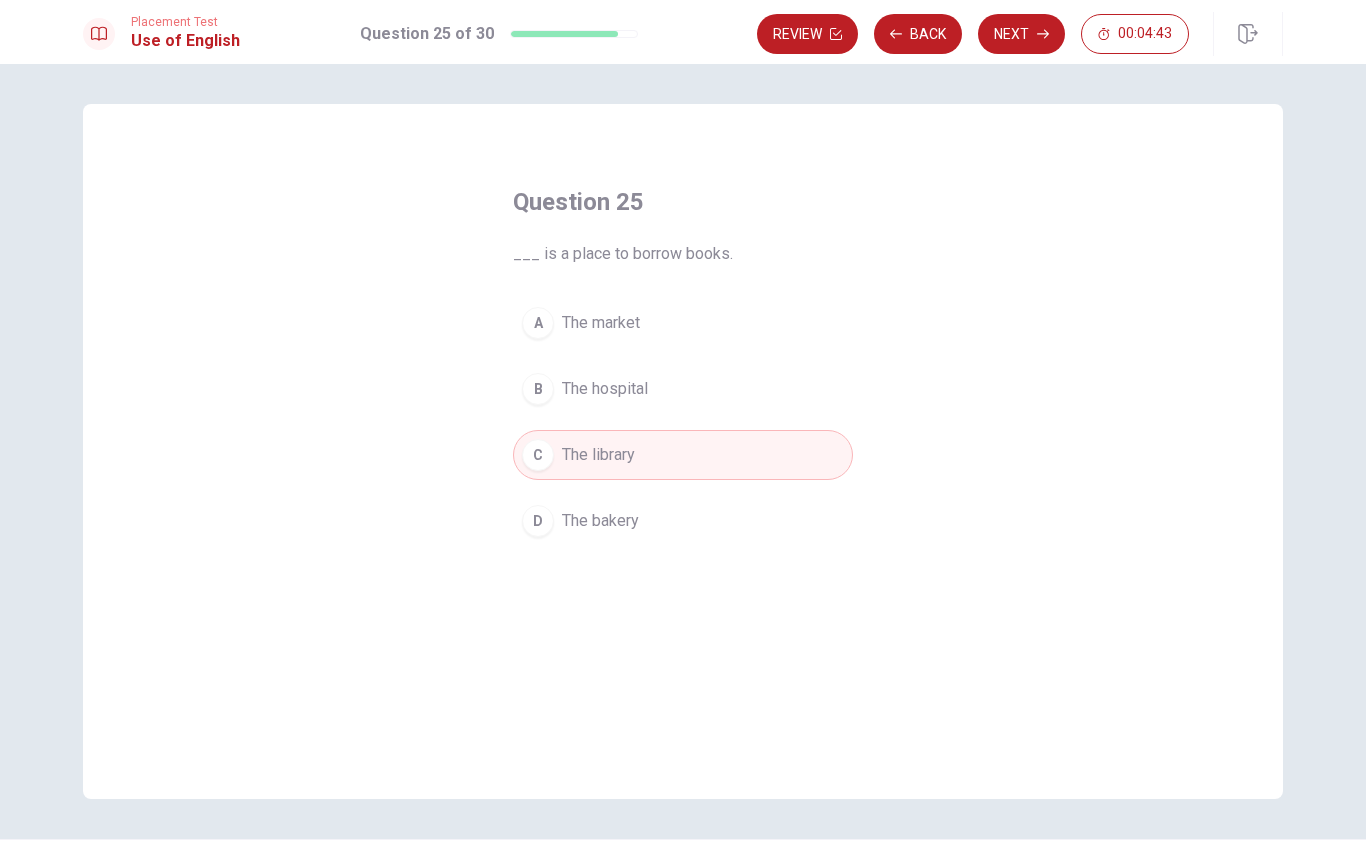 click on "Next" at bounding box center (1021, 34) 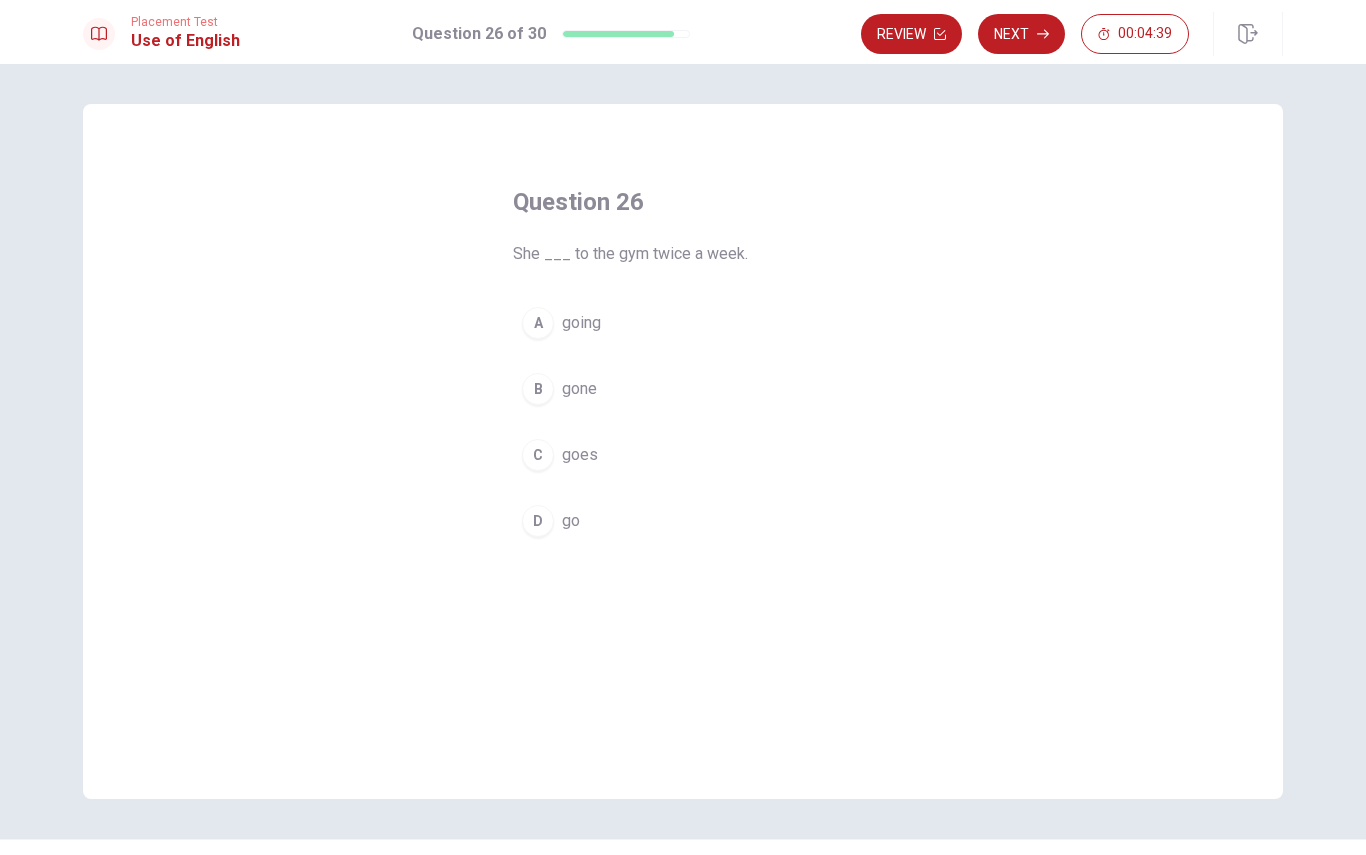 click on "A going" at bounding box center [683, 323] 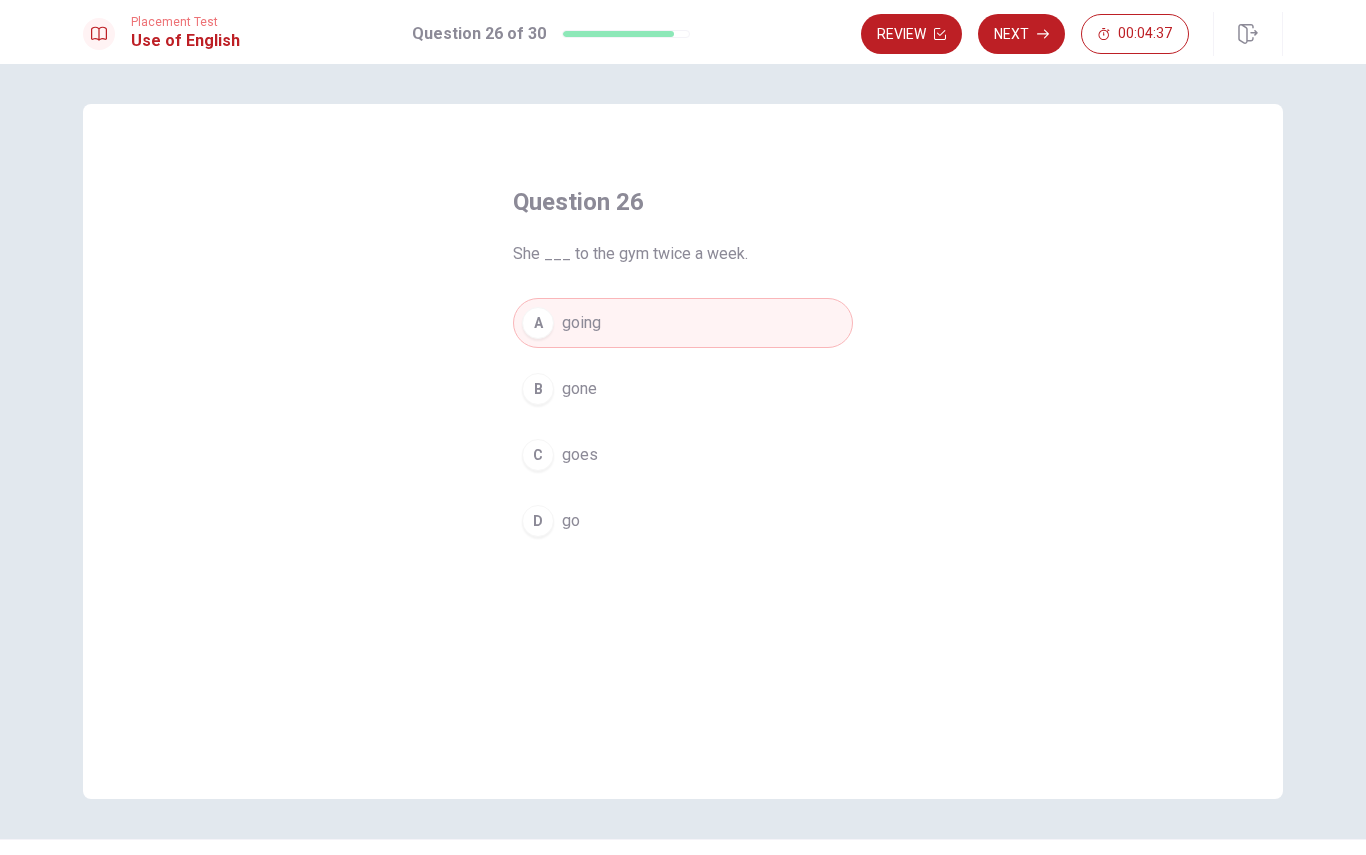 click on "Placement Test   Use of English Question 26 of 30 Review Next 00:04:37" at bounding box center (683, 32) 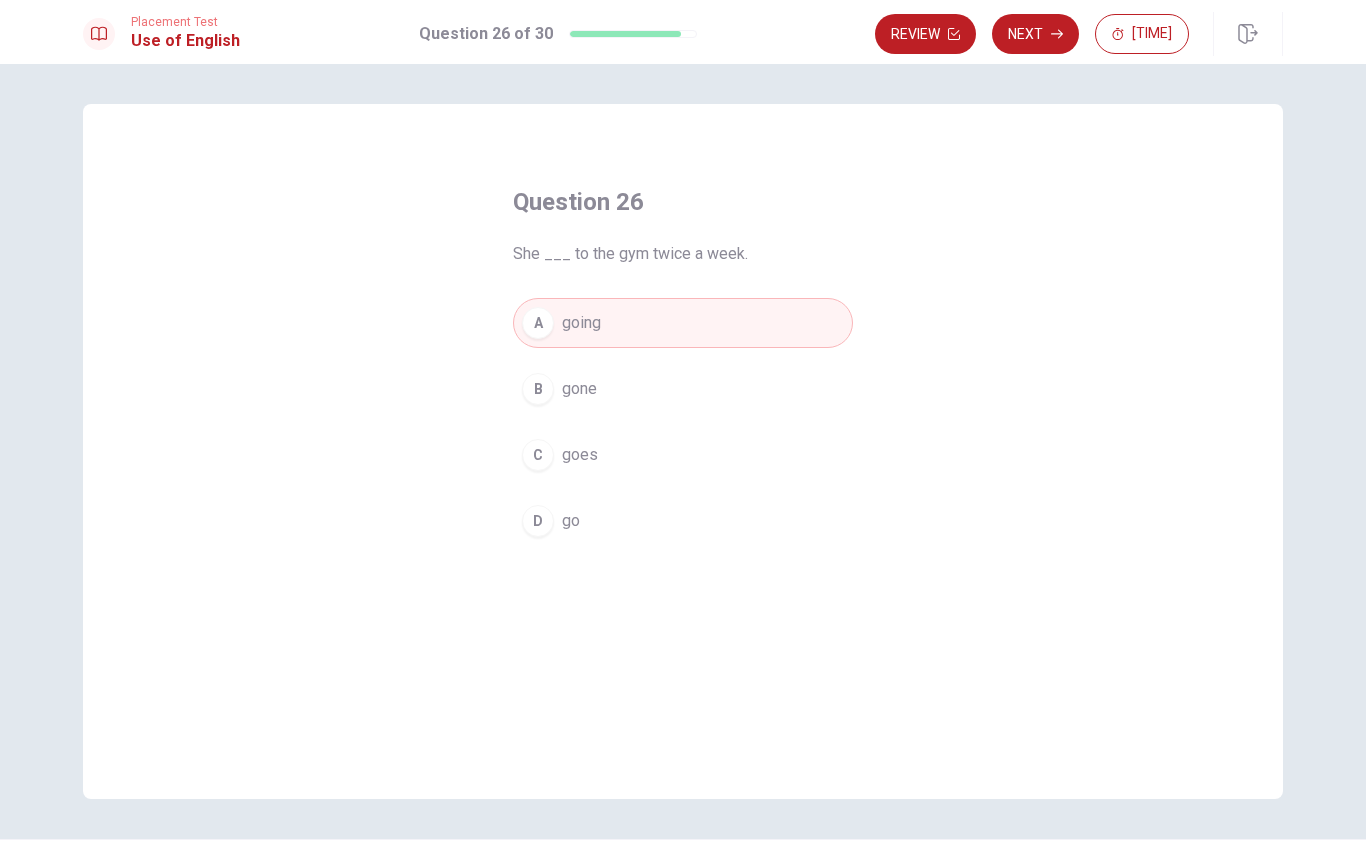 click on "Next" at bounding box center [1035, 34] 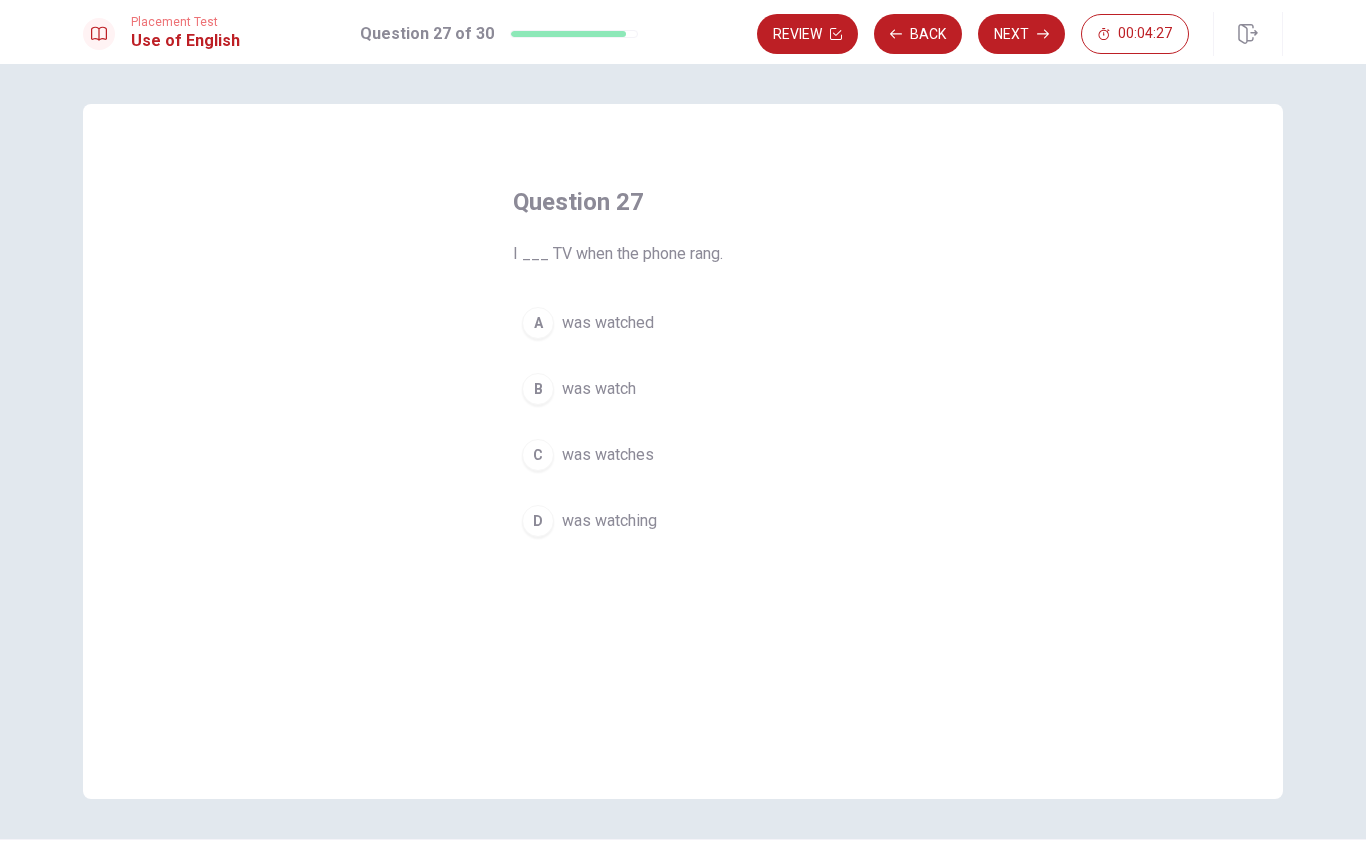 click on "was watch" at bounding box center [599, 389] 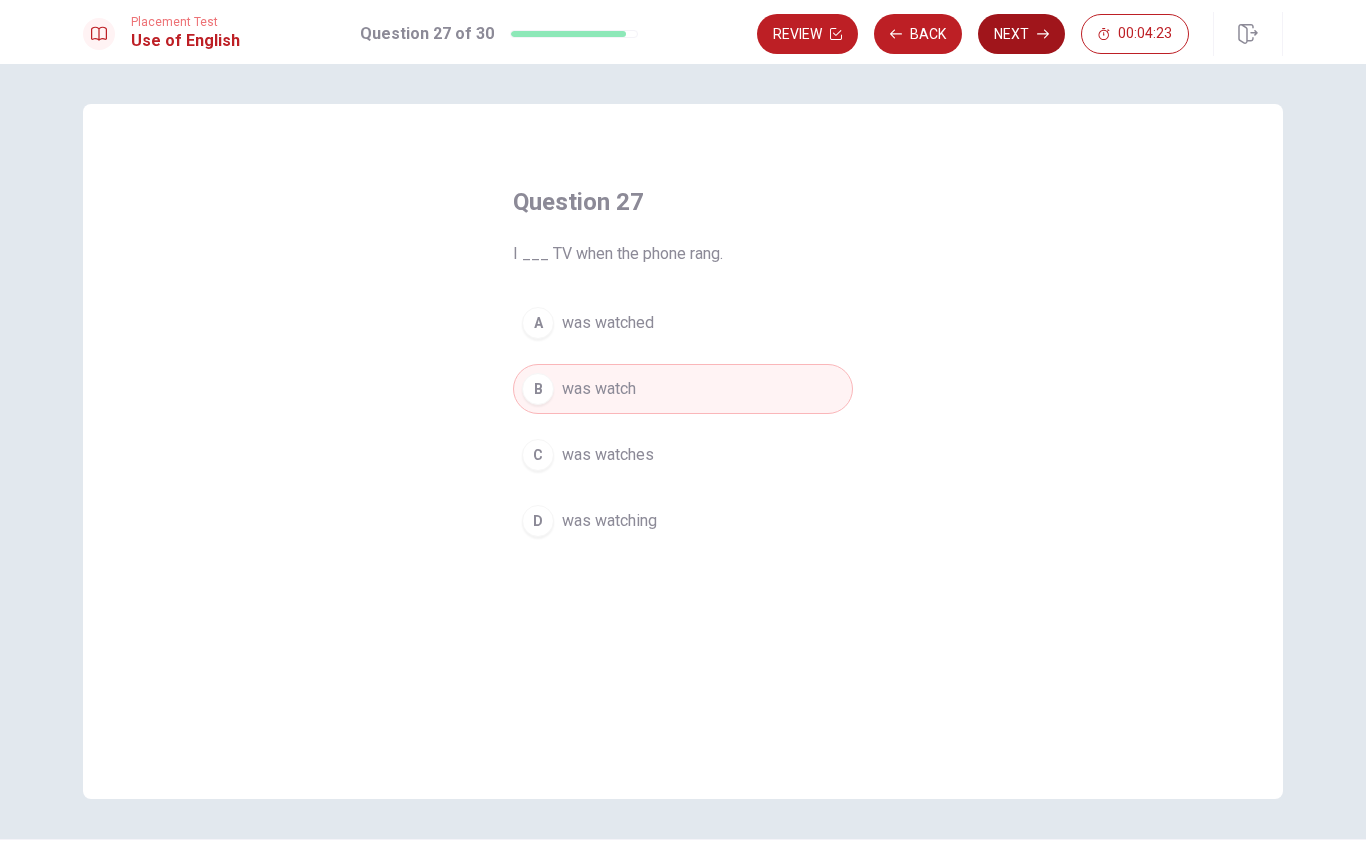 click on "Next" at bounding box center (1021, 34) 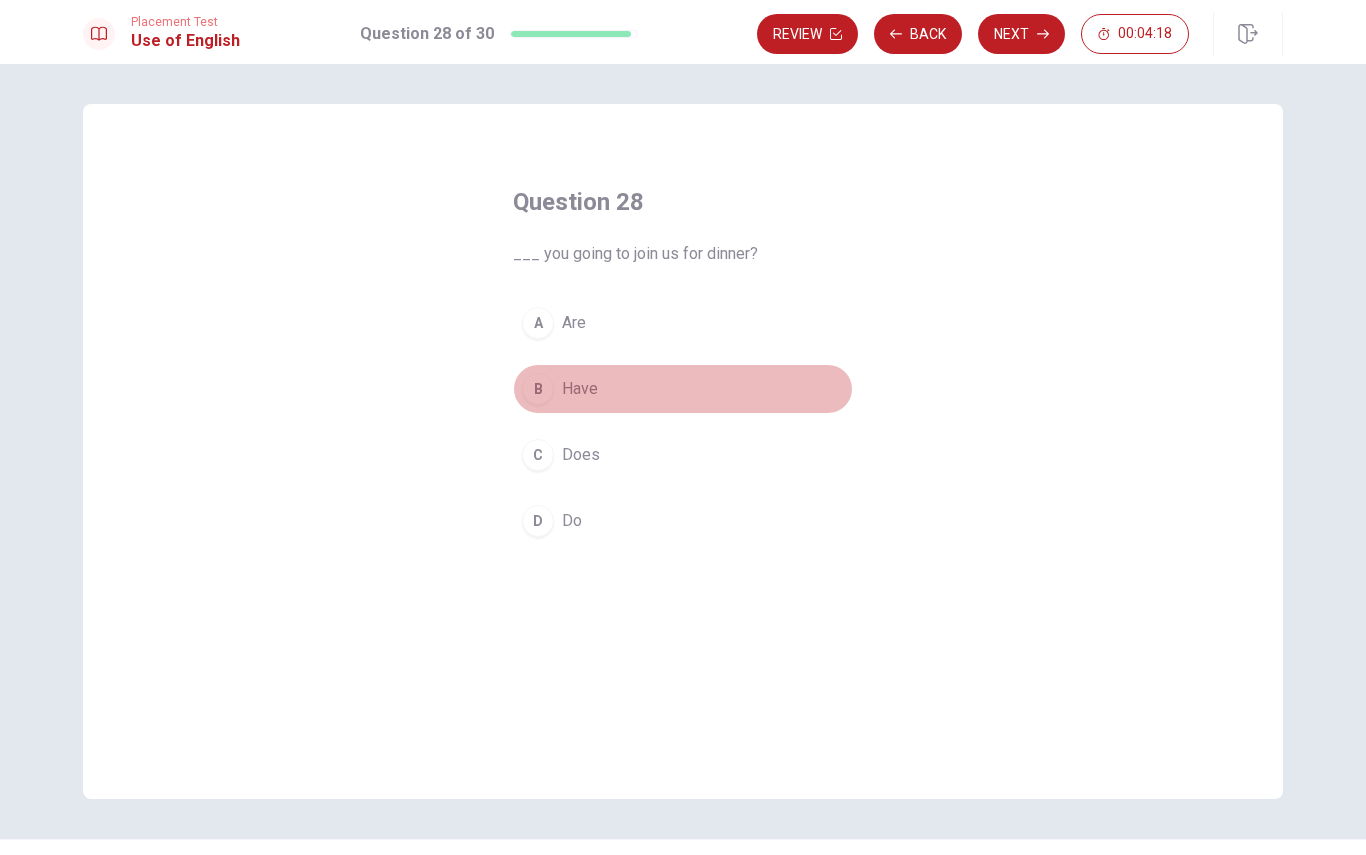 click on "Have" at bounding box center (580, 389) 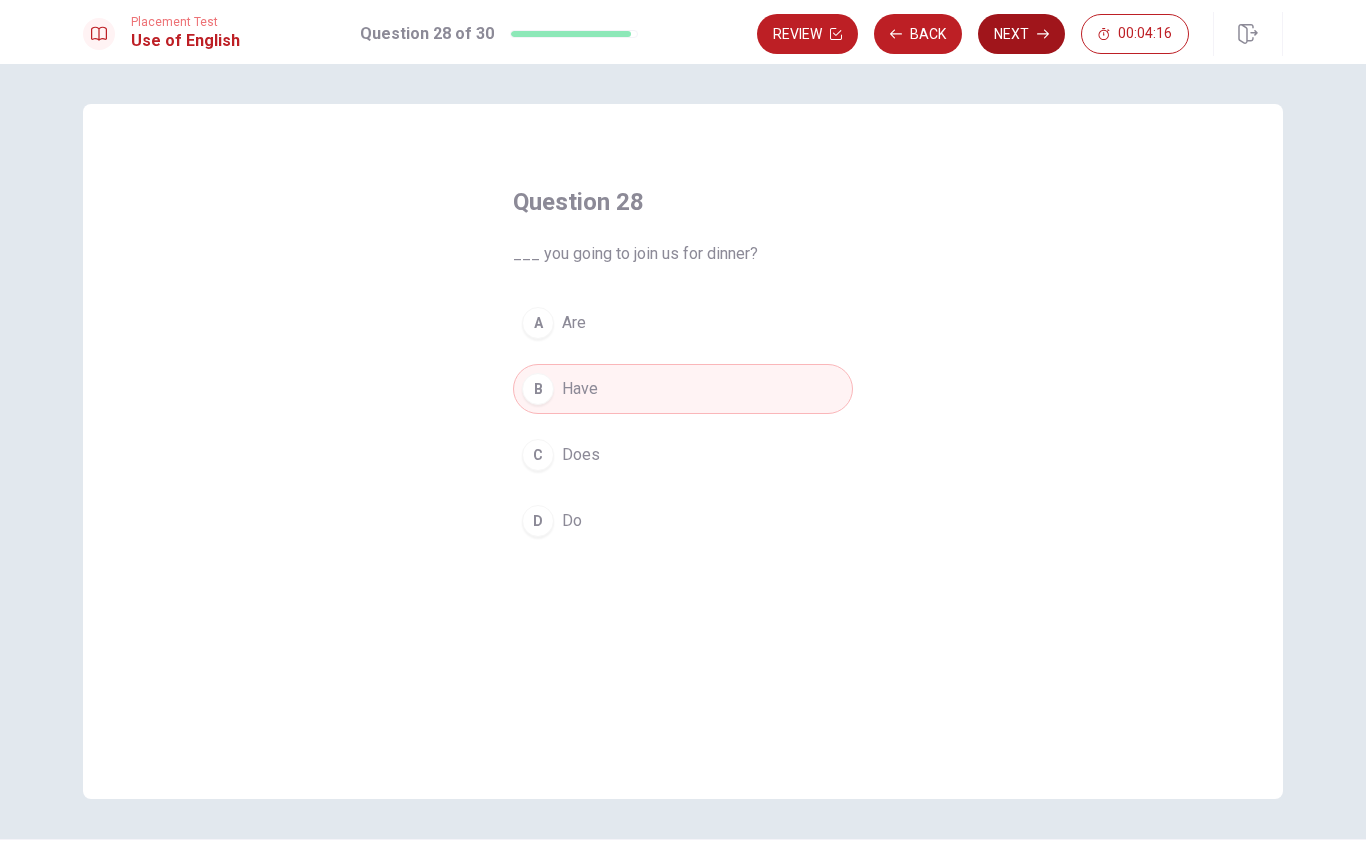 click on "Next" at bounding box center [1021, 34] 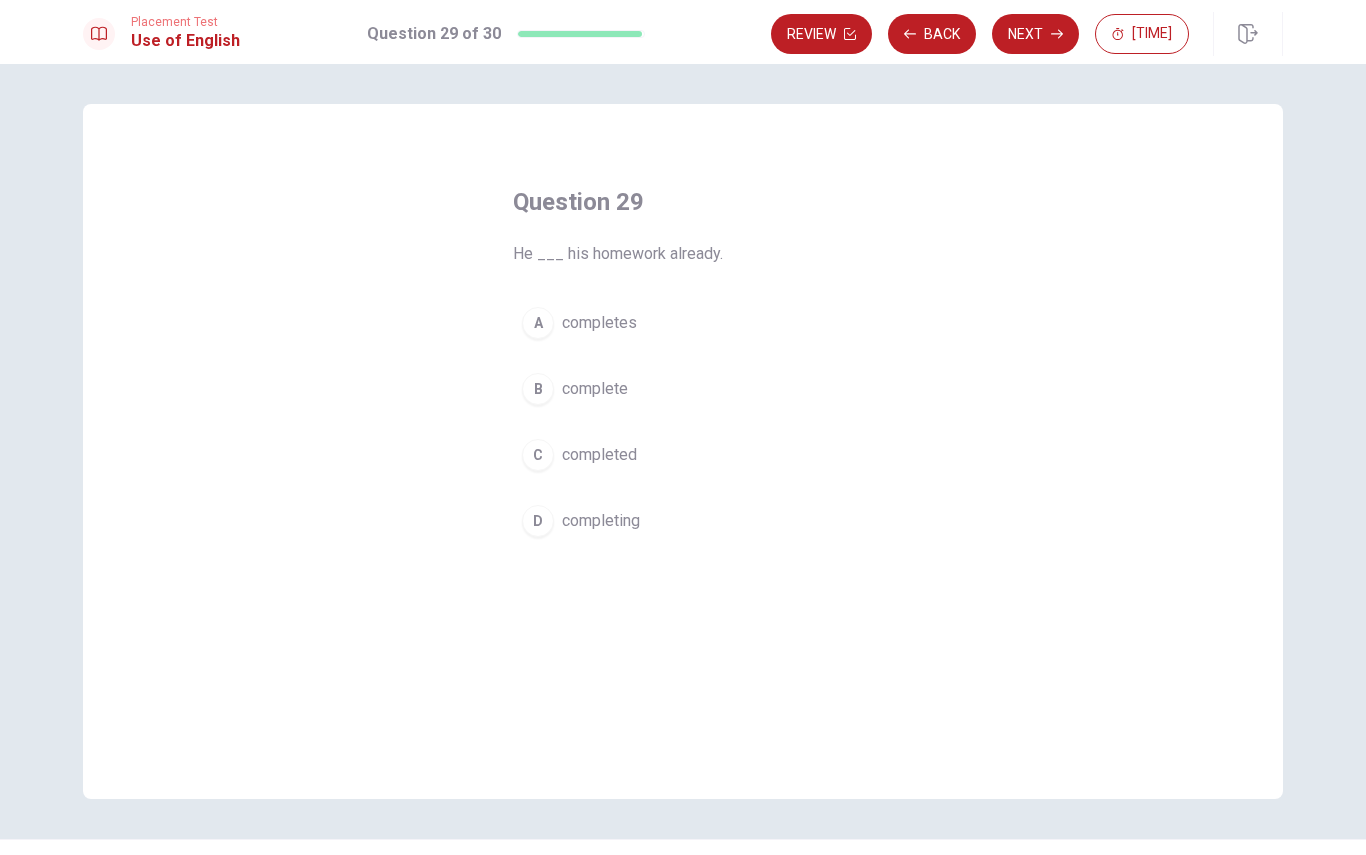 click on "complete" at bounding box center (595, 389) 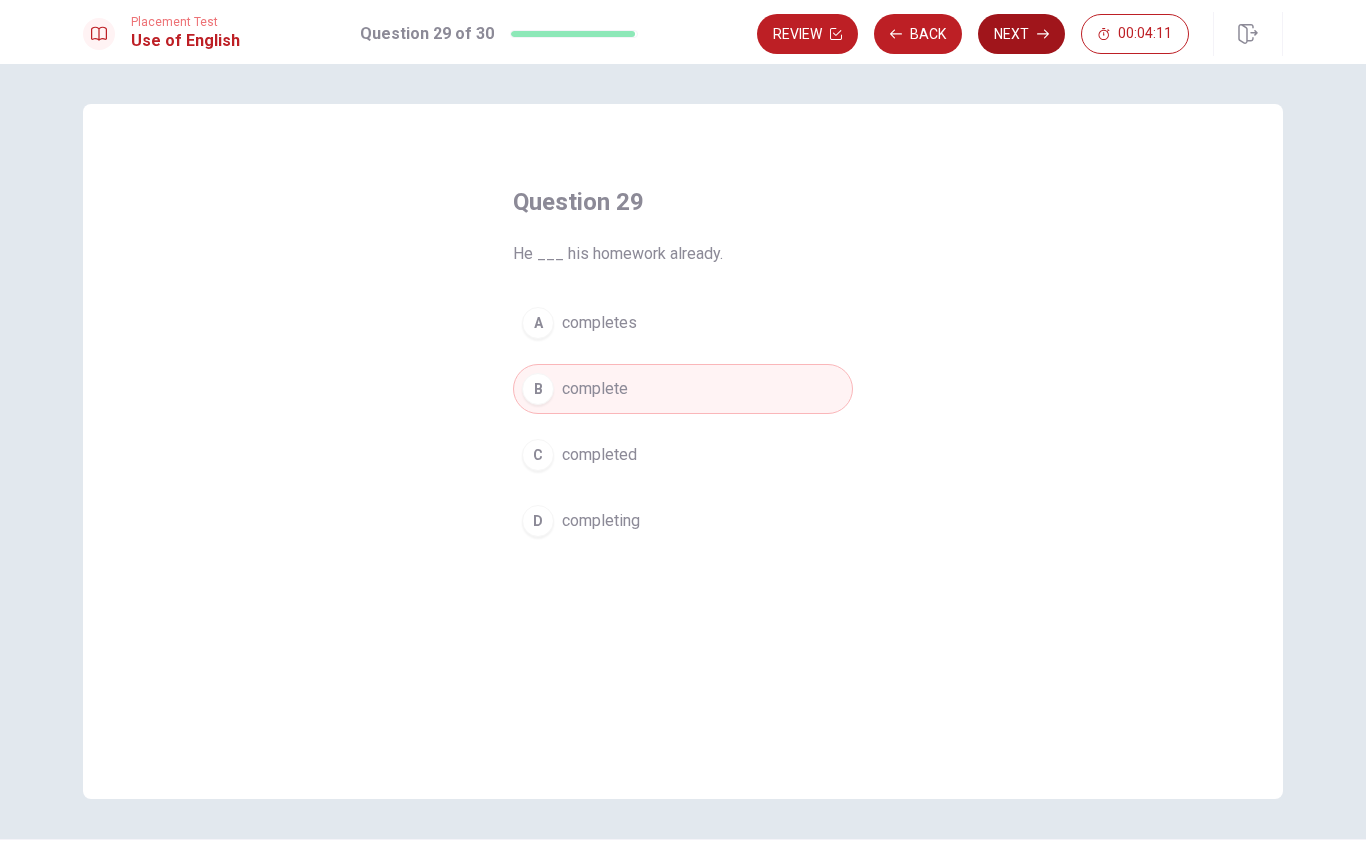 click on "Next" at bounding box center (1021, 34) 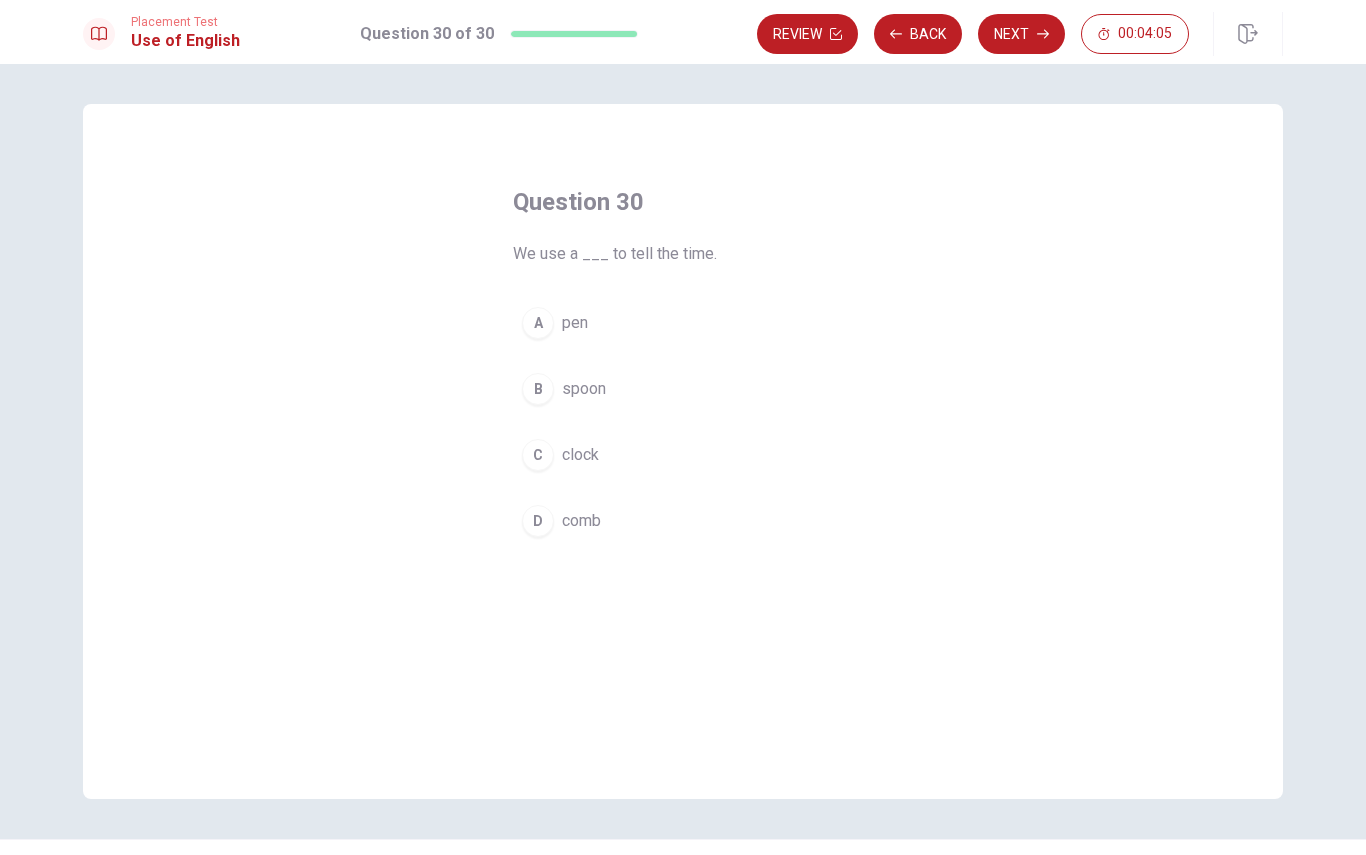 click on "clock" at bounding box center [580, 455] 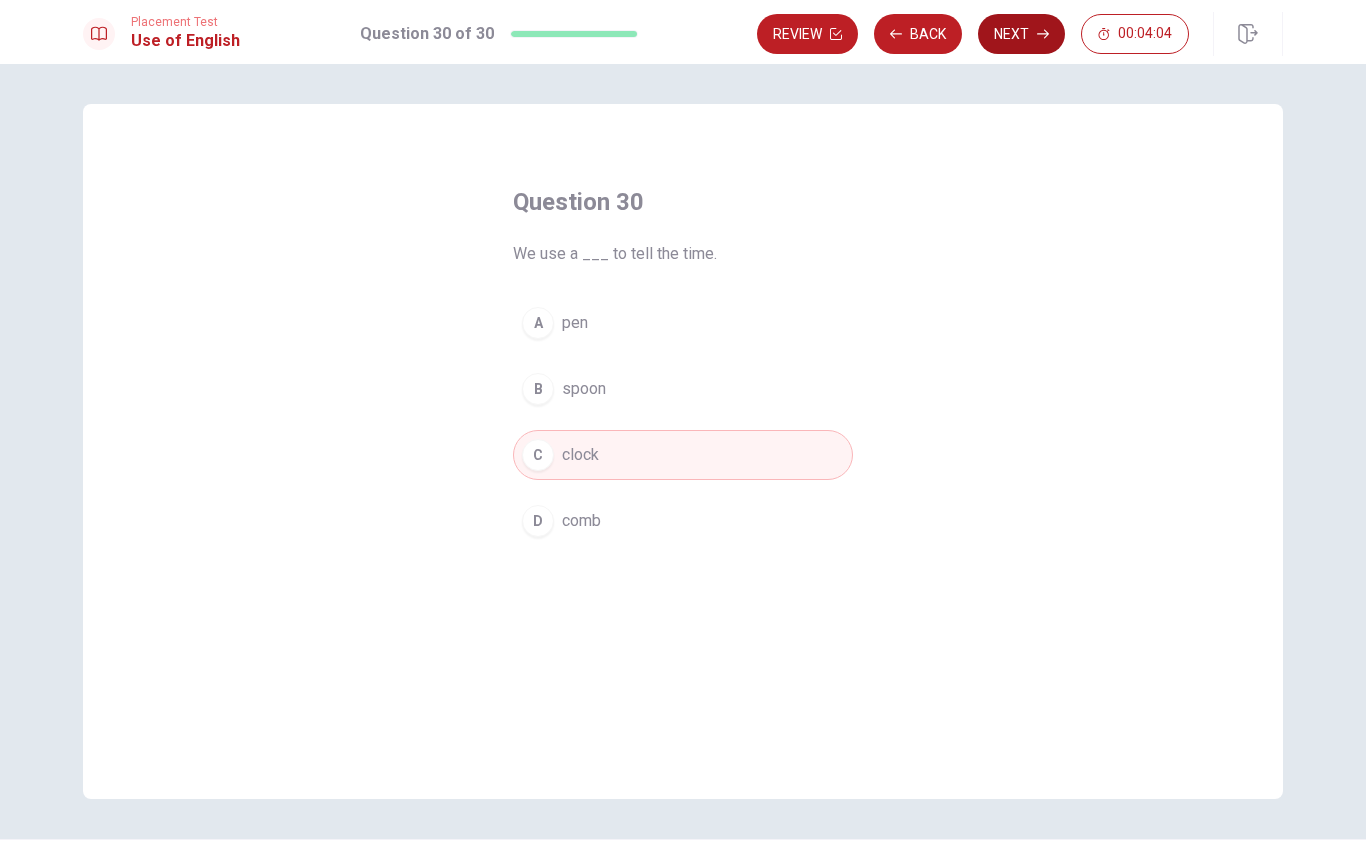 click on "Next" at bounding box center (1021, 34) 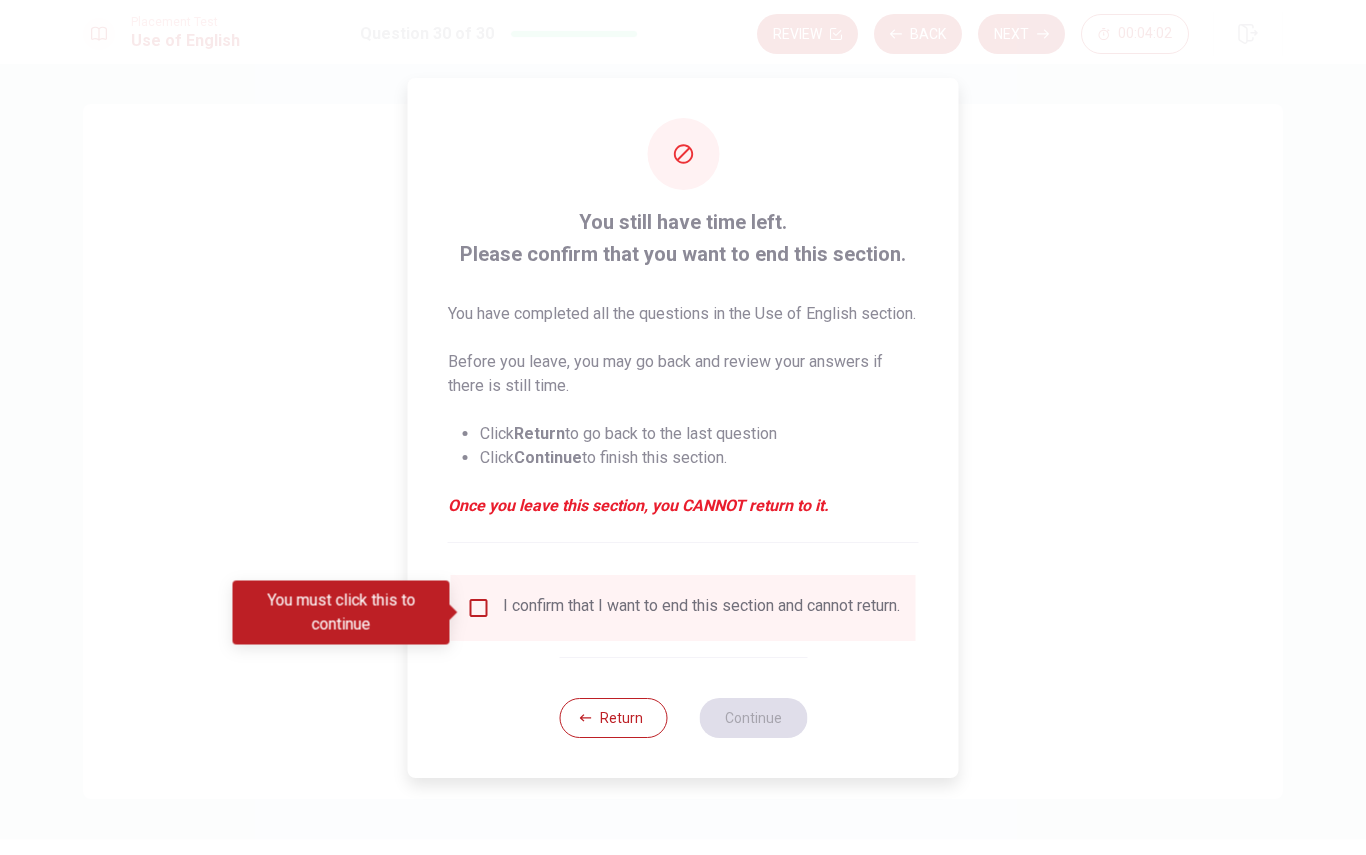 click at bounding box center [479, 608] 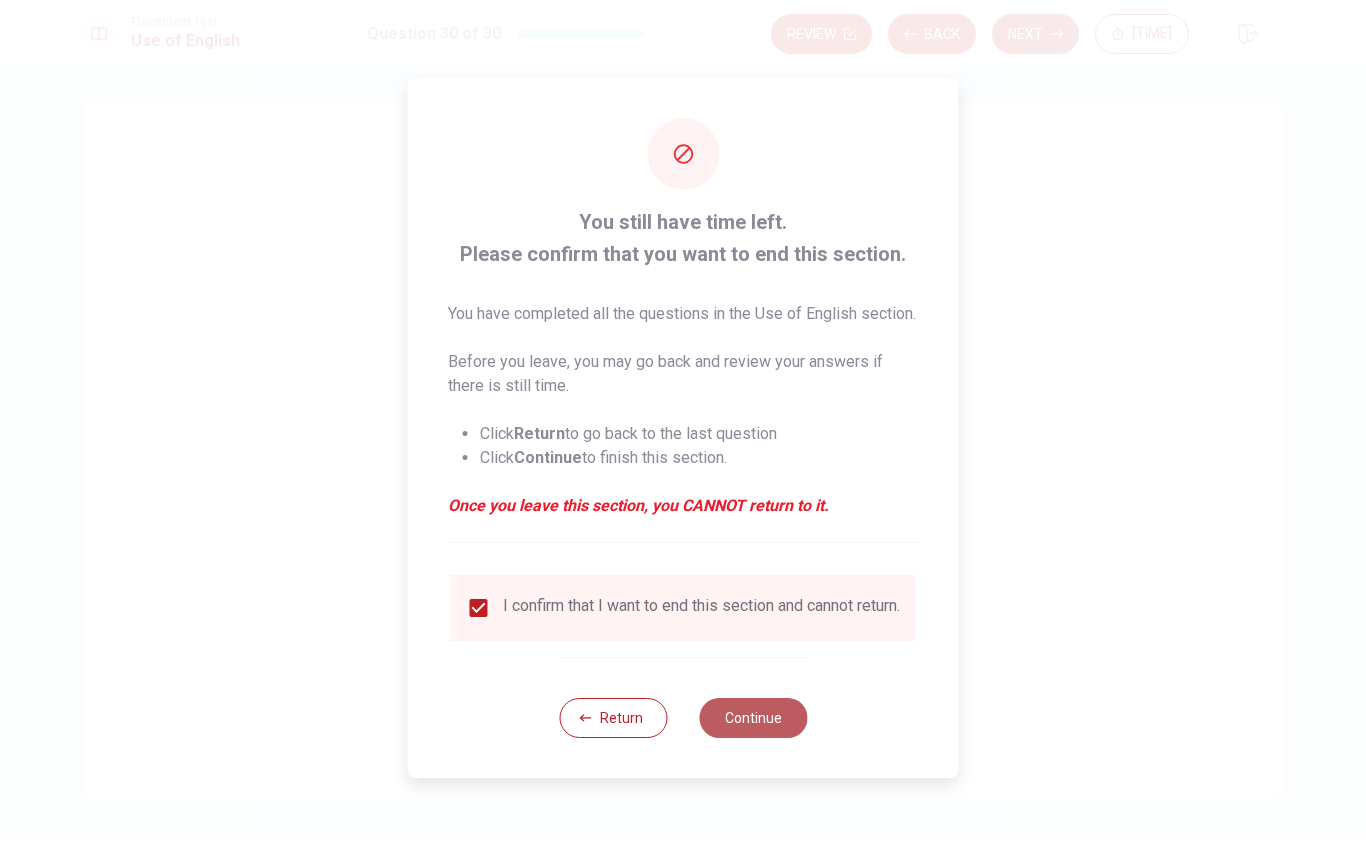 click on "Continue" at bounding box center [753, 718] 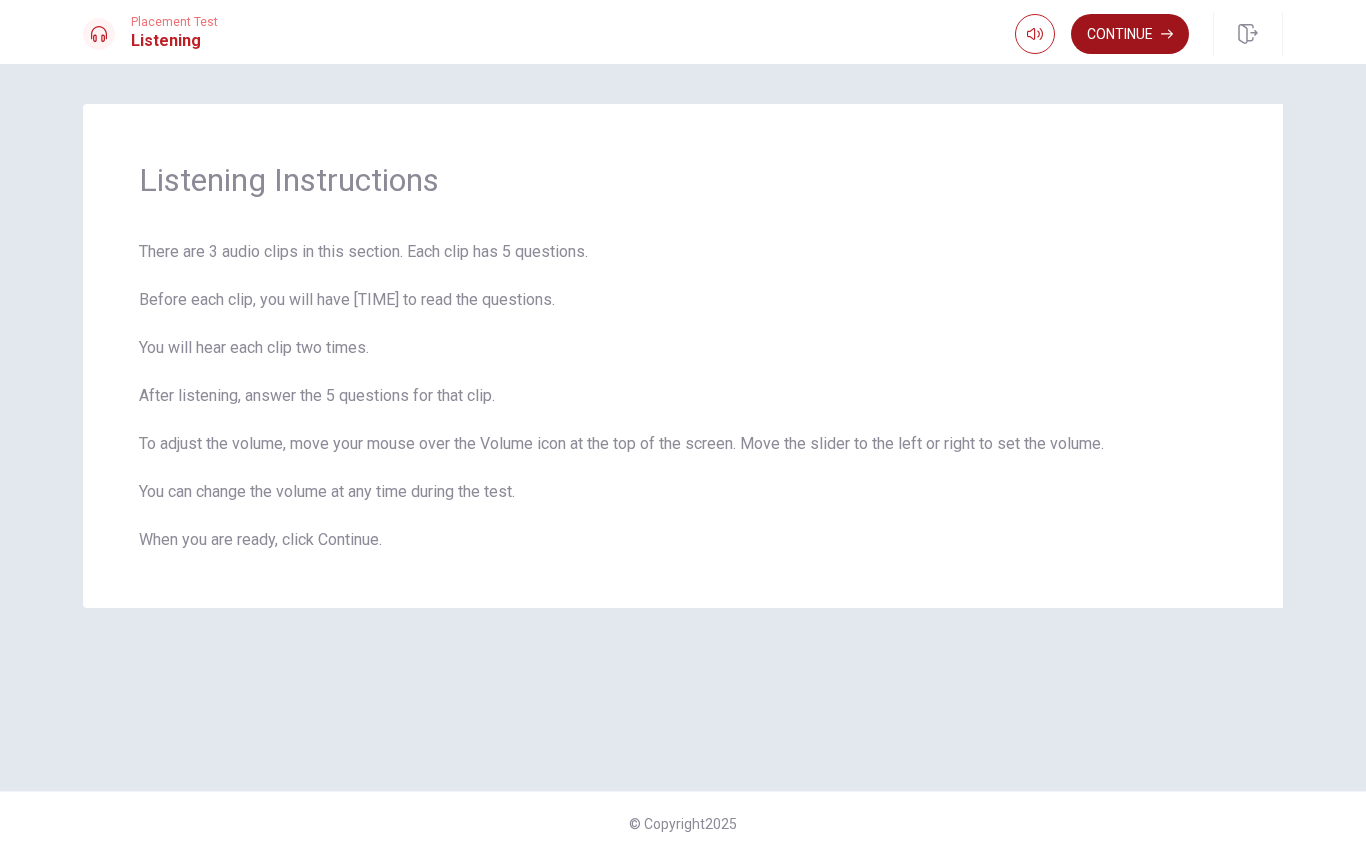 click on "Continue" at bounding box center (1130, 34) 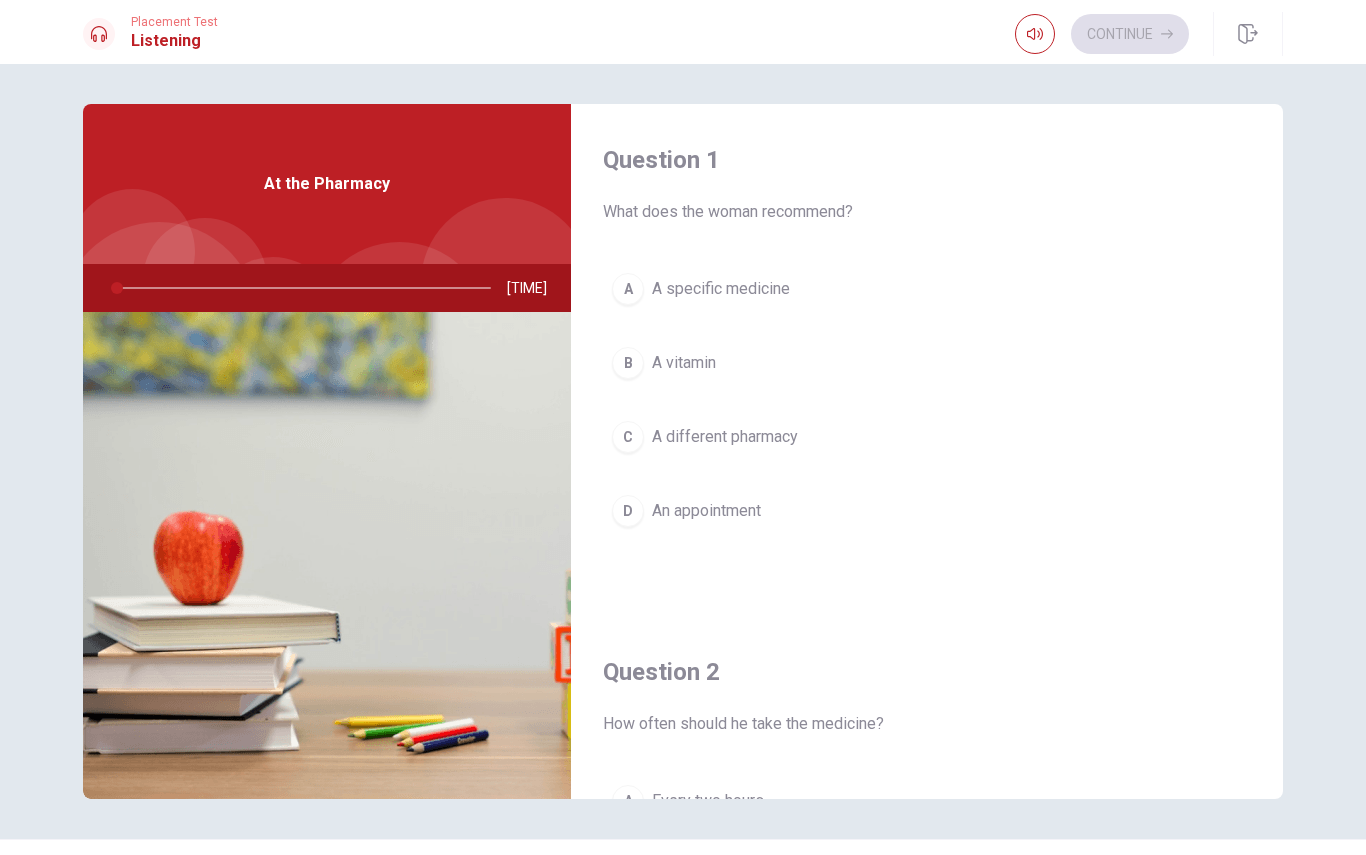 scroll, scrollTop: 0, scrollLeft: 0, axis: both 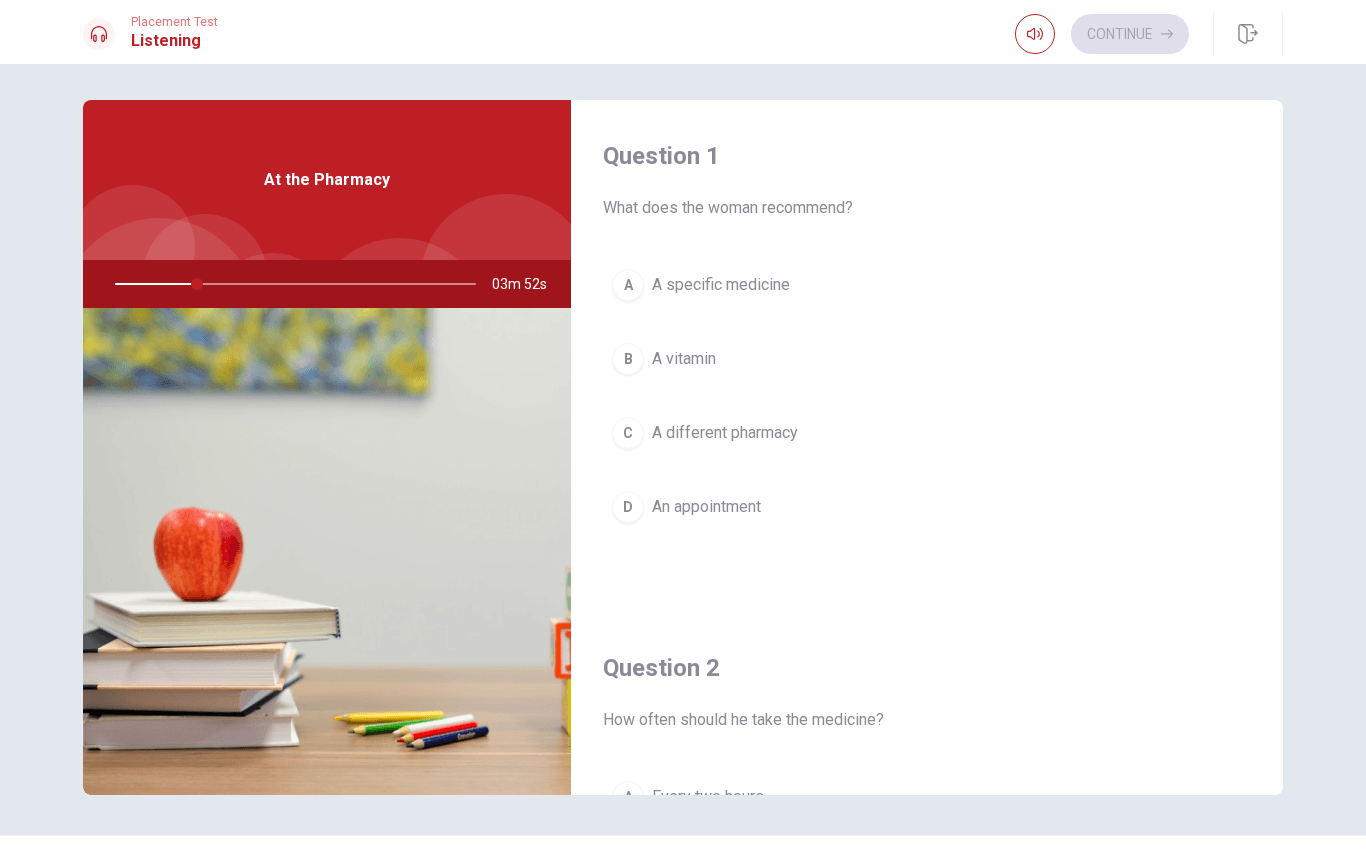 click on "What does the woman recommend?" at bounding box center (927, 208) 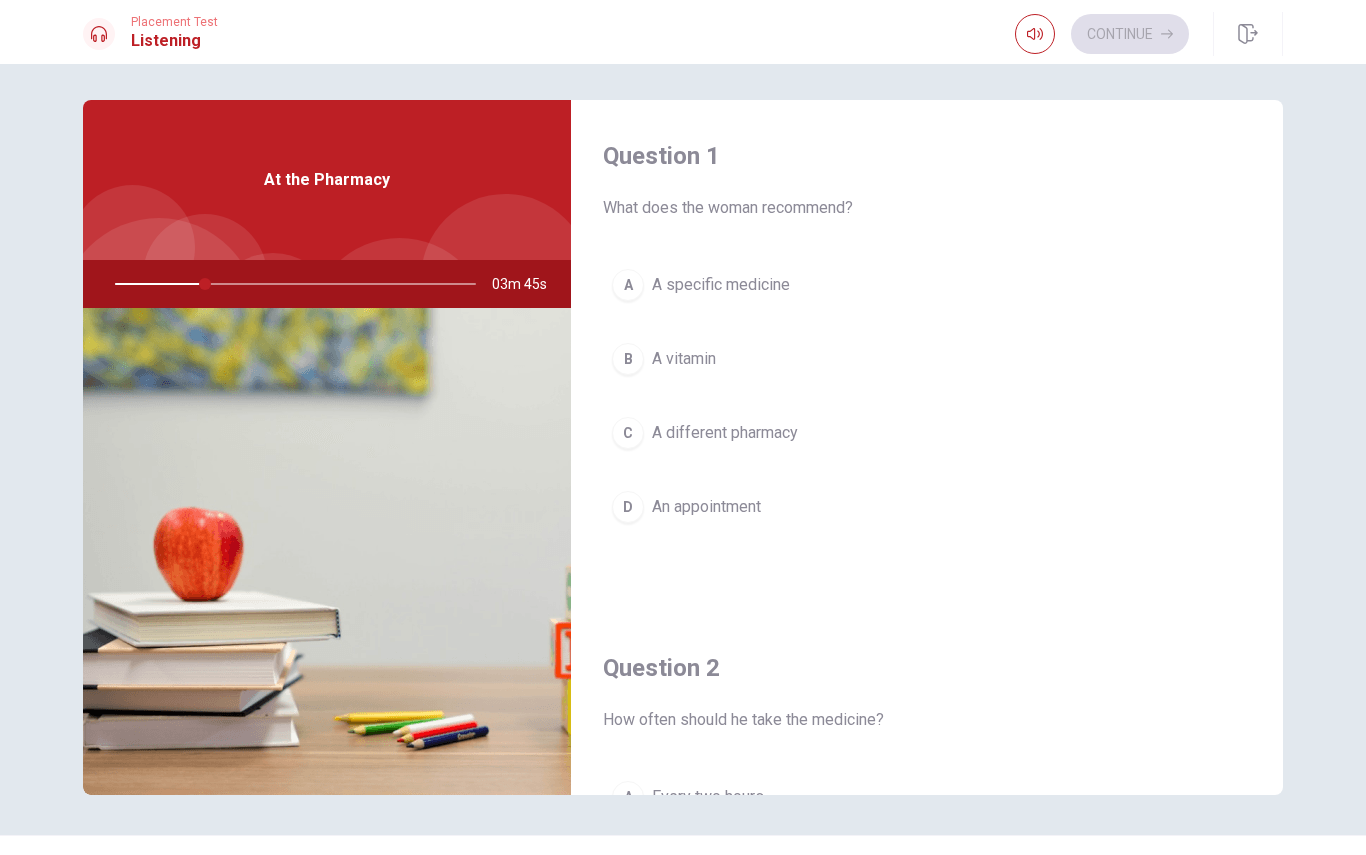drag, startPoint x: 204, startPoint y: 284, endPoint x: 222, endPoint y: 283, distance: 18.027756 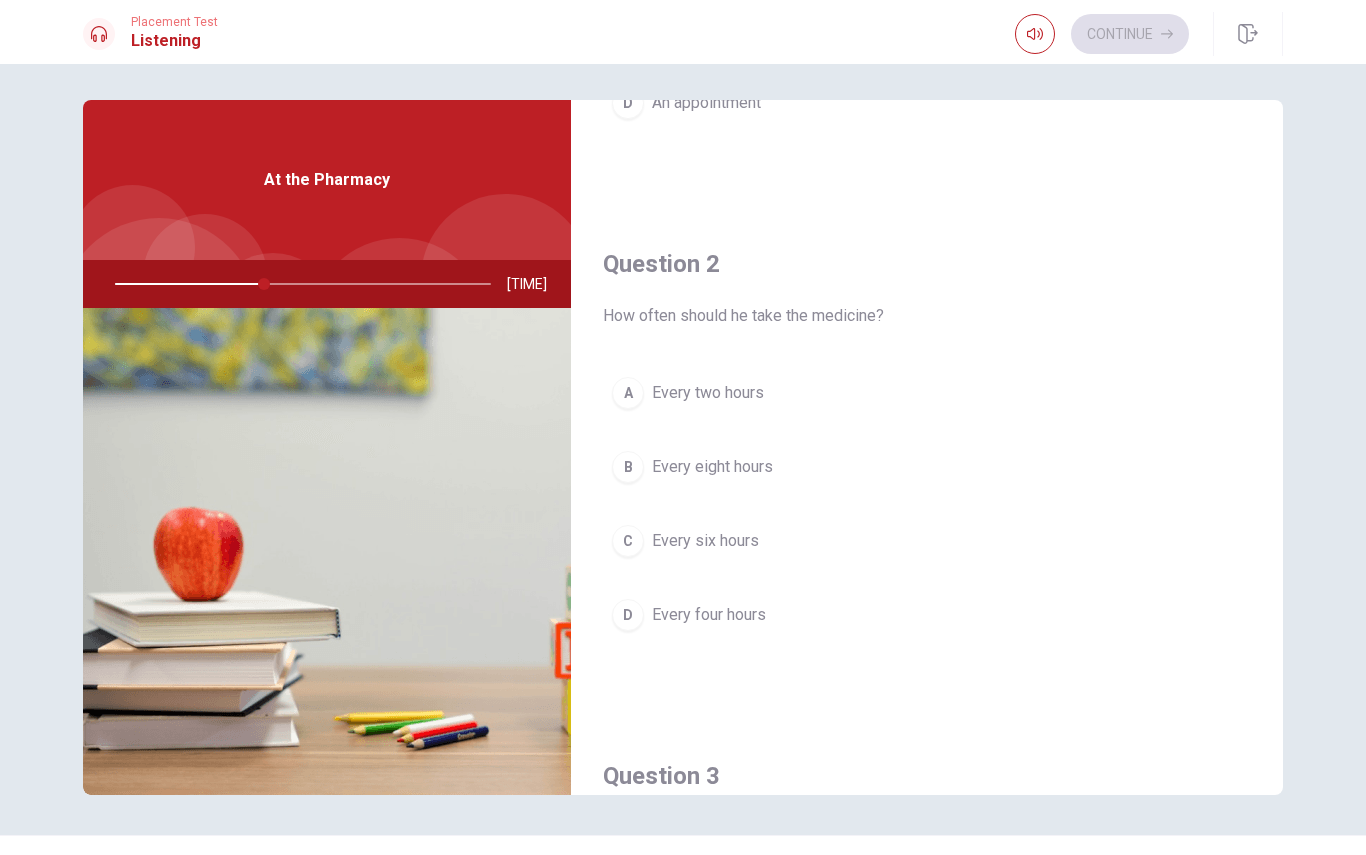 scroll, scrollTop: 407, scrollLeft: 0, axis: vertical 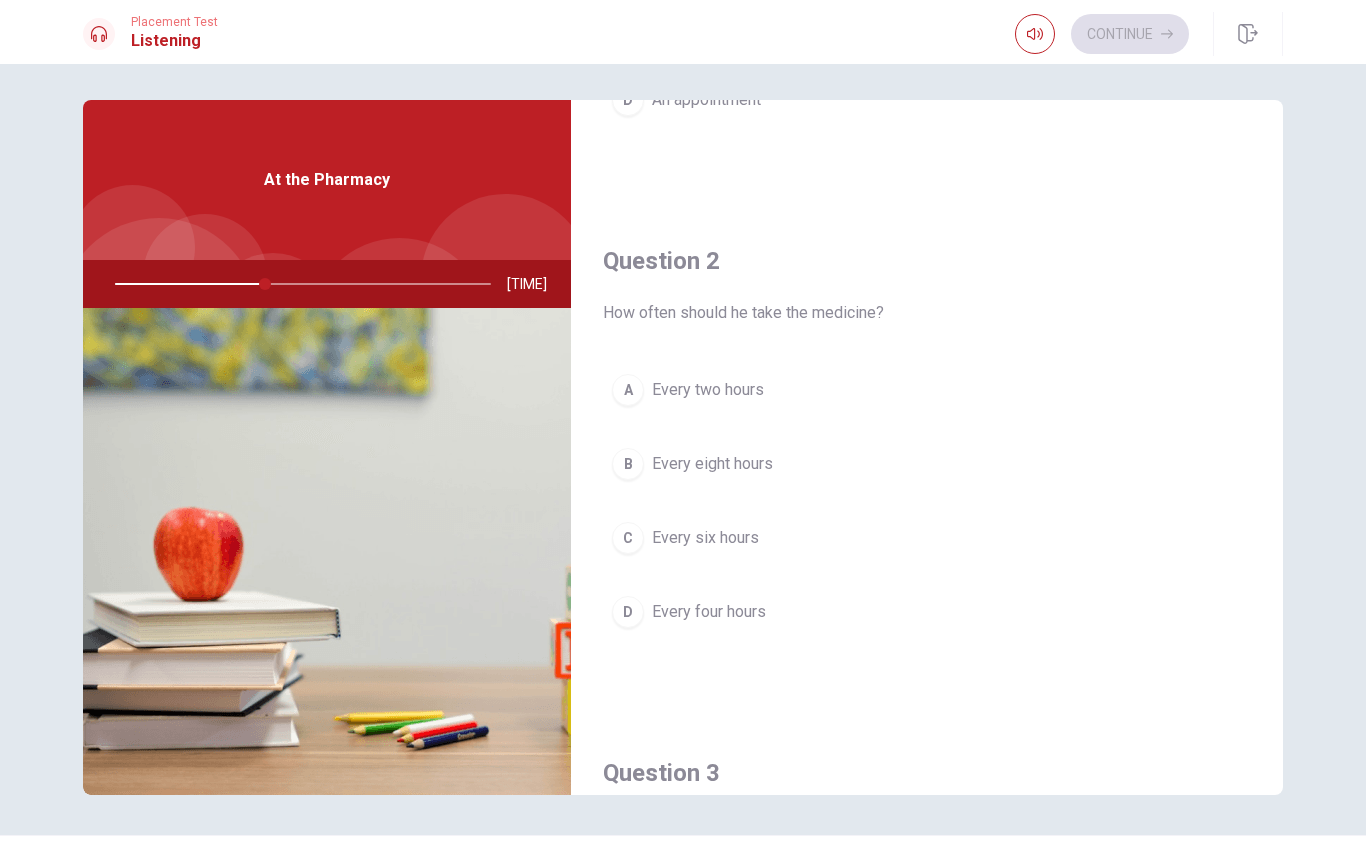 click on "C" at bounding box center (628, 538) 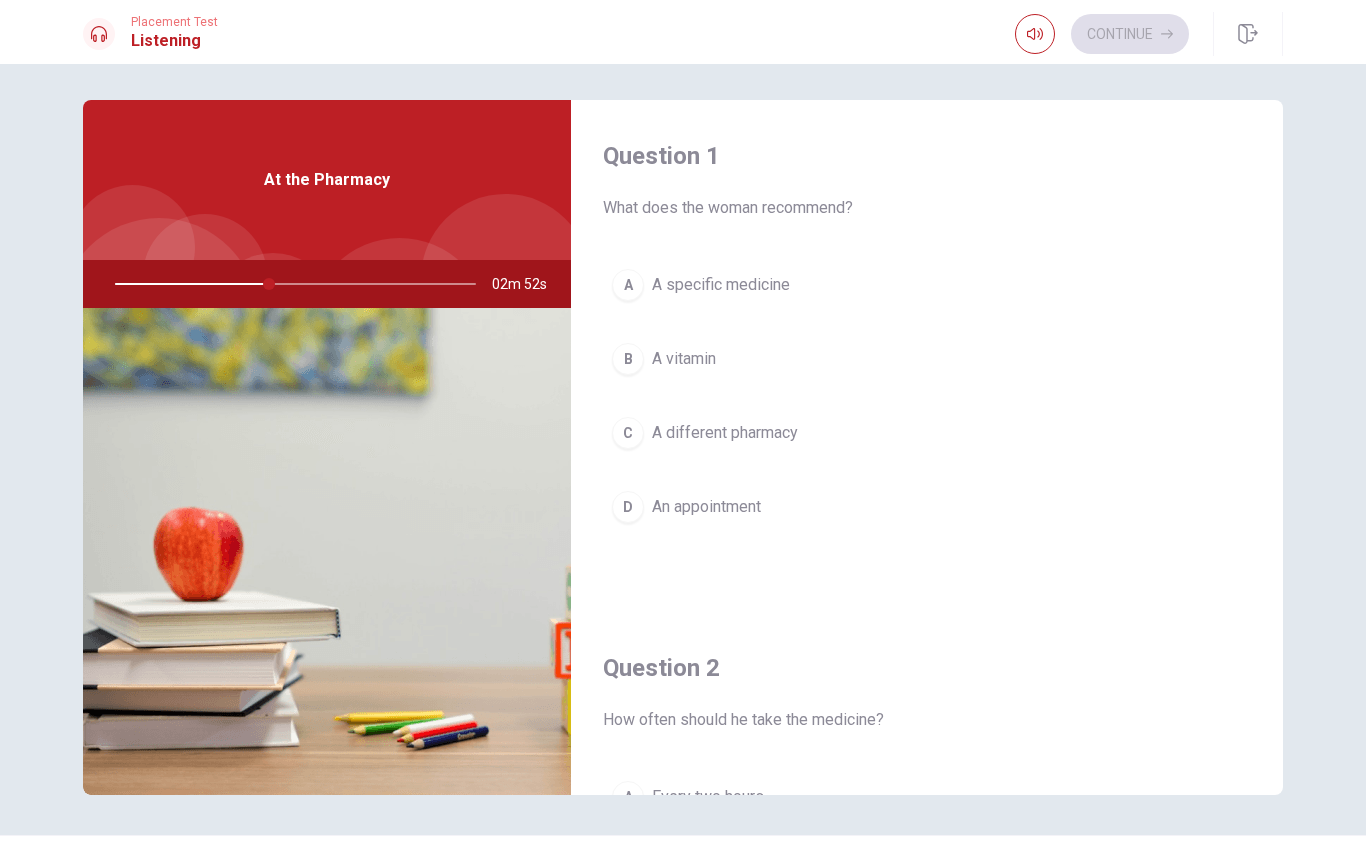 scroll, scrollTop: 0, scrollLeft: 0, axis: both 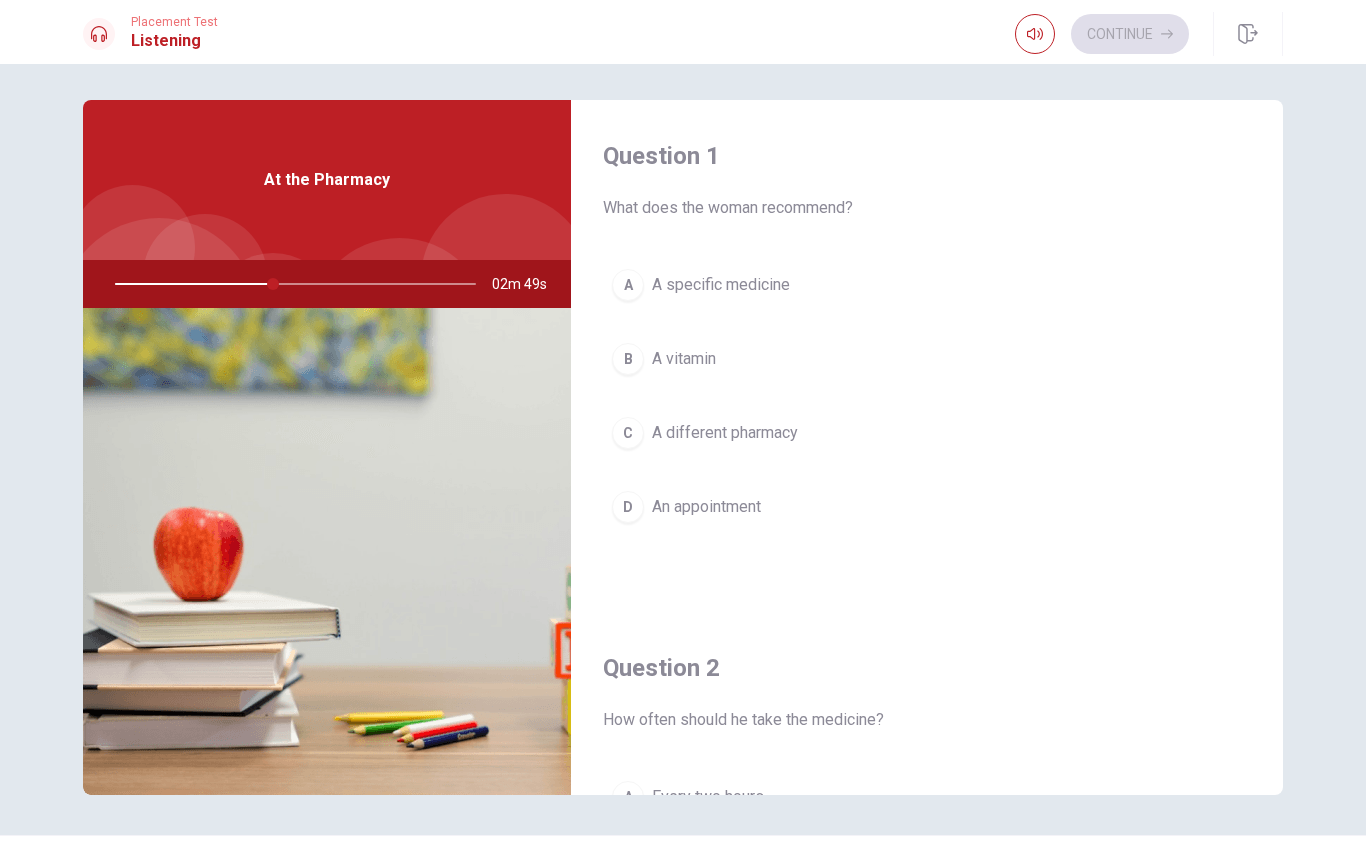 click on "A" at bounding box center [628, 285] 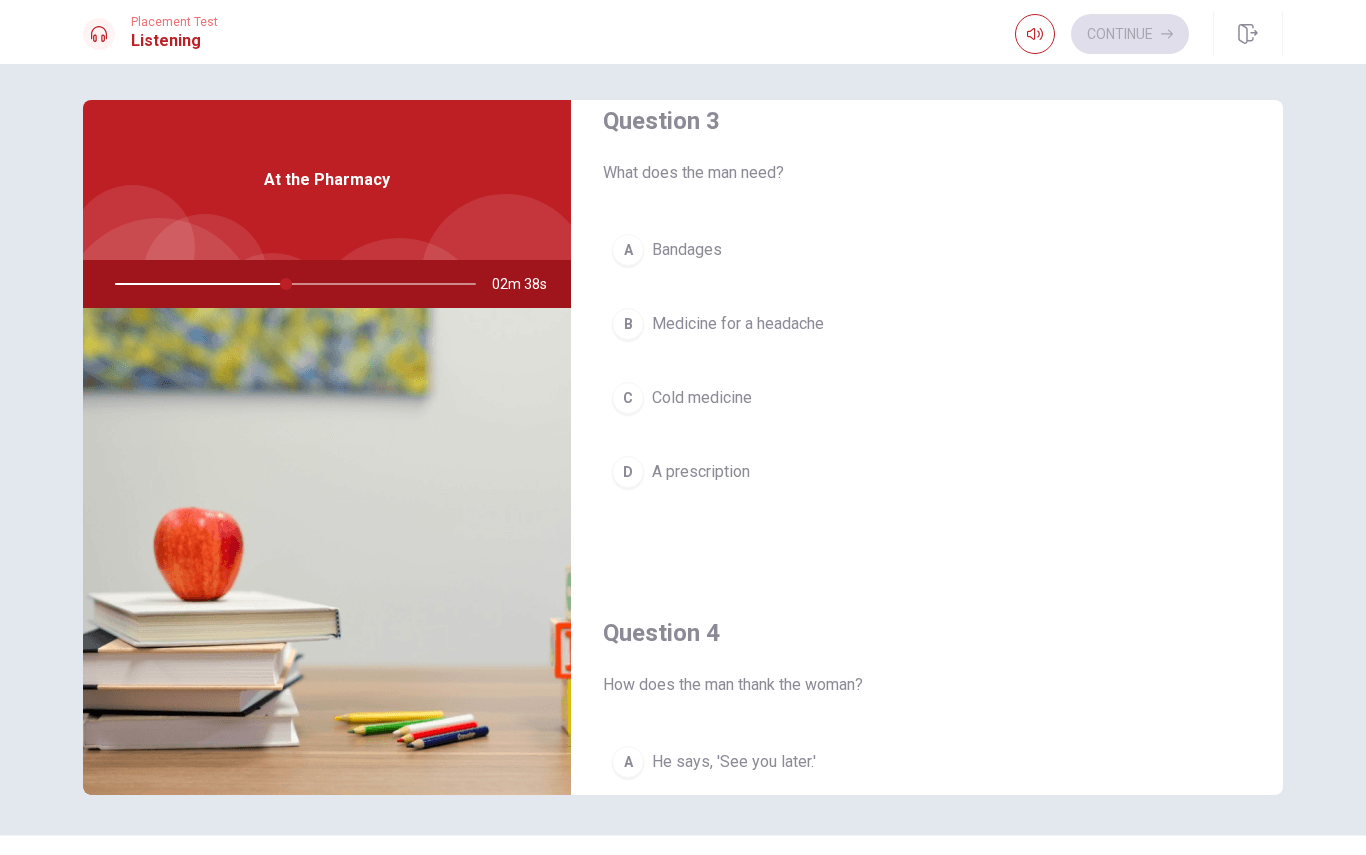 scroll, scrollTop: 1046, scrollLeft: 0, axis: vertical 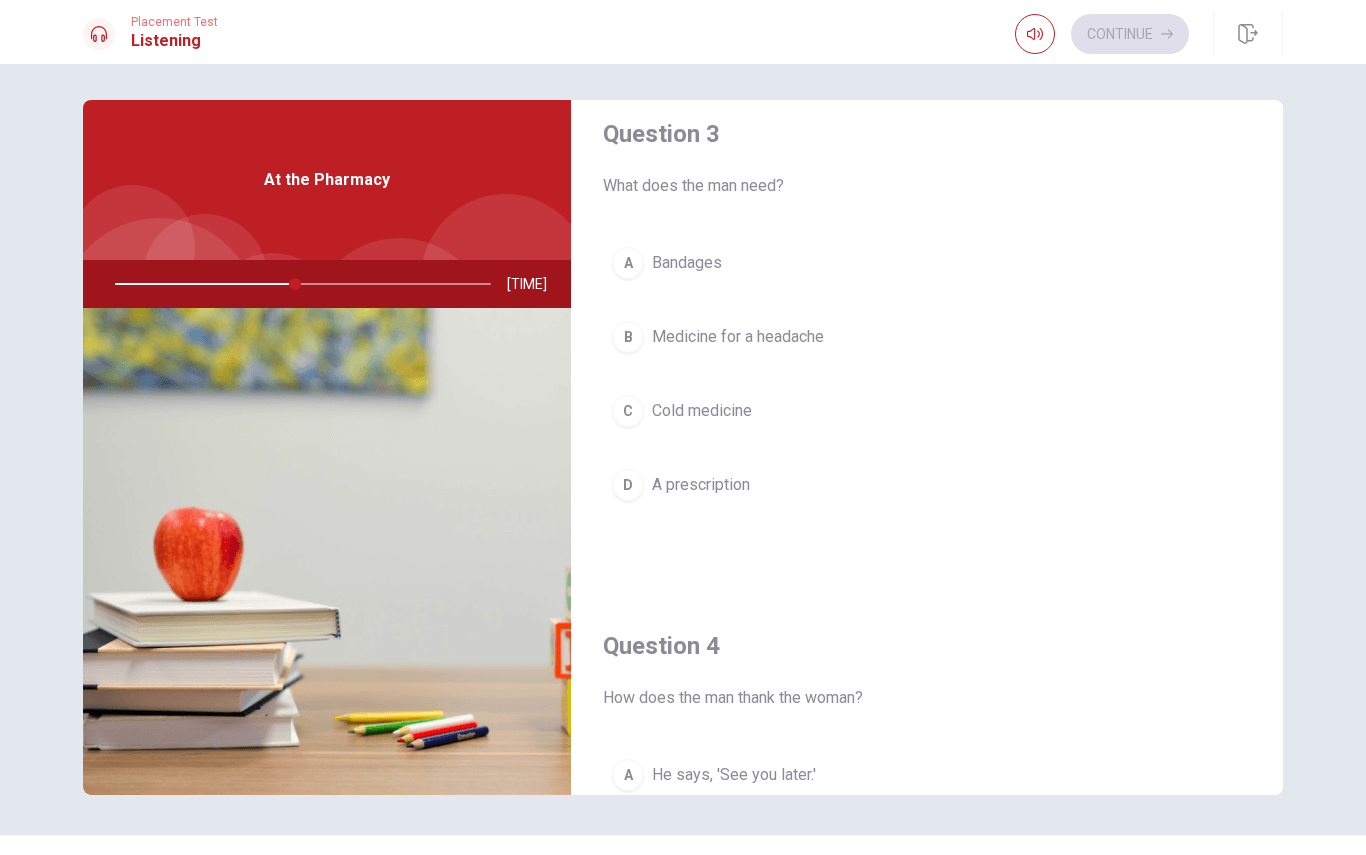 click at bounding box center (399, 327) 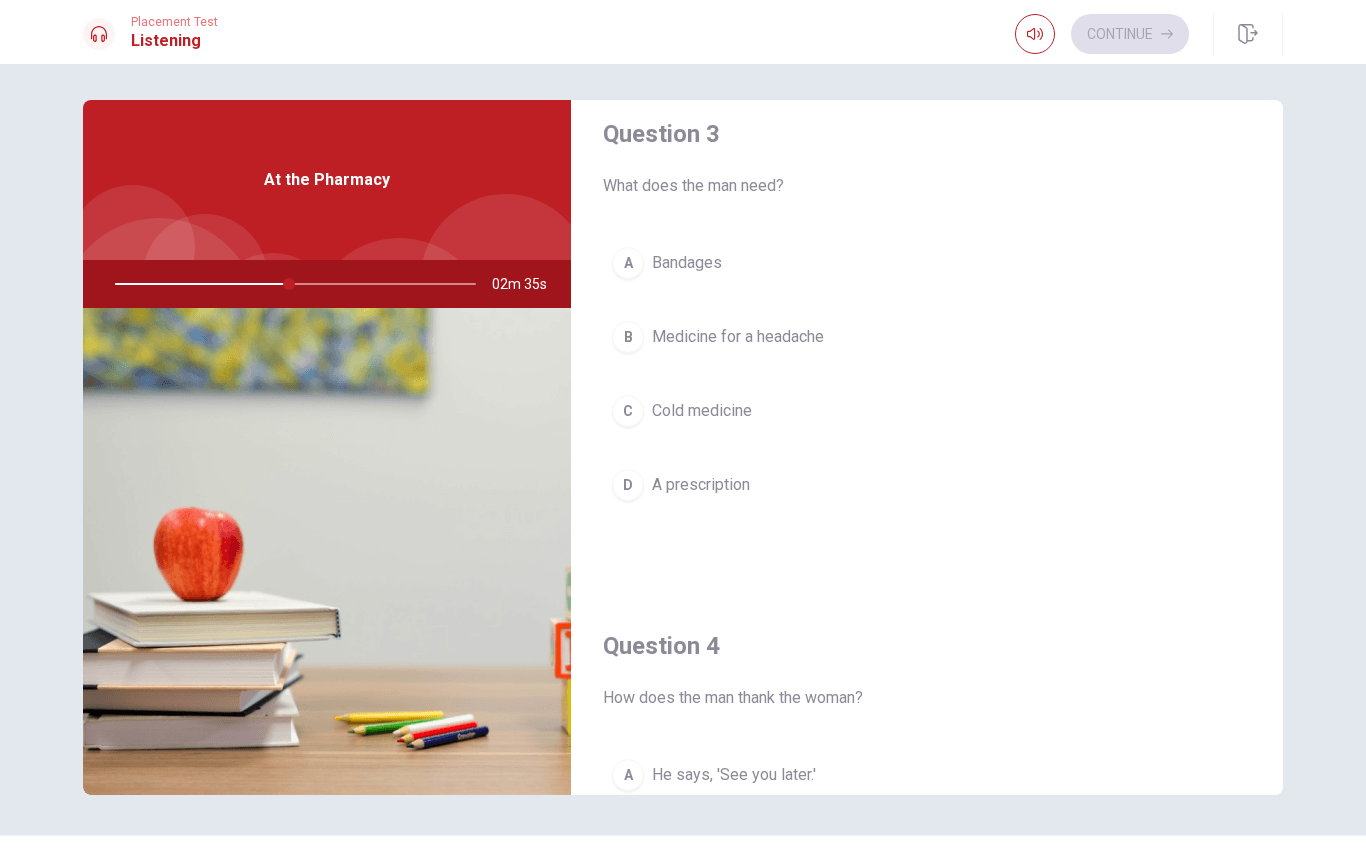 click at bounding box center (327, 551) 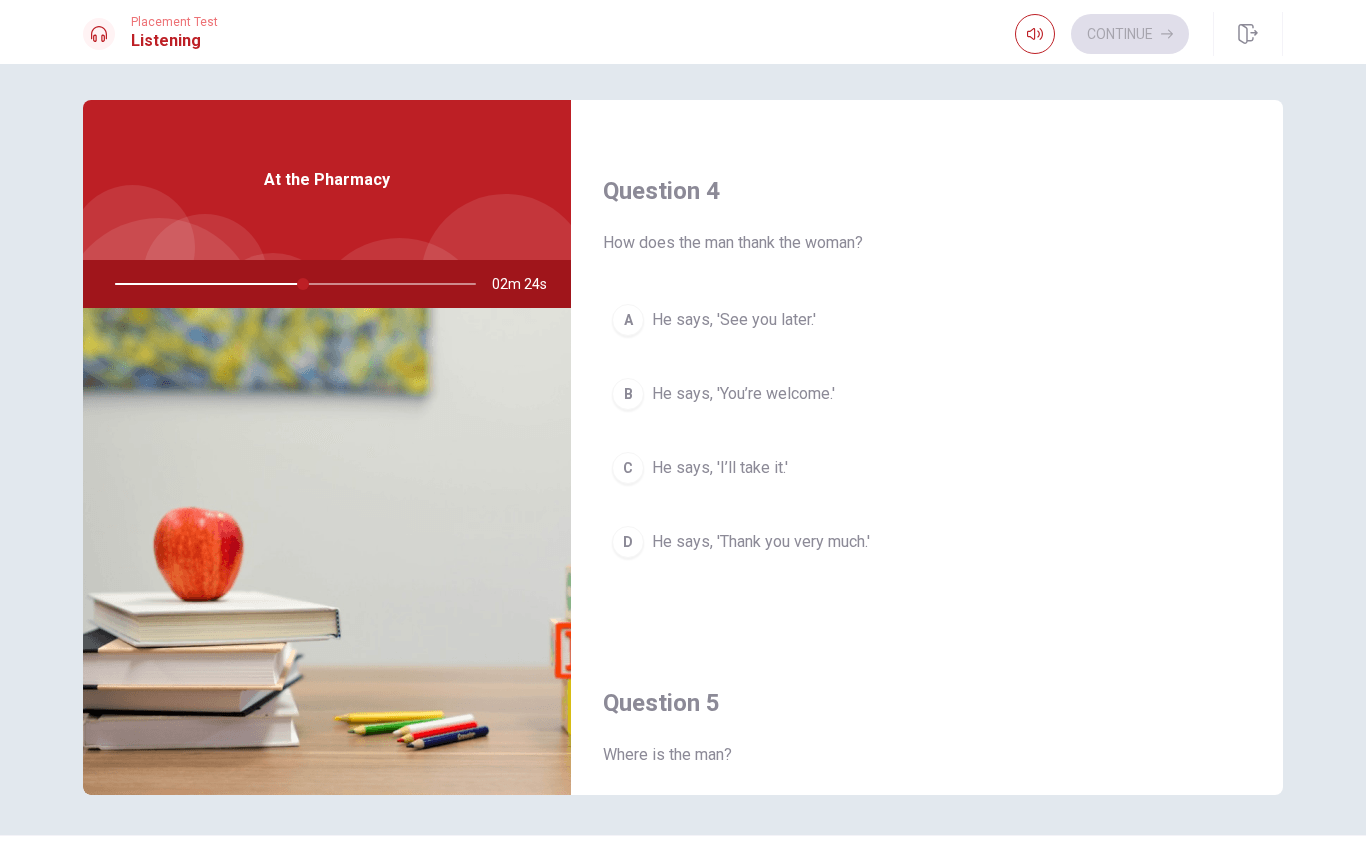 scroll, scrollTop: 1491, scrollLeft: 0, axis: vertical 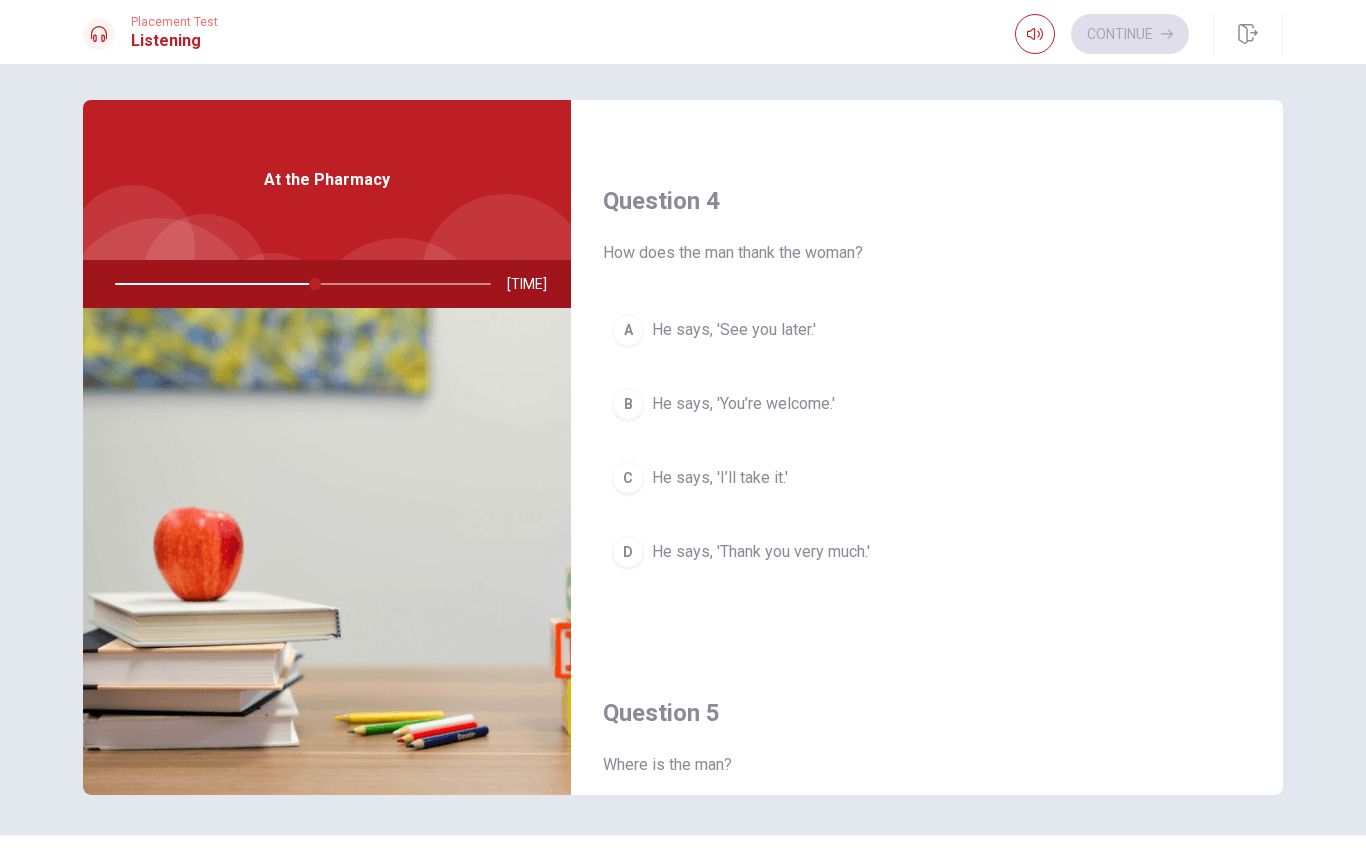drag, startPoint x: 308, startPoint y: 284, endPoint x: 322, endPoint y: 286, distance: 14.142136 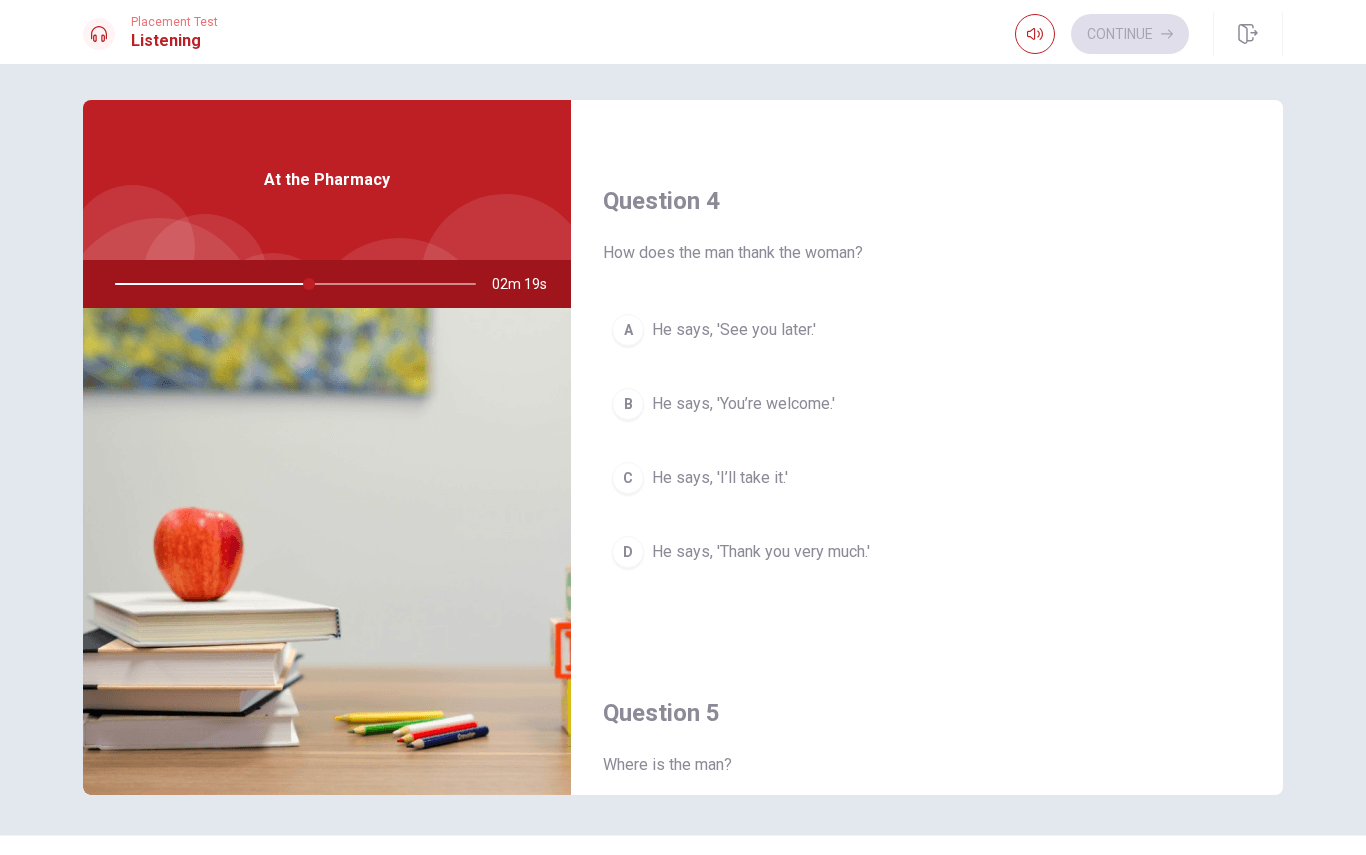 click at bounding box center [291, 284] 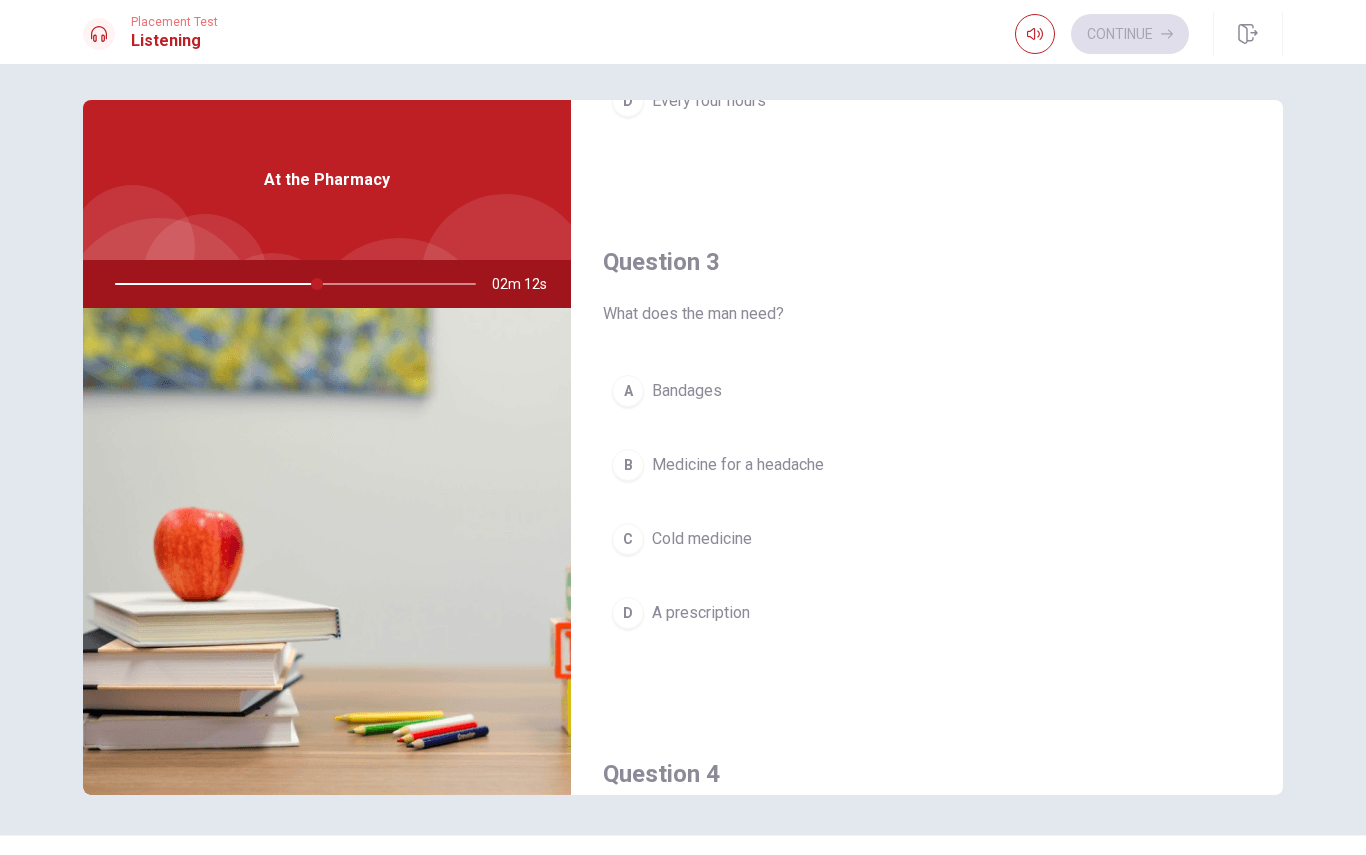 scroll, scrollTop: 901, scrollLeft: 0, axis: vertical 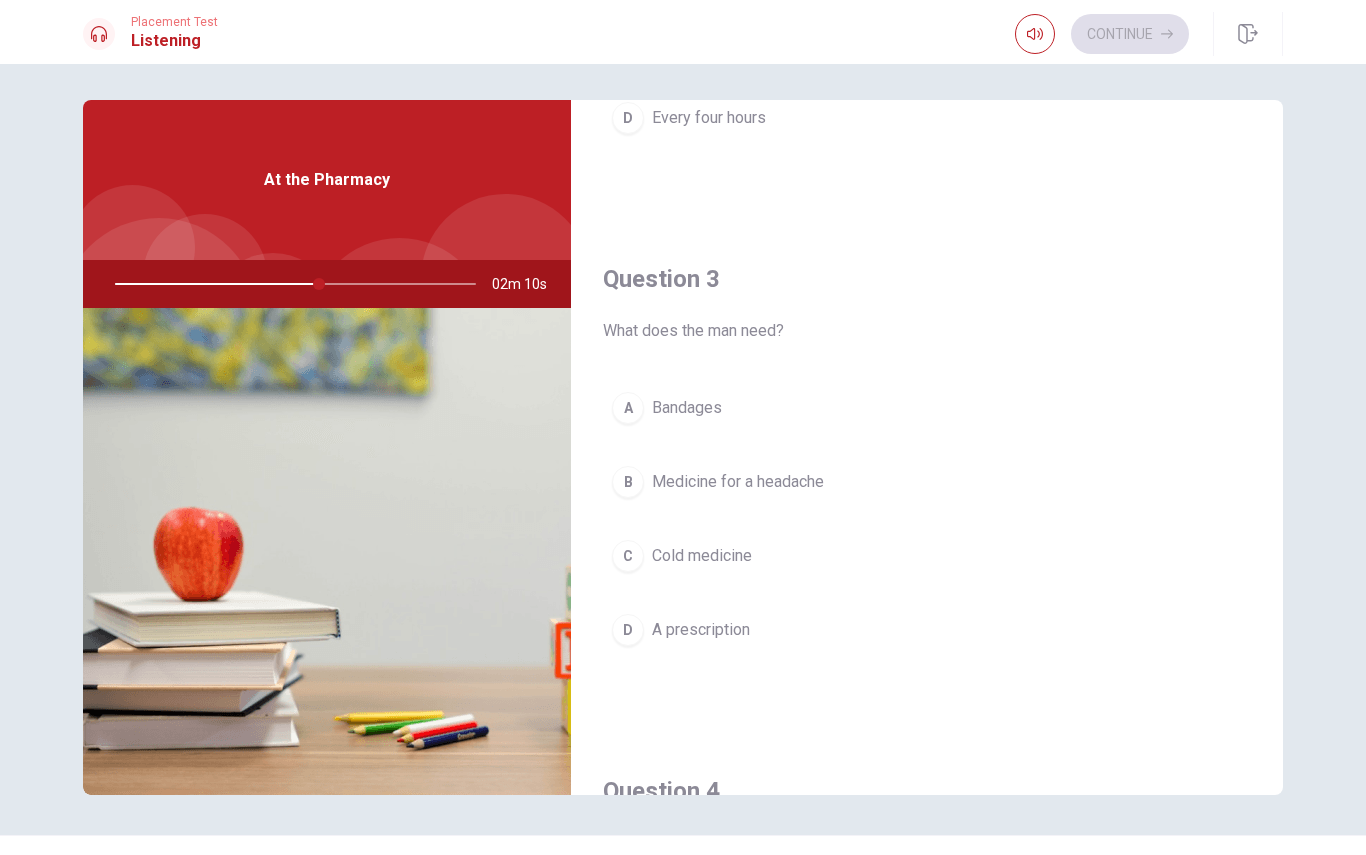 drag, startPoint x: 315, startPoint y: 288, endPoint x: 270, endPoint y: 289, distance: 45.01111 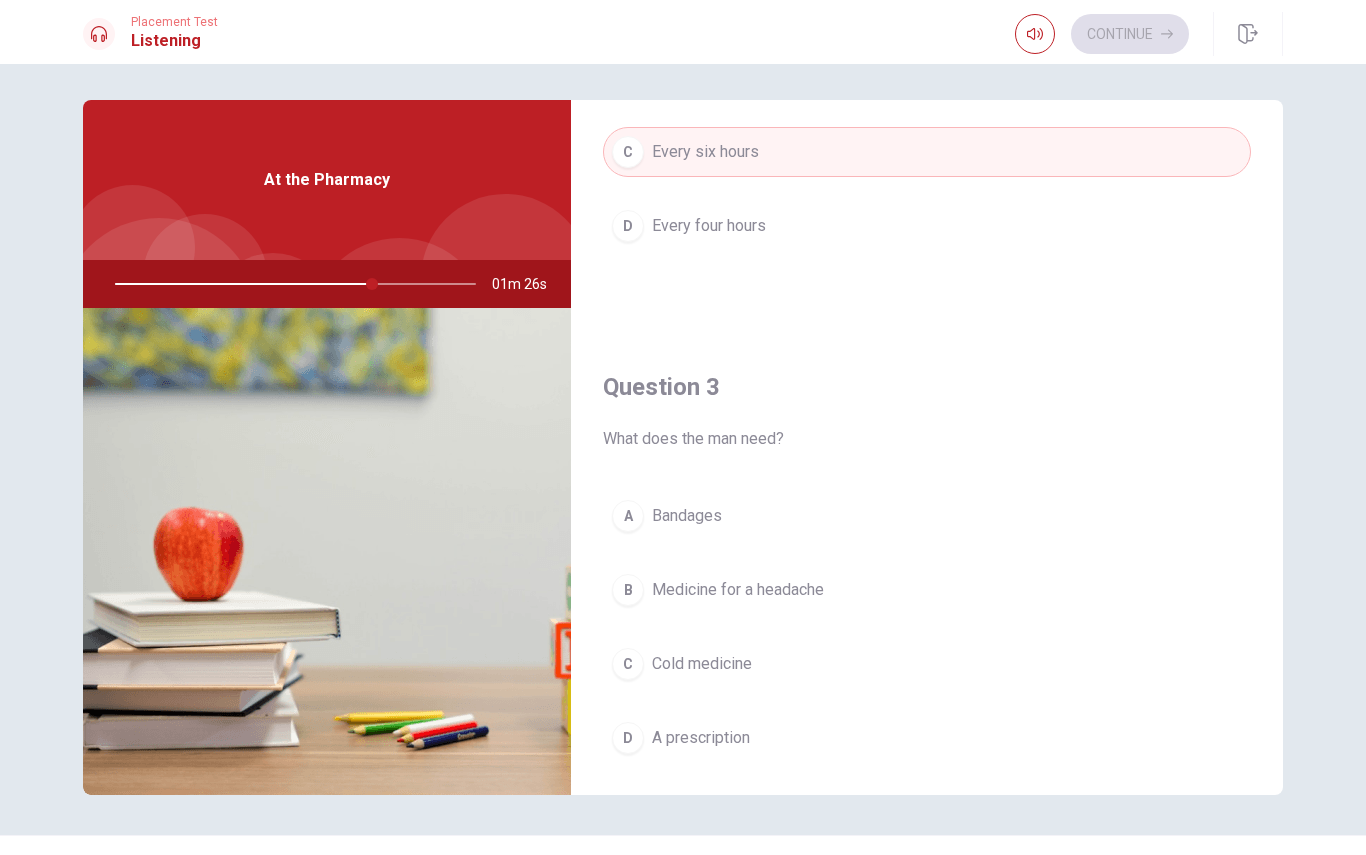 scroll, scrollTop: 732, scrollLeft: 0, axis: vertical 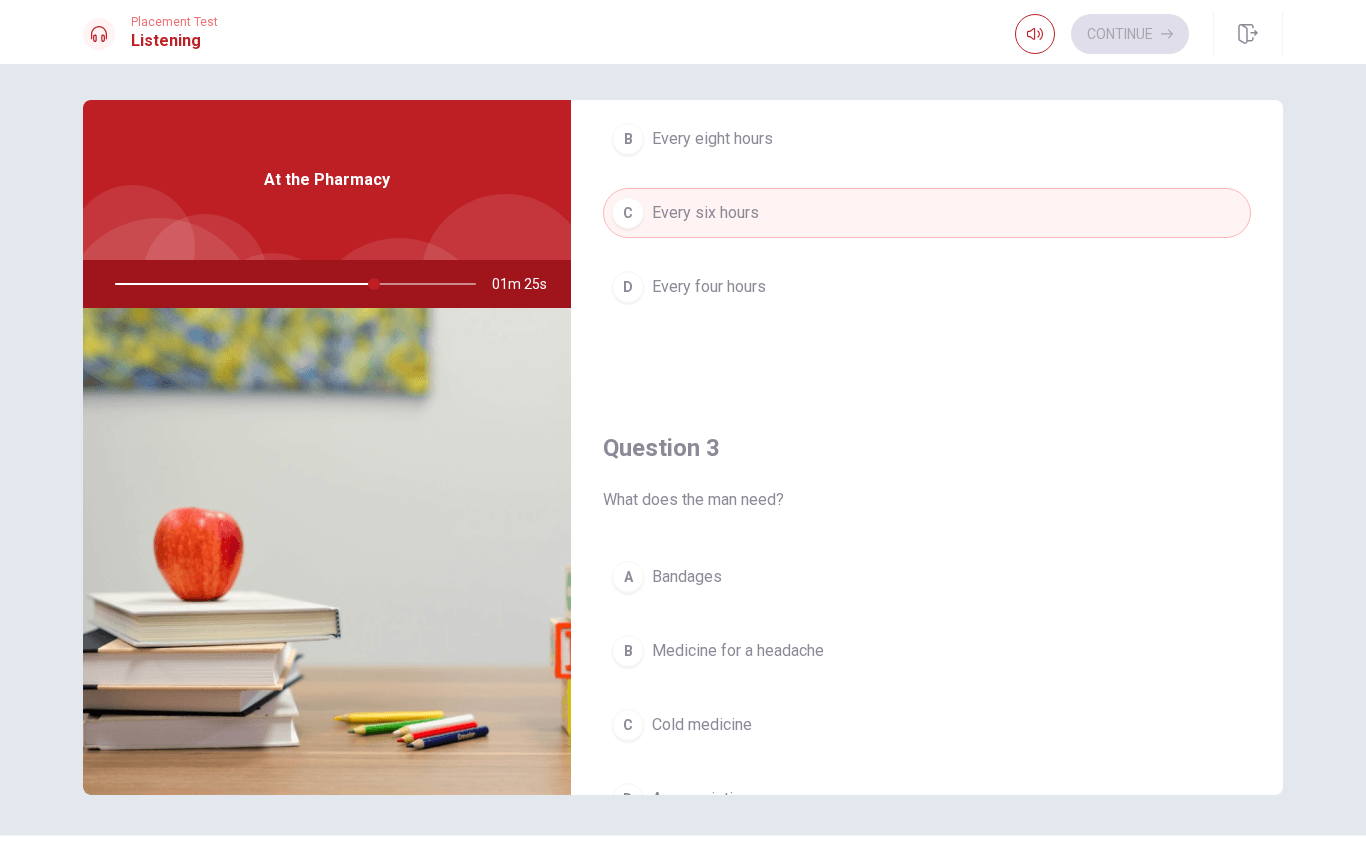 click at bounding box center [291, 284] 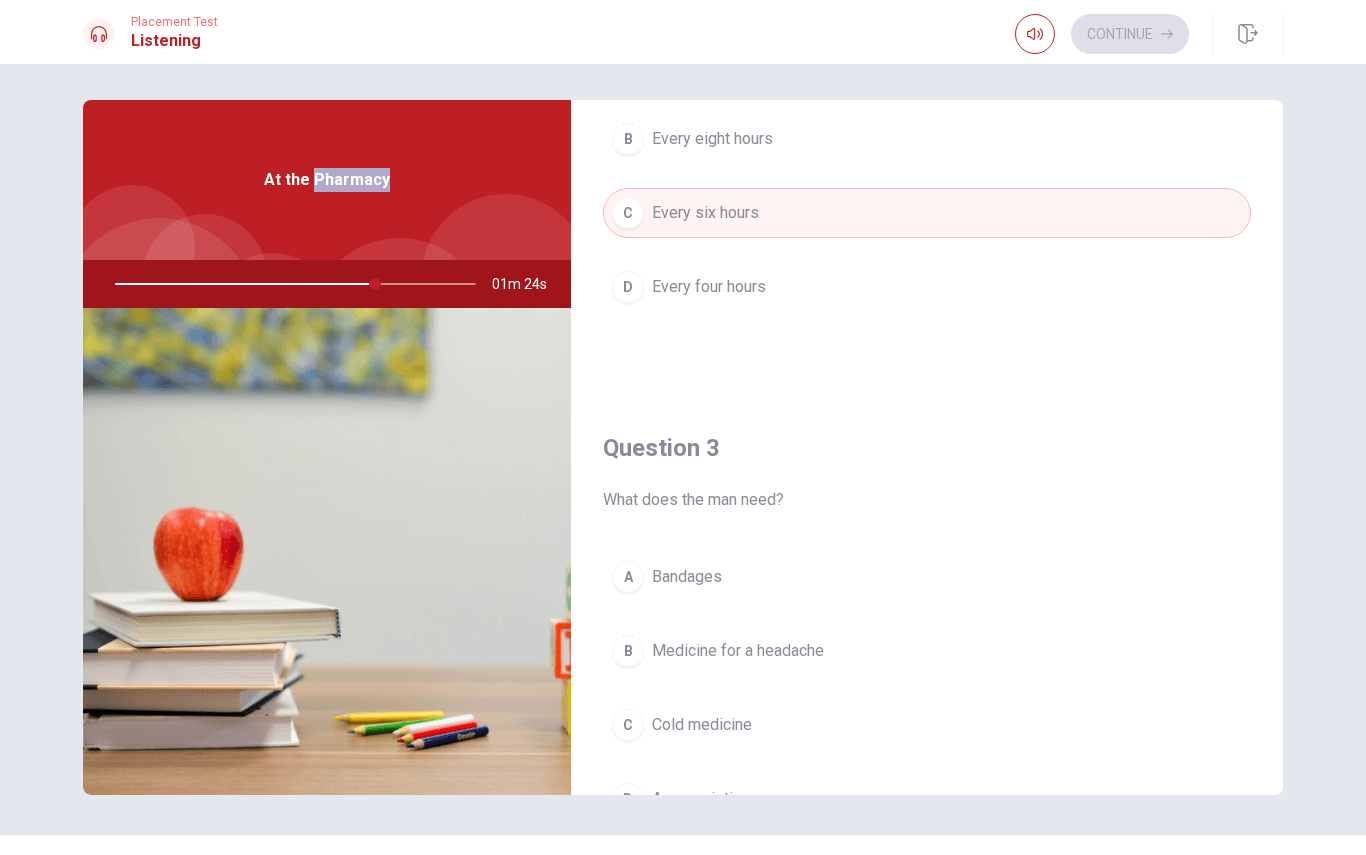 click at bounding box center (291, 284) 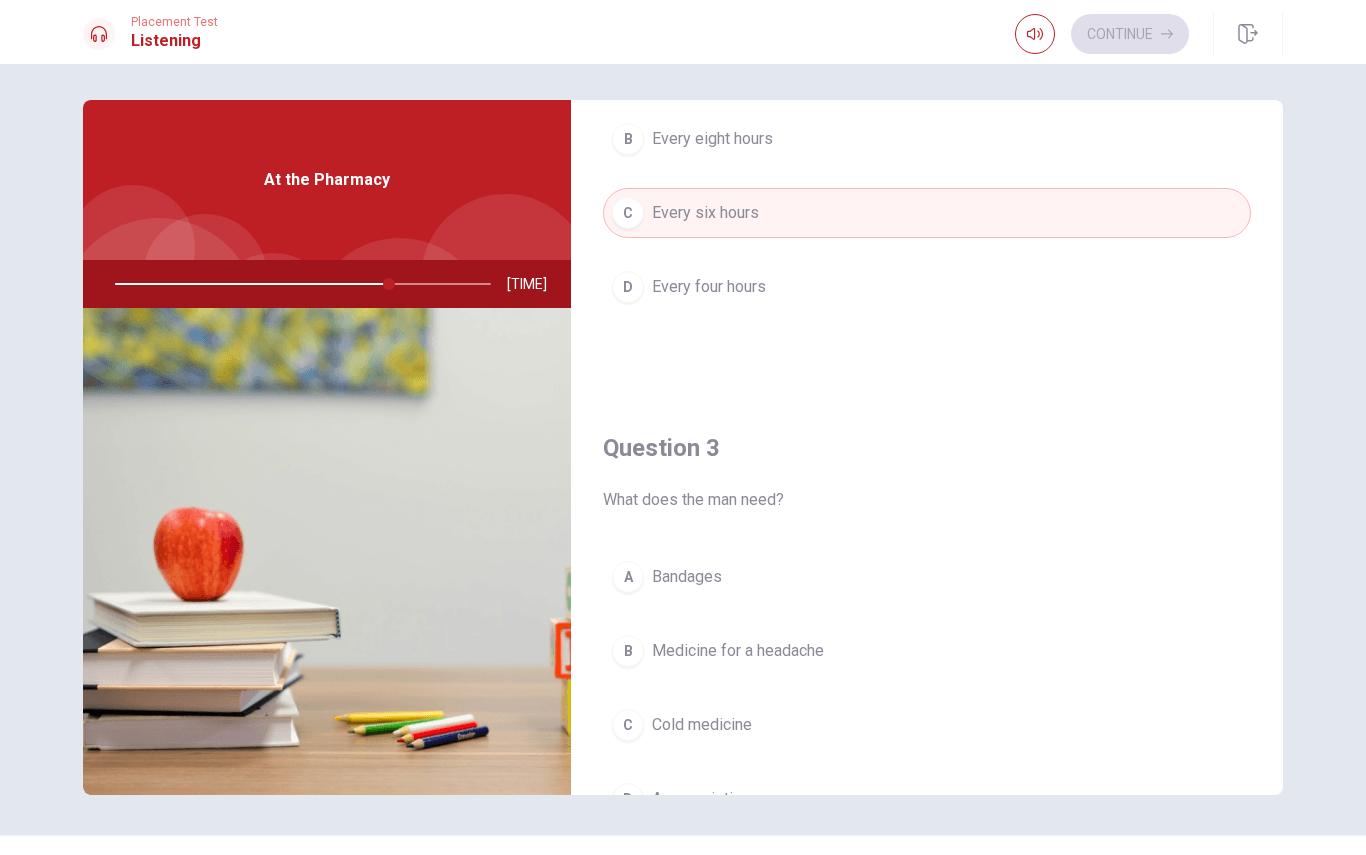 drag, startPoint x: 375, startPoint y: 282, endPoint x: 454, endPoint y: 254, distance: 83.81527 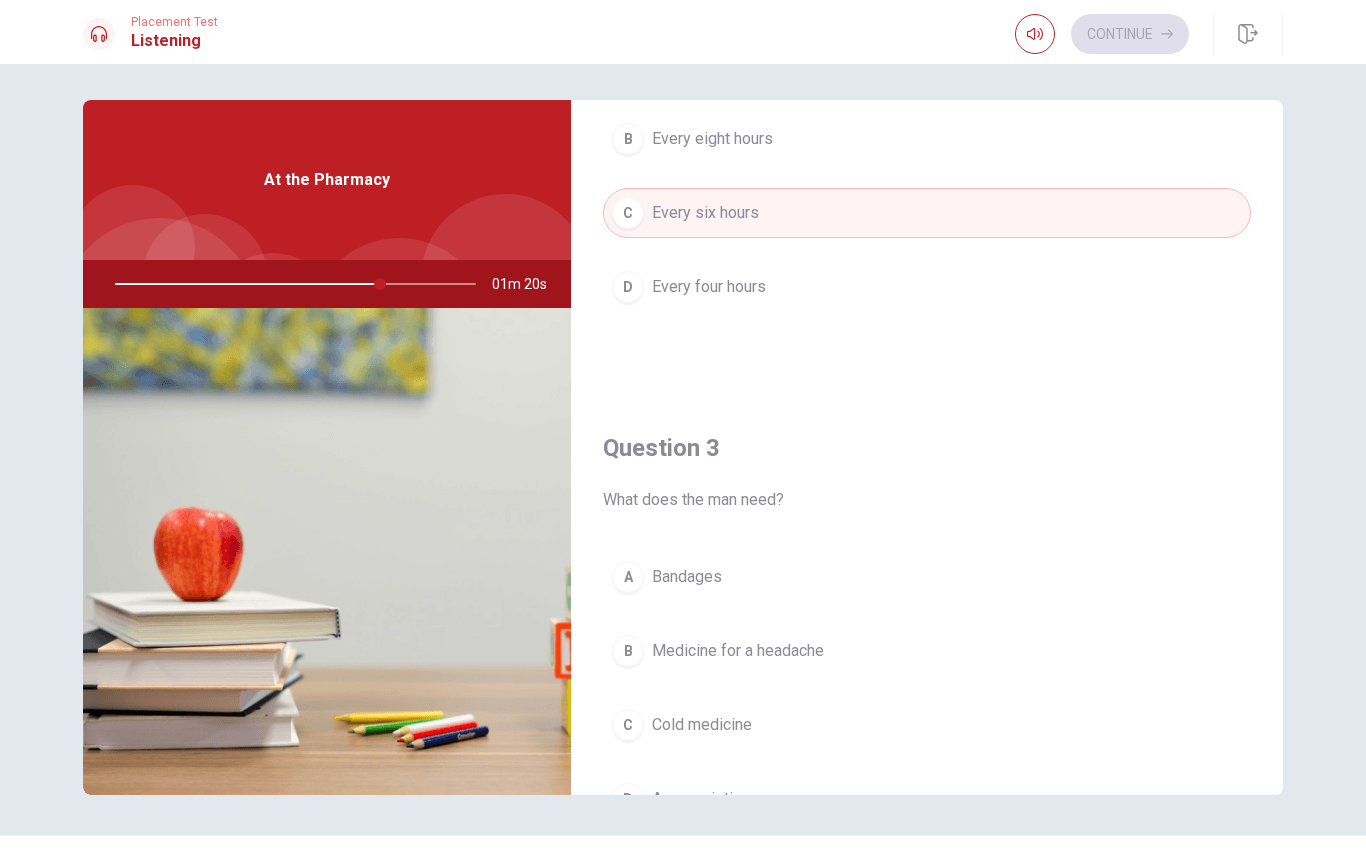 click on "At the Pharmacy" at bounding box center (327, 180) 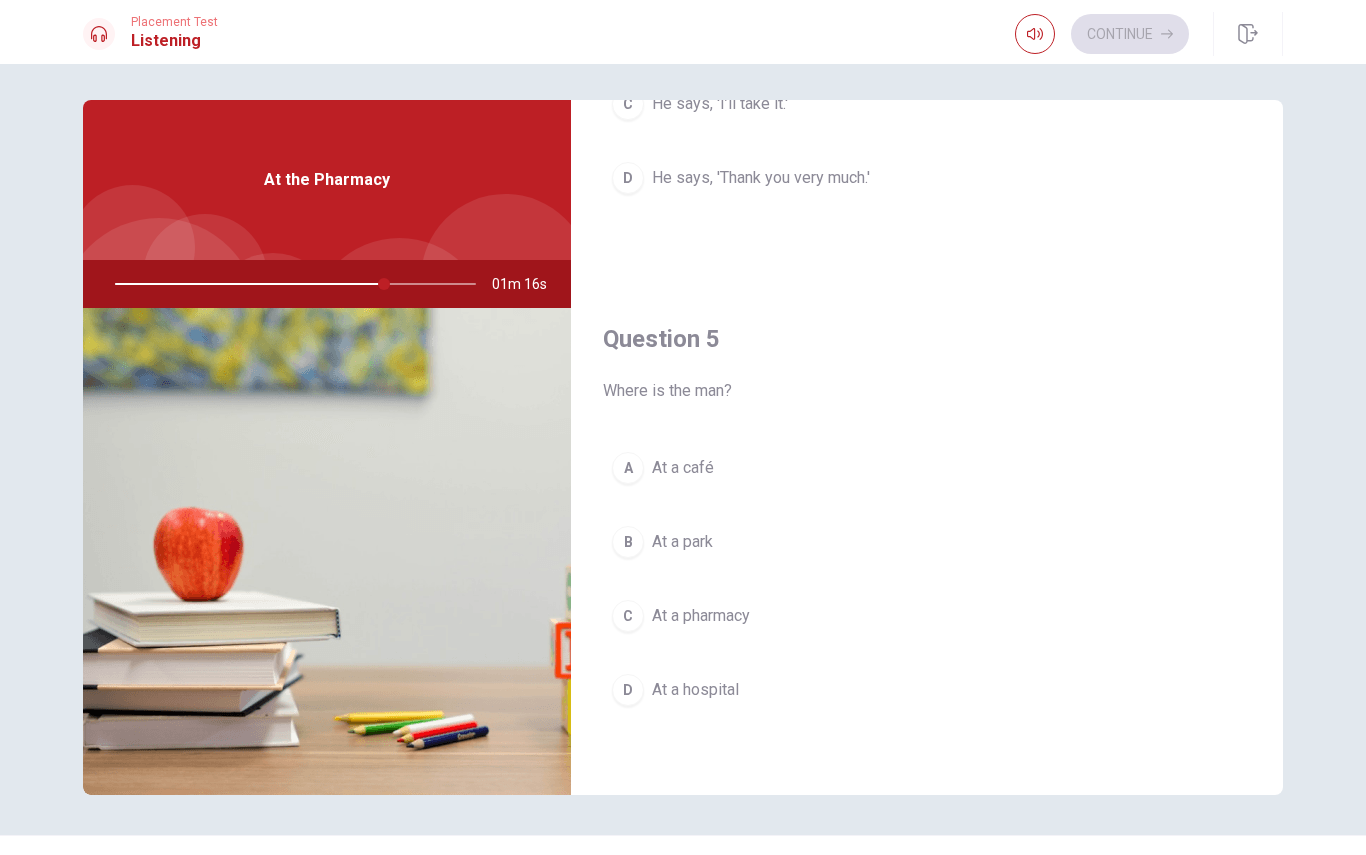 scroll, scrollTop: 1865, scrollLeft: 0, axis: vertical 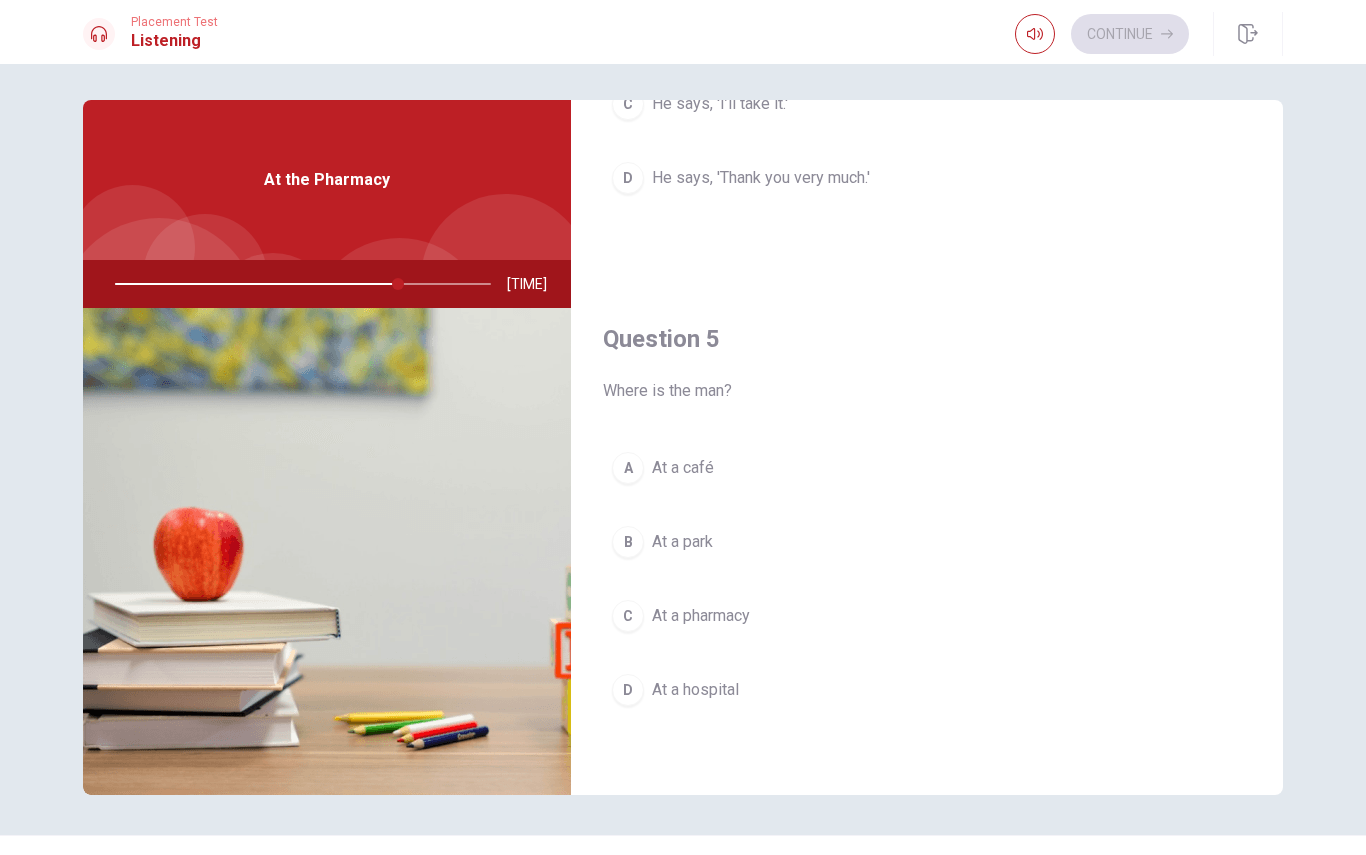 click on "At a pharmacy" at bounding box center [701, 616] 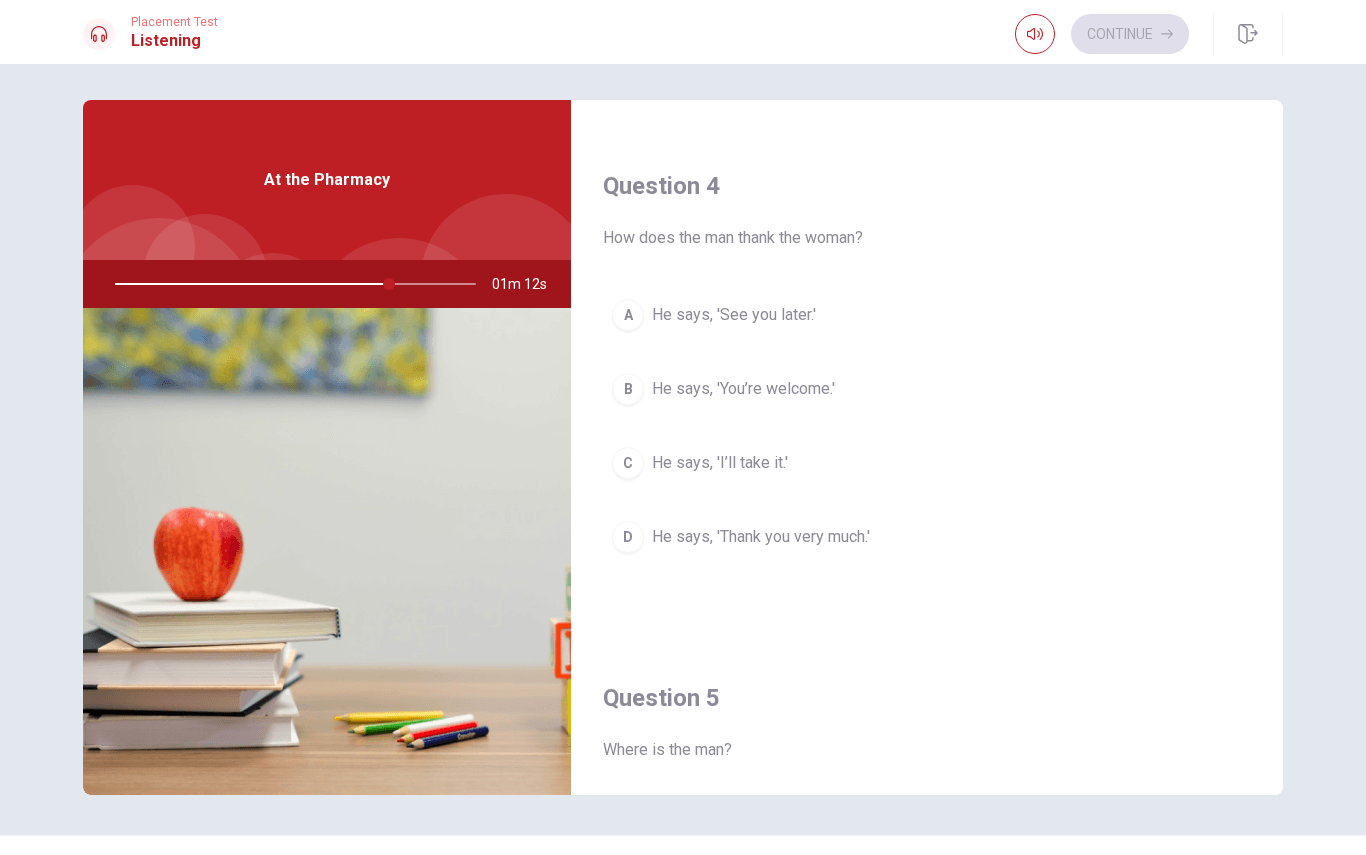 scroll, scrollTop: 1456, scrollLeft: 0, axis: vertical 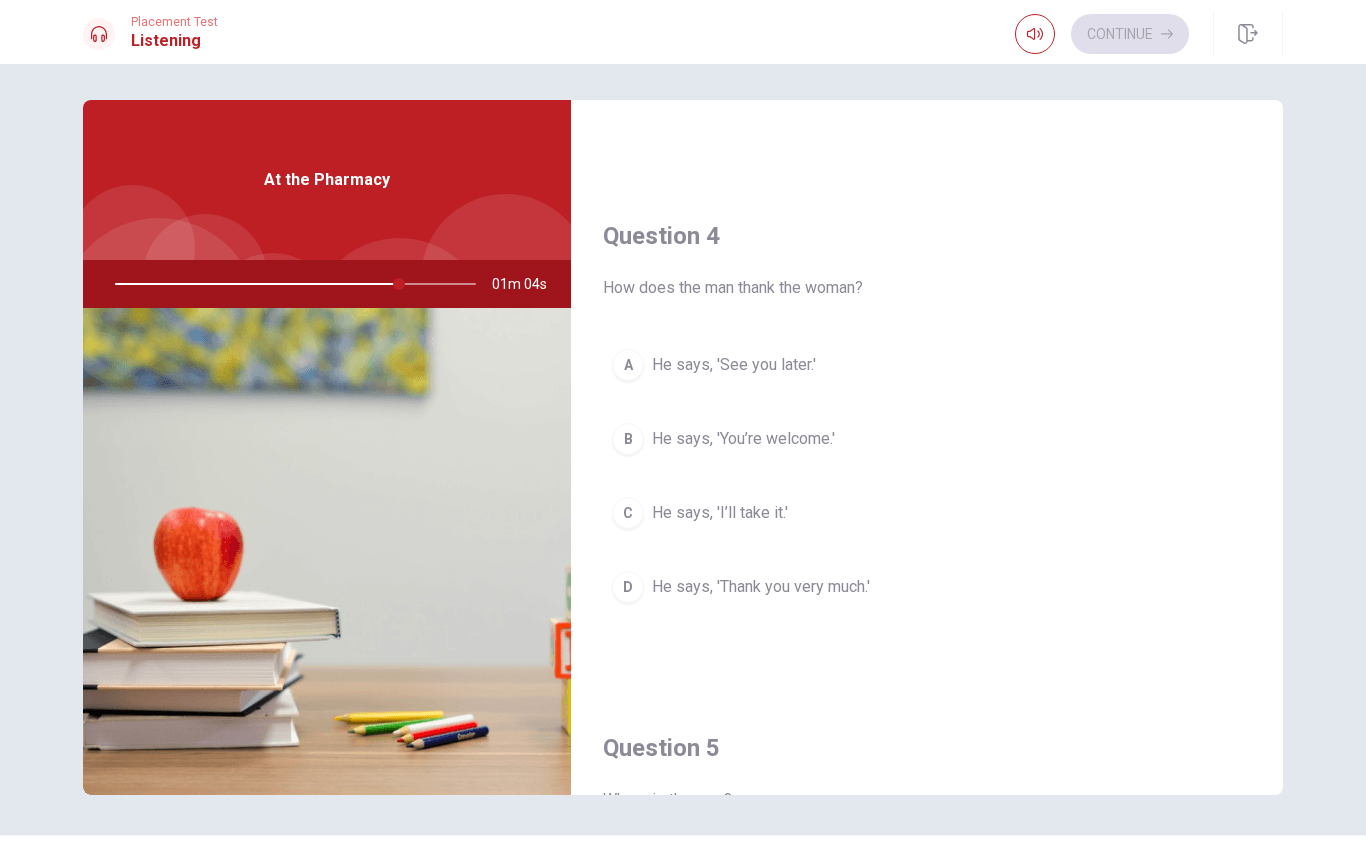 click on "He says, 'You’re welcome.'" at bounding box center (743, 439) 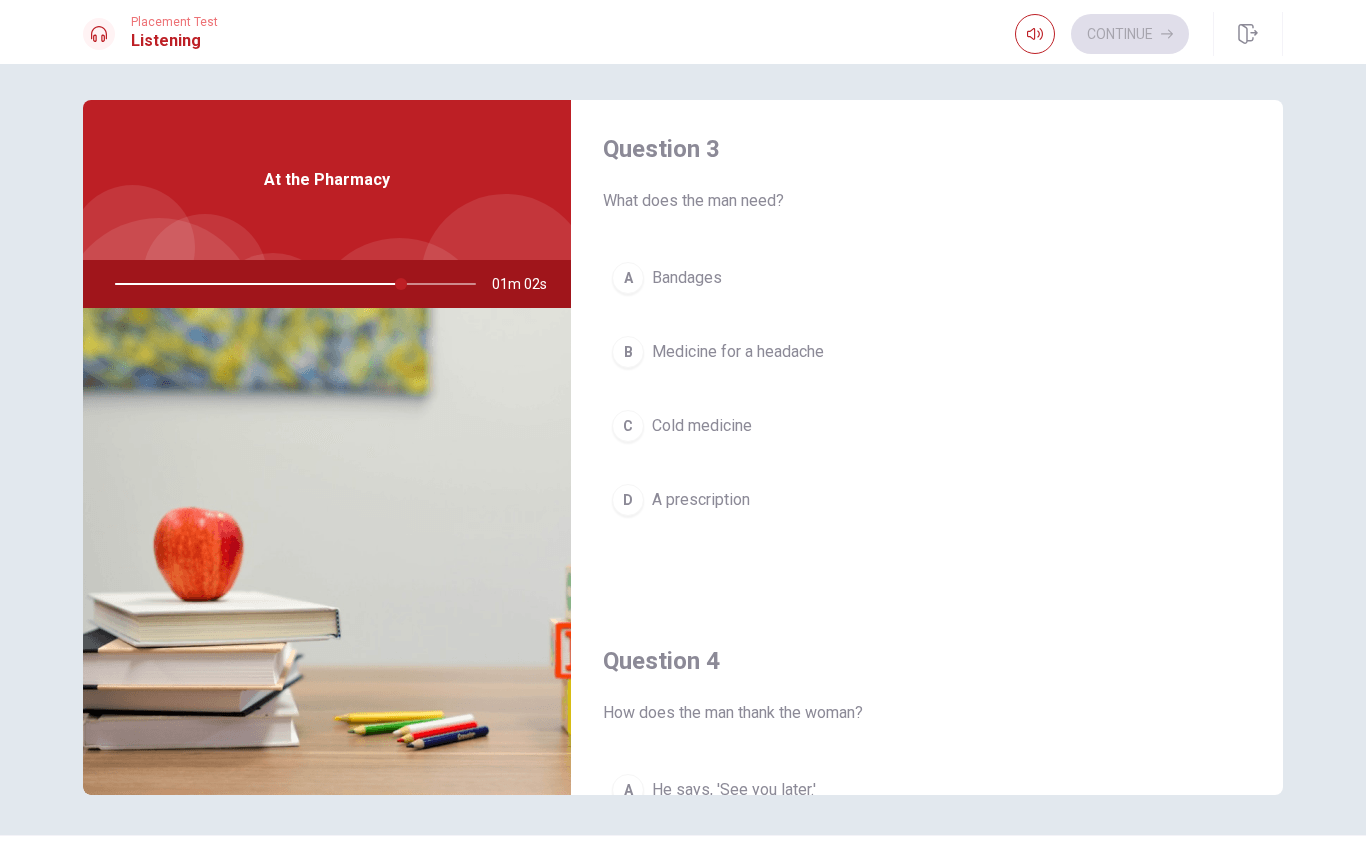 scroll, scrollTop: 1030, scrollLeft: 0, axis: vertical 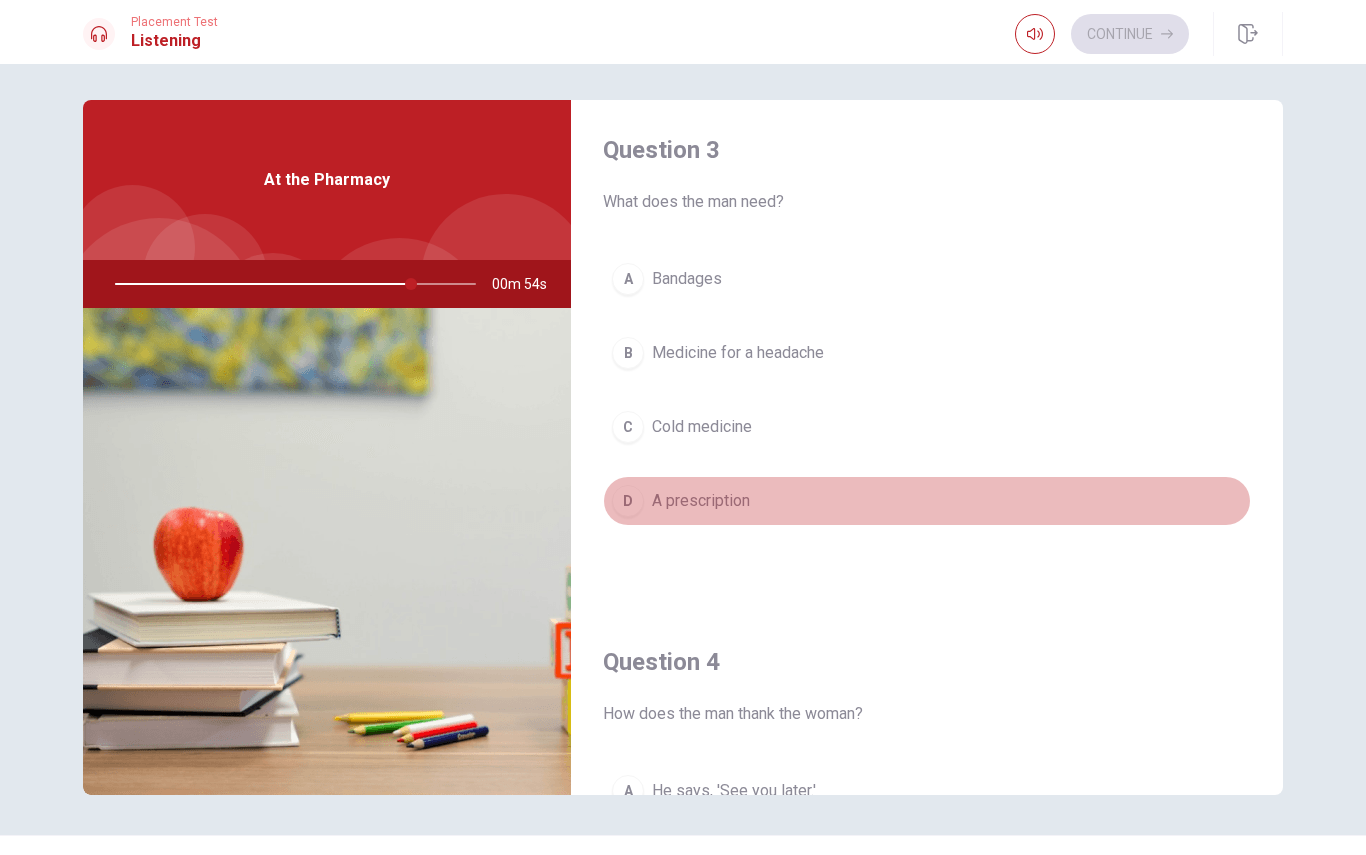 click on "A prescription" at bounding box center (701, 501) 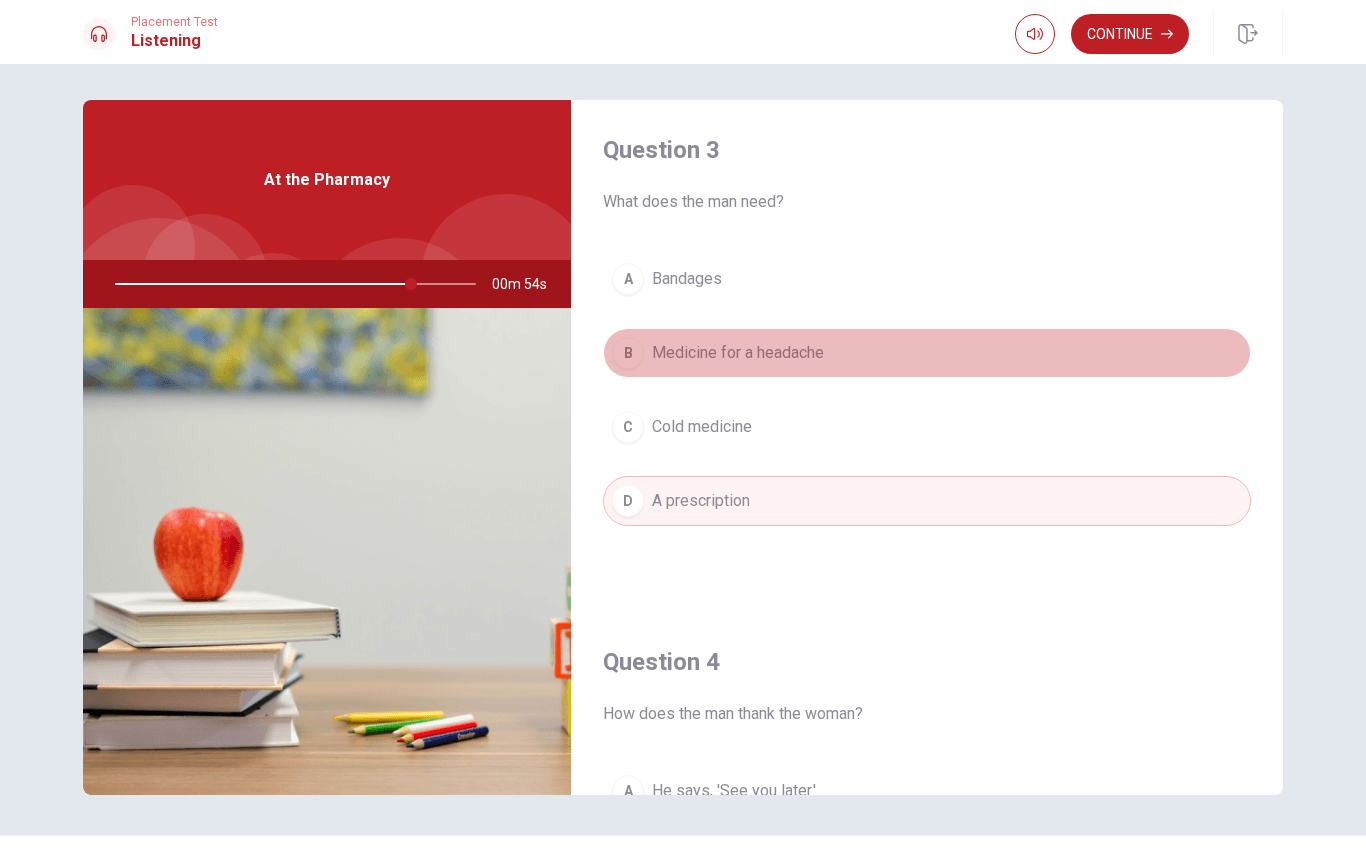 click on "Medicine for a headache" at bounding box center (738, 353) 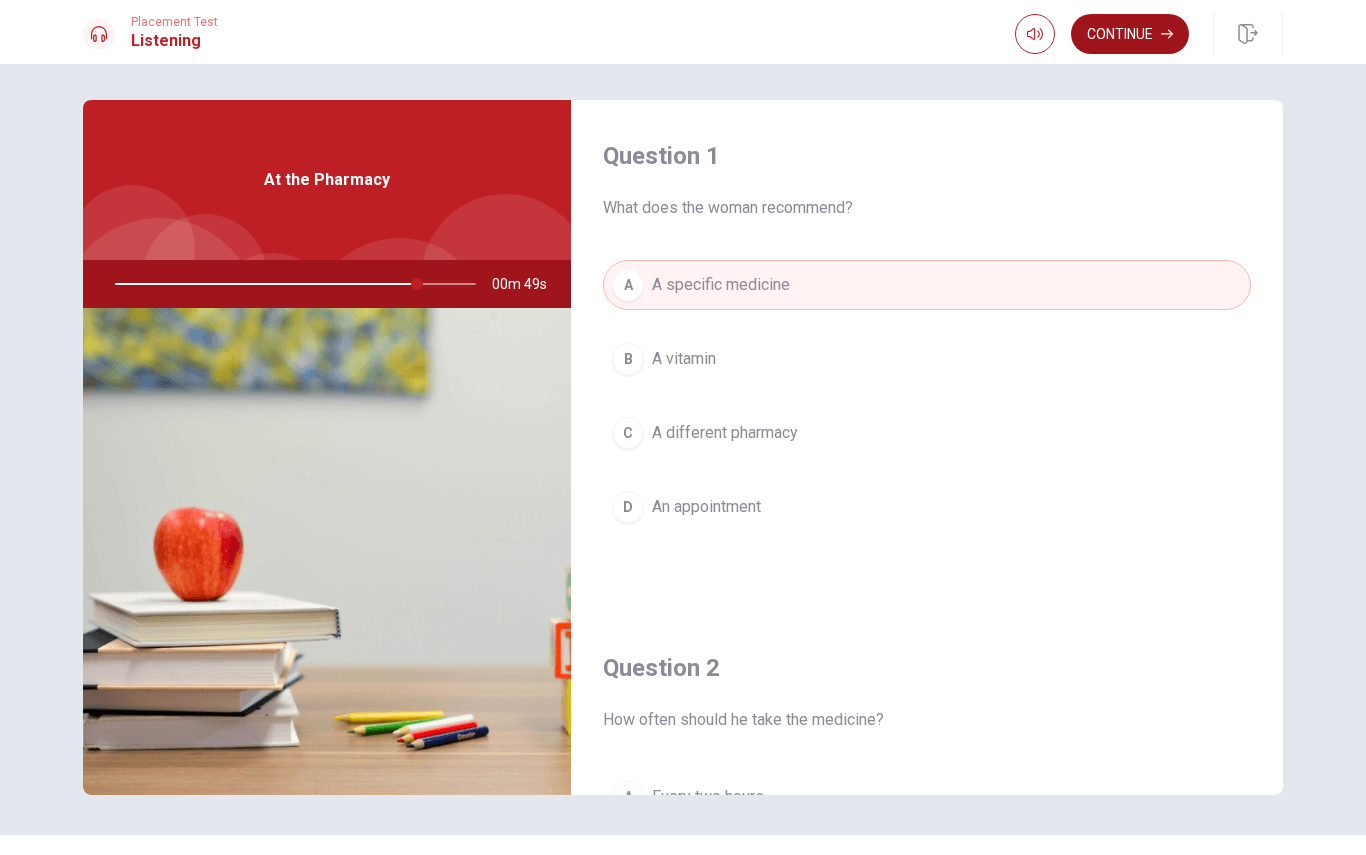 scroll, scrollTop: 0, scrollLeft: 0, axis: both 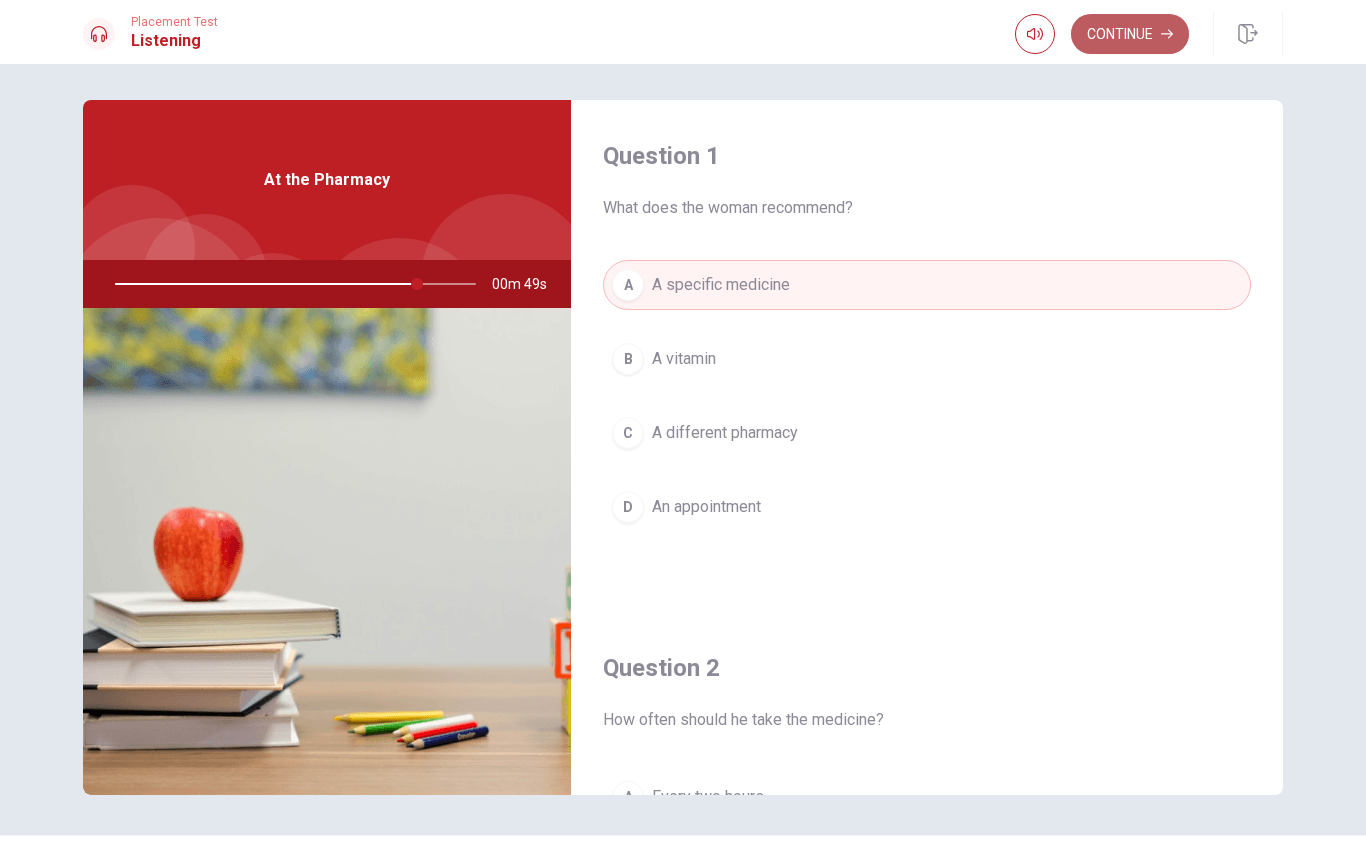 click on "Continue" at bounding box center (1130, 34) 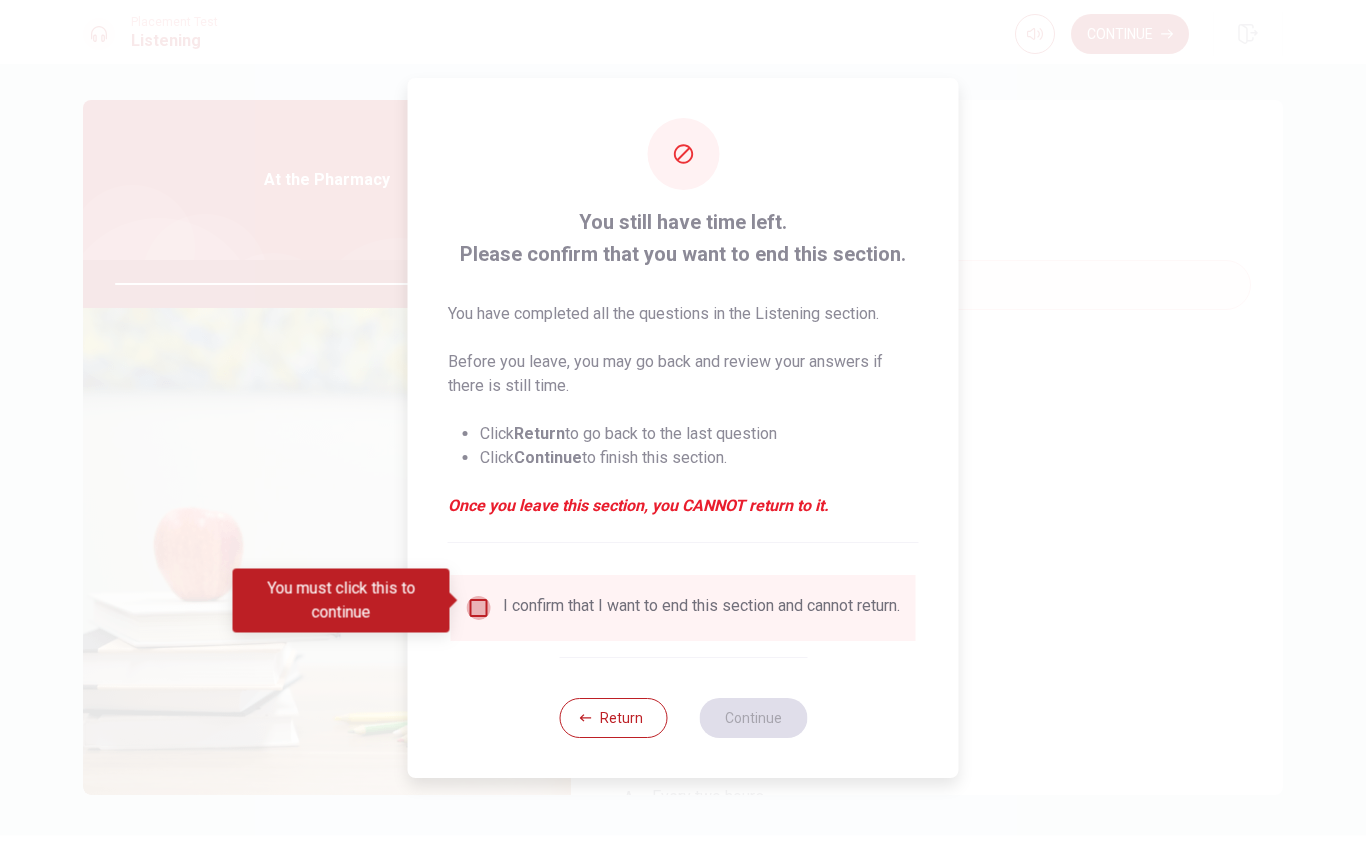 drag, startPoint x: 477, startPoint y: 604, endPoint x: 524, endPoint y: 604, distance: 47 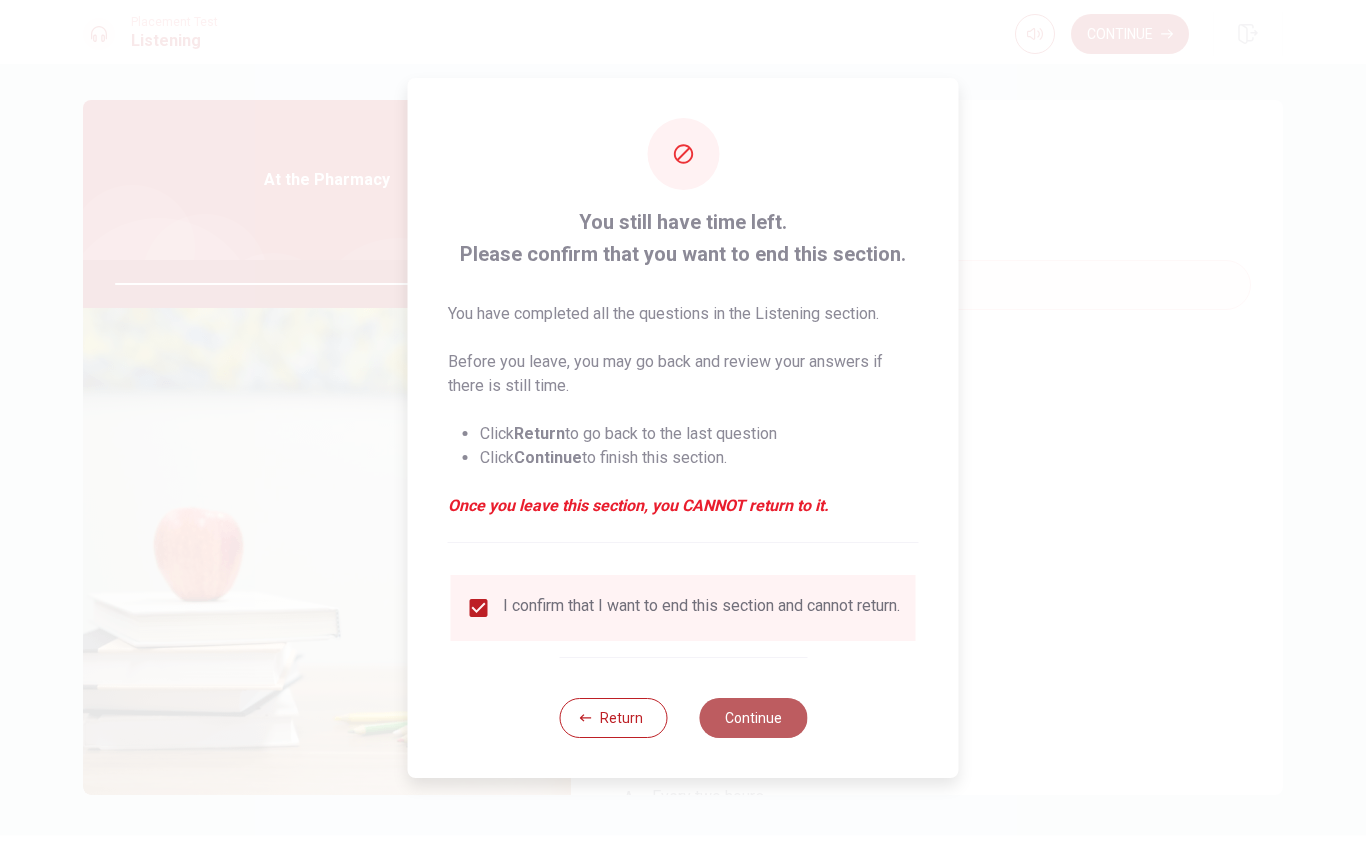 click on "Continue" at bounding box center [753, 718] 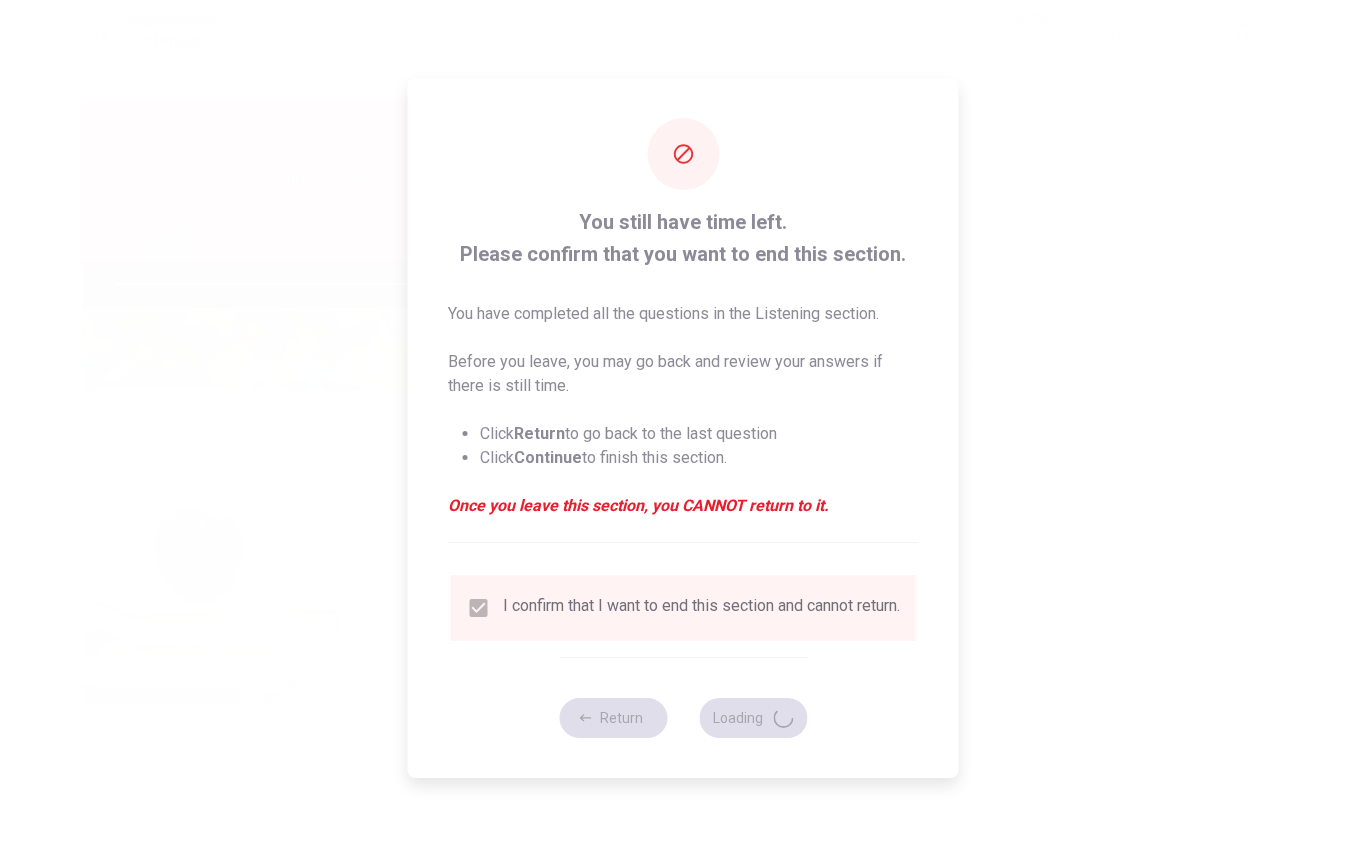 type on "85" 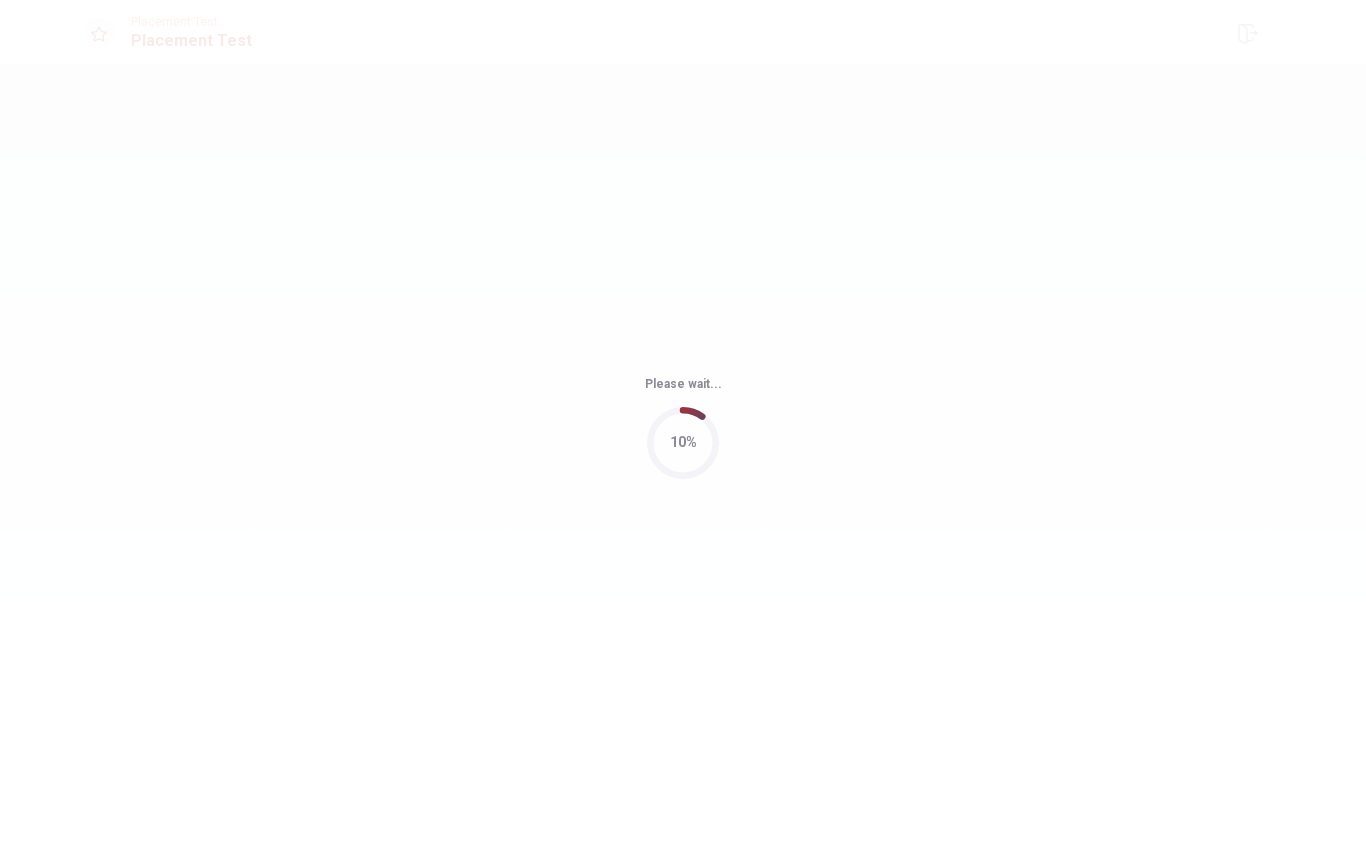 scroll, scrollTop: 0, scrollLeft: 0, axis: both 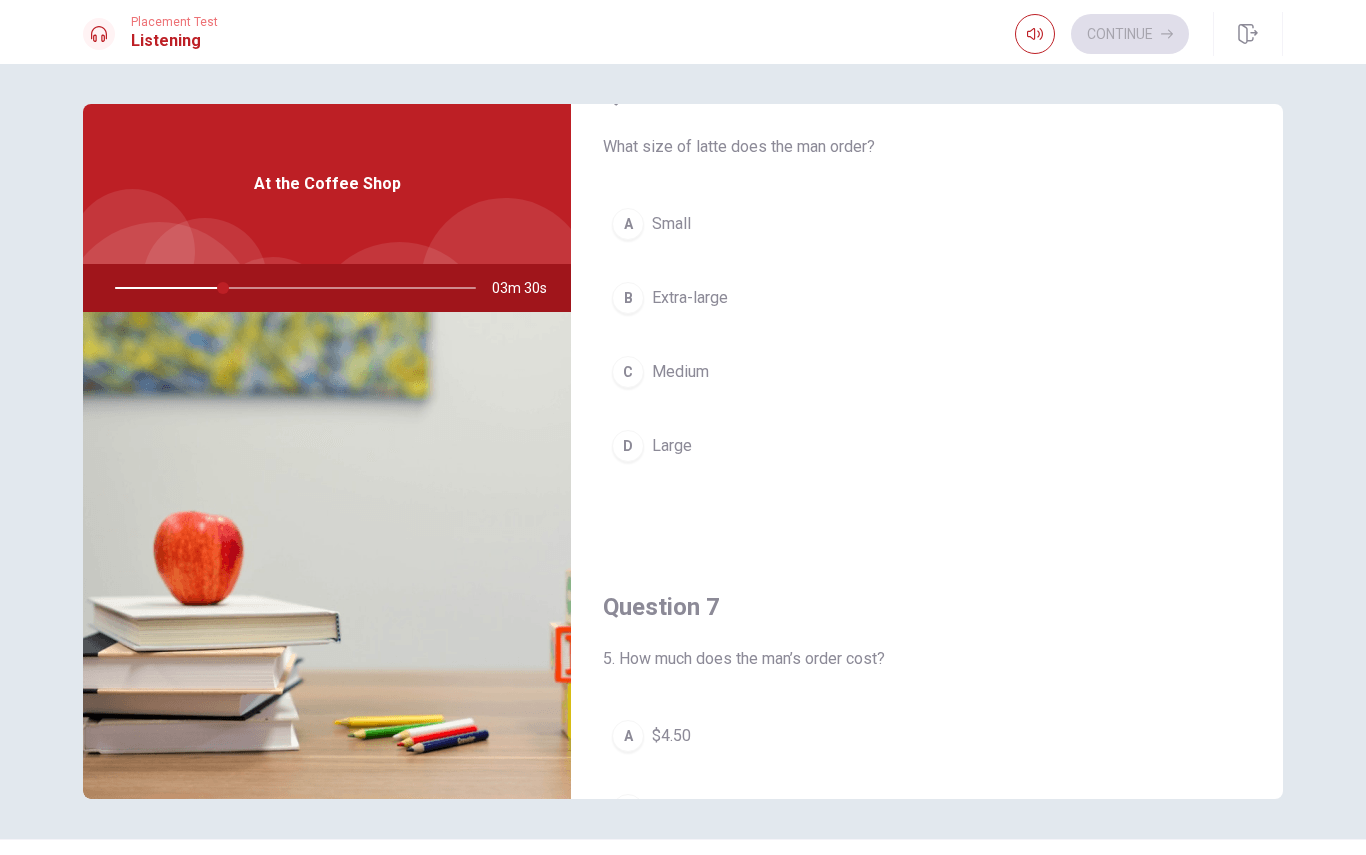 click on "Large" at bounding box center [672, 446] 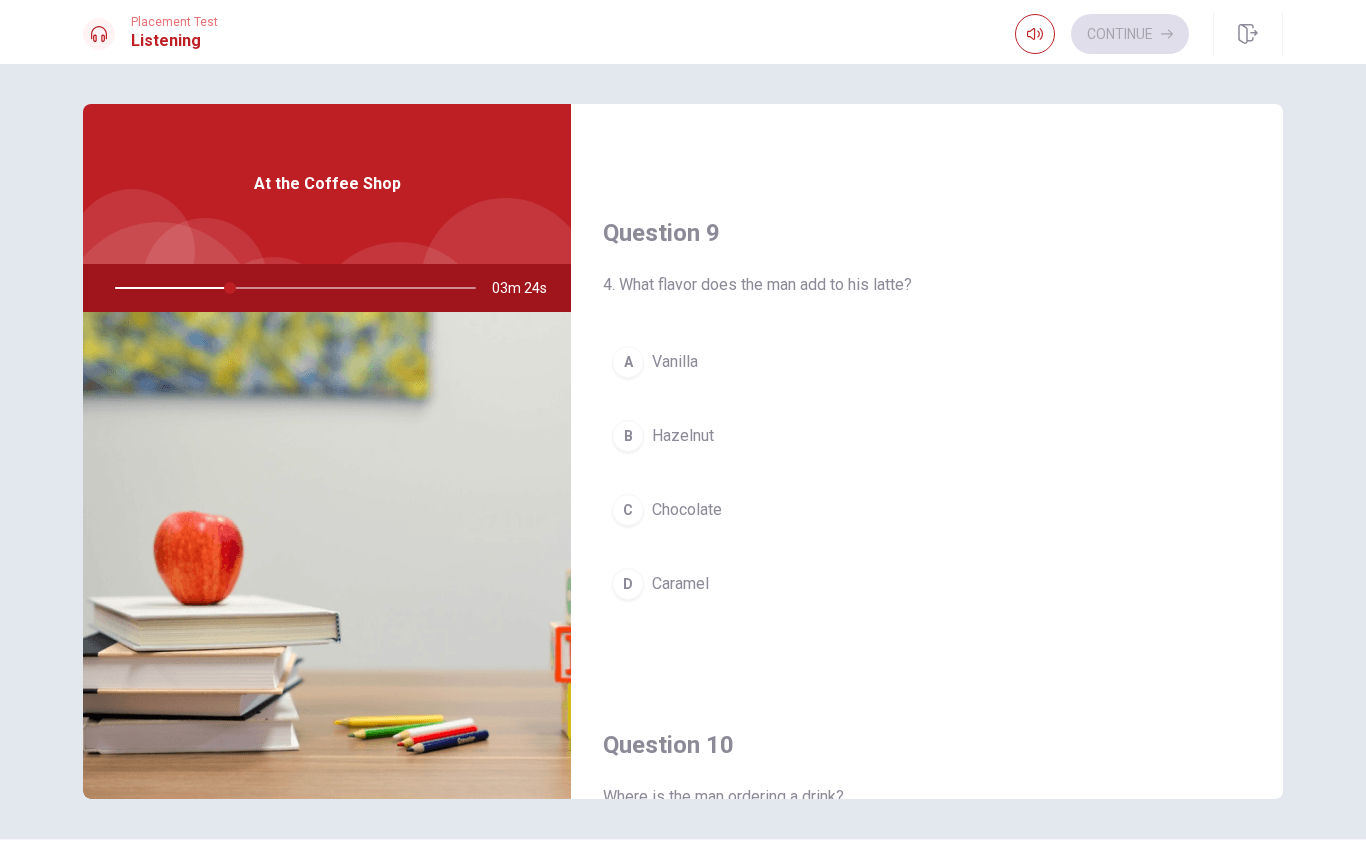 scroll, scrollTop: 1476, scrollLeft: 0, axis: vertical 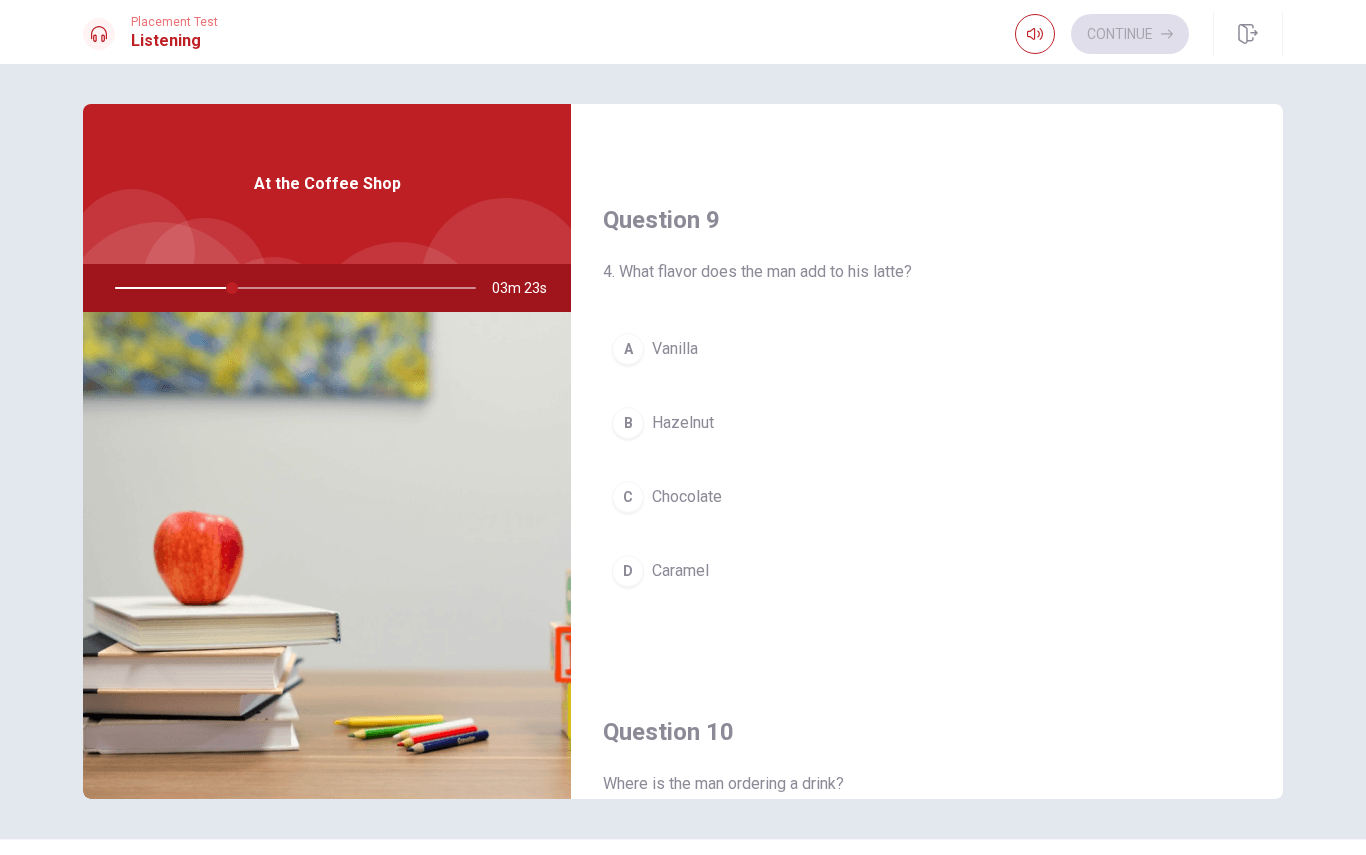 click on "Question 9 4. What flavor does the man add to his latte? A Vanilla B Hazelnut C Chocolate D Caramel" at bounding box center [927, 420] 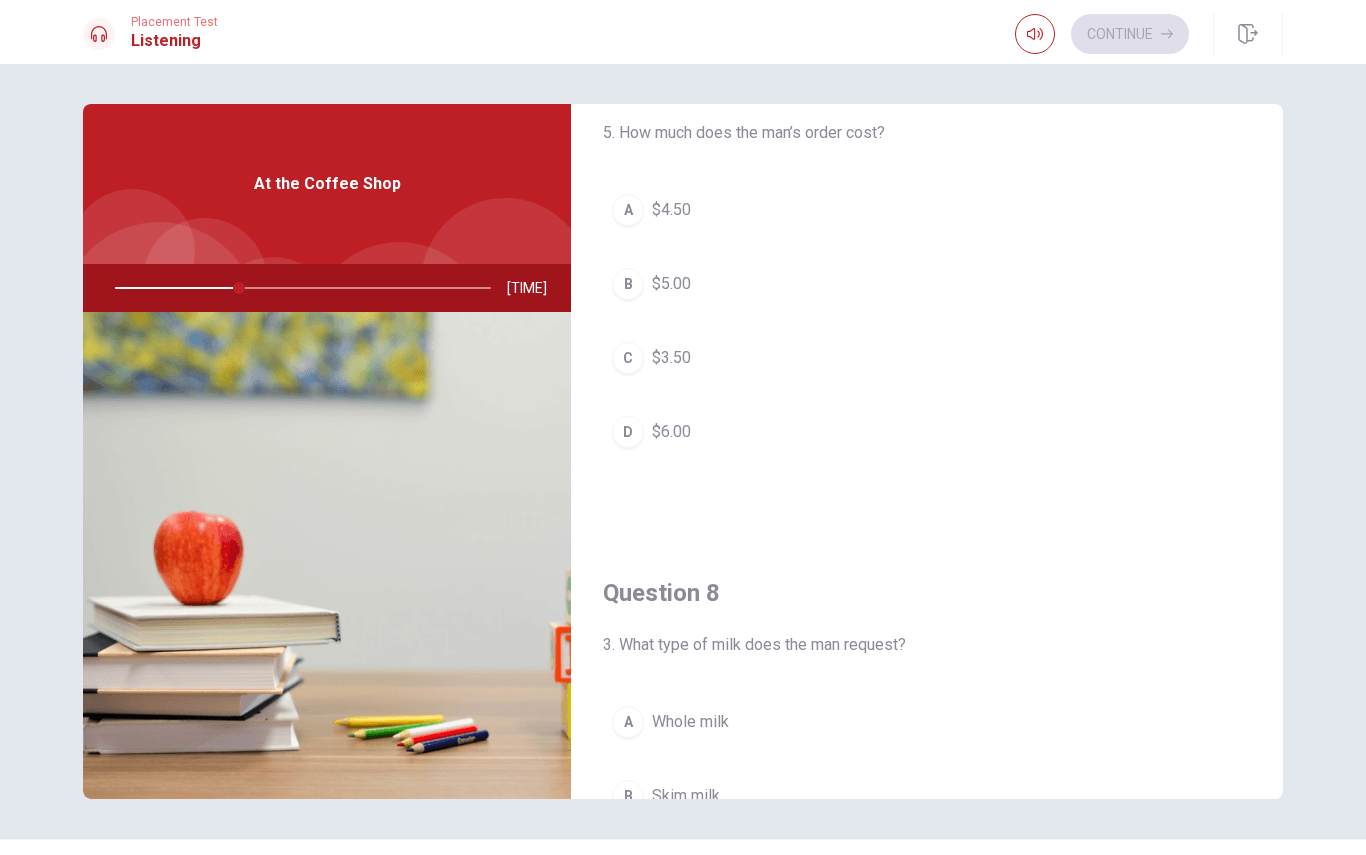 scroll, scrollTop: 569, scrollLeft: 0, axis: vertical 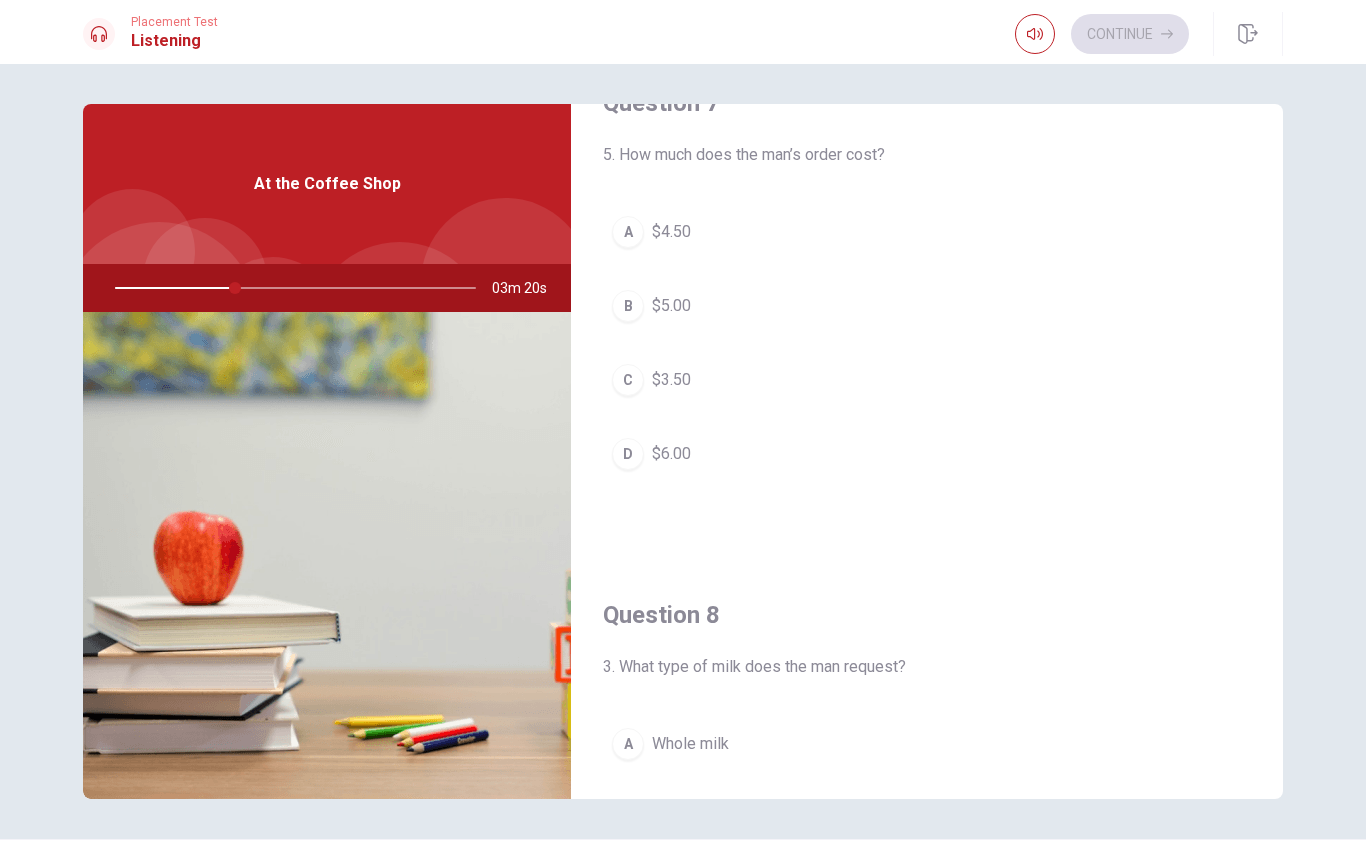 click on "$4.50" at bounding box center (671, 232) 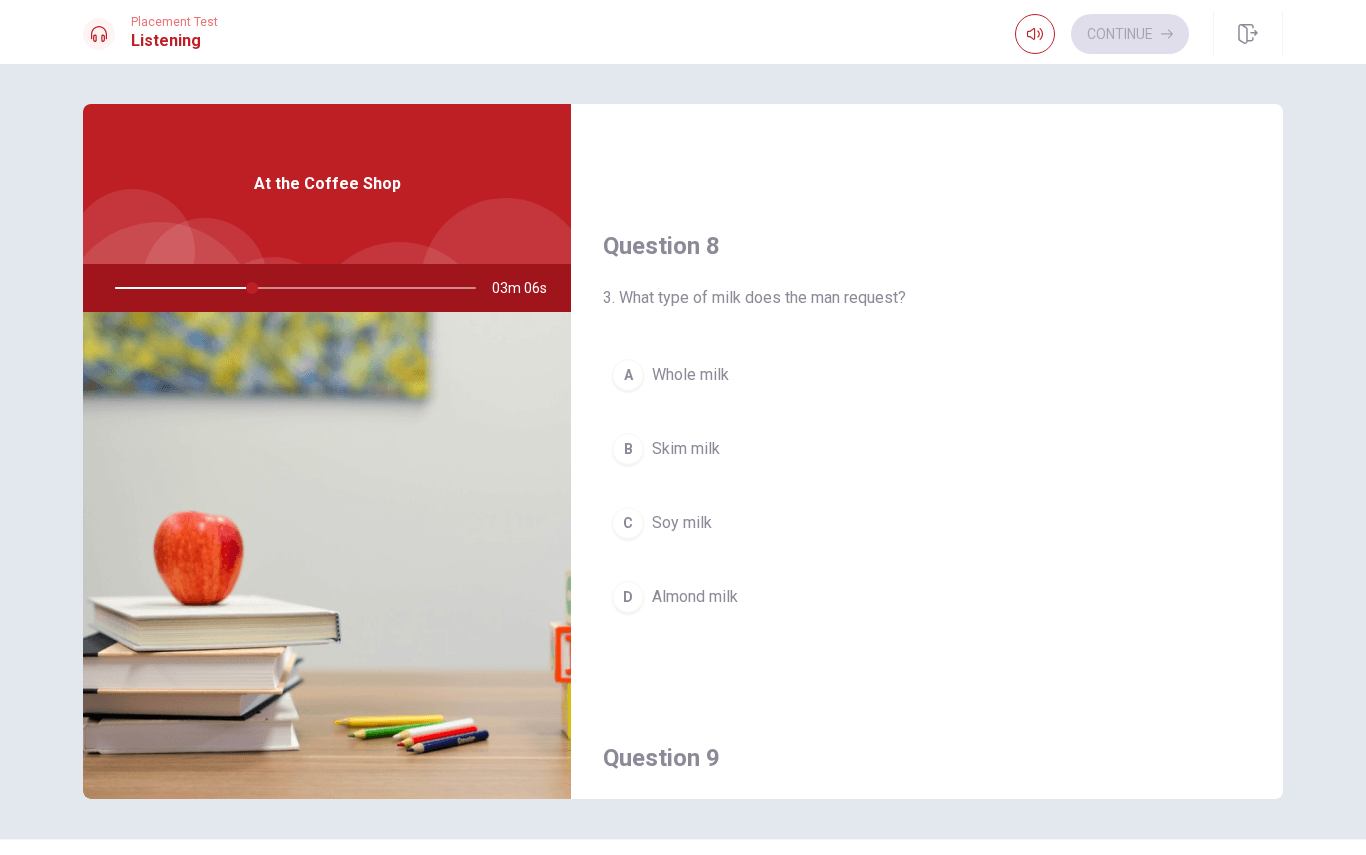 scroll, scrollTop: 943, scrollLeft: 0, axis: vertical 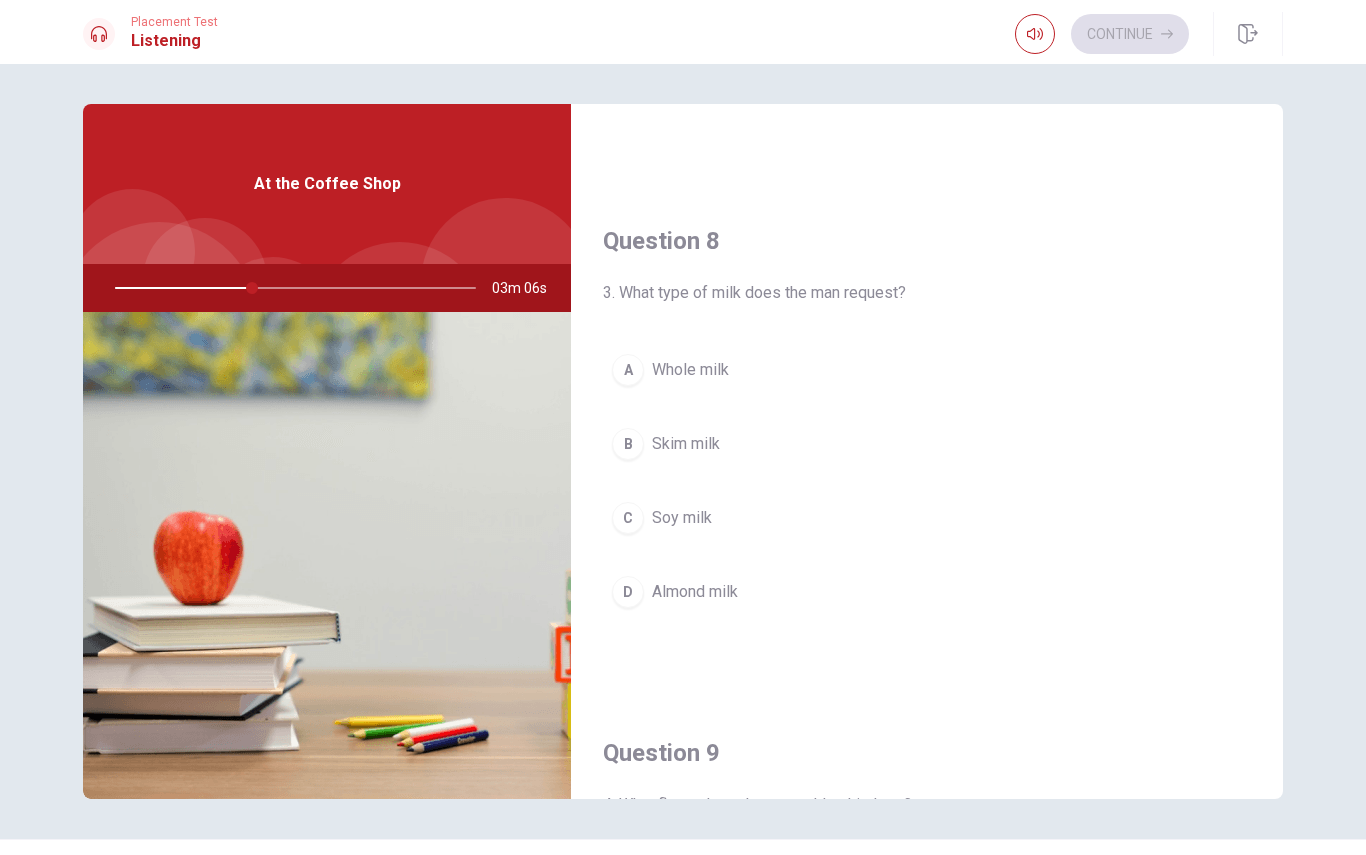 click on "A Whole milk" at bounding box center [927, 370] 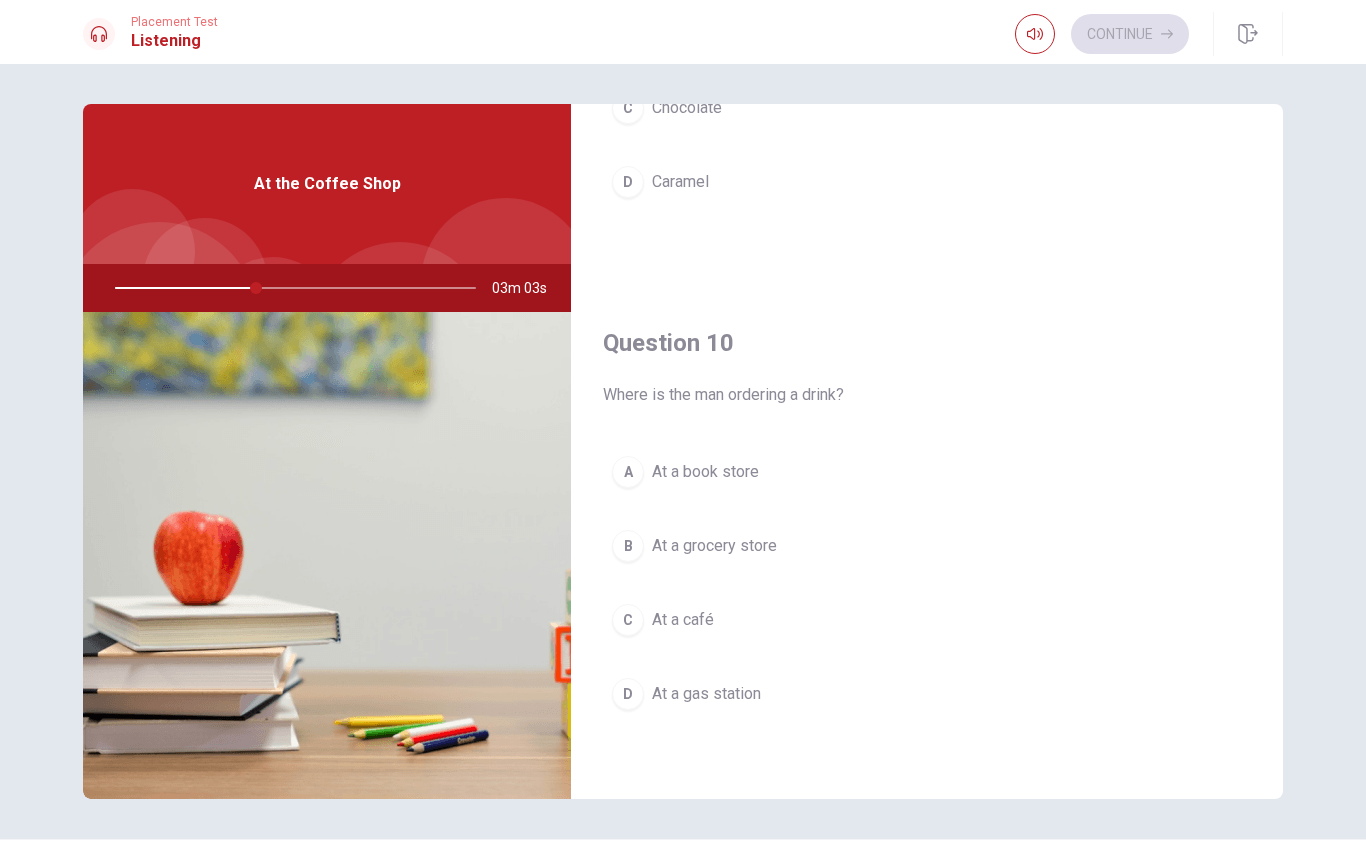 scroll, scrollTop: 1865, scrollLeft: 0, axis: vertical 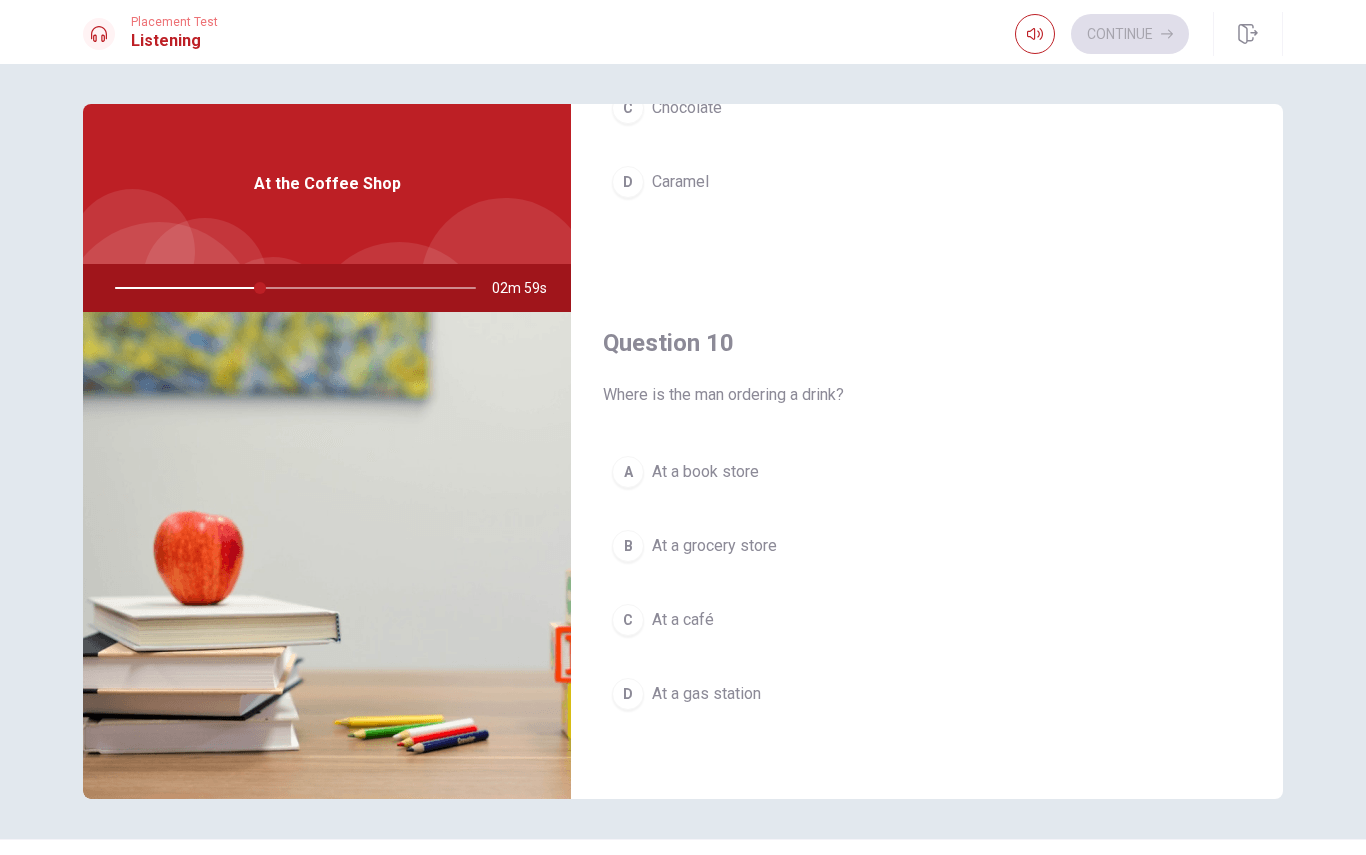 click on "At a café" at bounding box center [683, 620] 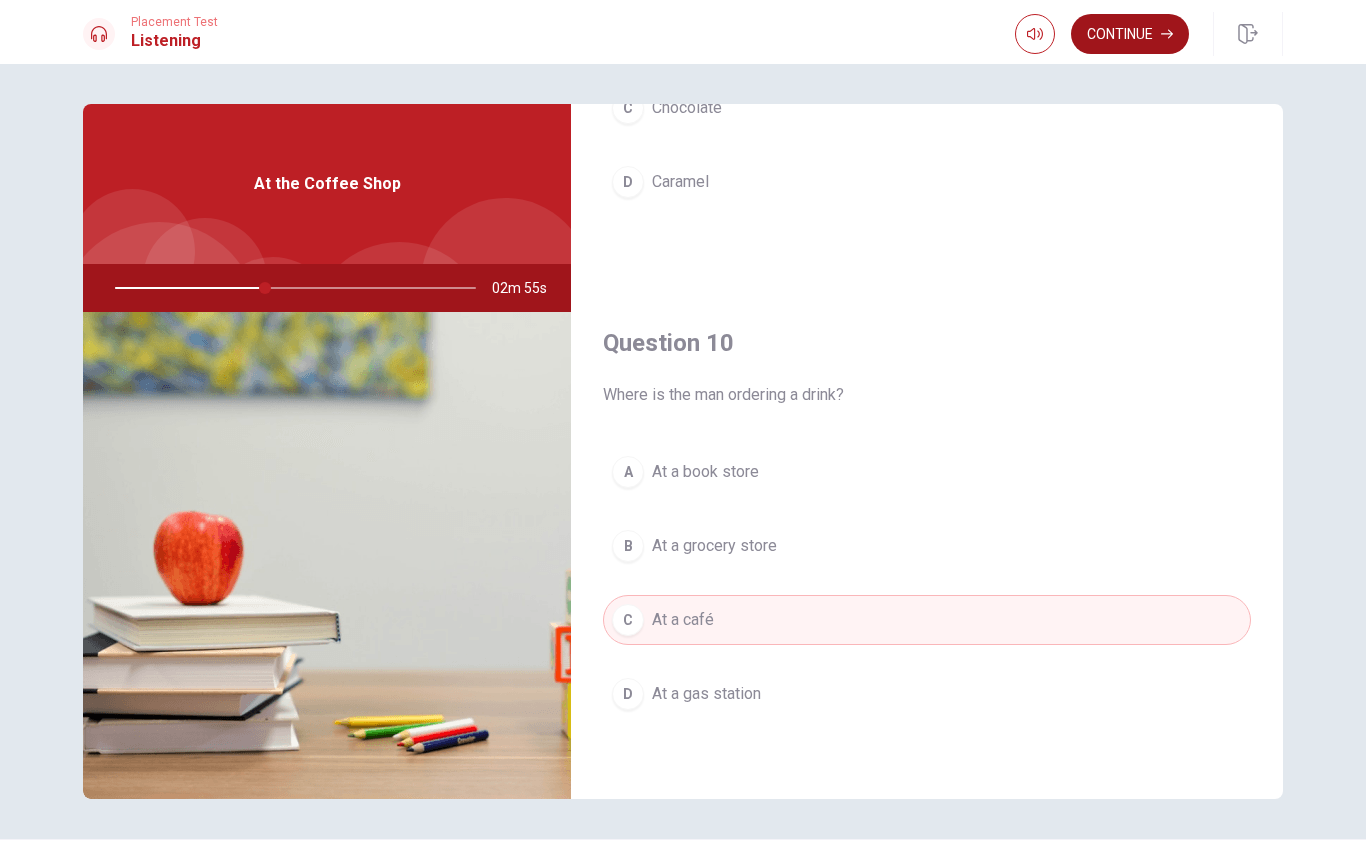 click on "Continue" at bounding box center [1130, 34] 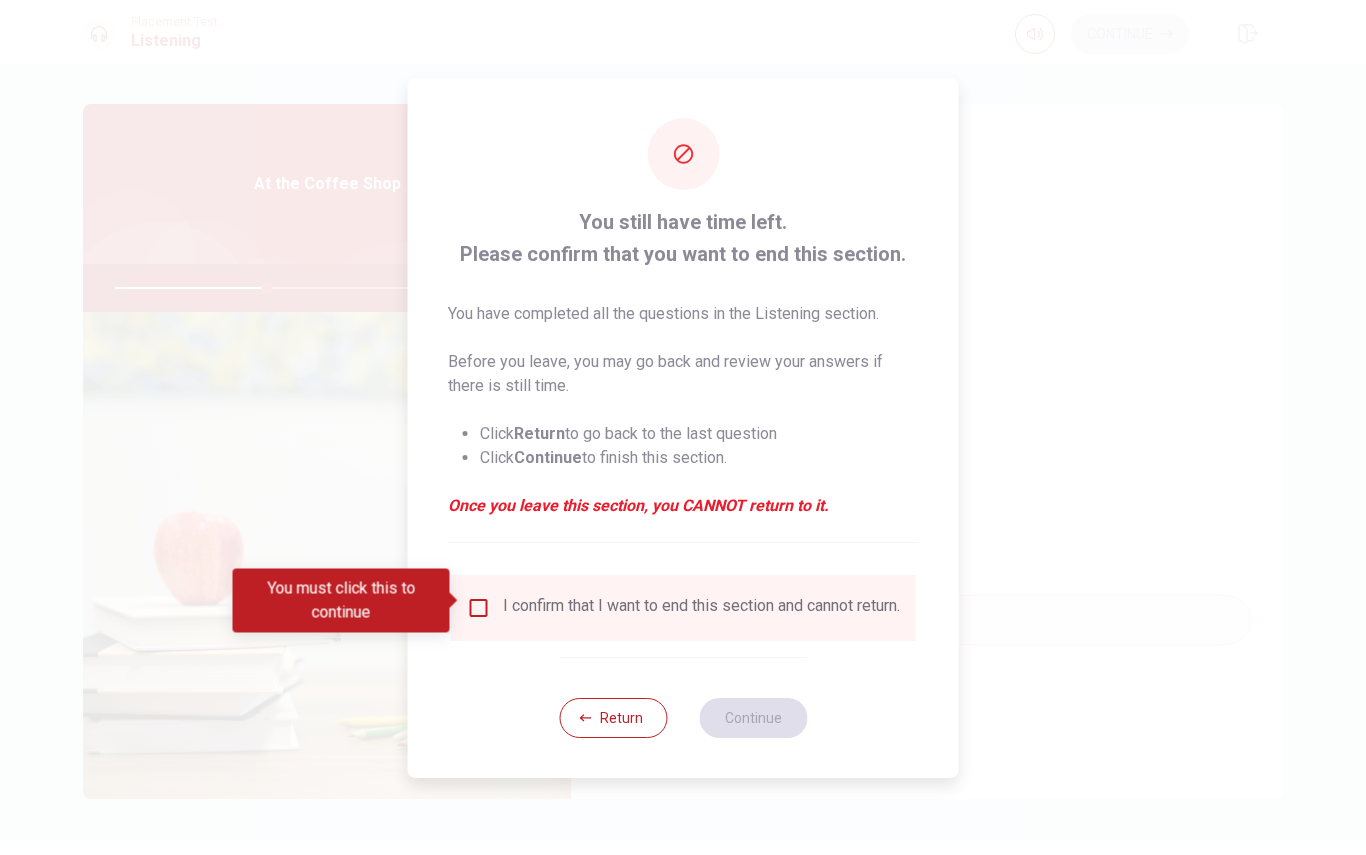 click at bounding box center [479, 608] 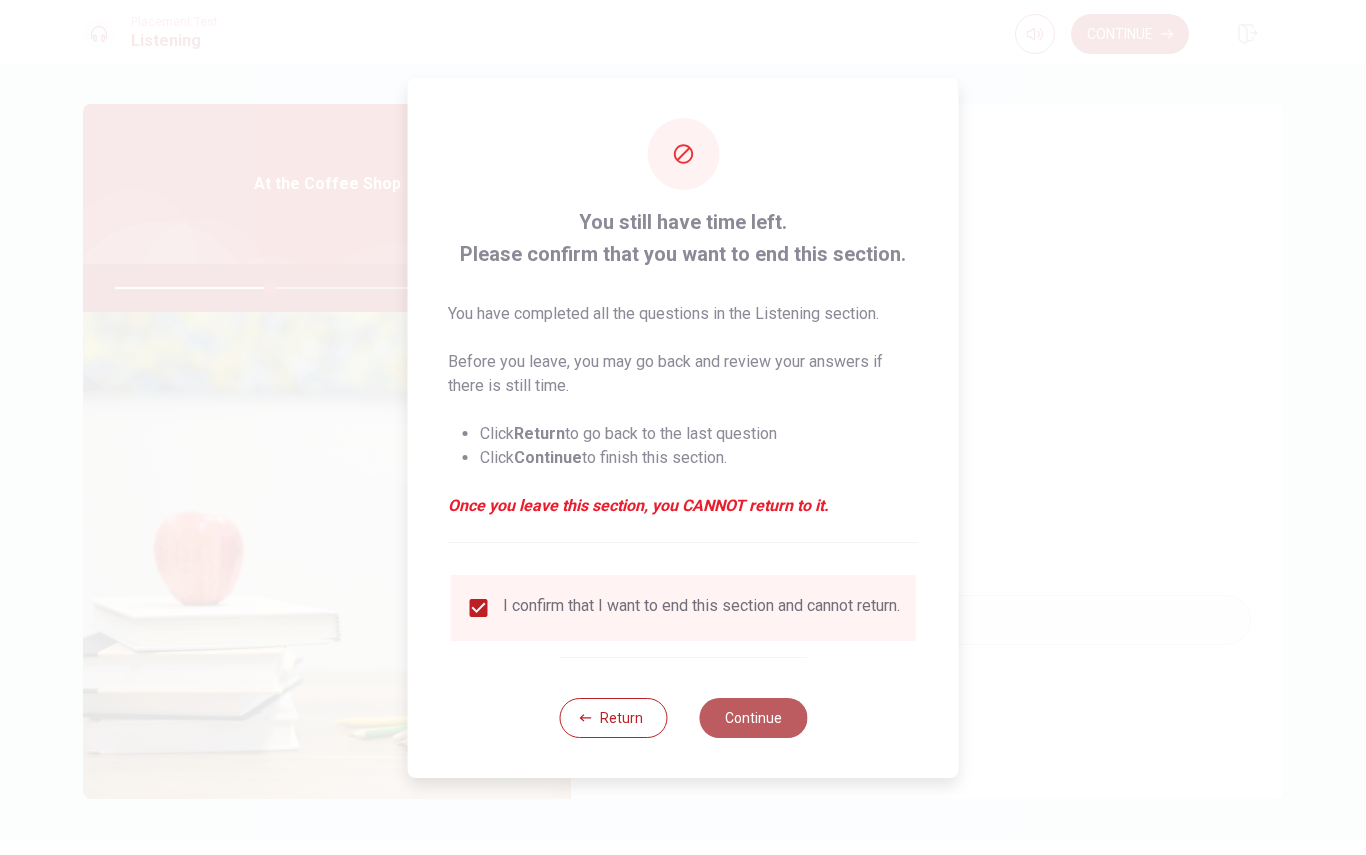 click on "Continue" at bounding box center (753, 718) 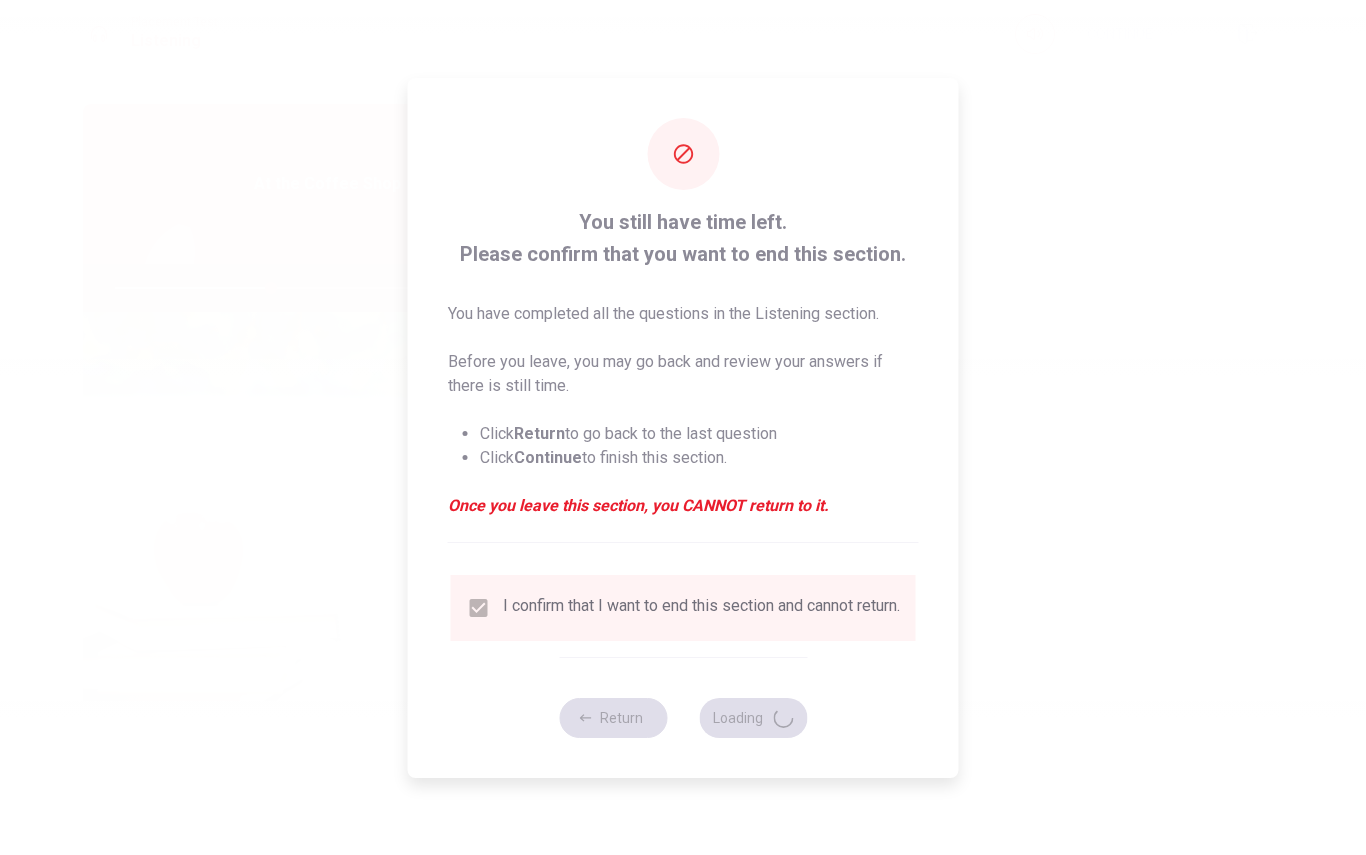 type on "44" 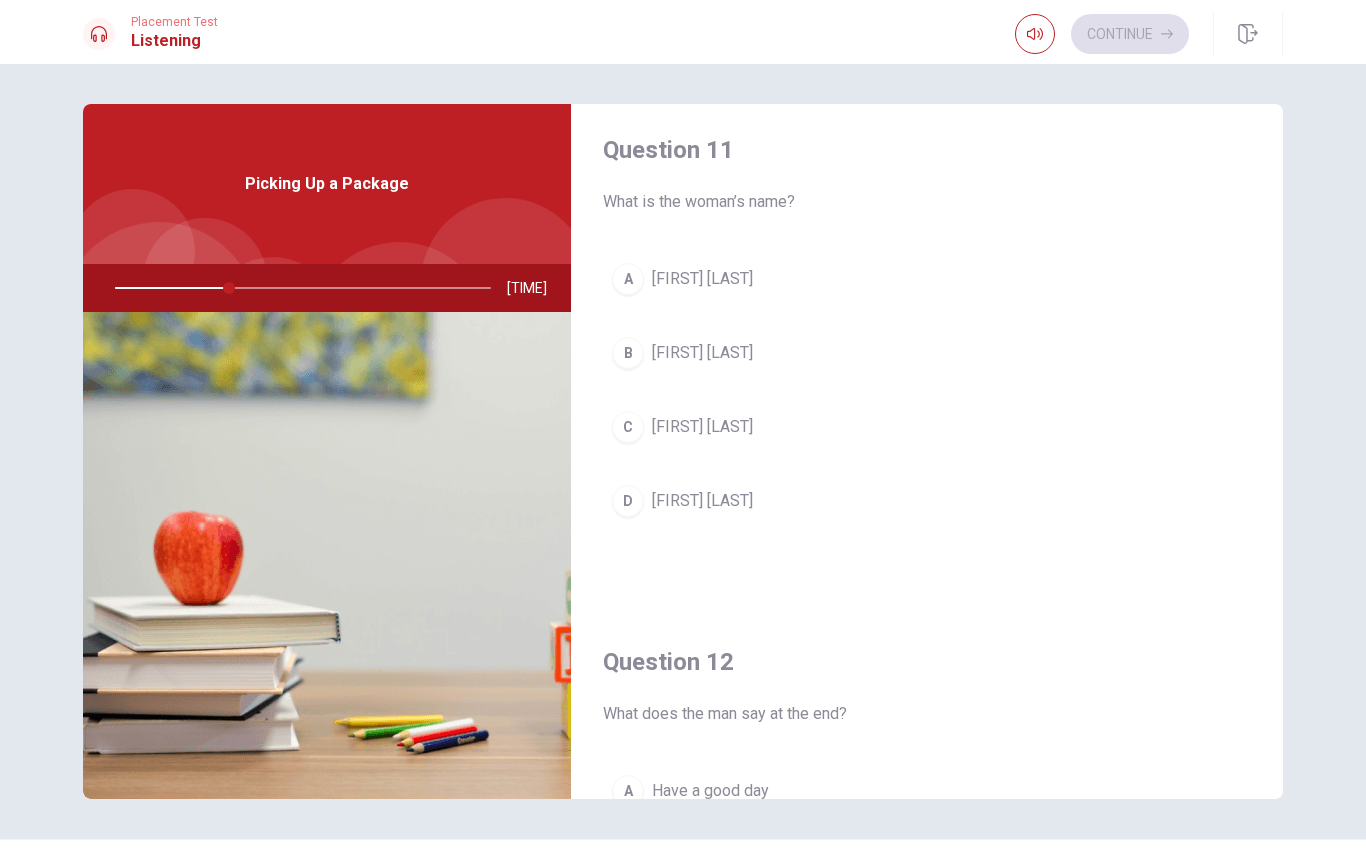 scroll, scrollTop: 15, scrollLeft: 0, axis: vertical 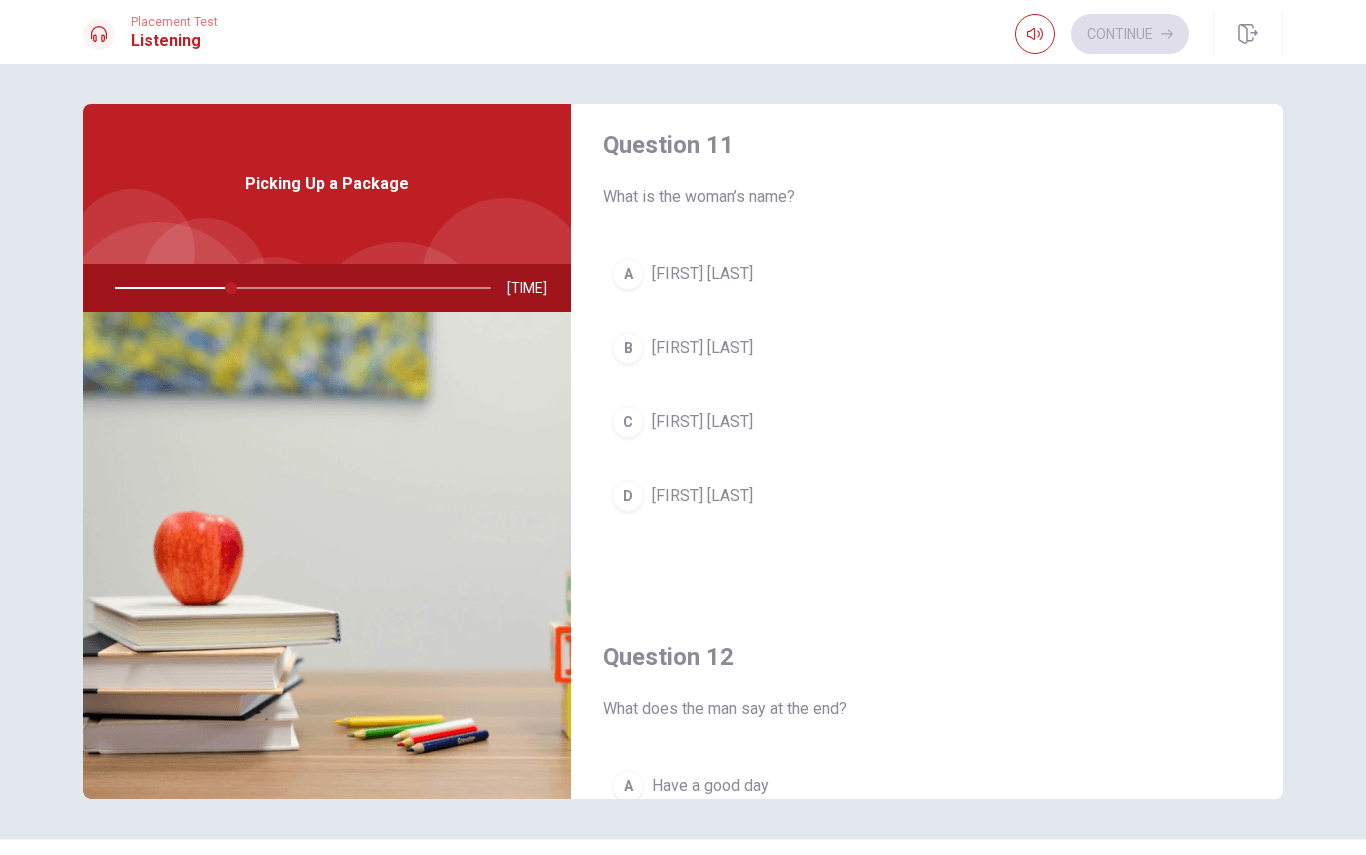 click on "A [FIRST] [LAST]" at bounding box center (927, 274) 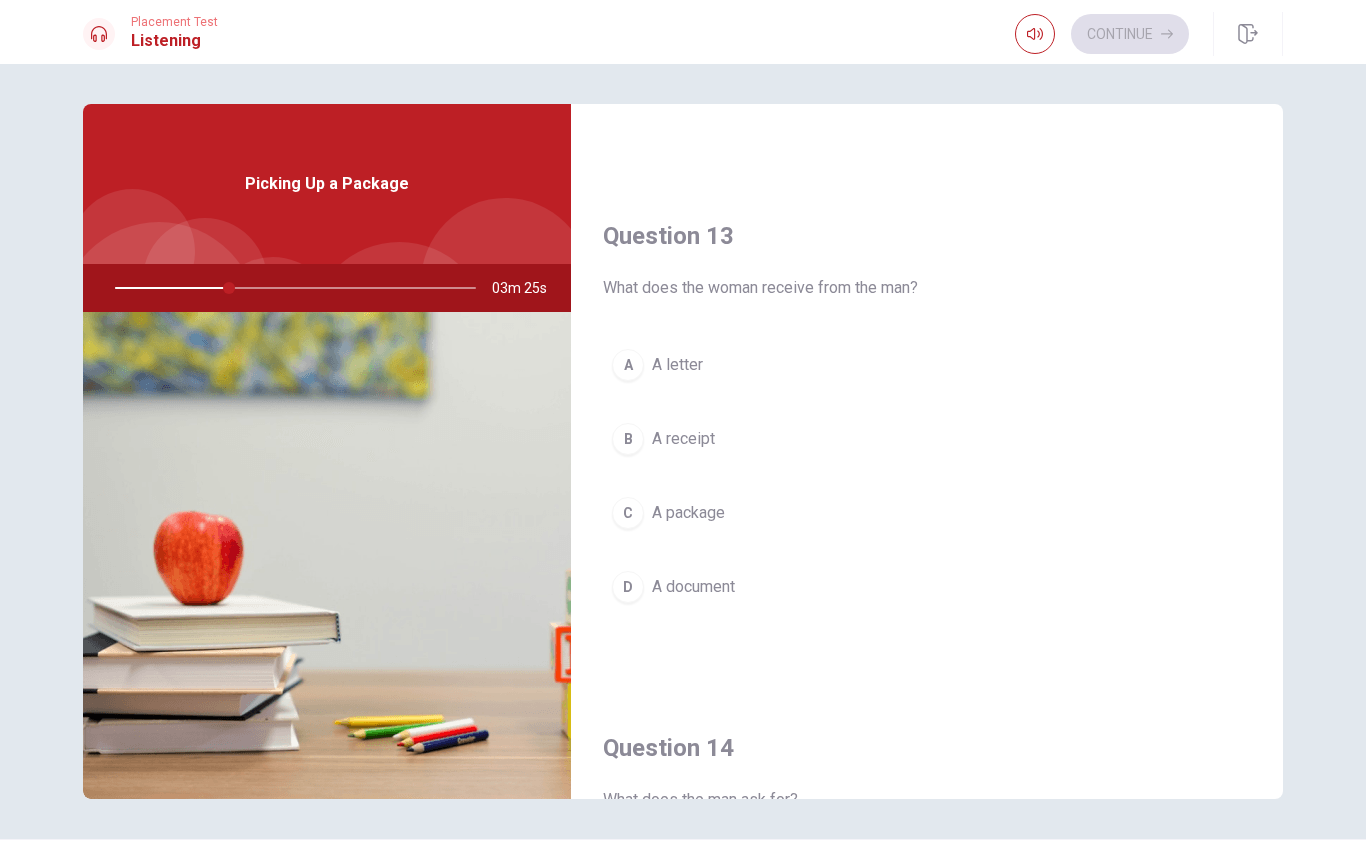 click on "C A package" at bounding box center [927, 513] 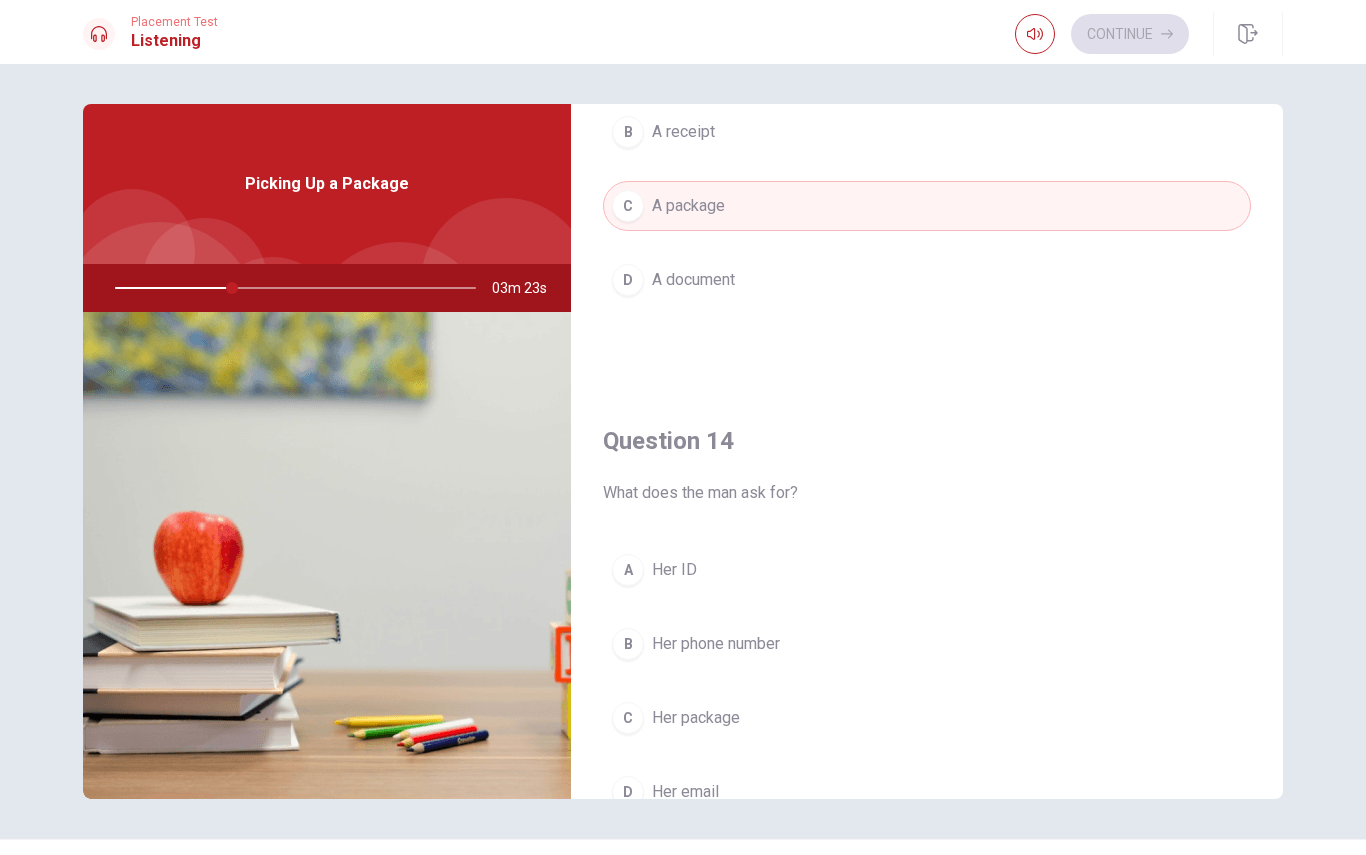 click on "A Her ID" at bounding box center [927, 570] 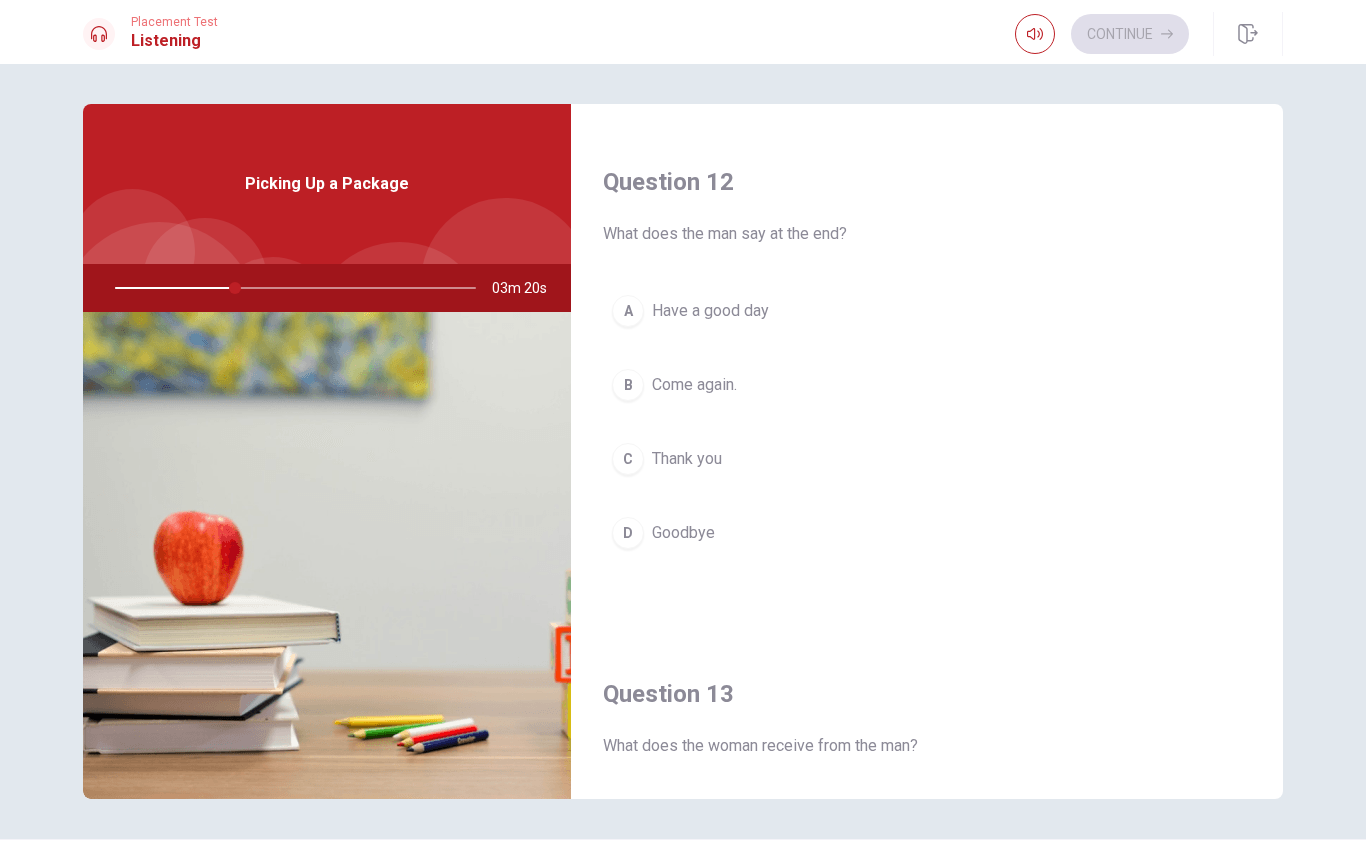 scroll, scrollTop: 485, scrollLeft: 0, axis: vertical 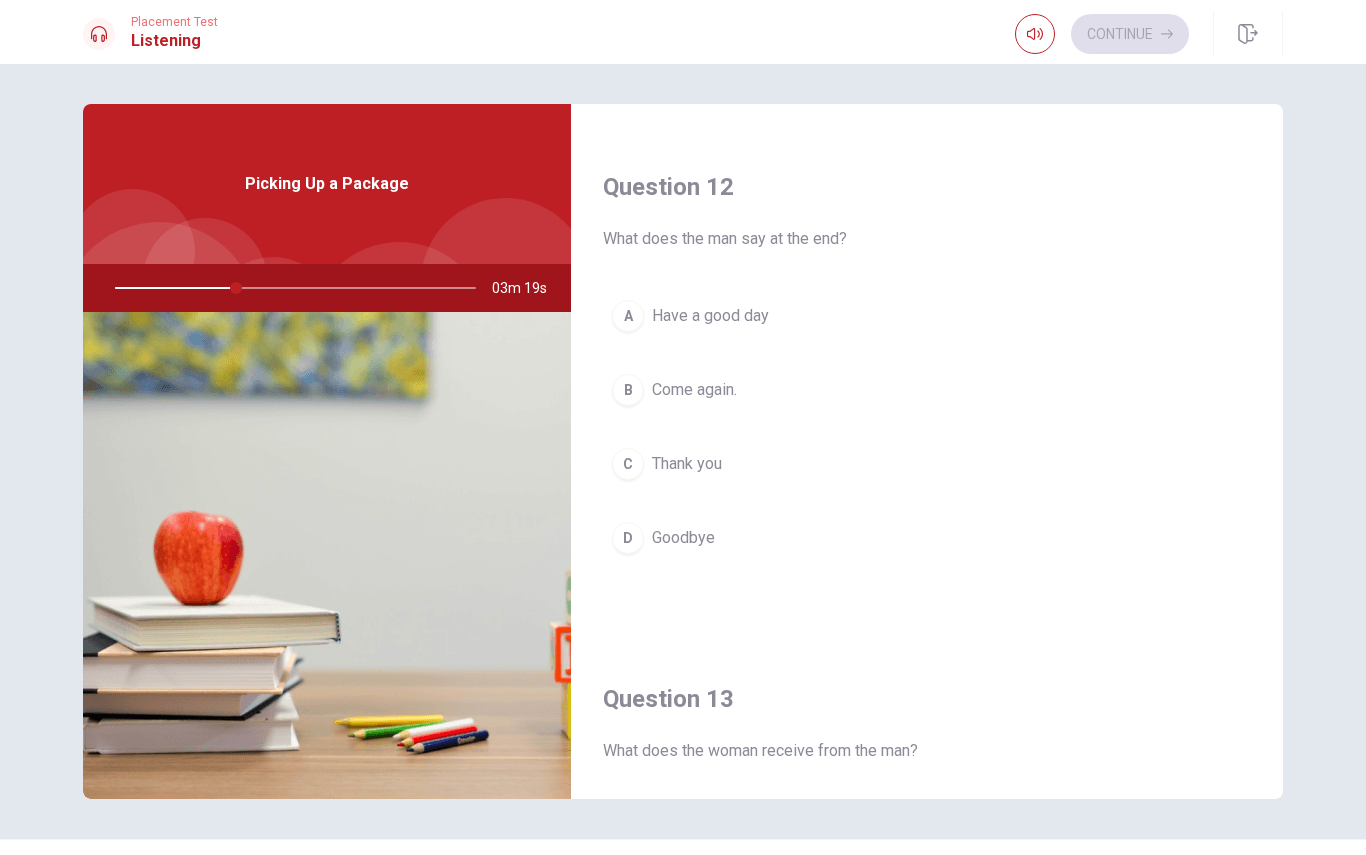 click on "A Have a good day" at bounding box center [927, 316] 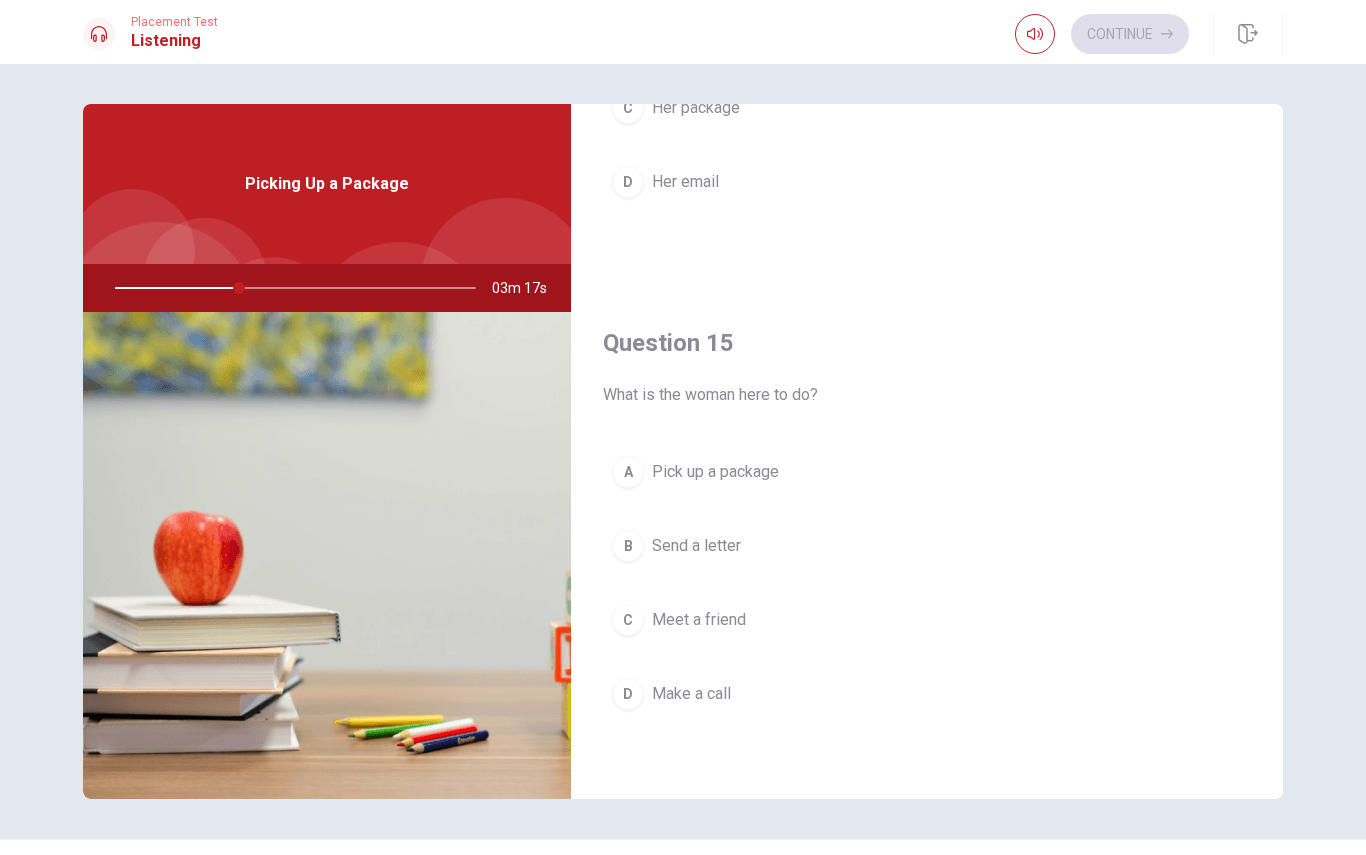 scroll, scrollTop: 1865, scrollLeft: 0, axis: vertical 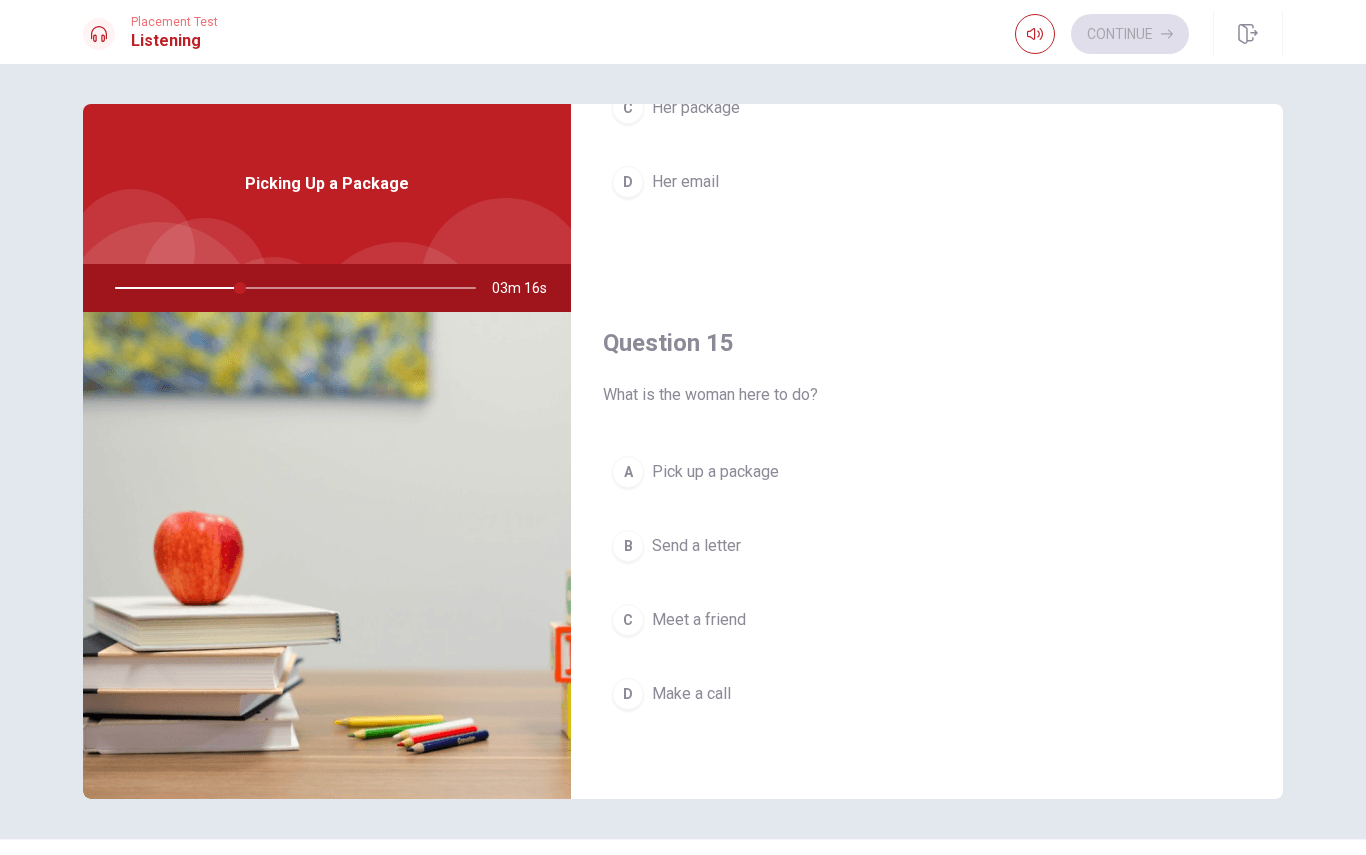 click on "A Pick up a package" at bounding box center [927, 472] 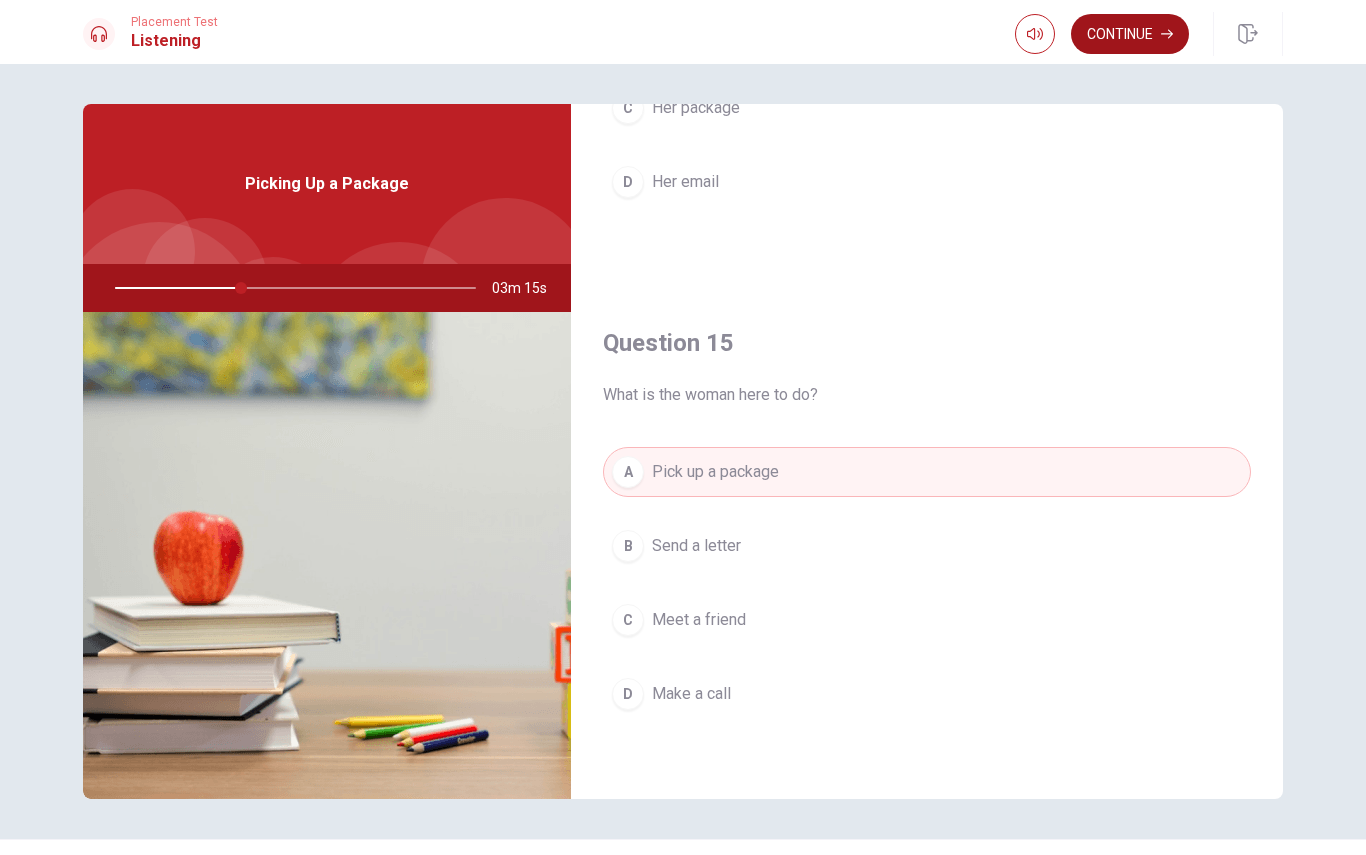 click on "Continue" at bounding box center [1130, 34] 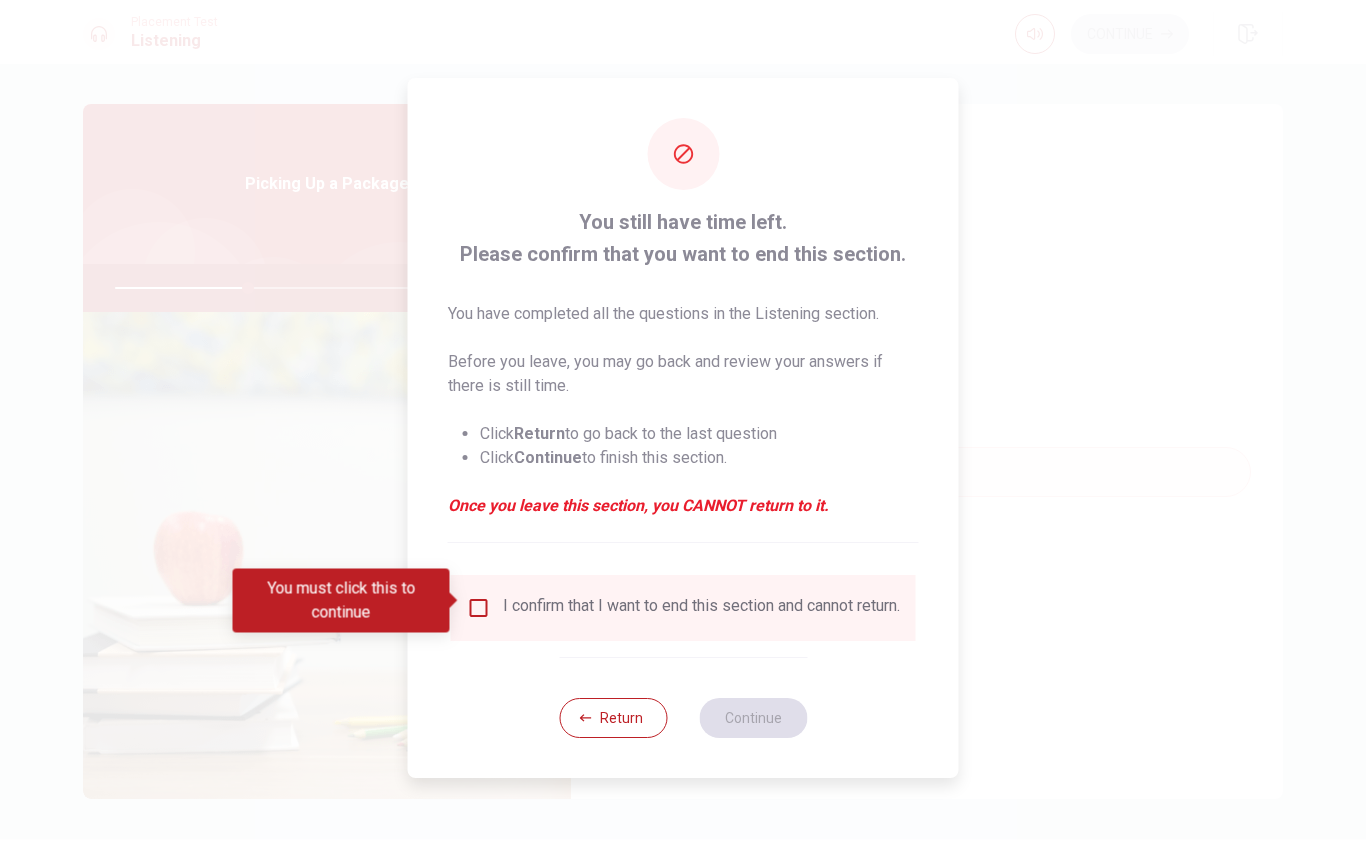 click on "You must click this to continue" at bounding box center [341, 601] 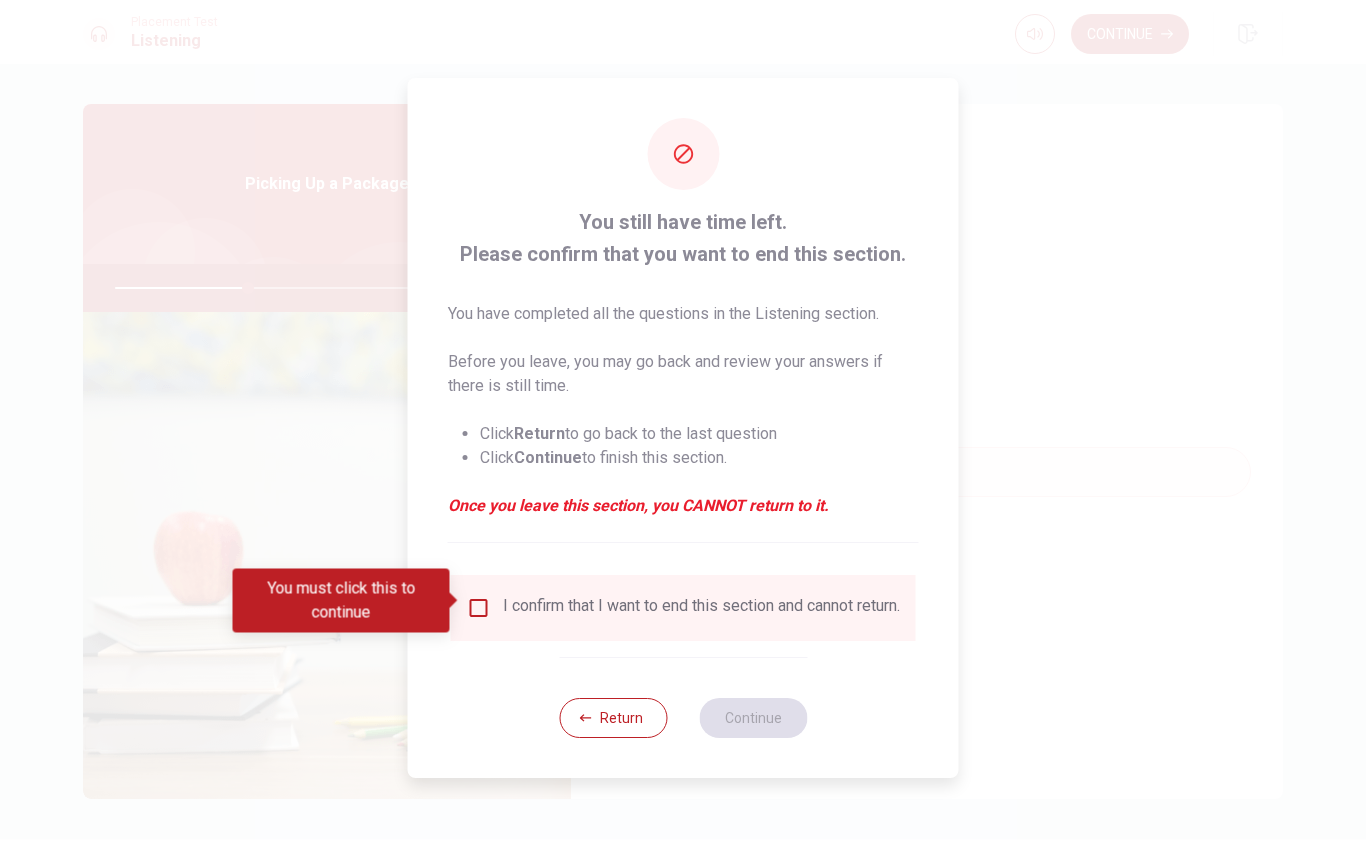 click on "I confirm that I want to end this section and cannot return." at bounding box center [683, 608] 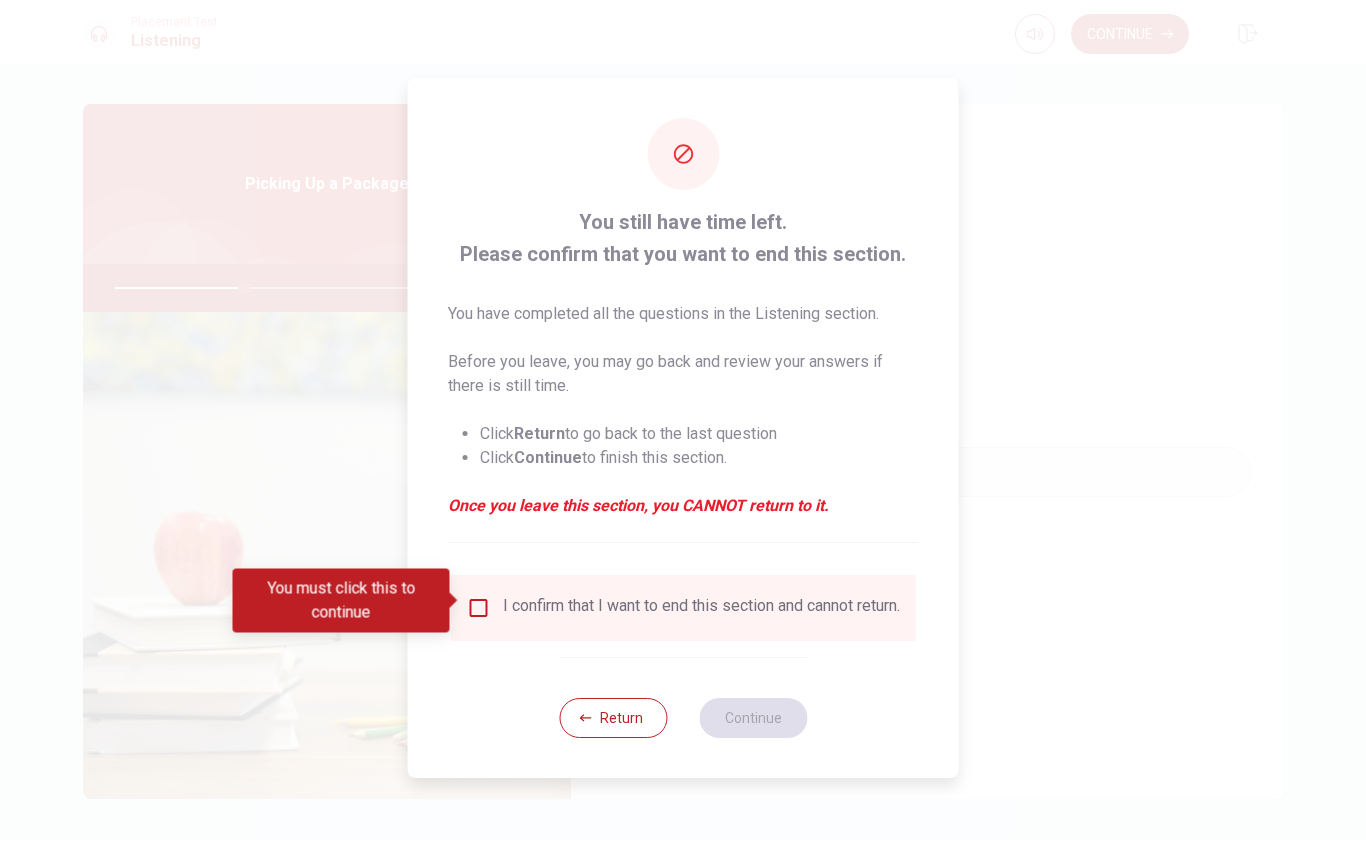 click at bounding box center (479, 608) 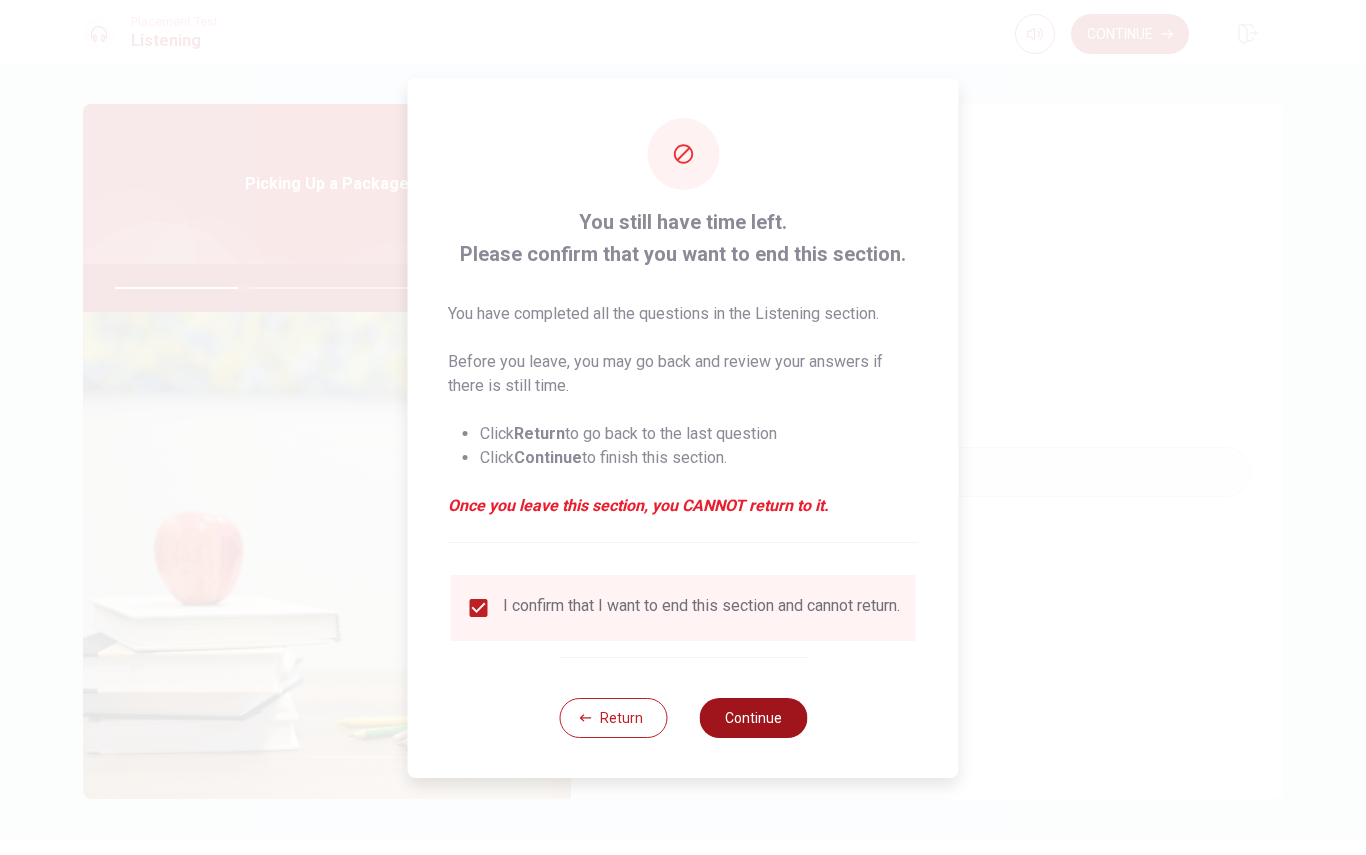 click on "Continue" at bounding box center (753, 718) 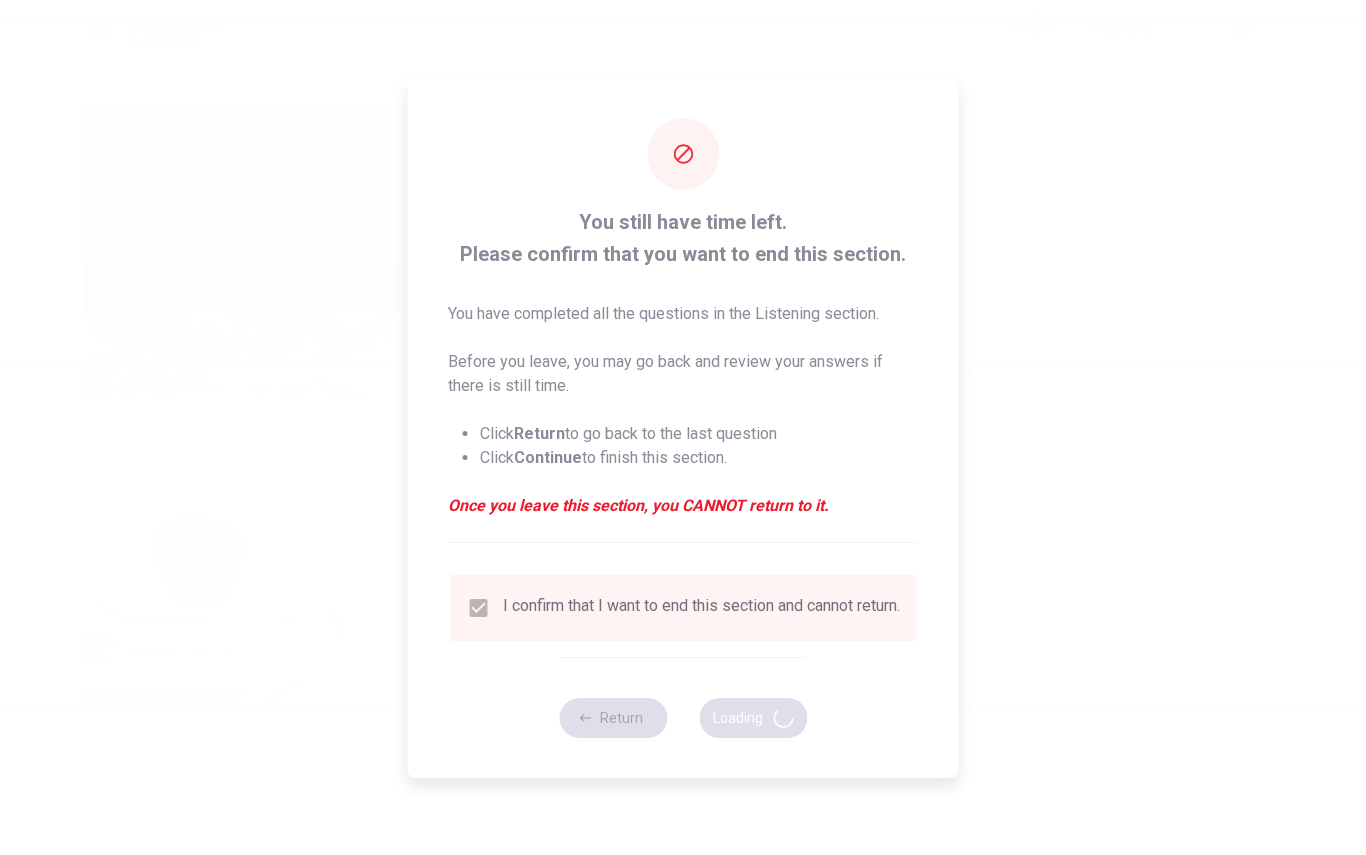 type on "37" 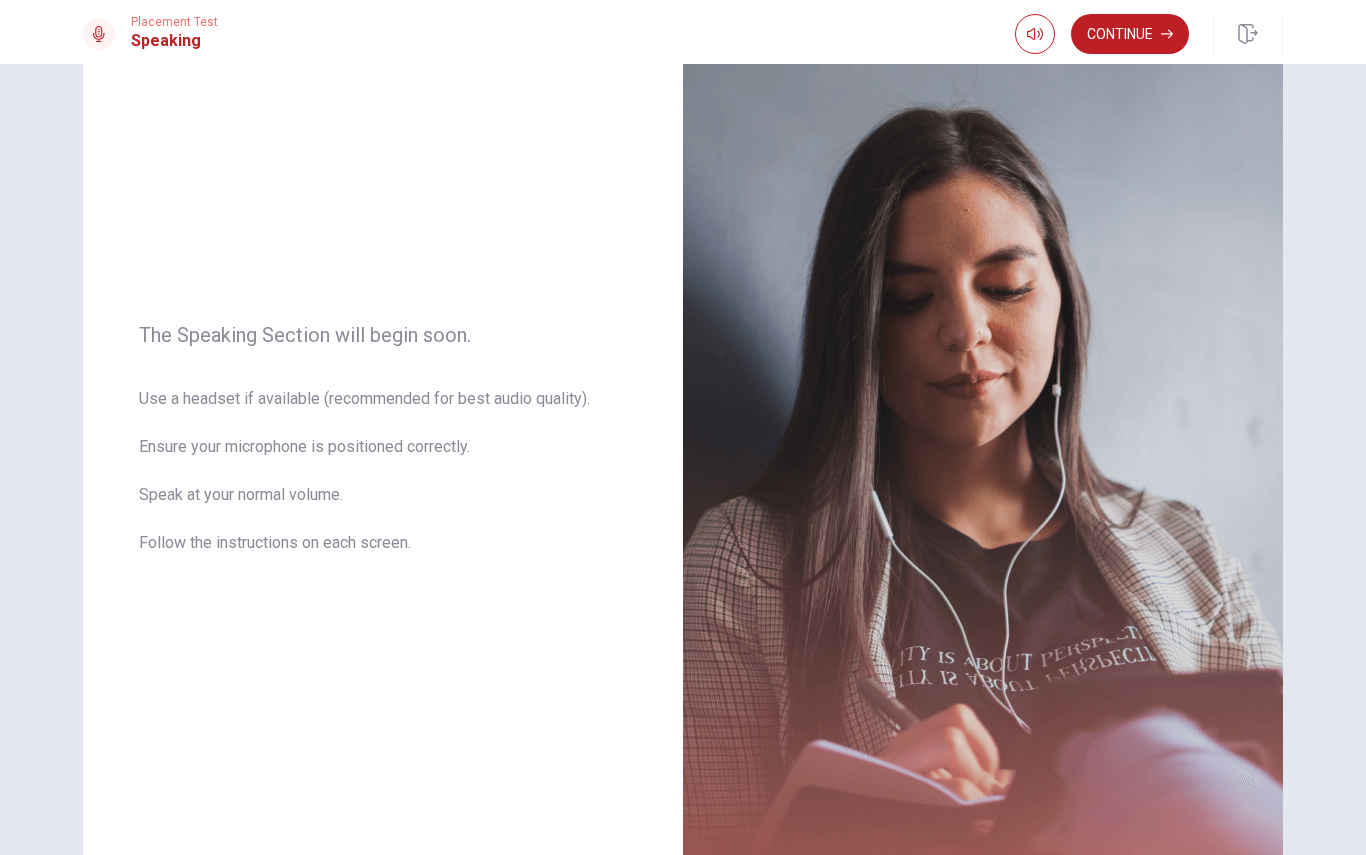 scroll, scrollTop: 105, scrollLeft: 0, axis: vertical 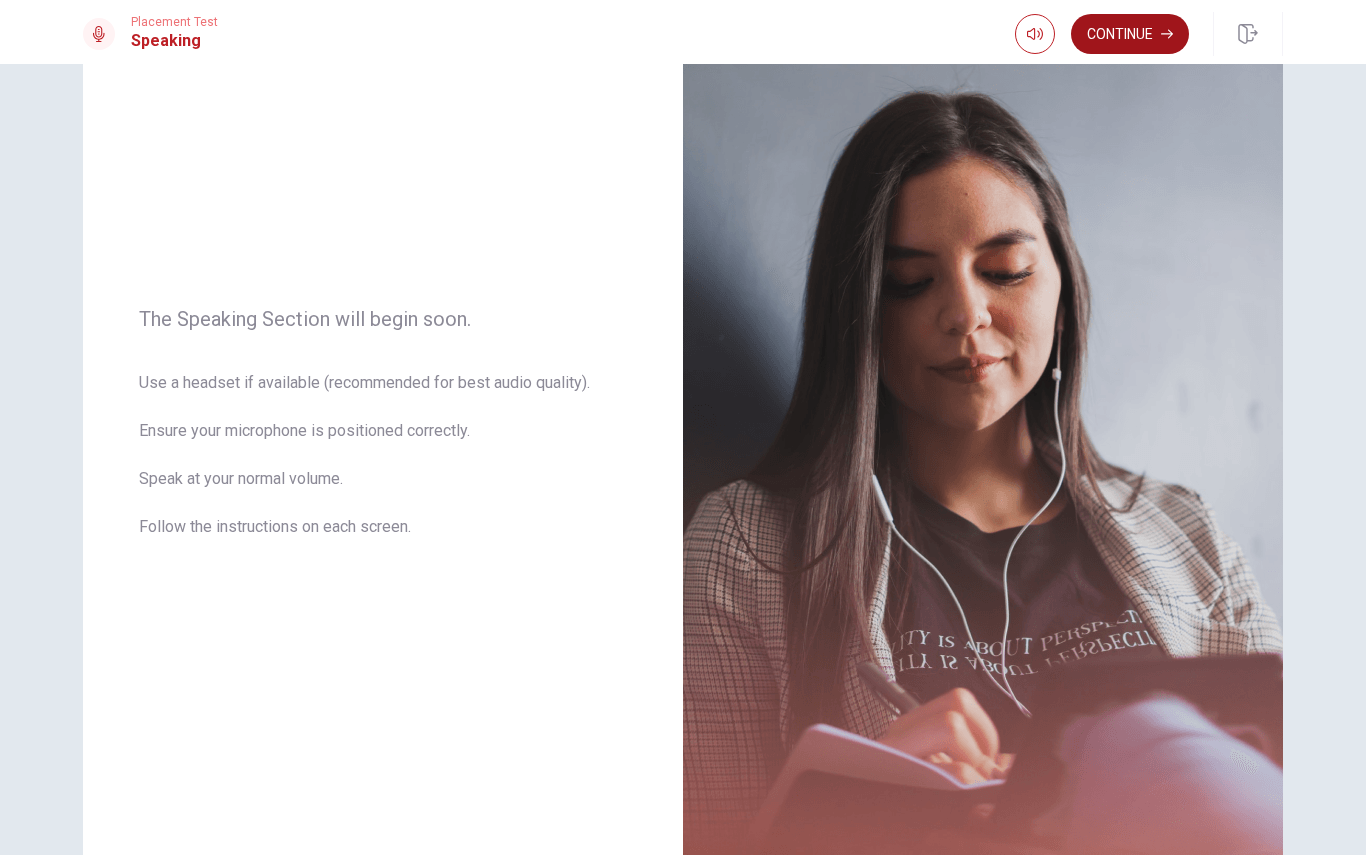 click on "Continue" at bounding box center (1130, 34) 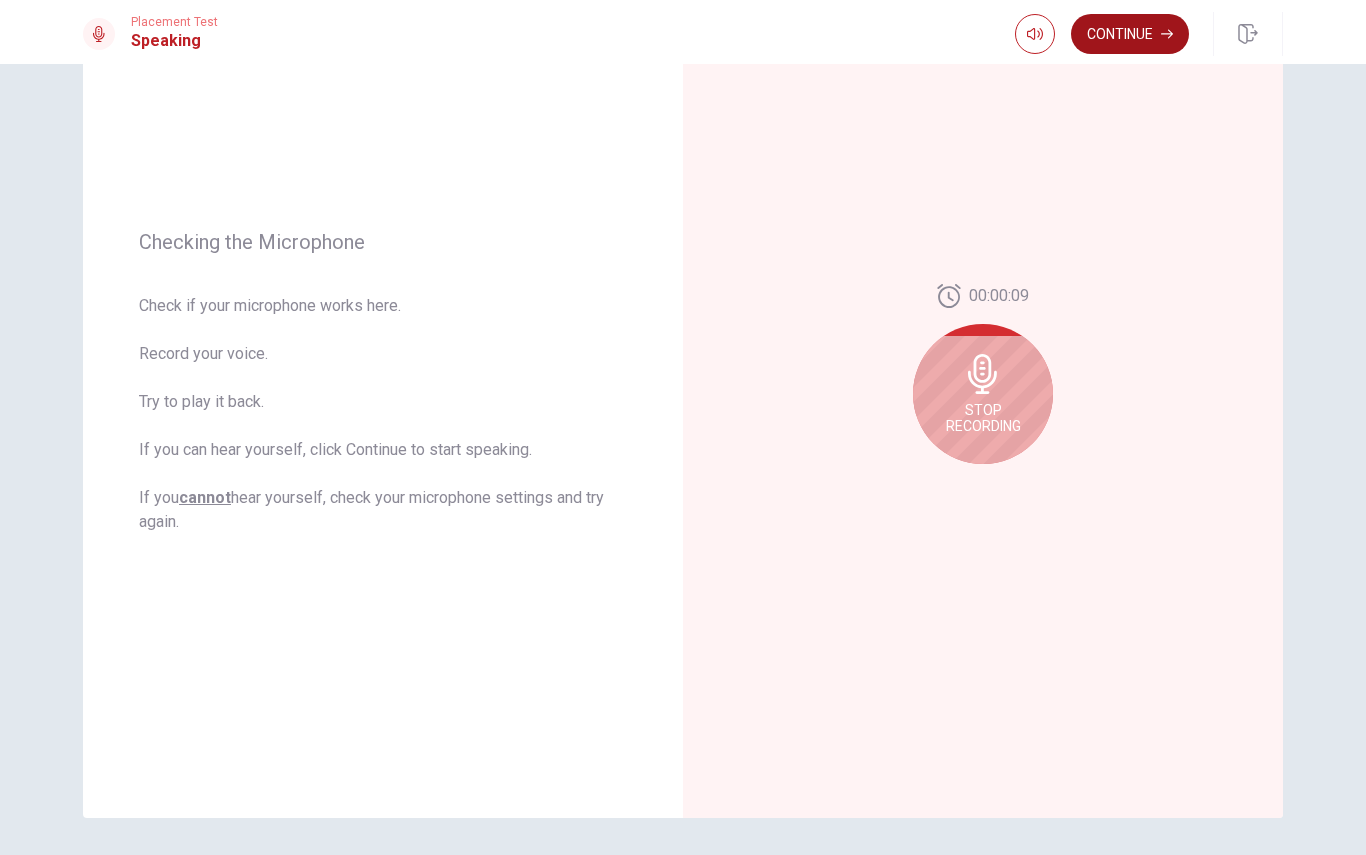 scroll, scrollTop: 160, scrollLeft: 0, axis: vertical 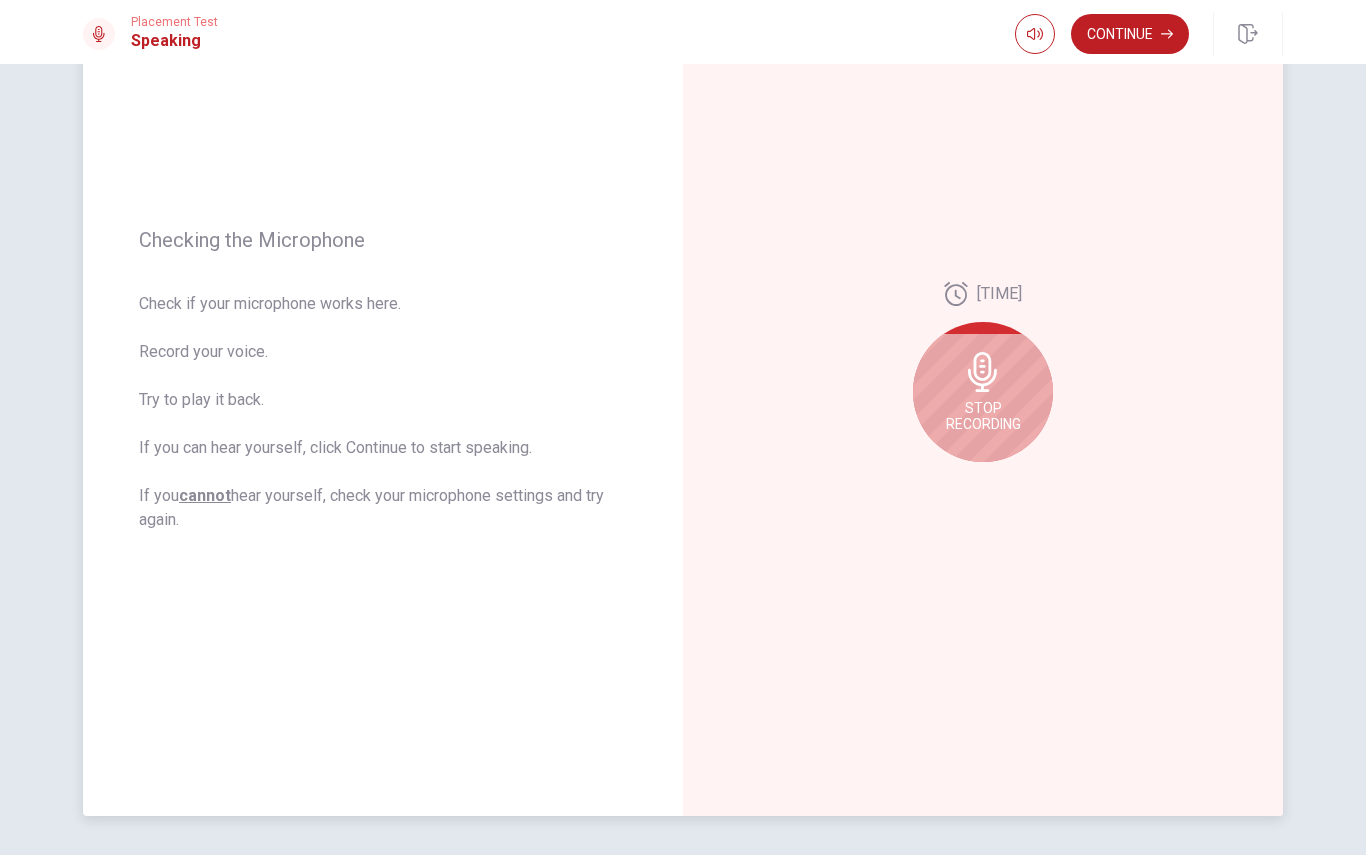 click on "Stop   Recording" at bounding box center (983, 392) 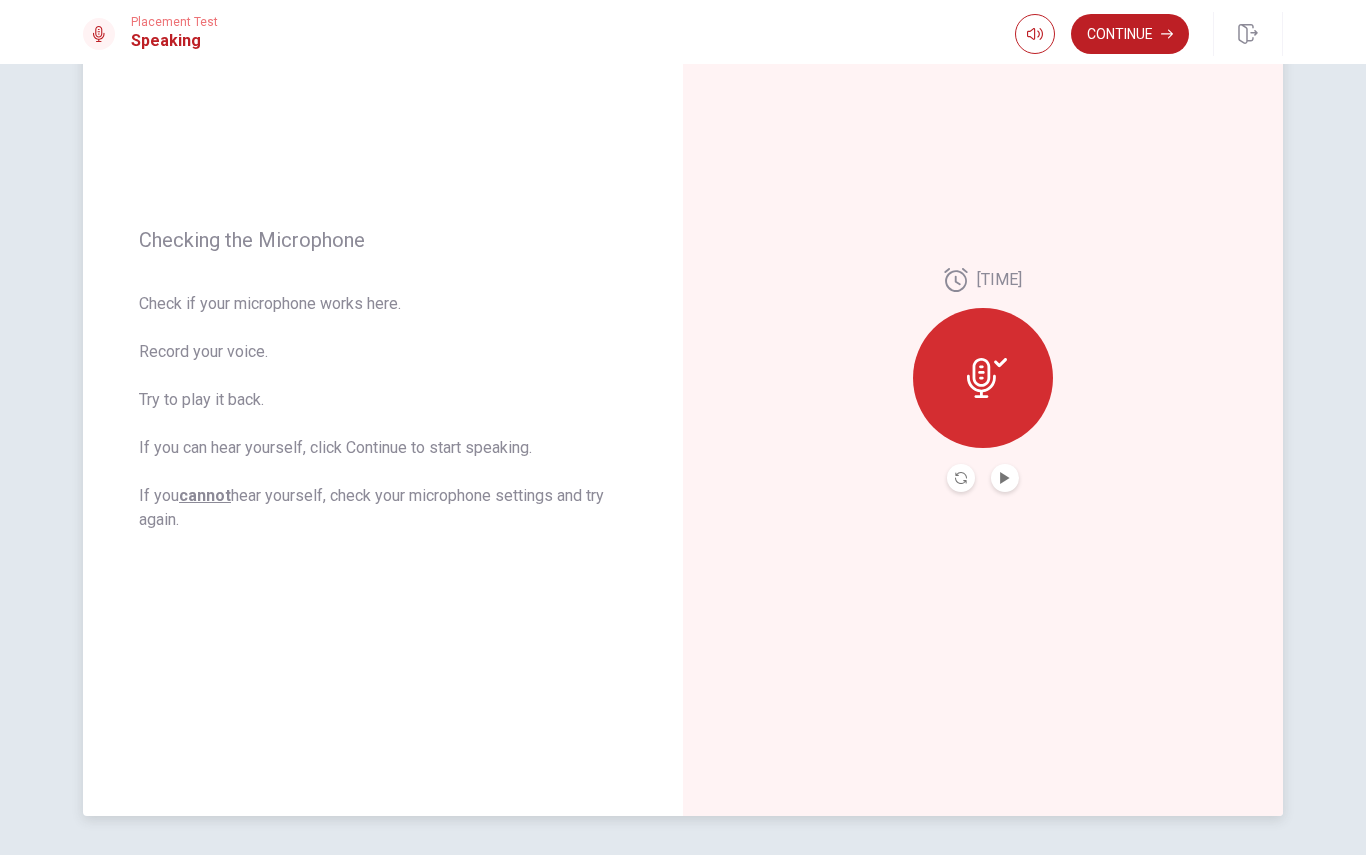 click at bounding box center (983, 378) 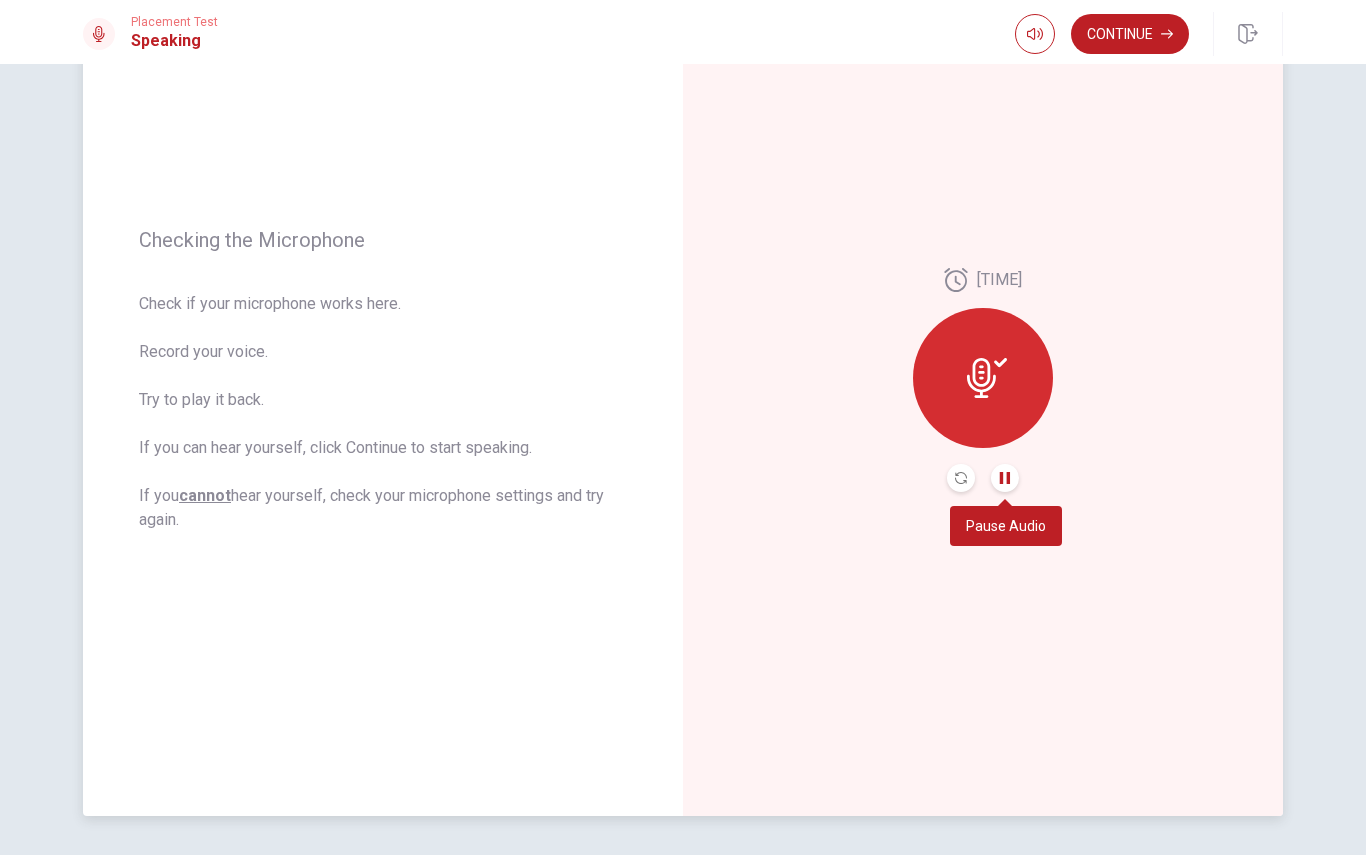 click 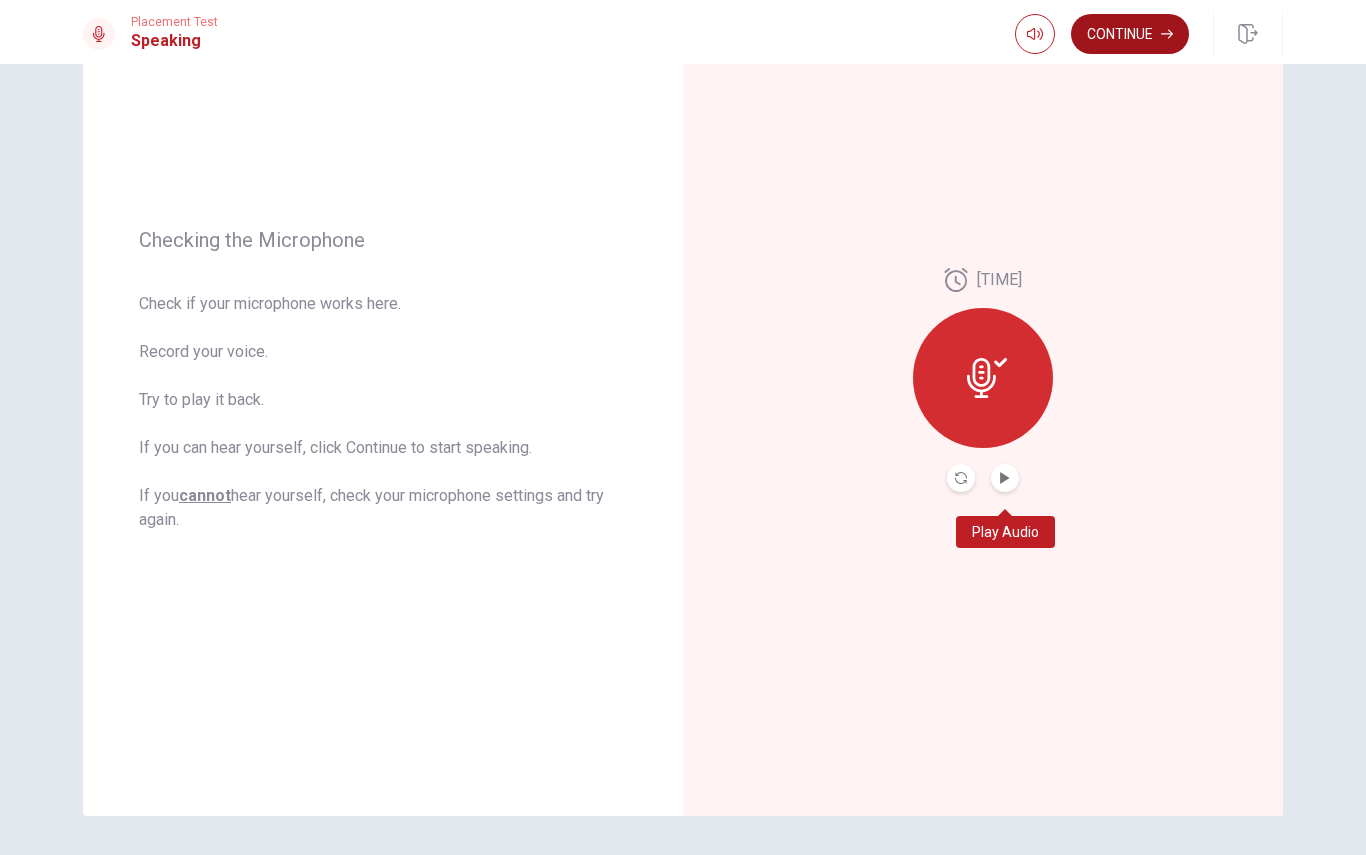 click on "Continue" at bounding box center (1130, 34) 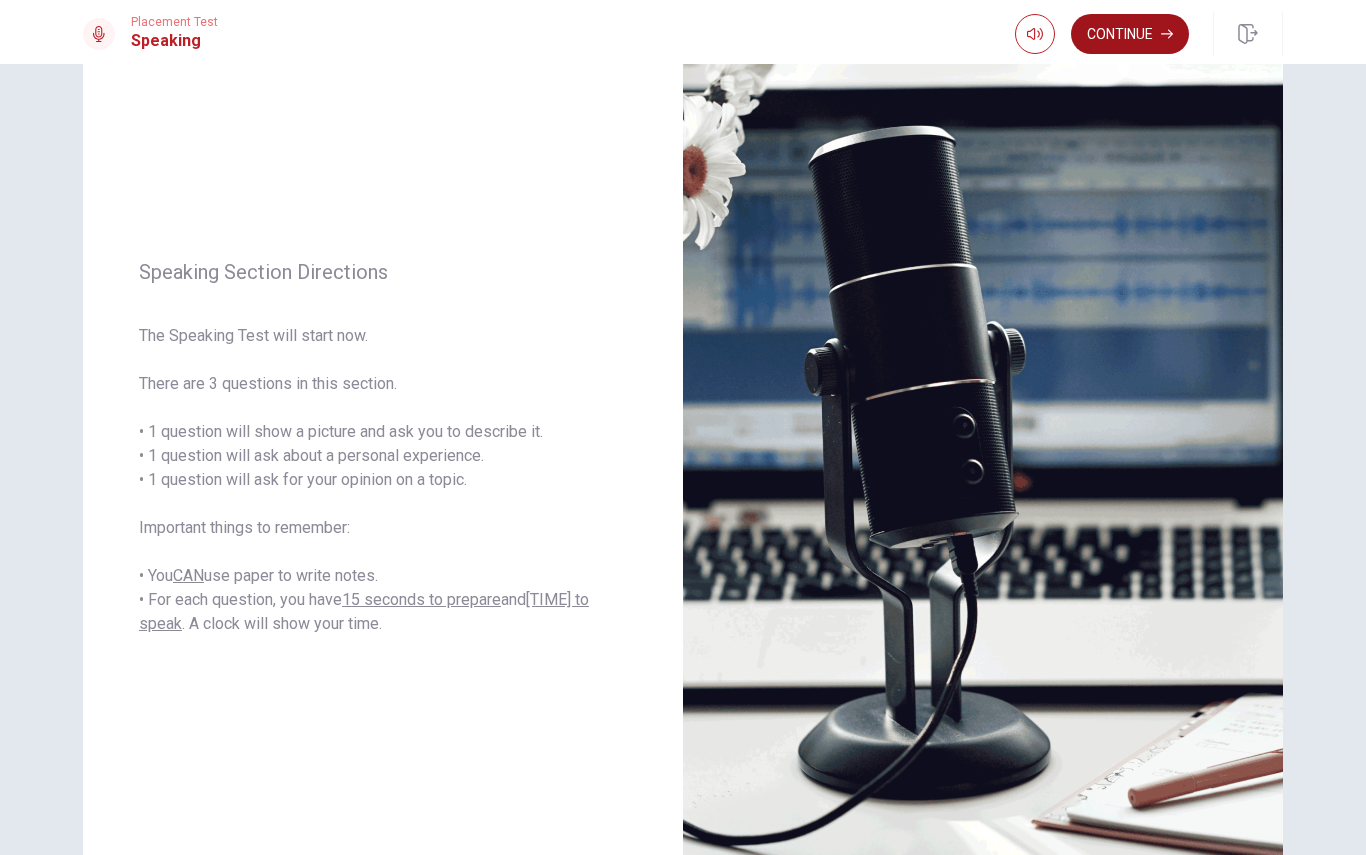 scroll, scrollTop: 93, scrollLeft: 0, axis: vertical 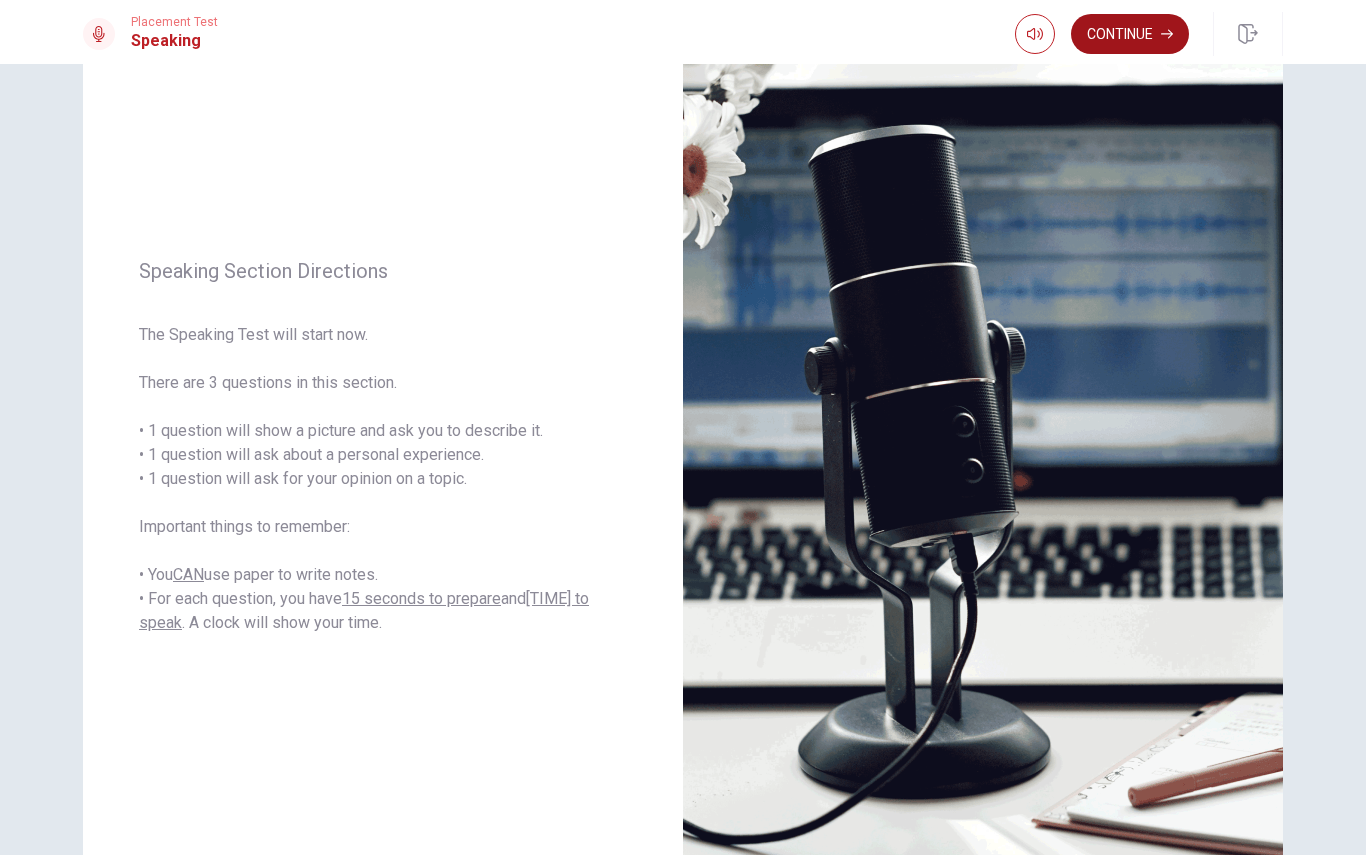 click on "Continue" at bounding box center [1130, 34] 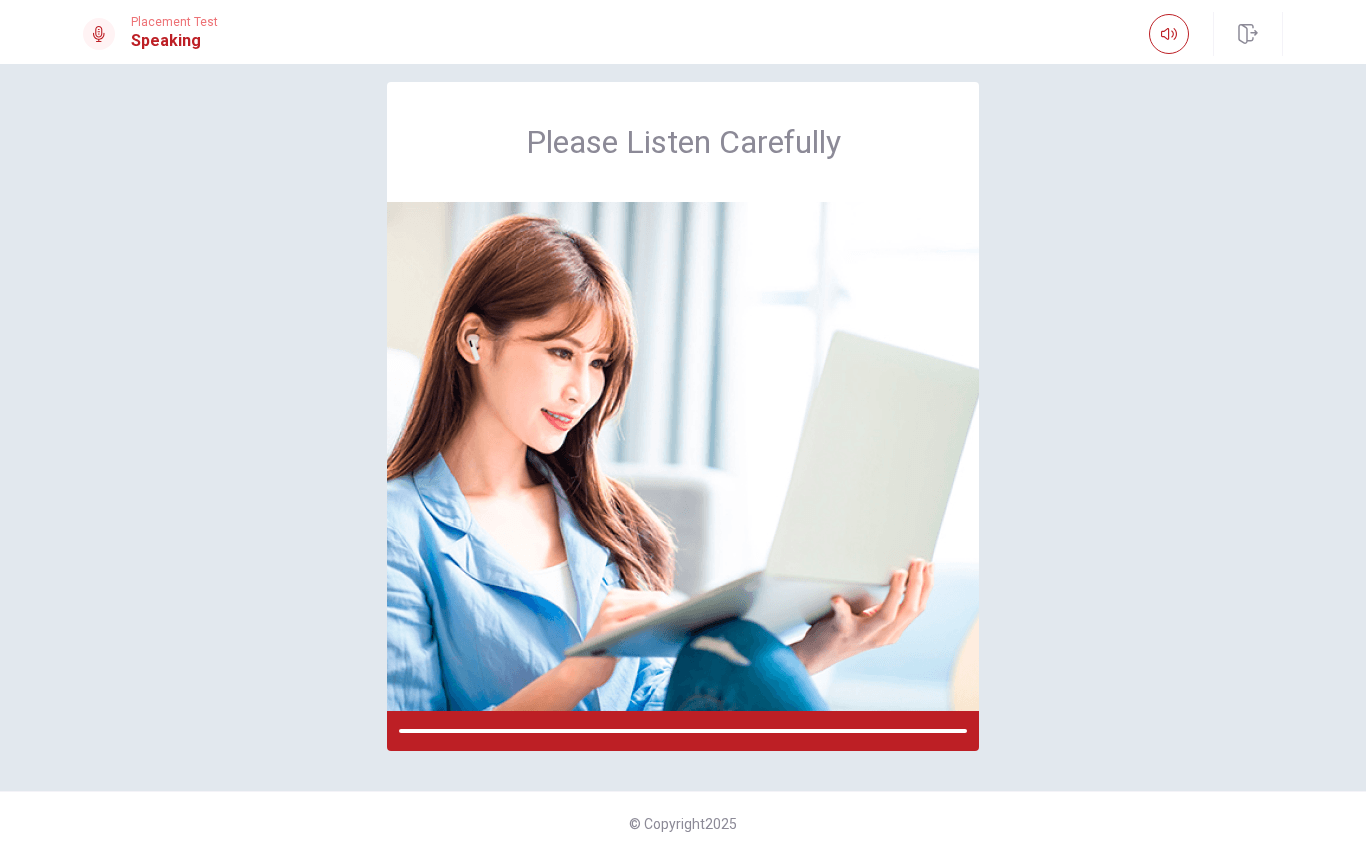 scroll, scrollTop: 22, scrollLeft: 0, axis: vertical 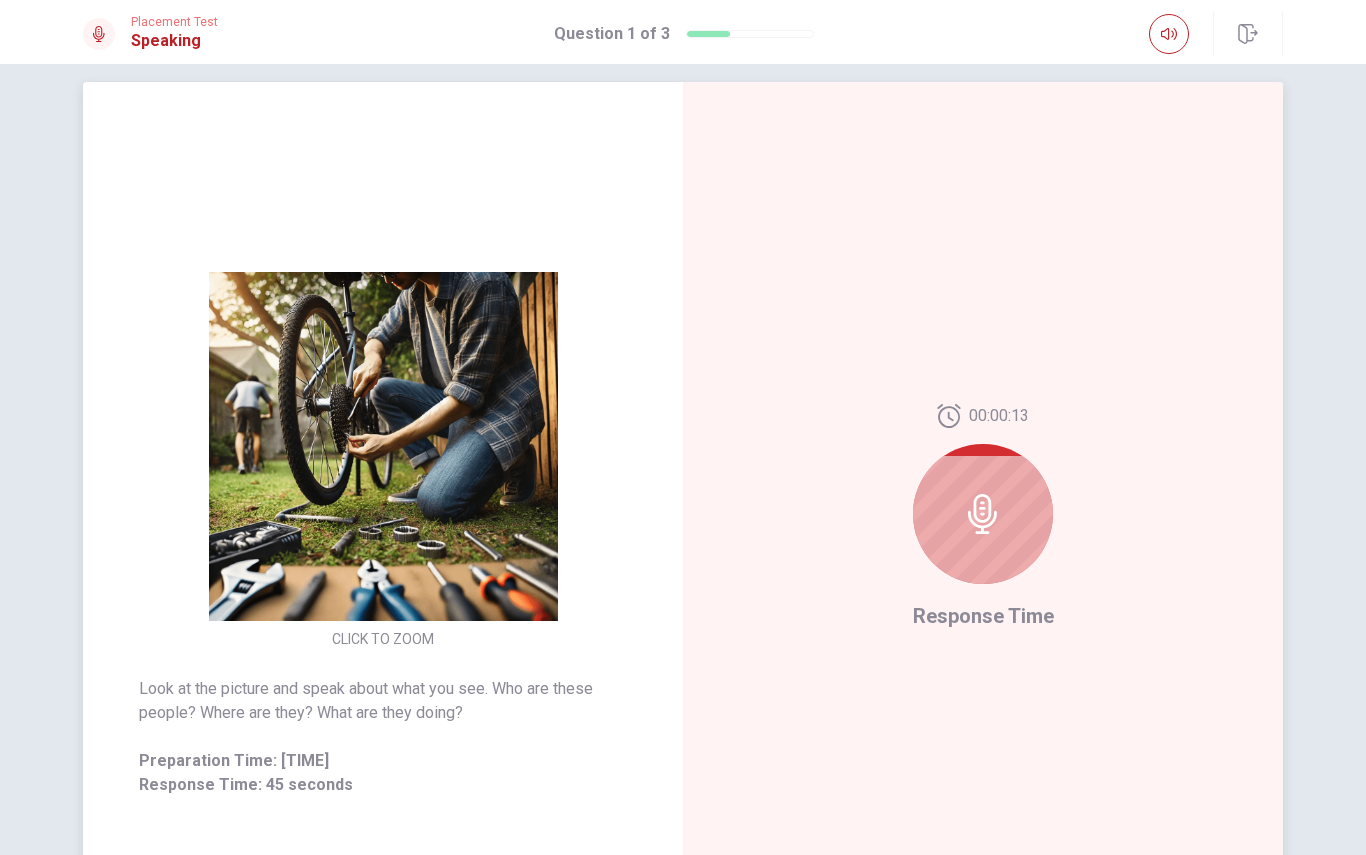 click at bounding box center (983, 514) 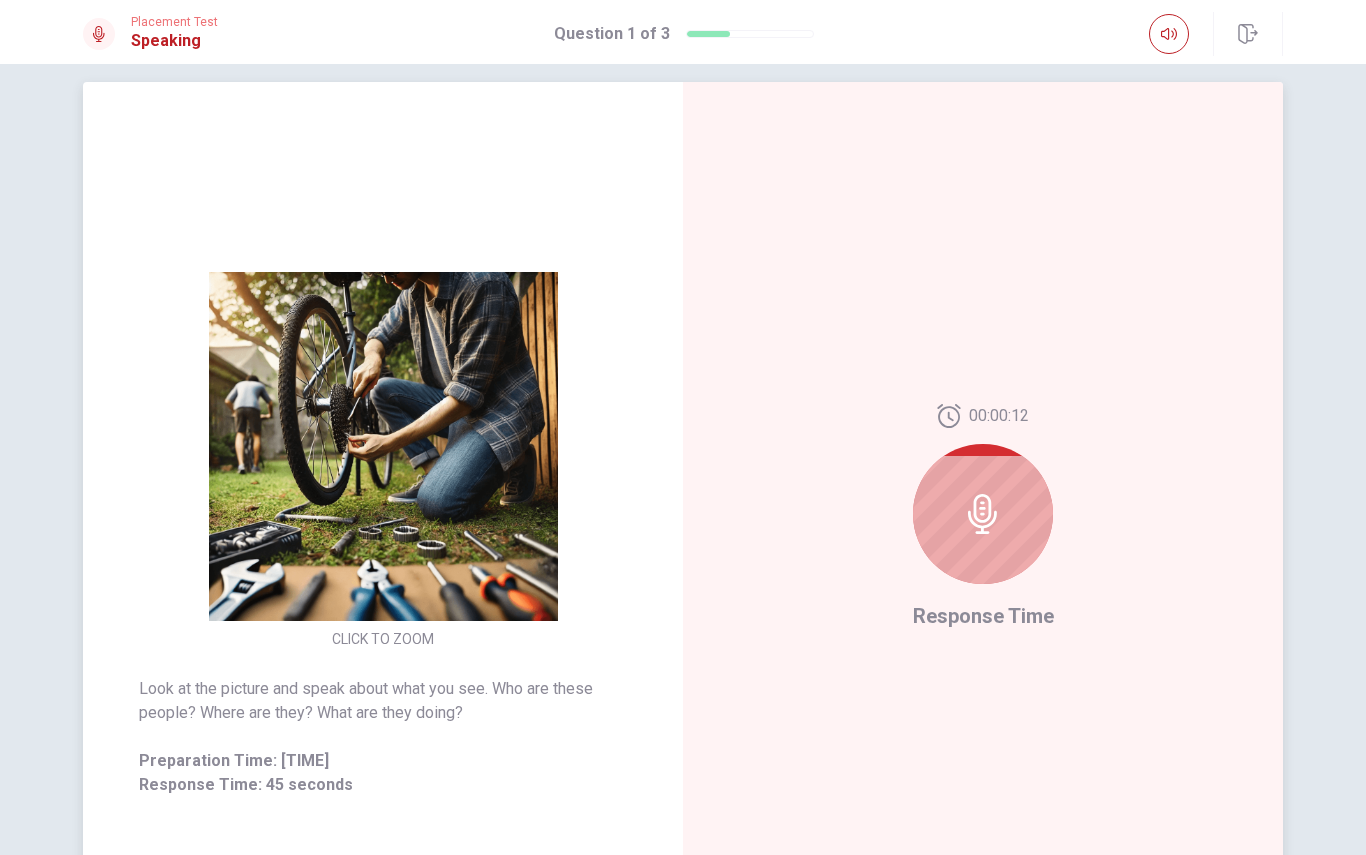 click 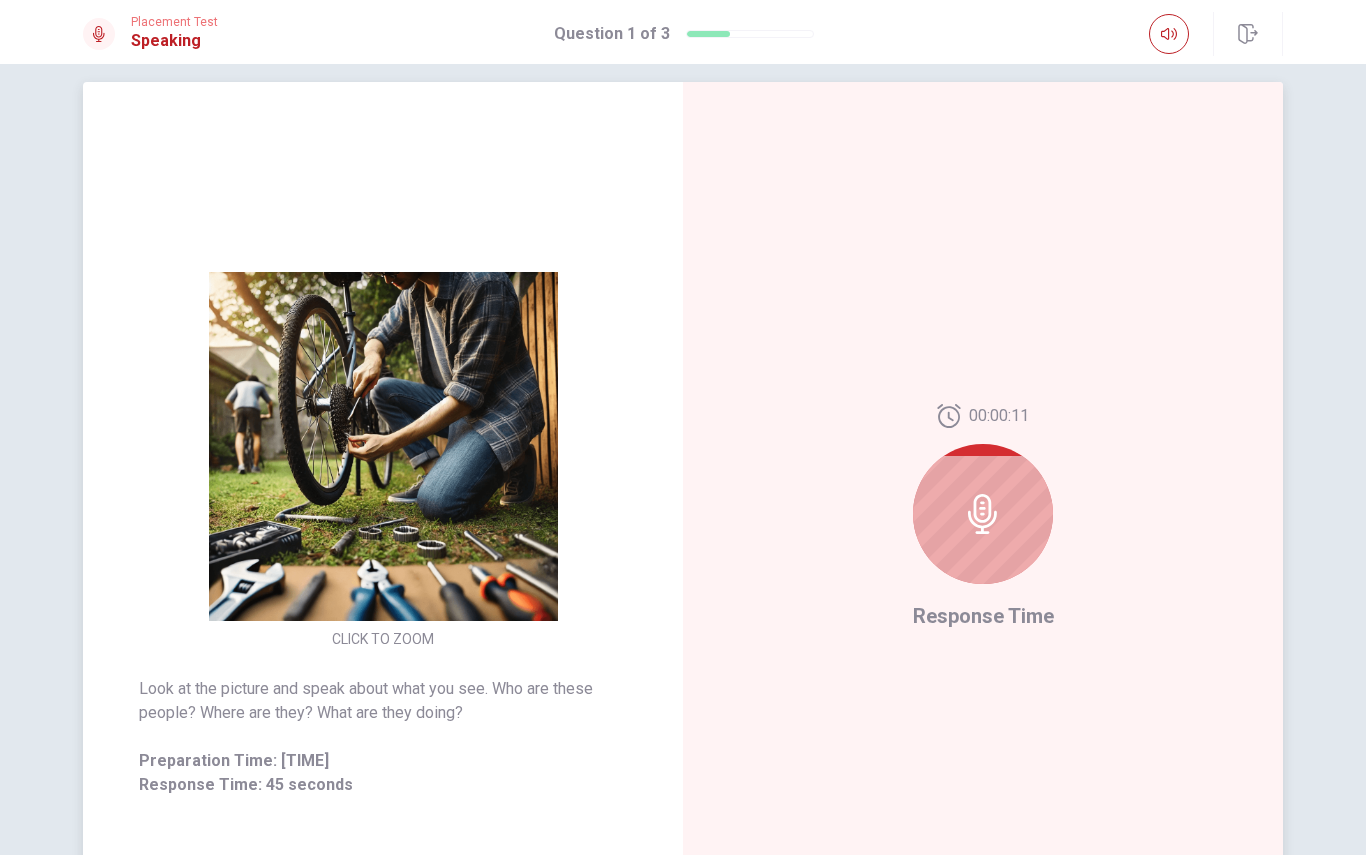 click 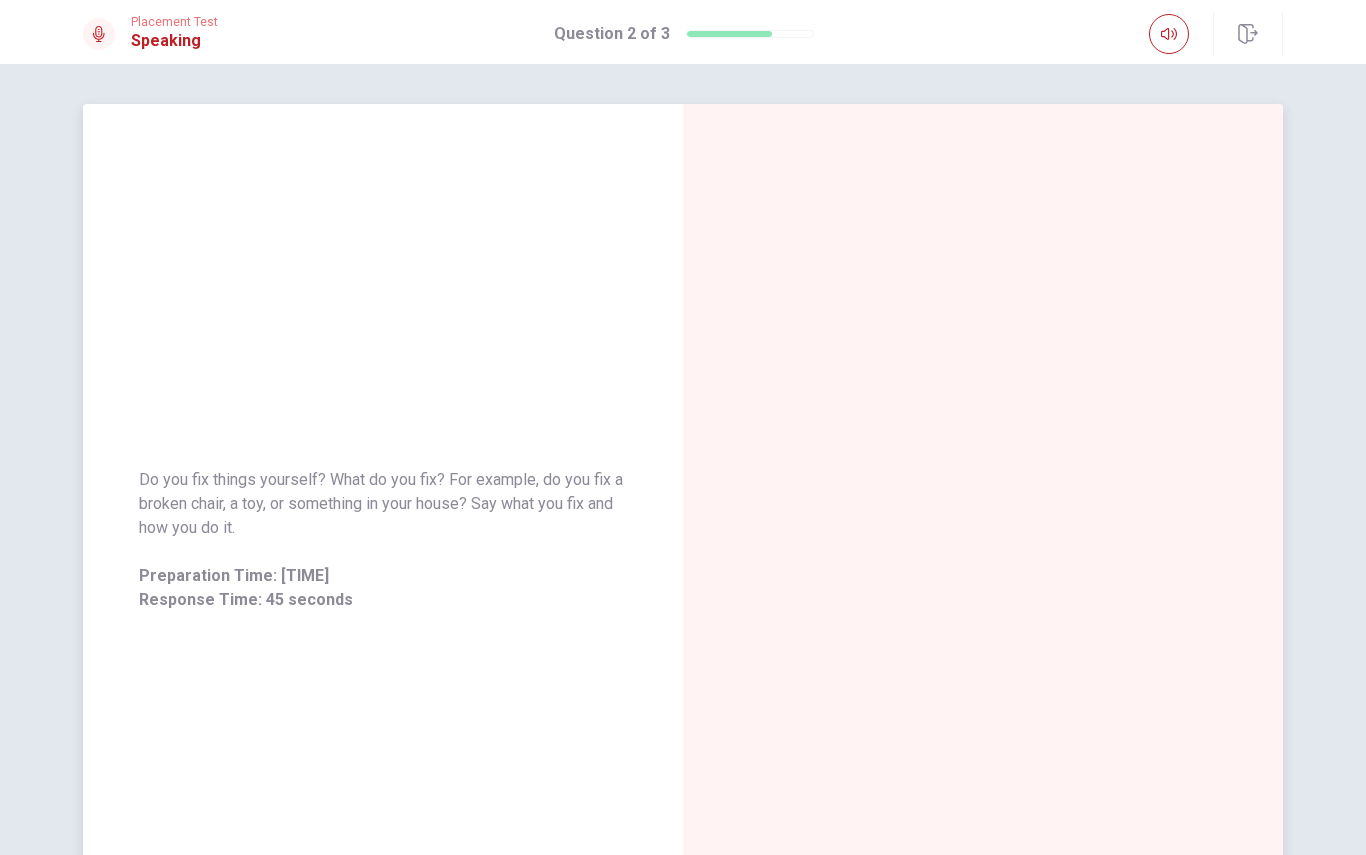 scroll, scrollTop: 0, scrollLeft: 0, axis: both 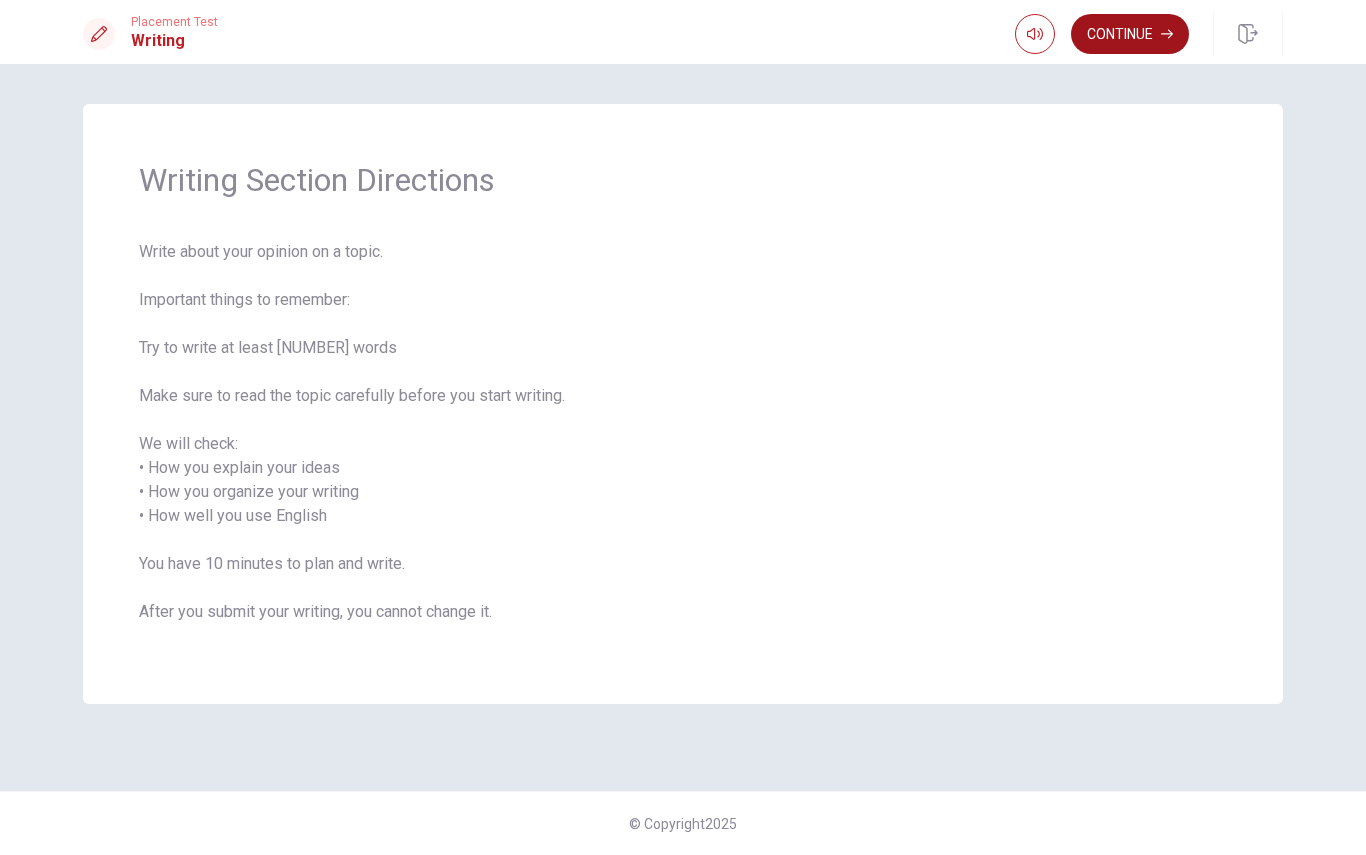 click on "Continue" at bounding box center (1130, 34) 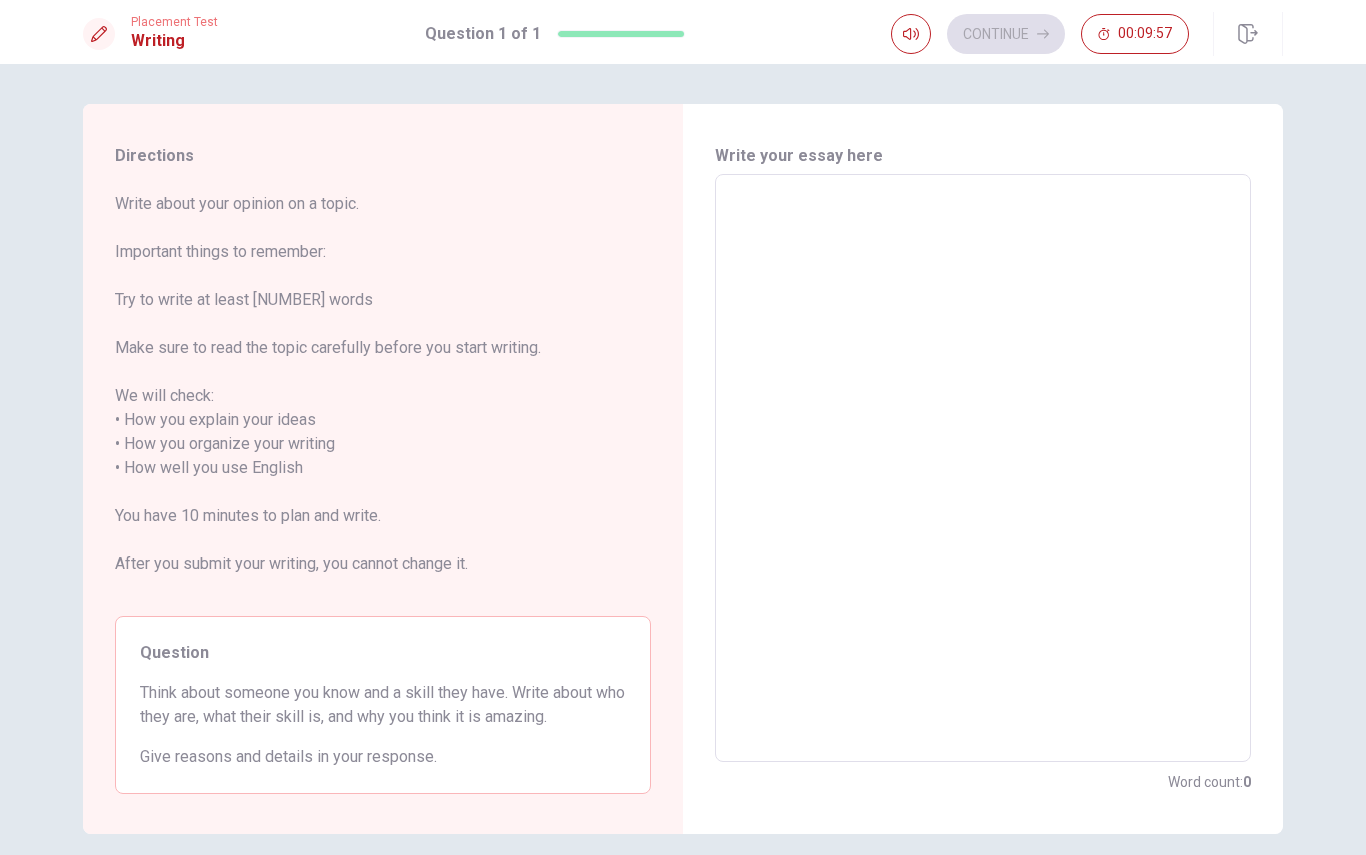 click at bounding box center [983, 468] 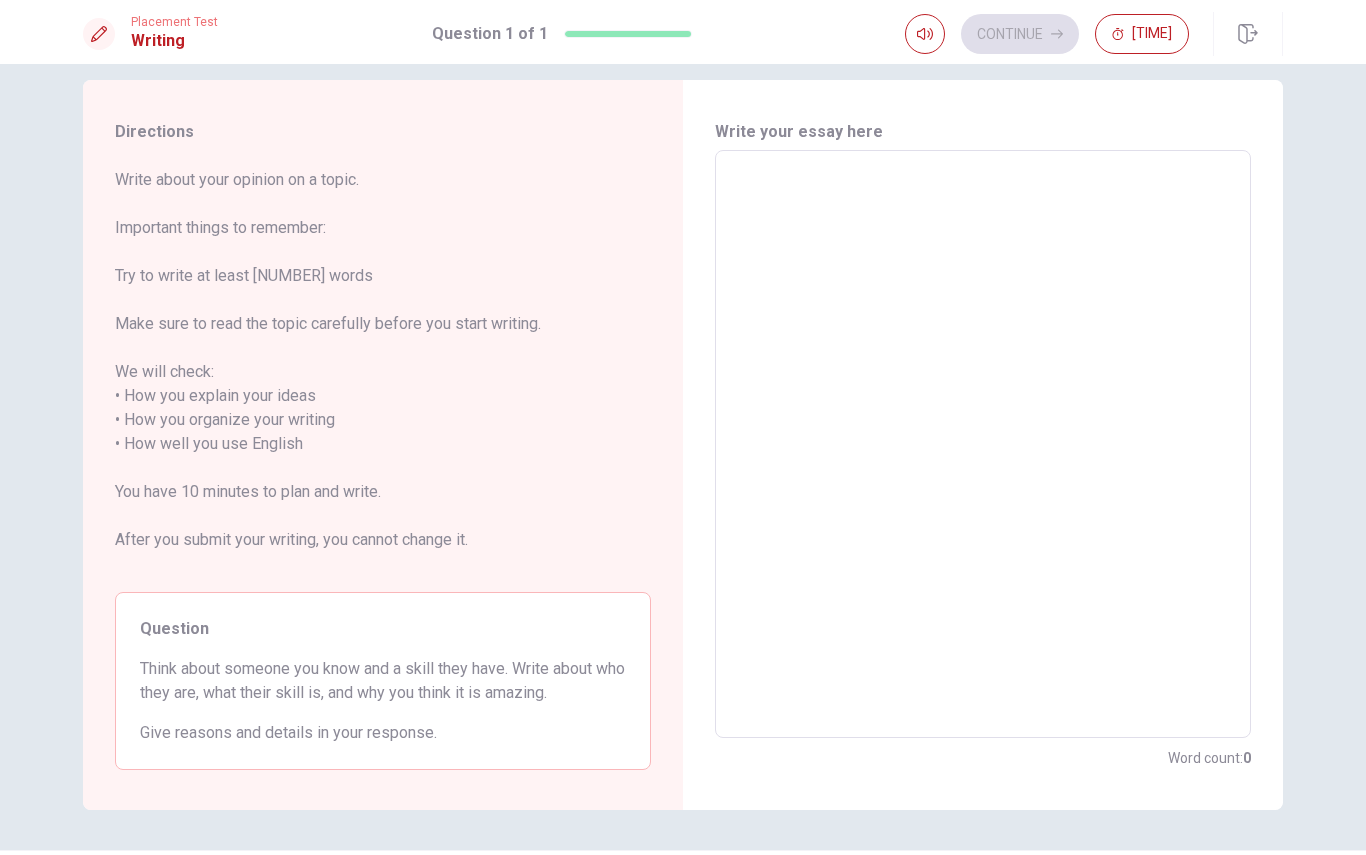 scroll, scrollTop: 26, scrollLeft: 0, axis: vertical 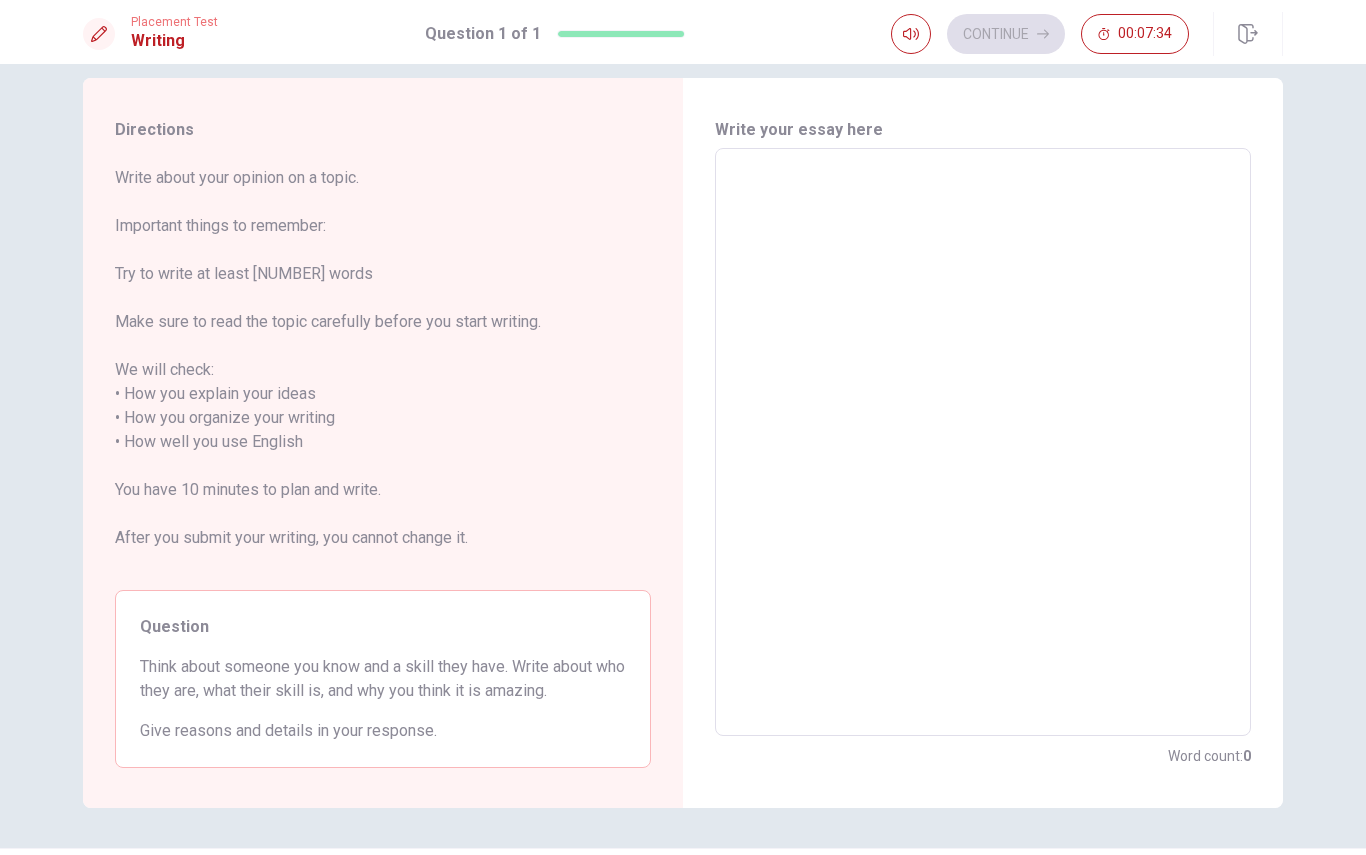 type on "M" 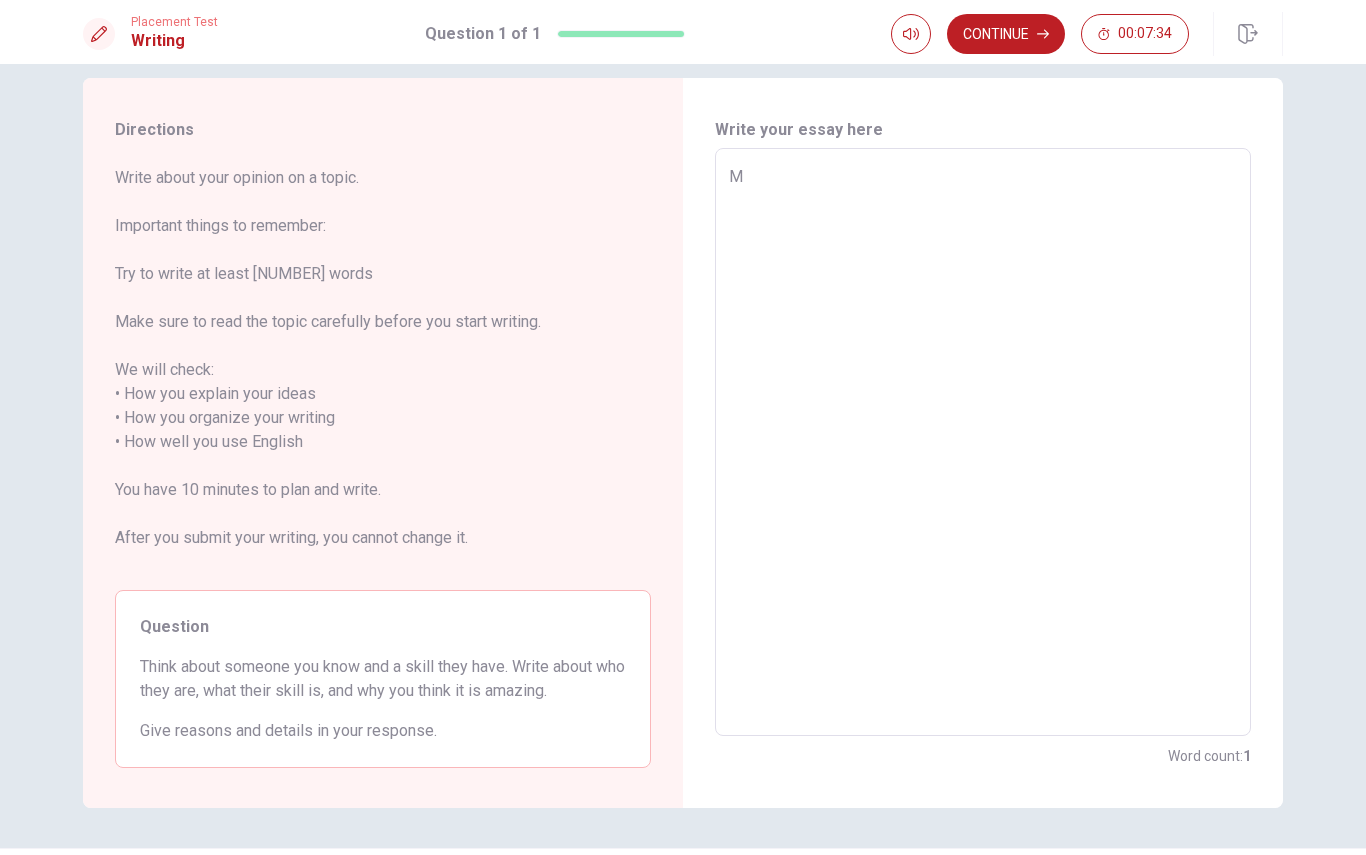 type on "x" 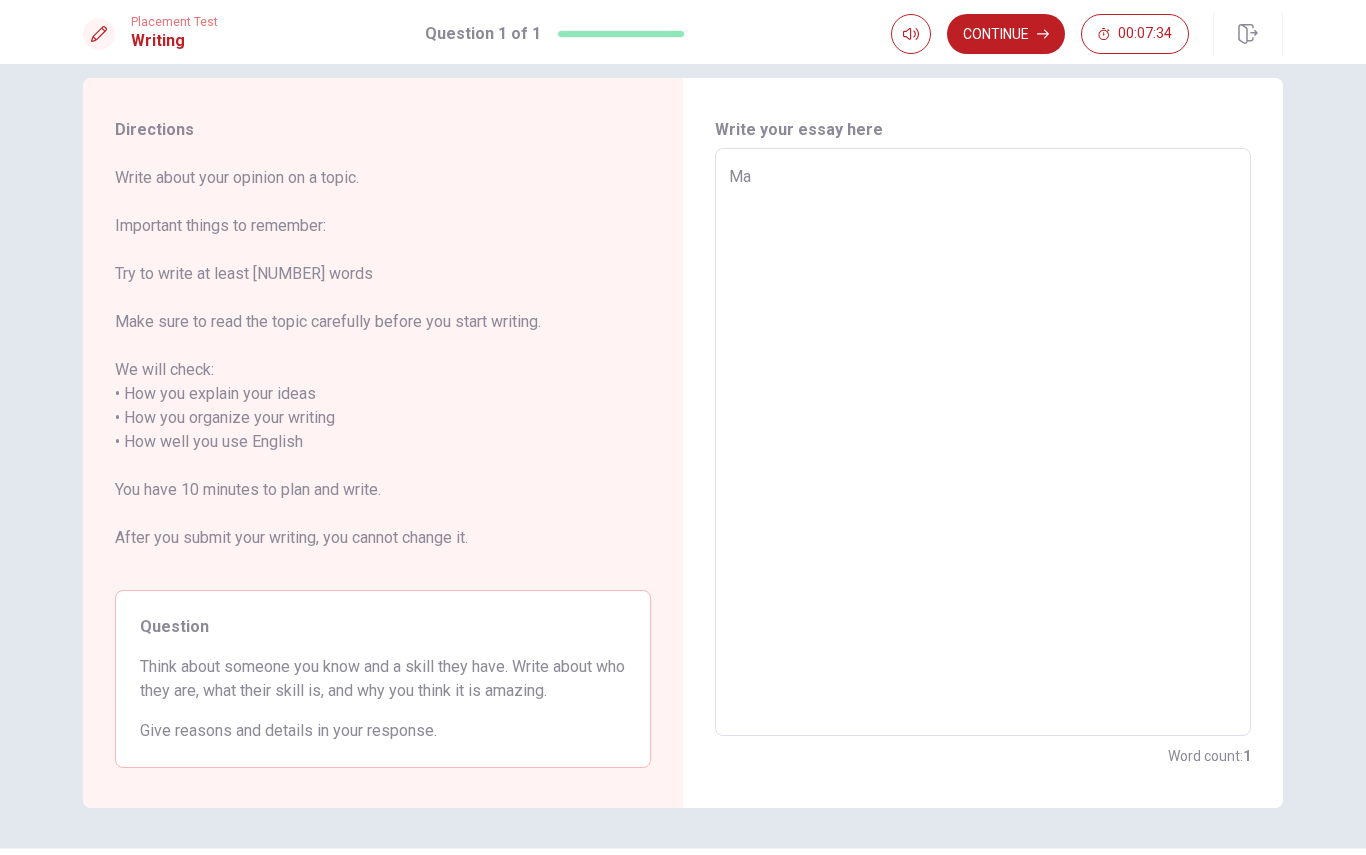 type on "x" 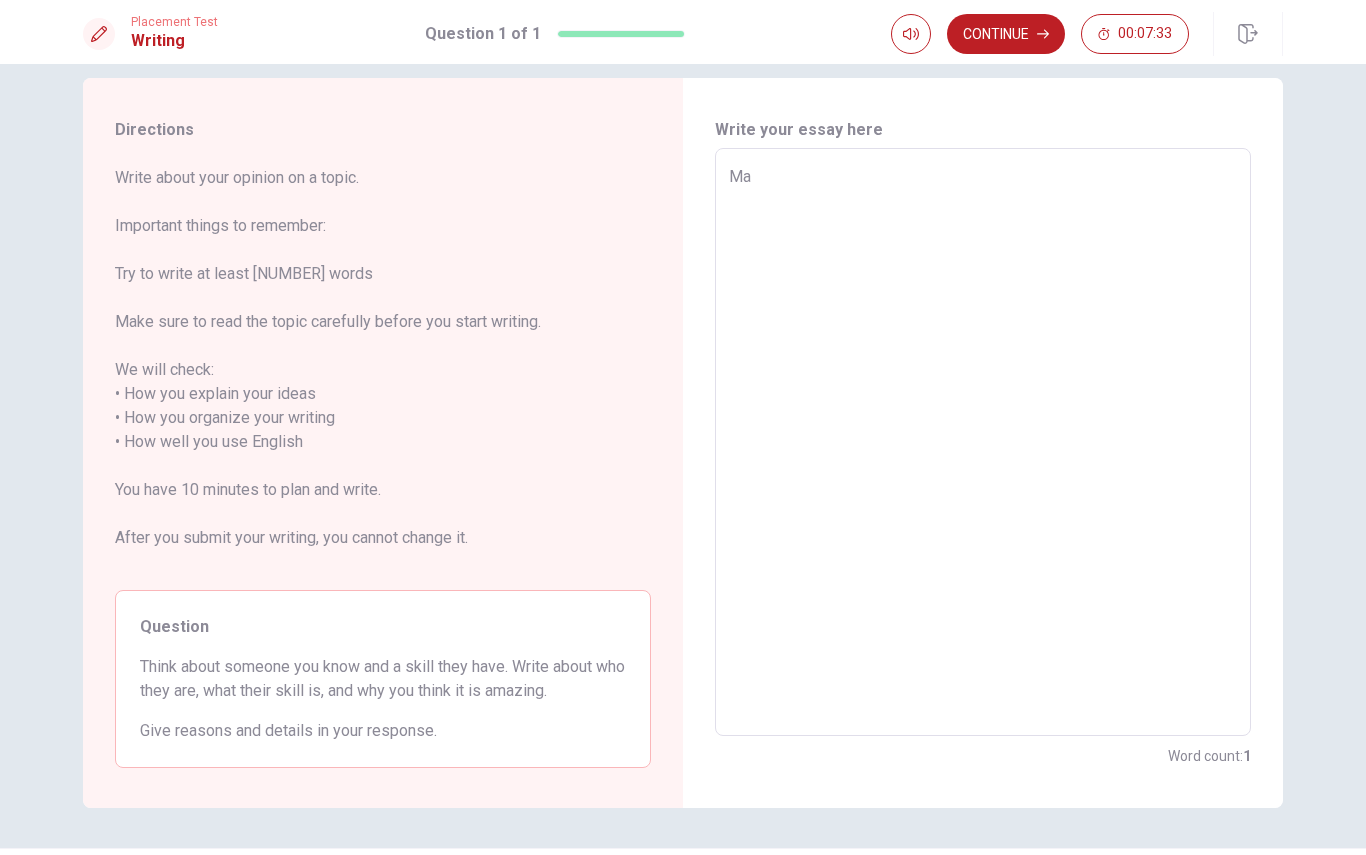 type on "[NAME]" 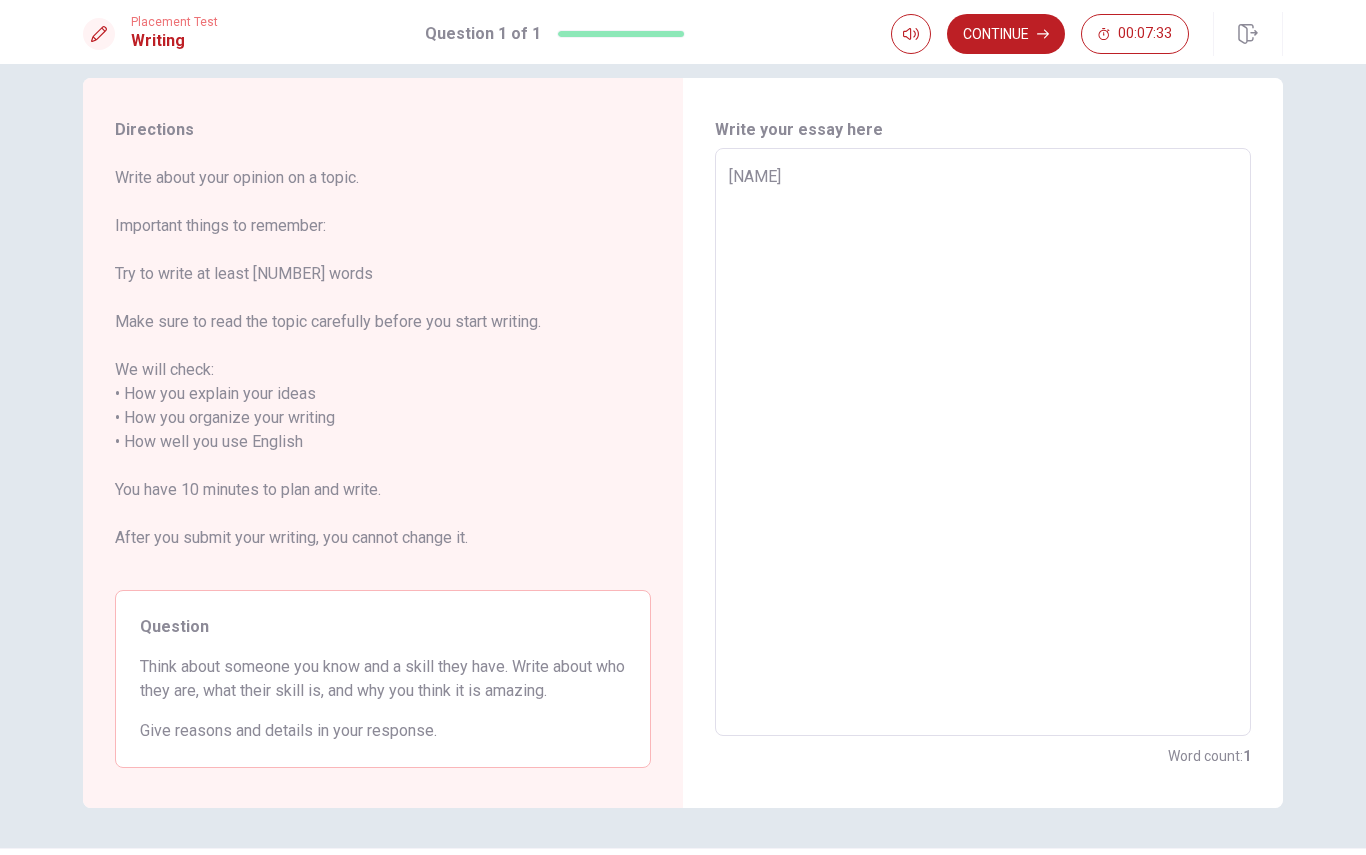 type on "x" 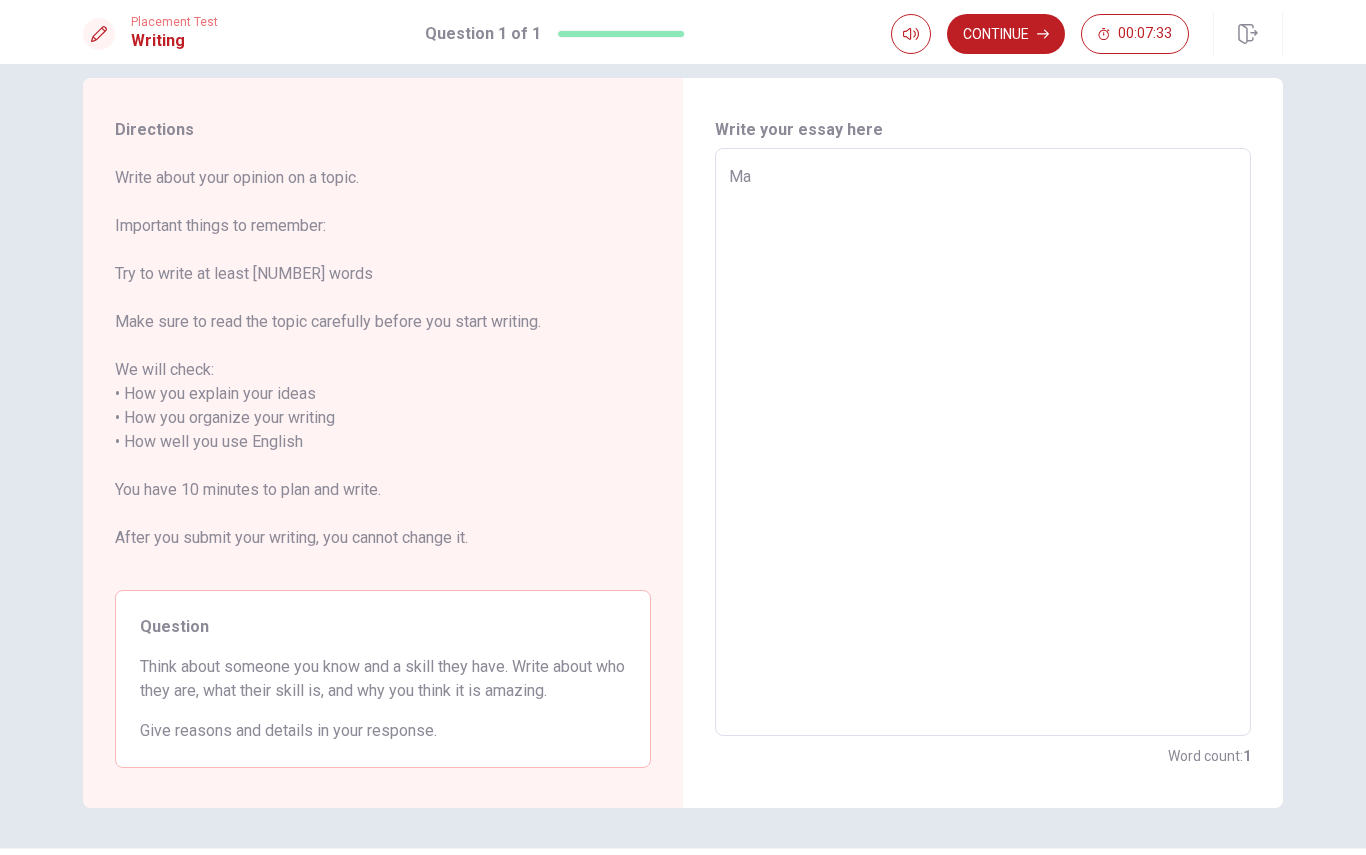 type on "x" 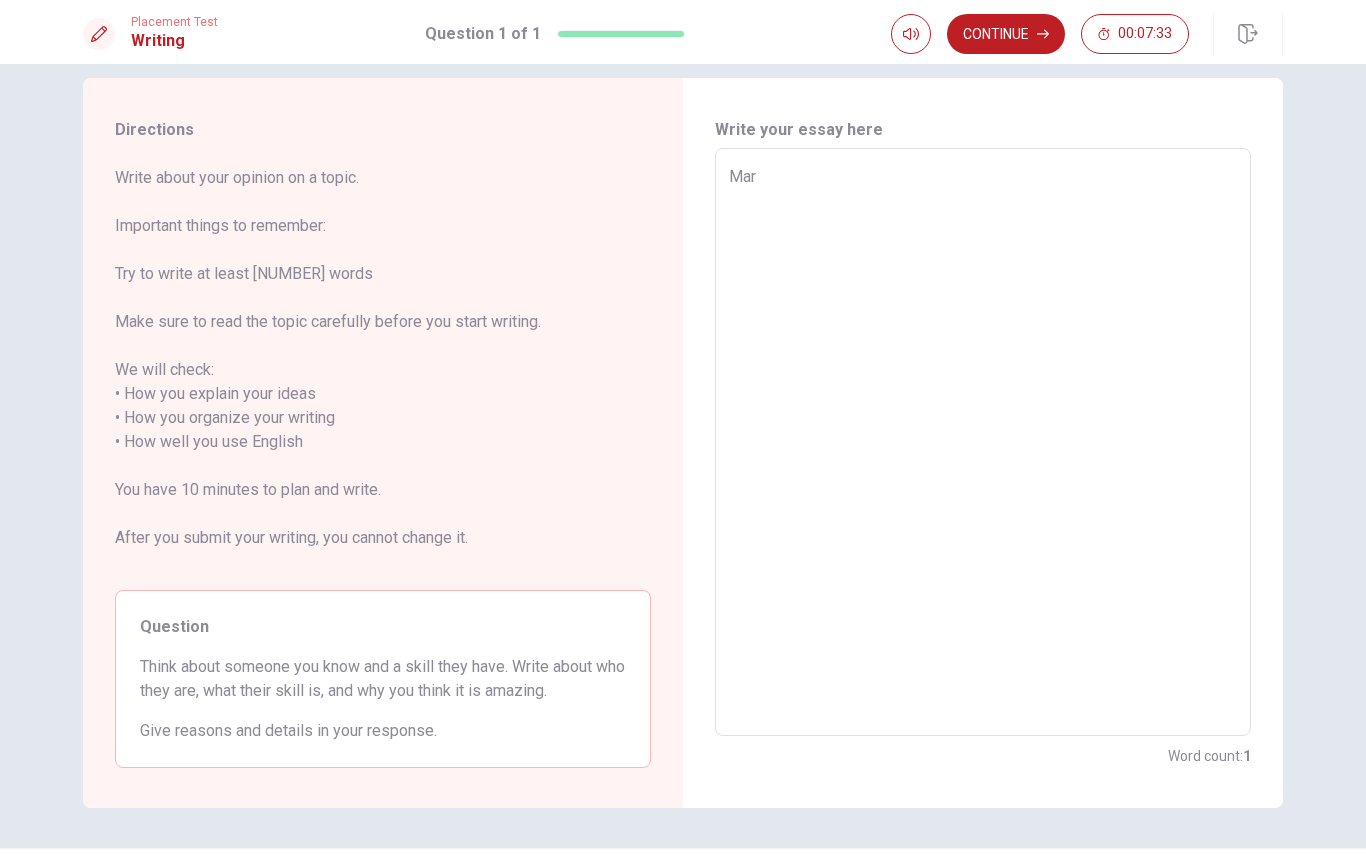 type on "x" 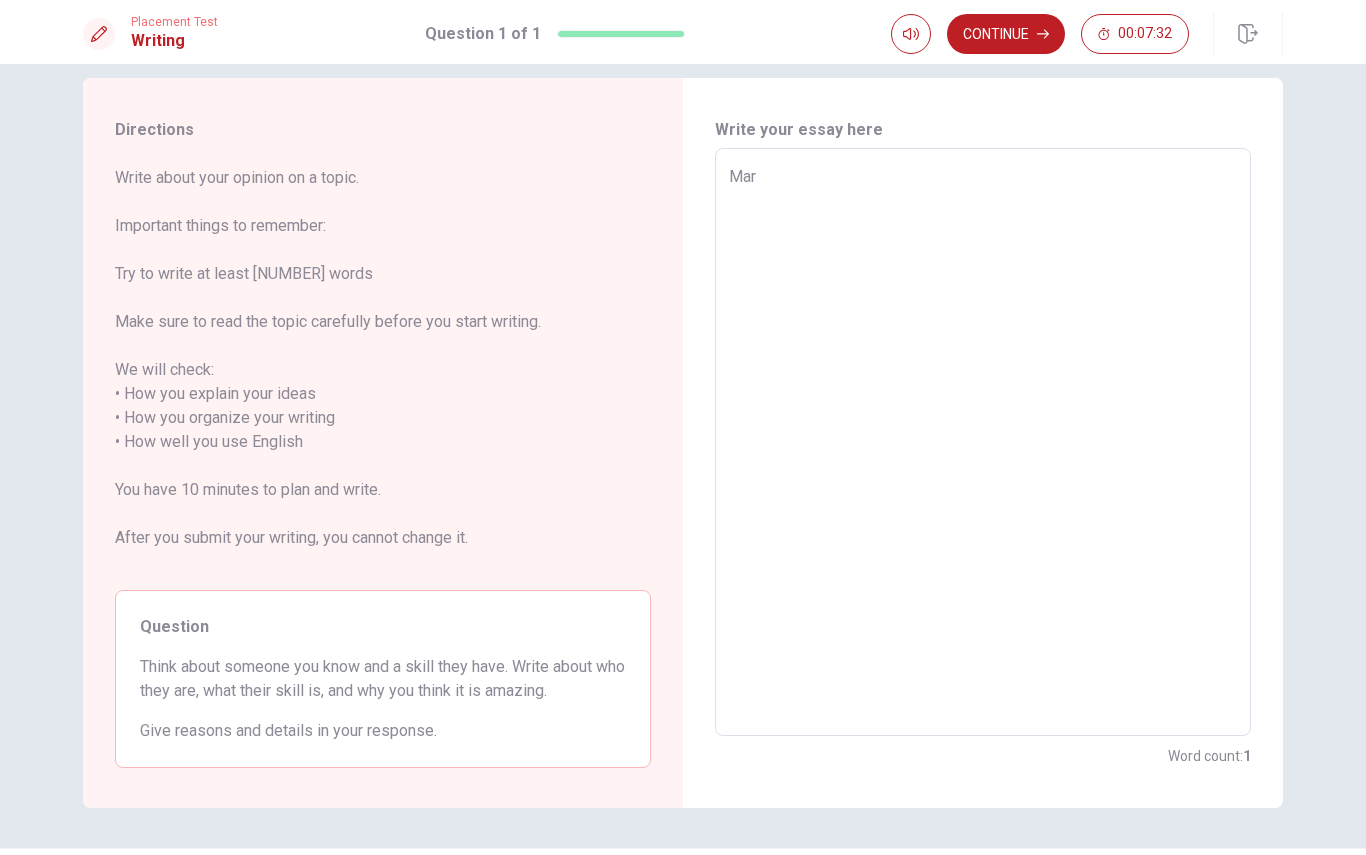 type on "Marc" 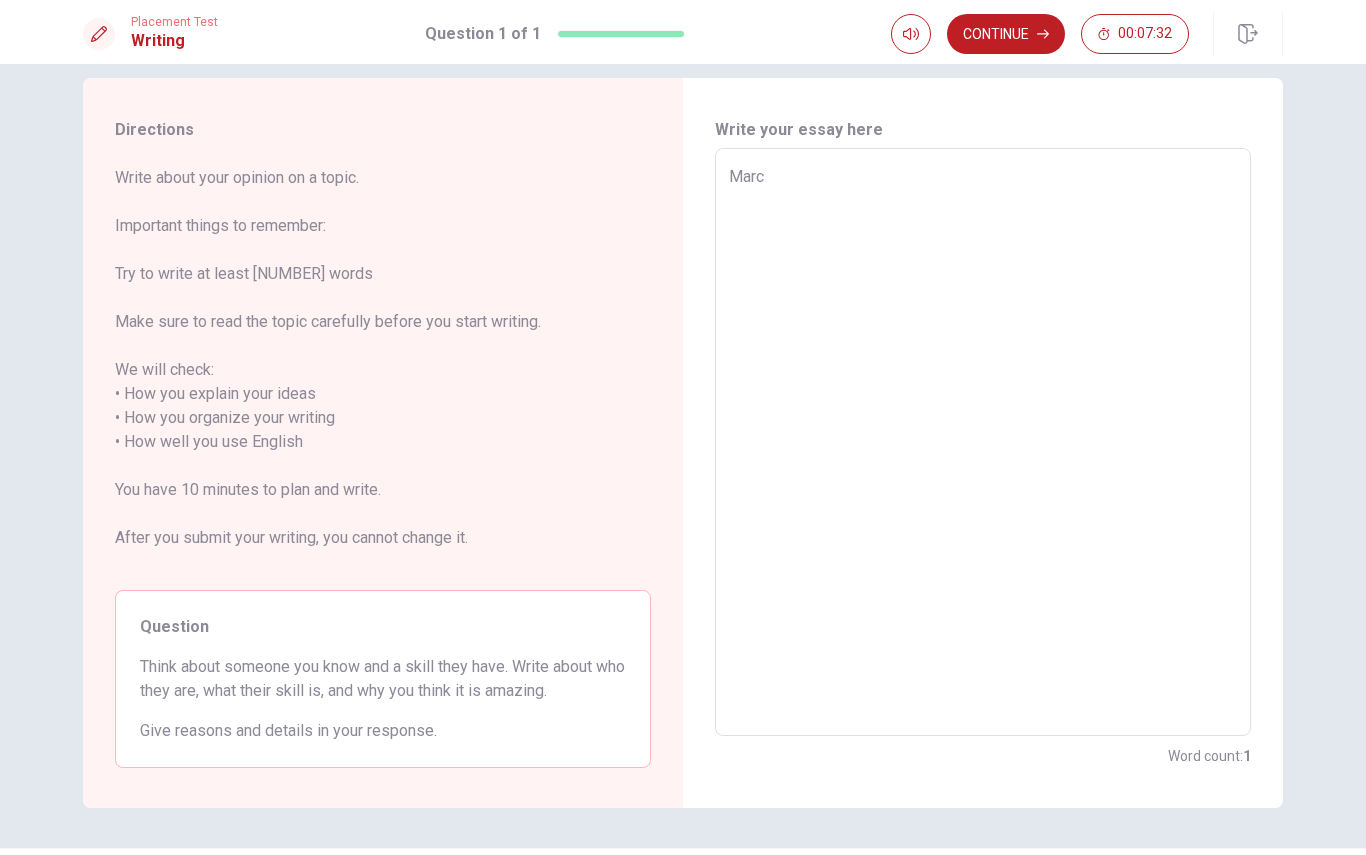 type on "x" 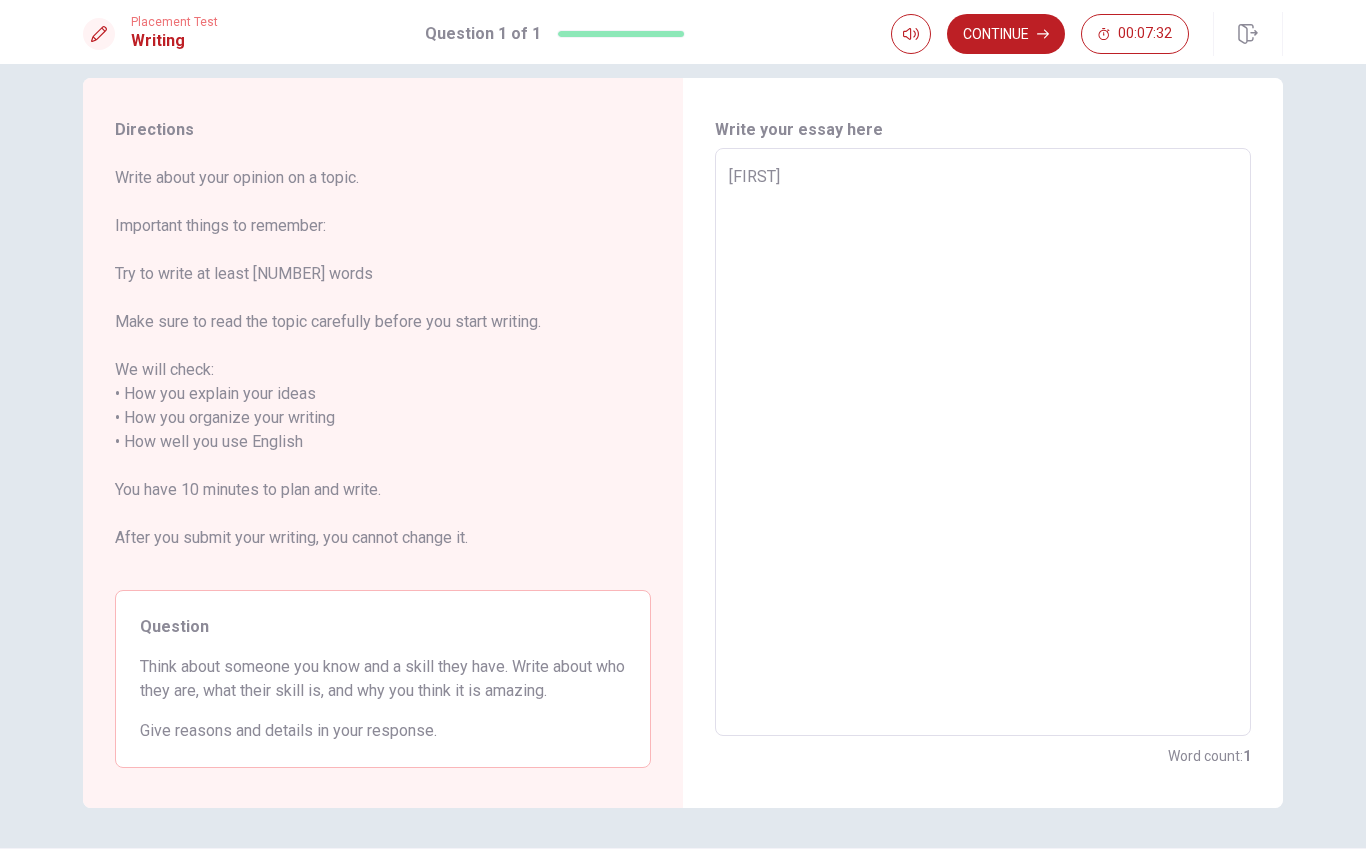 type on "x" 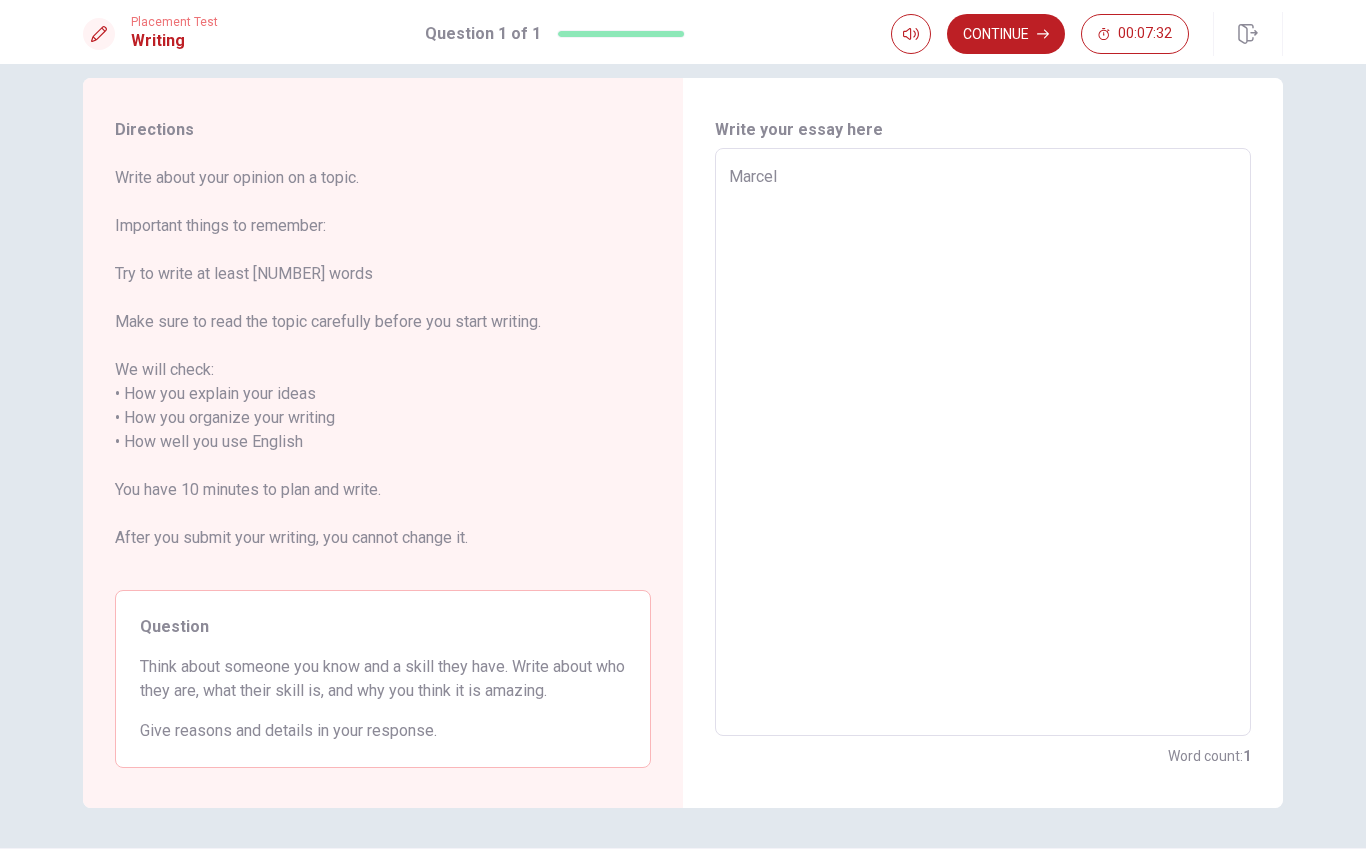 type on "x" 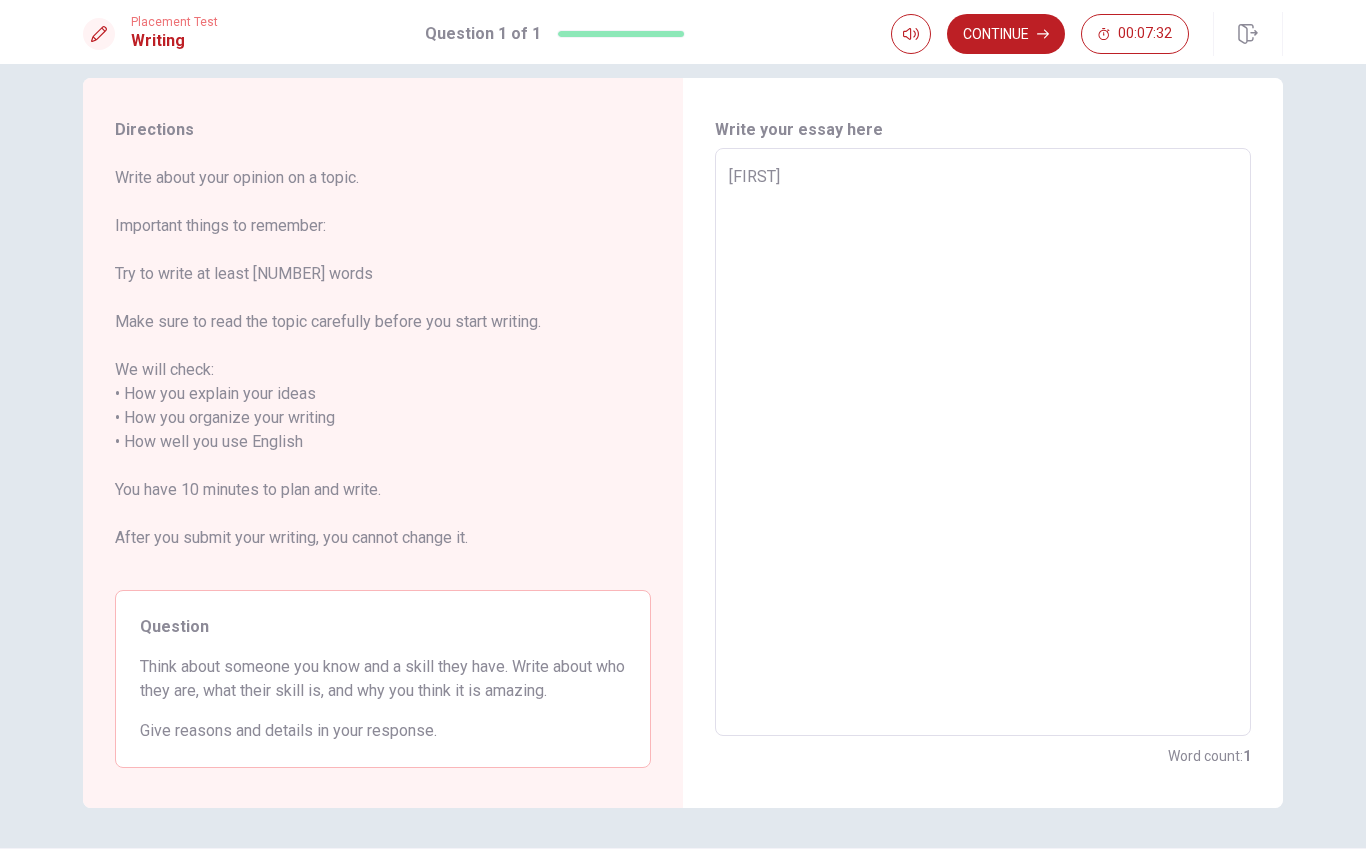 type on "x" 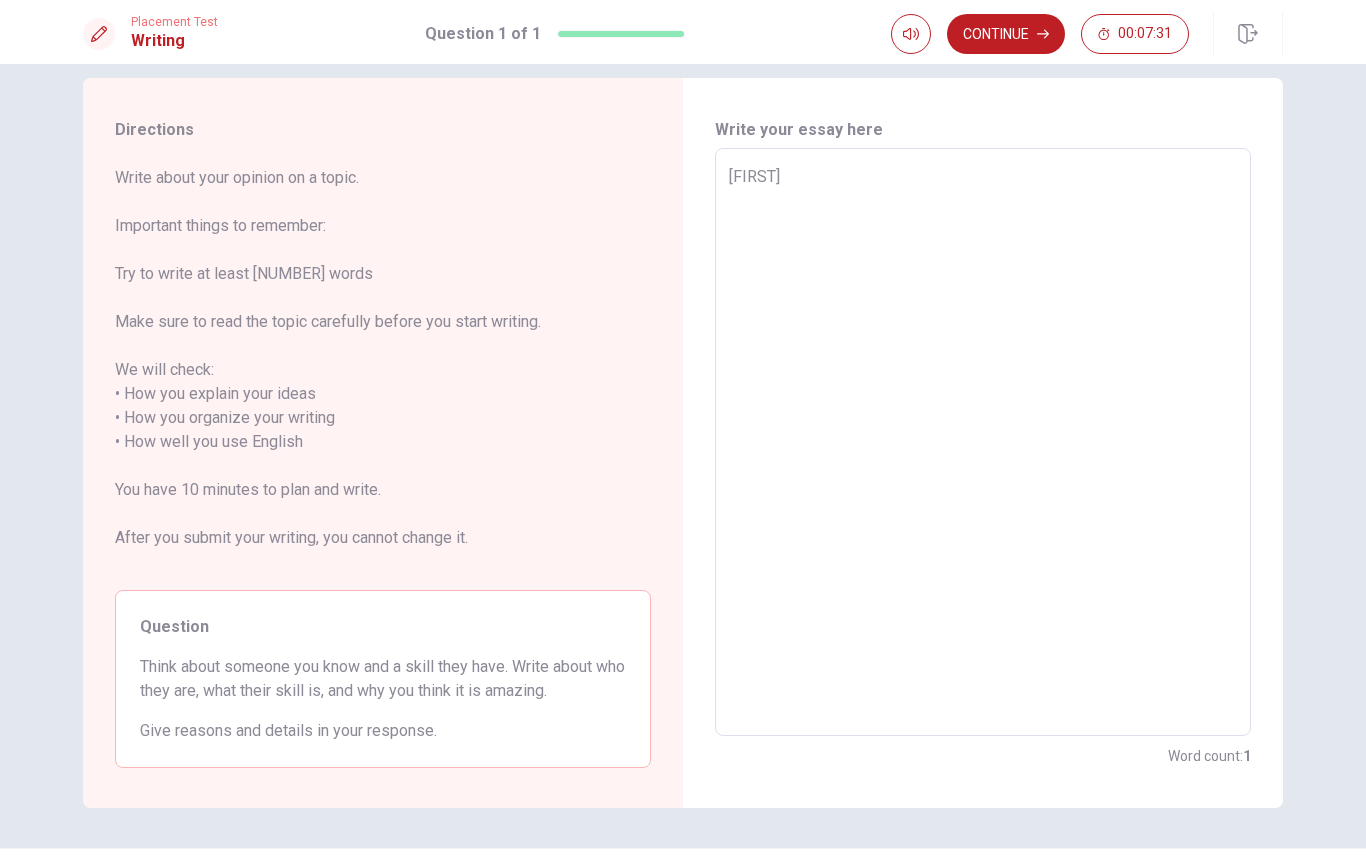 type on "[FIRST]" 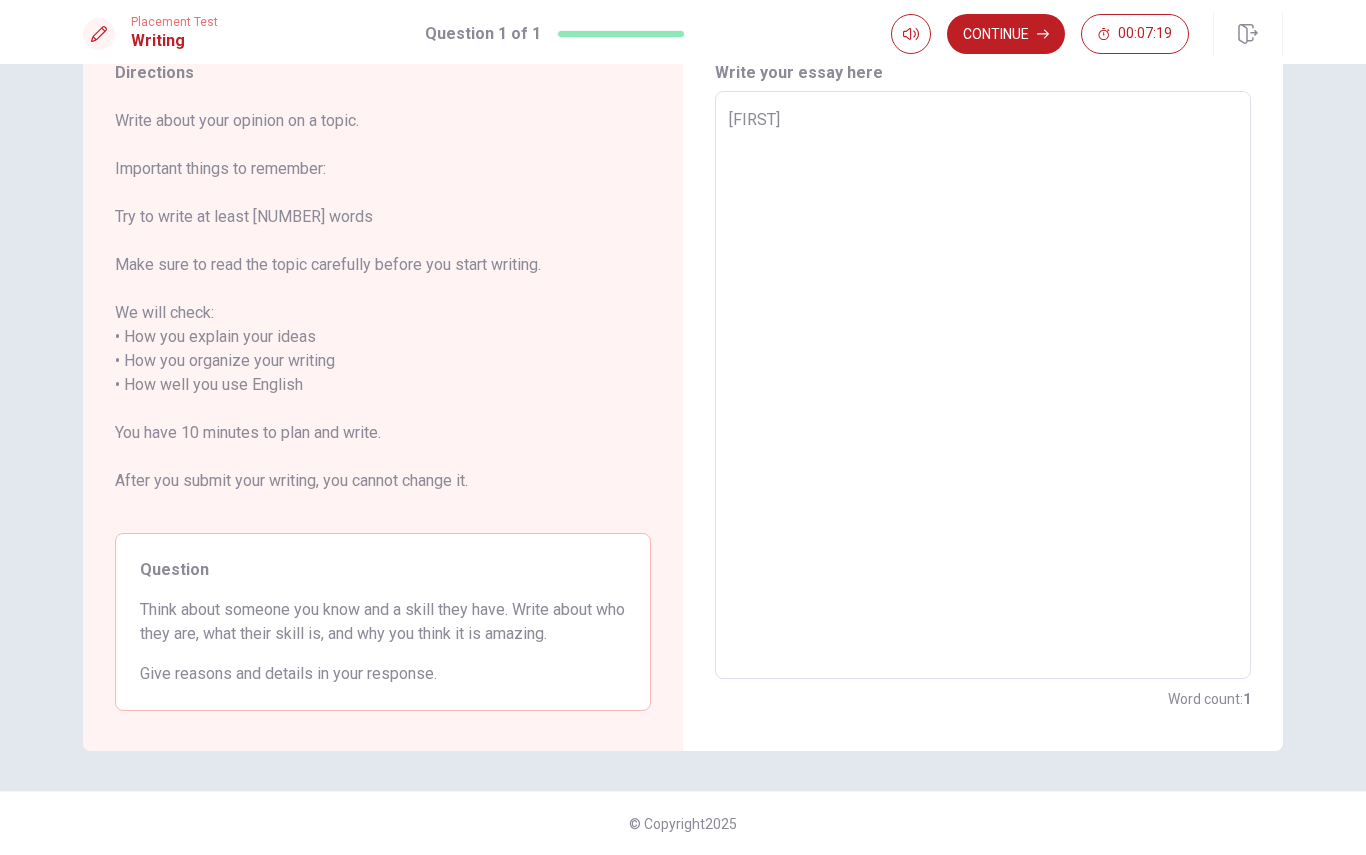 scroll, scrollTop: 83, scrollLeft: 0, axis: vertical 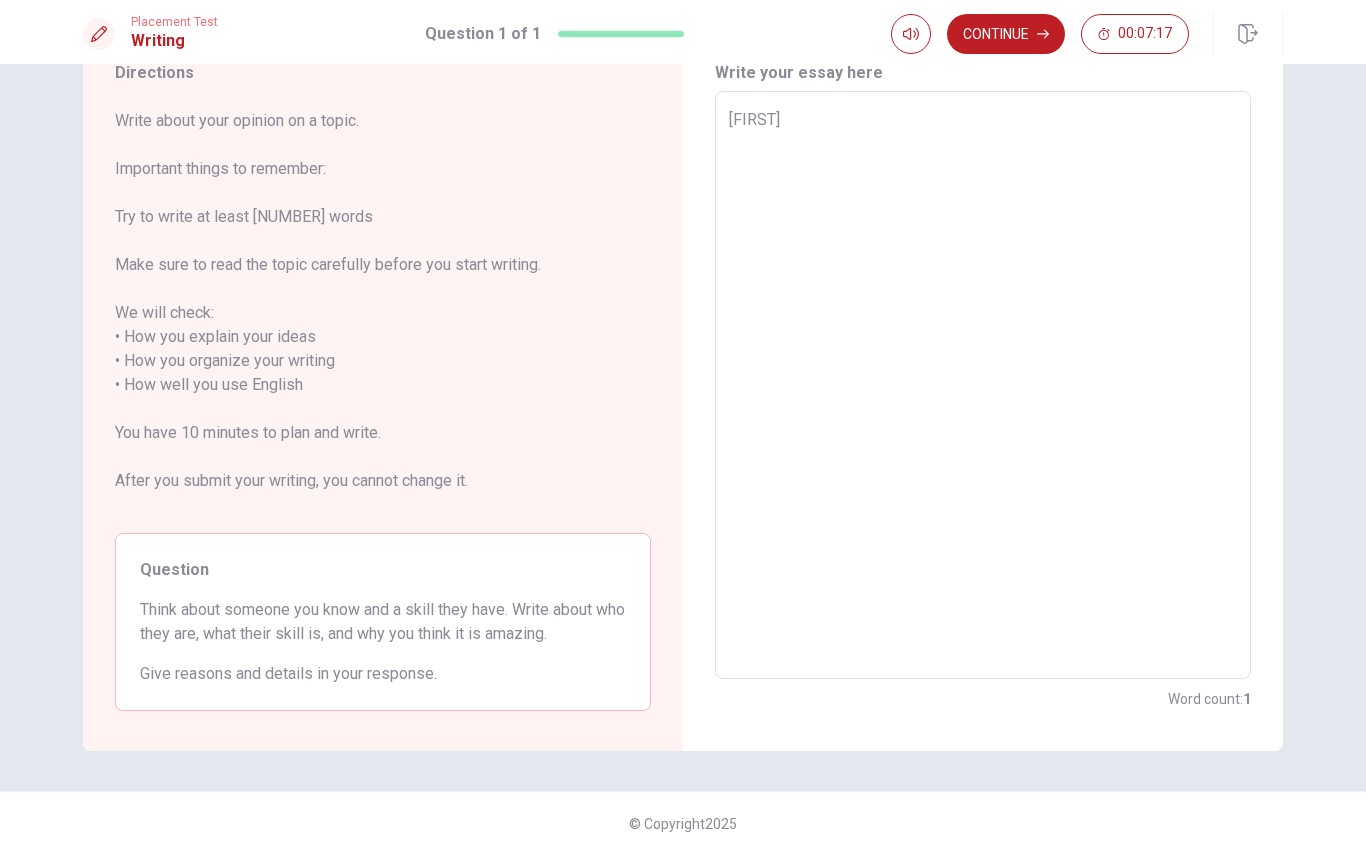 type on "x" 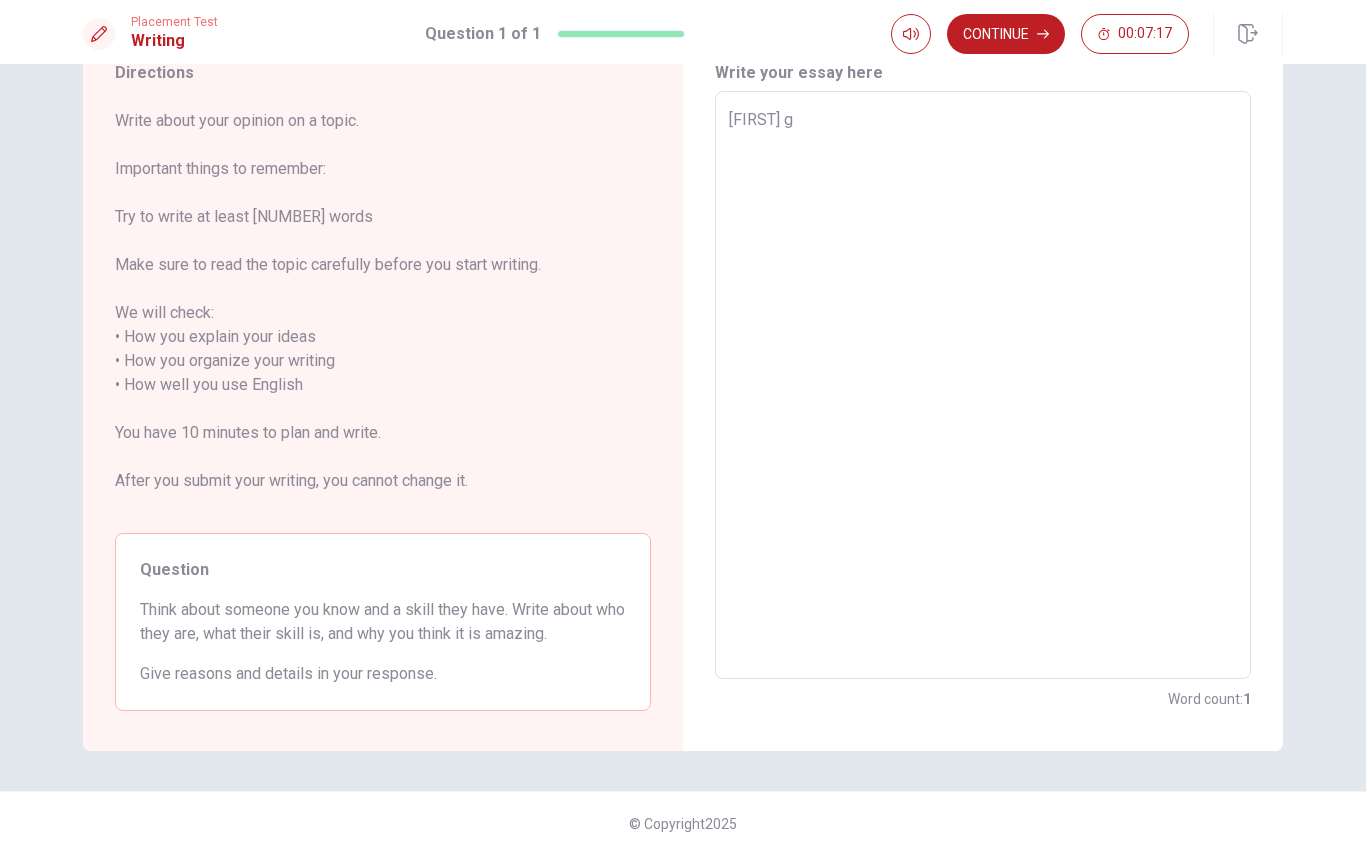 type on "x" 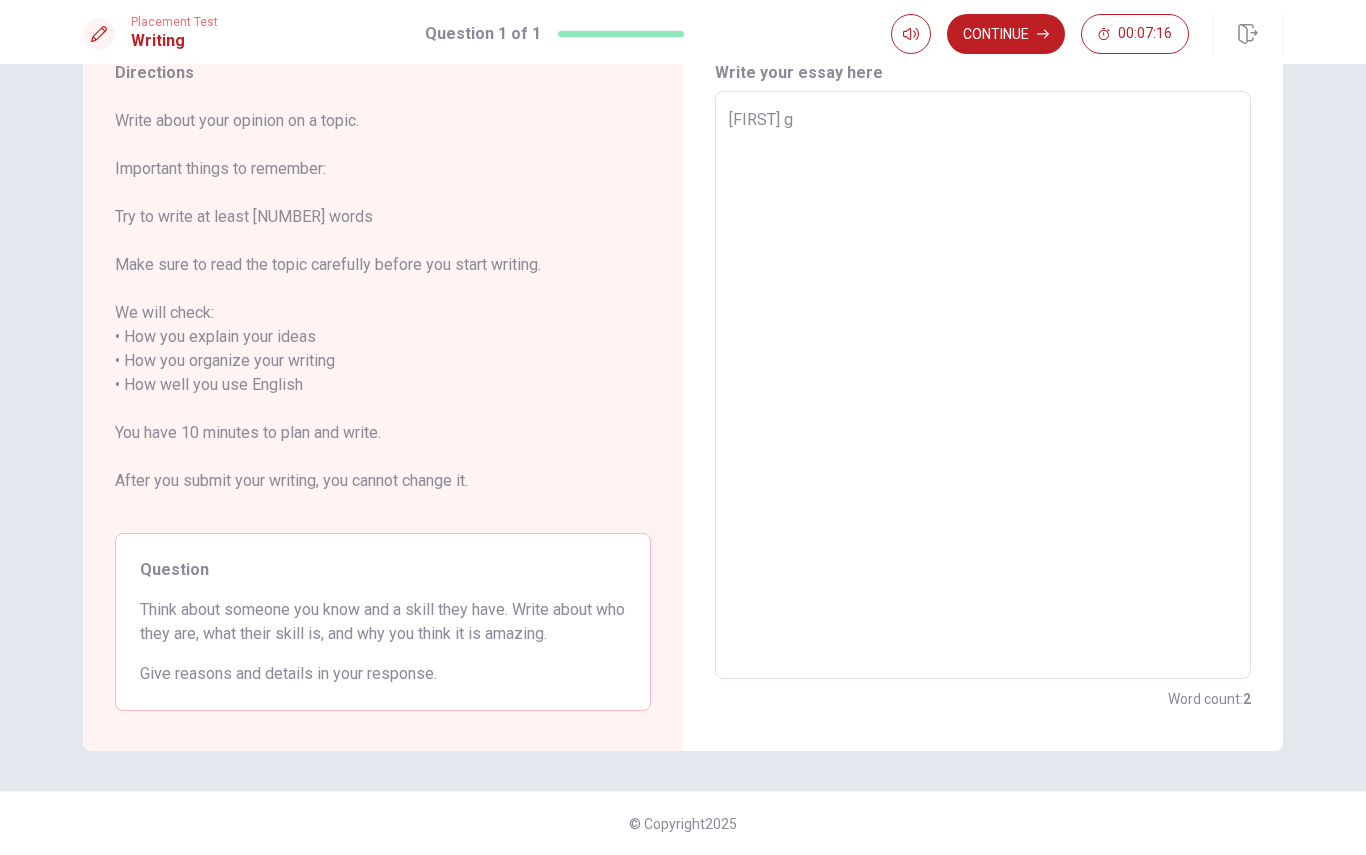 type on "Marcelo go" 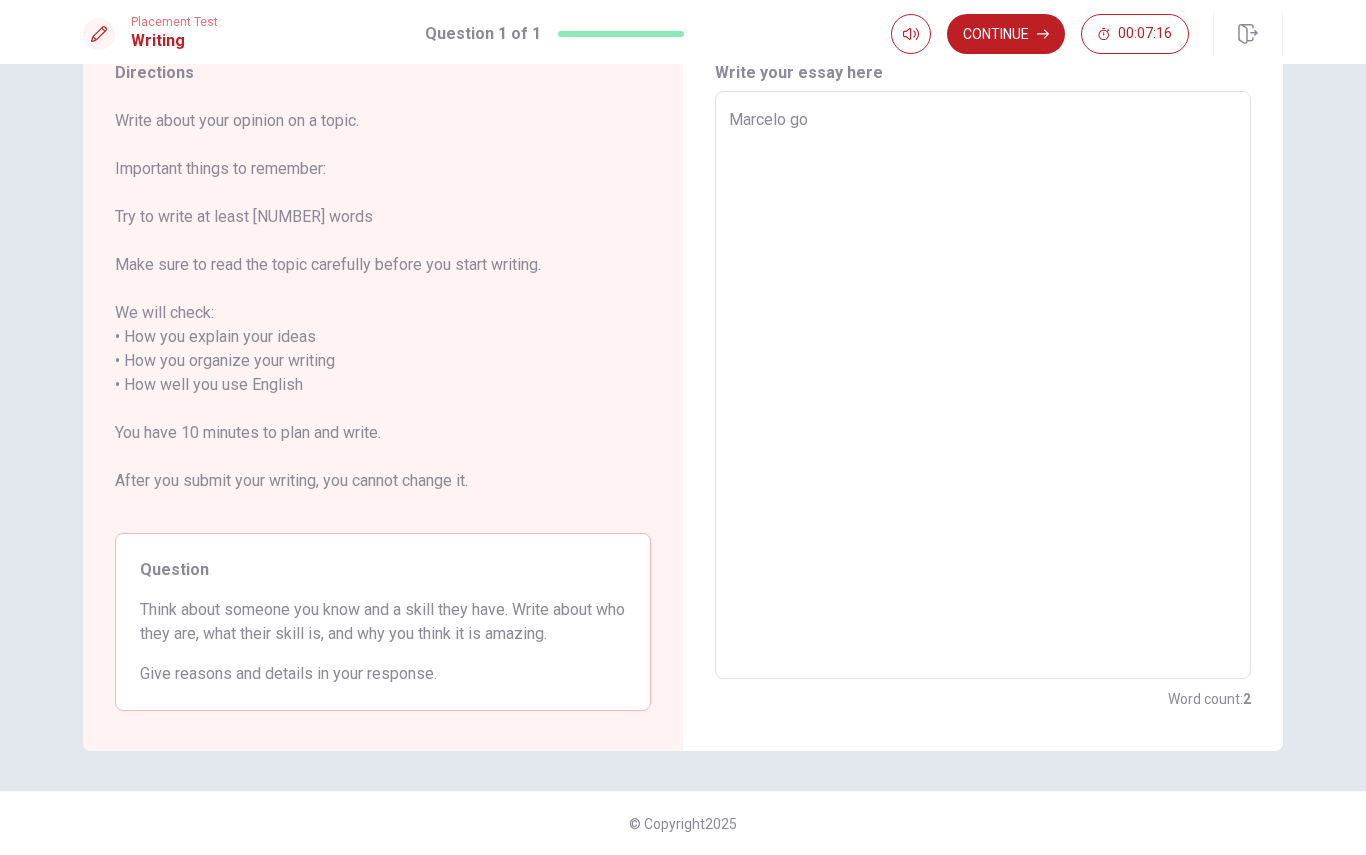 type on "x" 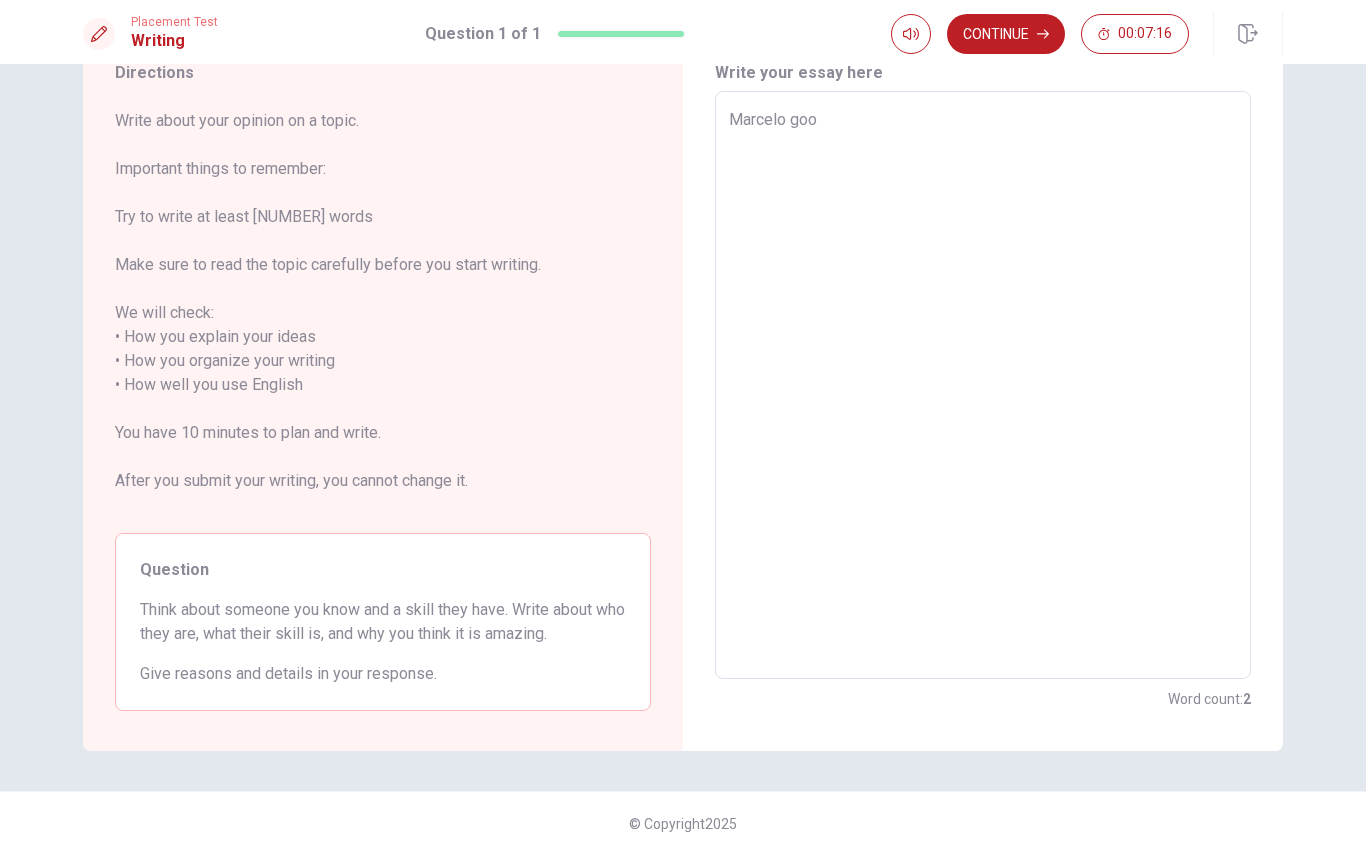 type on "x" 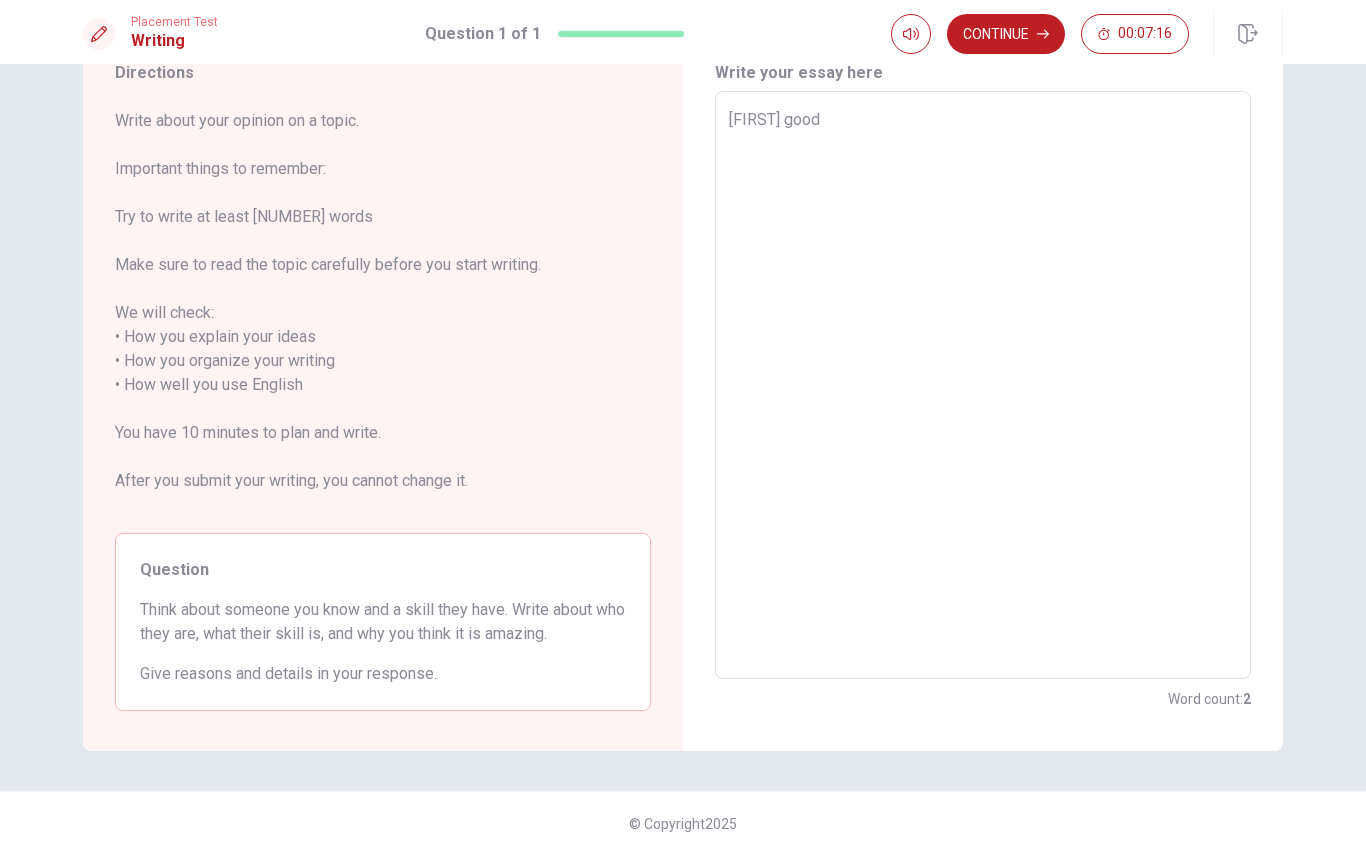 type on "x" 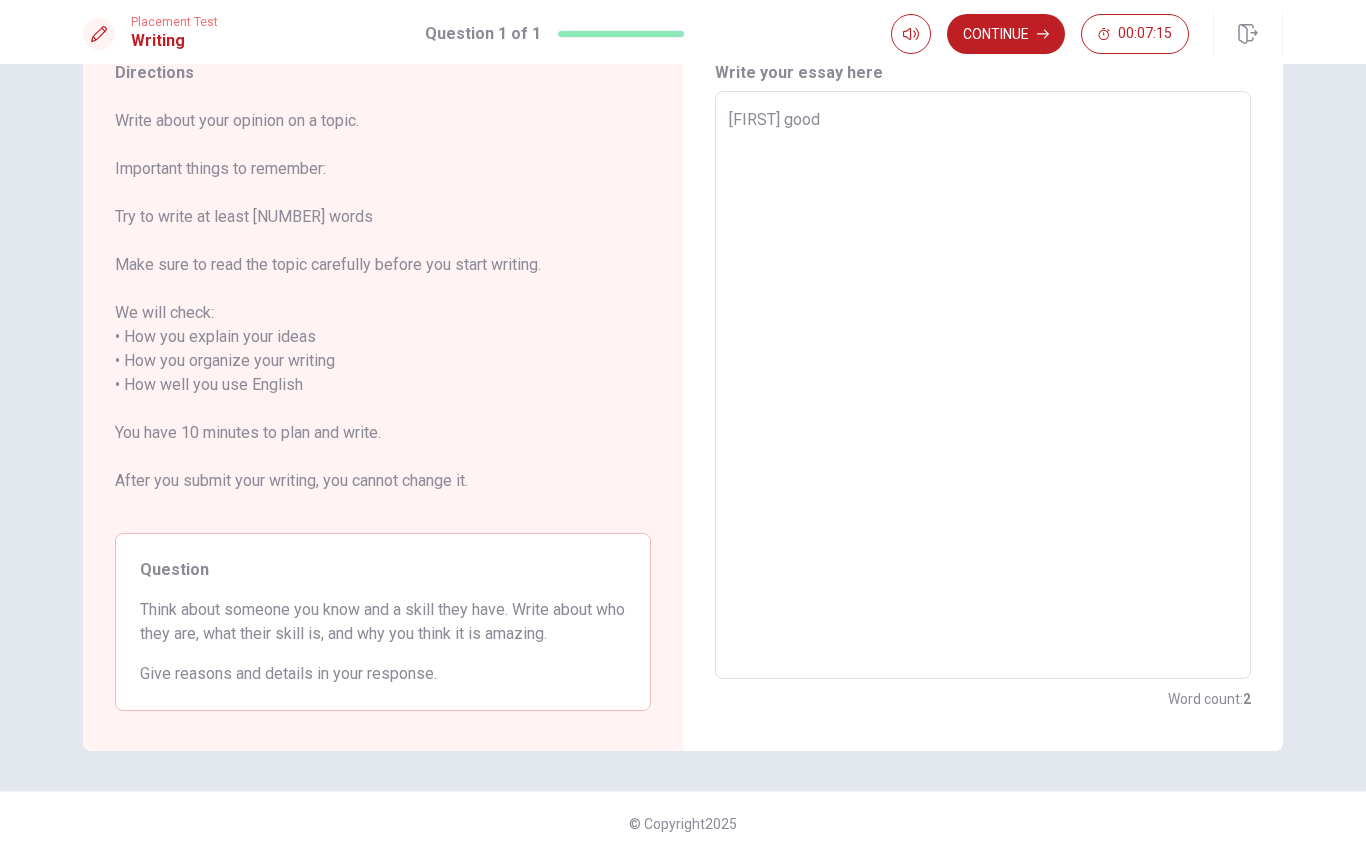 type on "x" 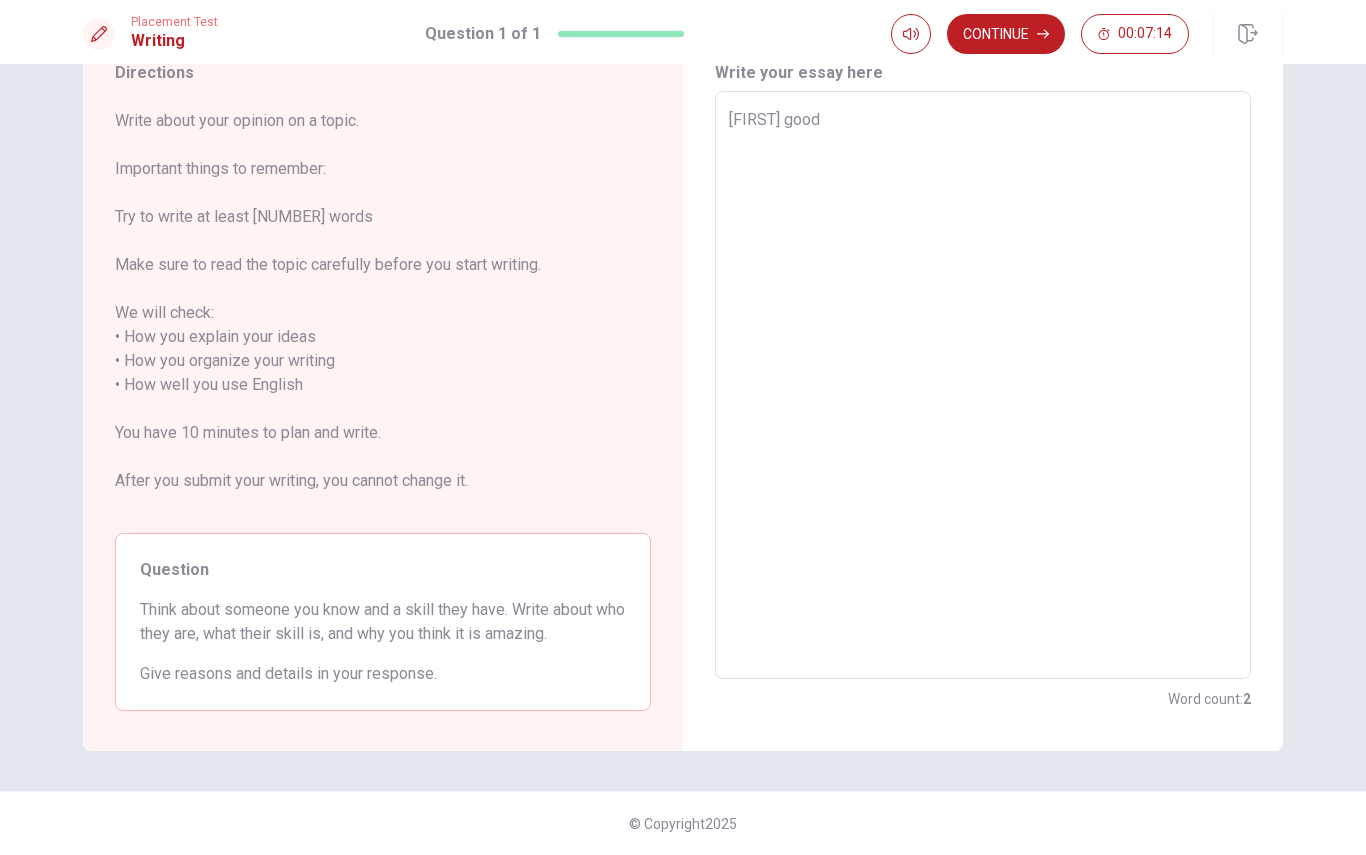 type on "Marcelo good a" 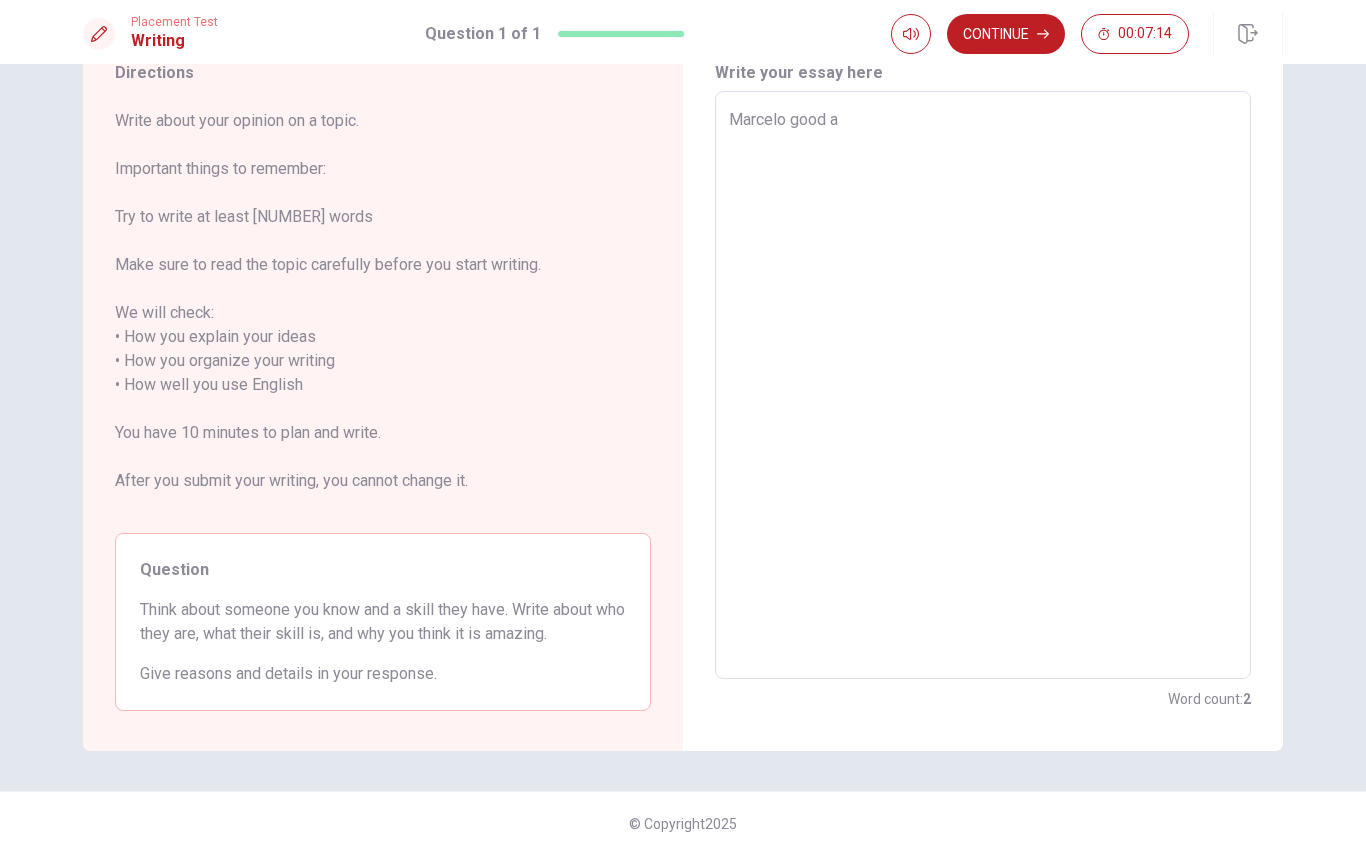 type on "x" 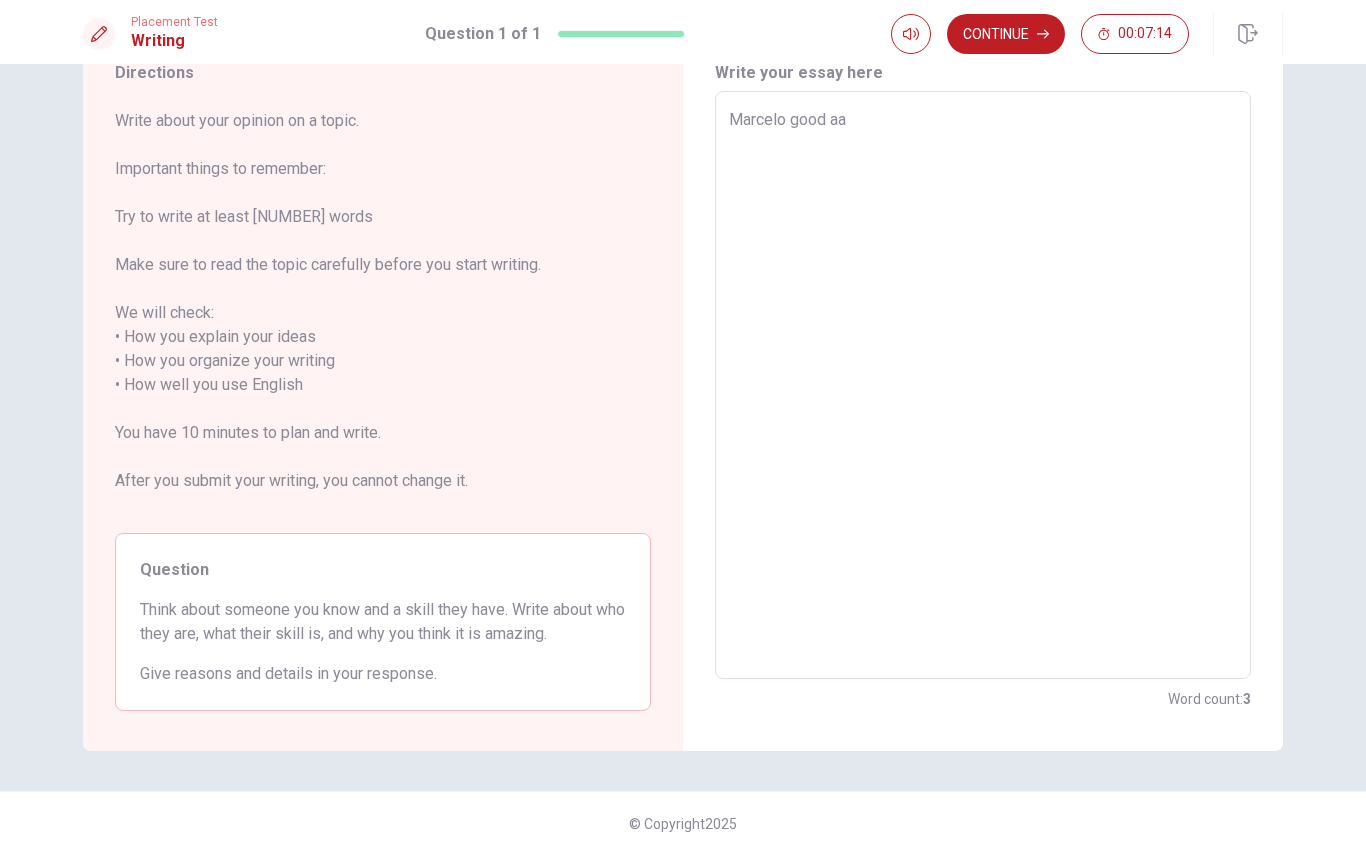 type on "x" 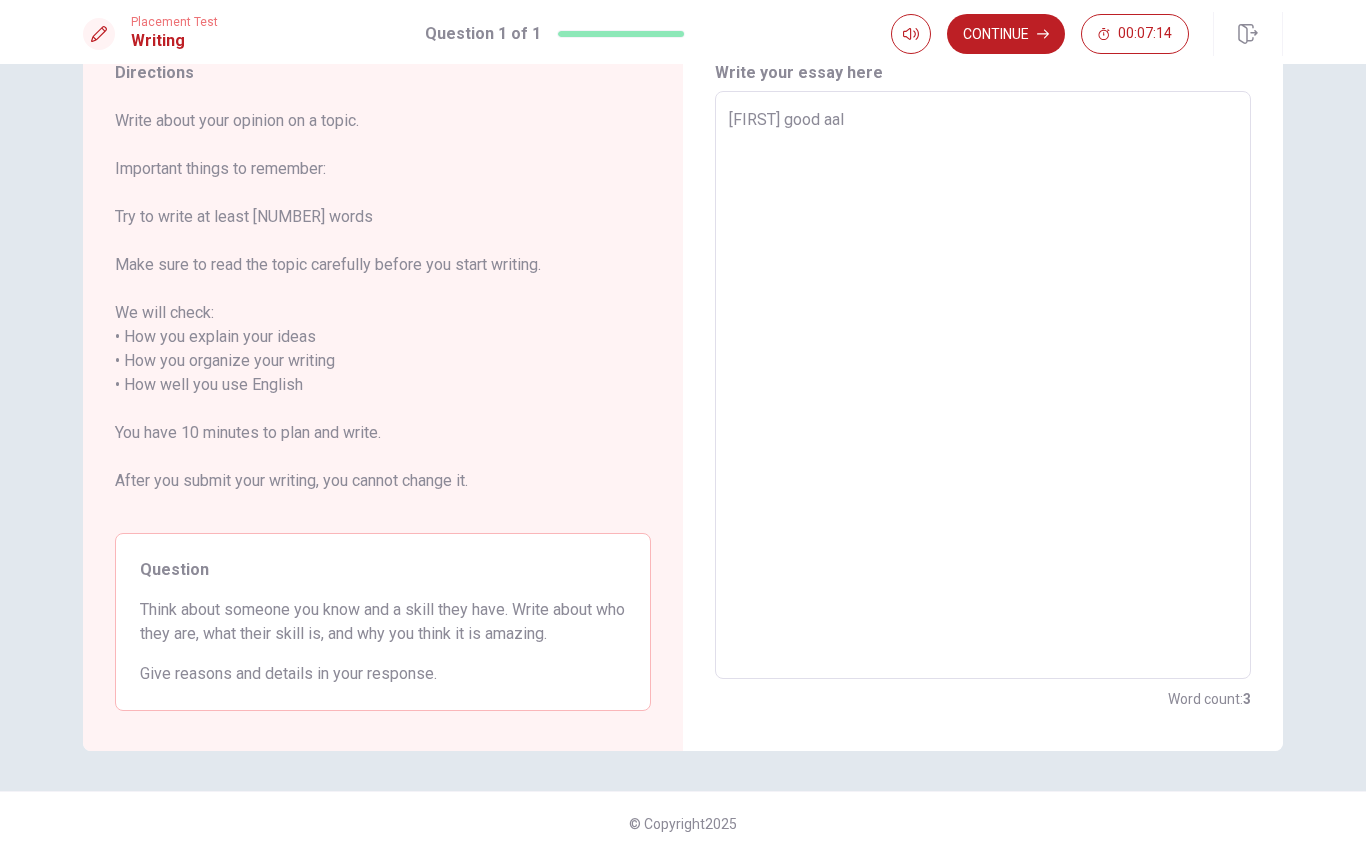 type on "x" 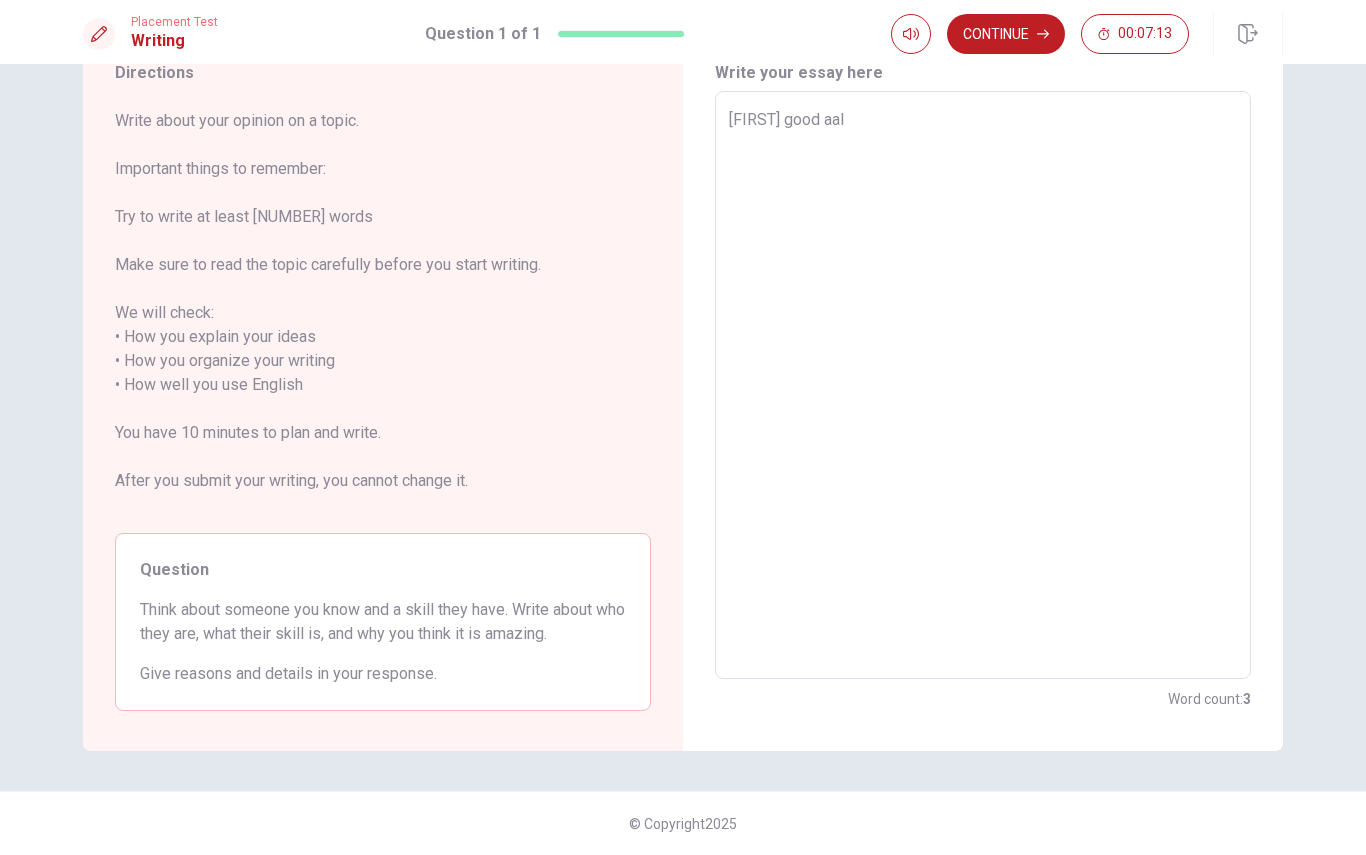 type on "Marcelo good aa" 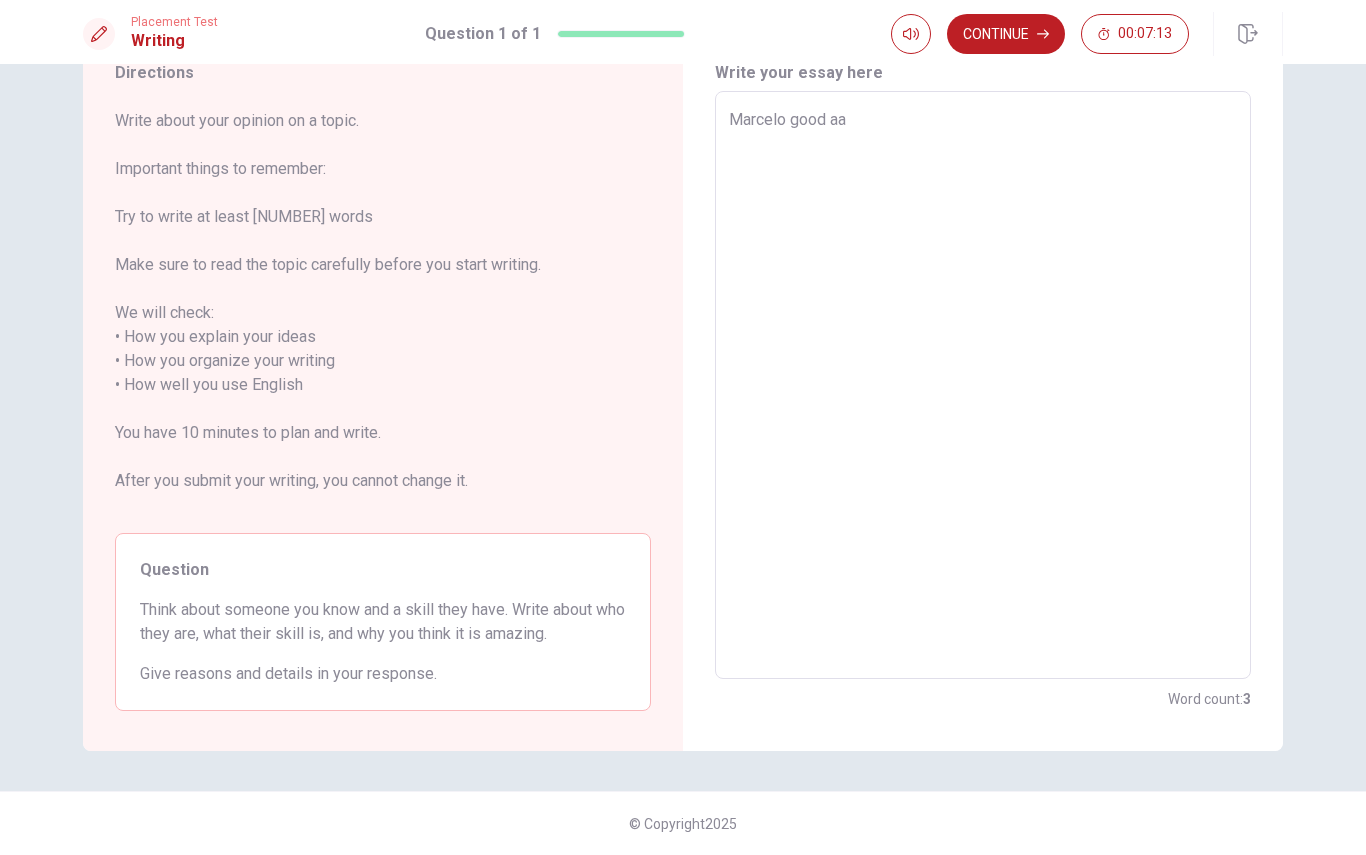 type on "x" 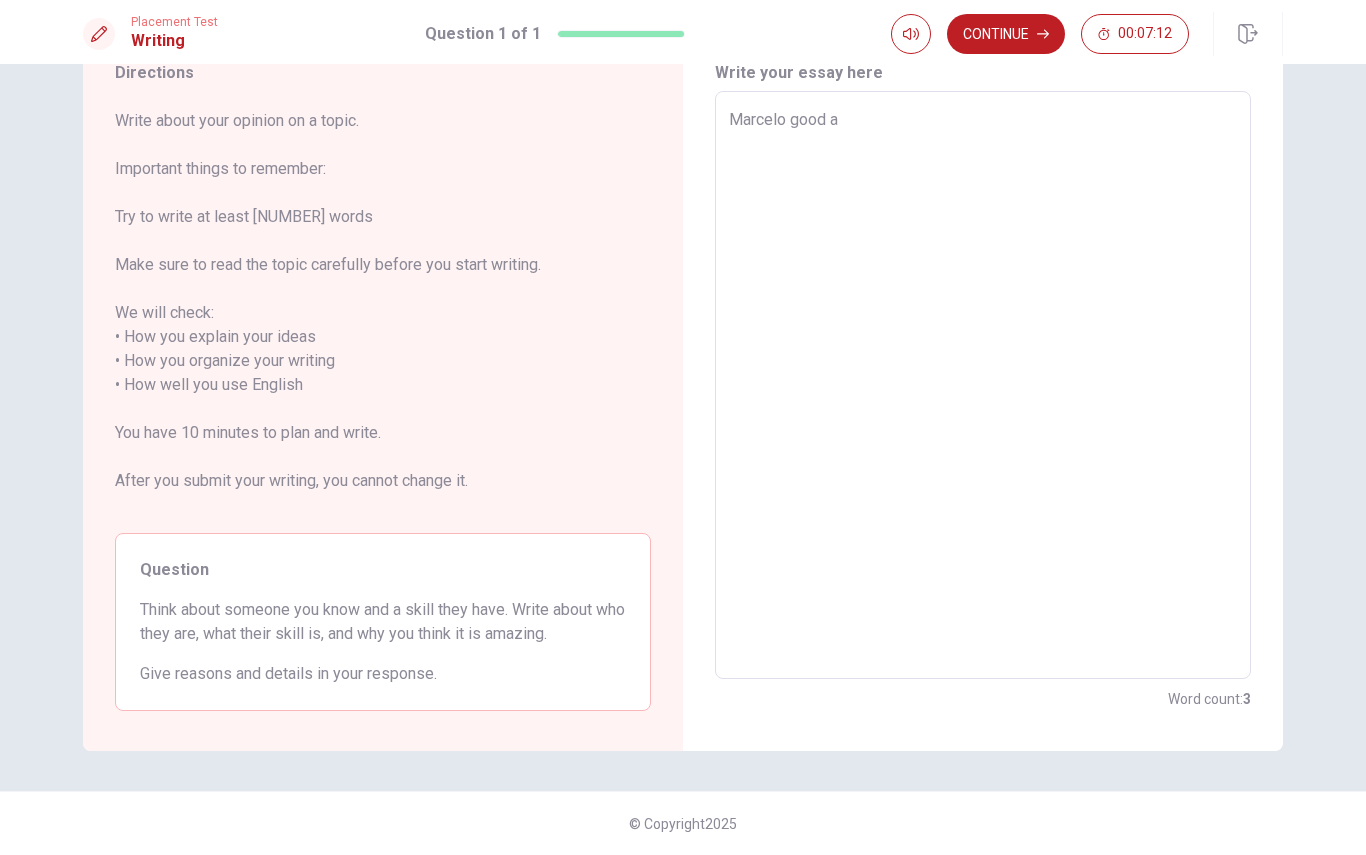 type on "x" 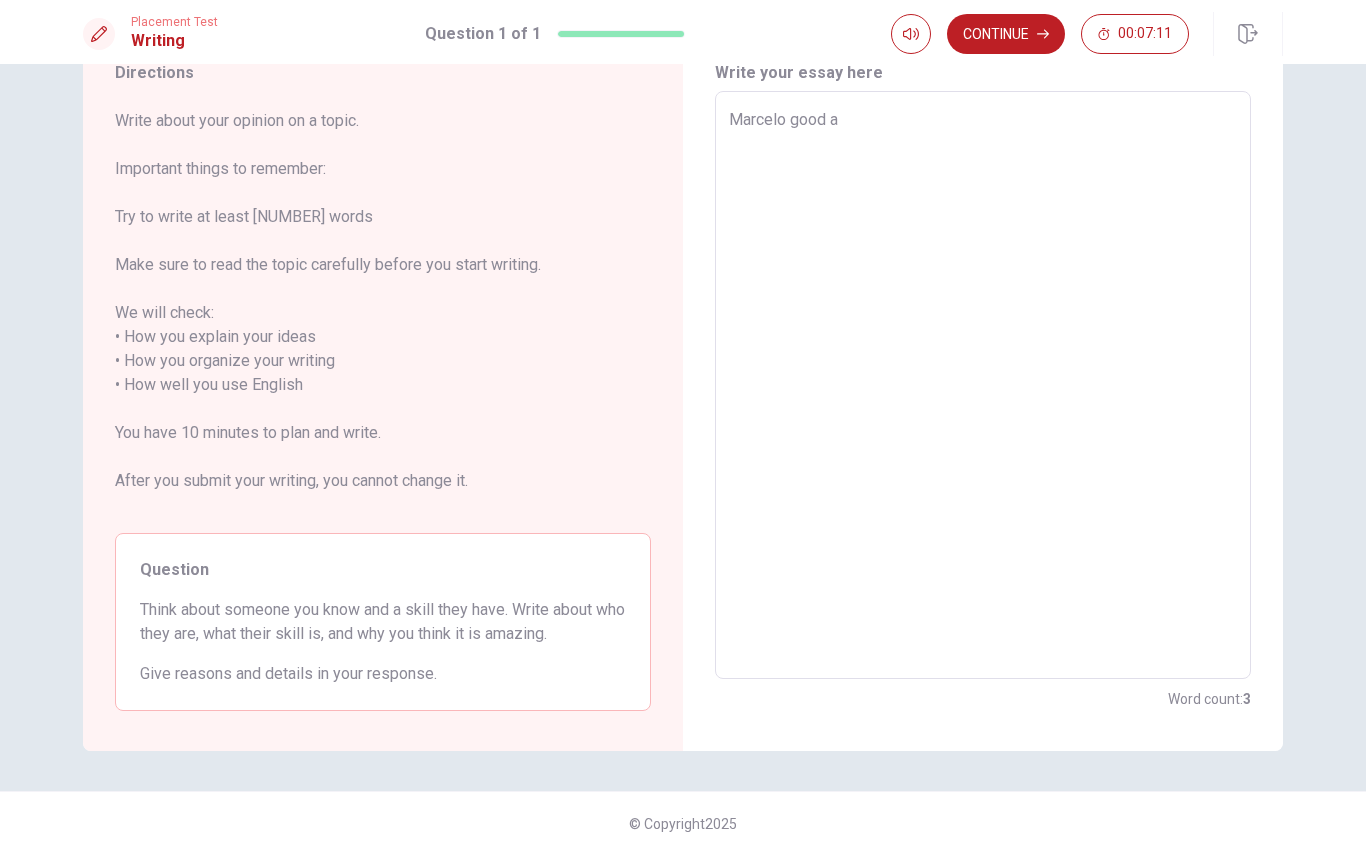 type on "Marcelo good al" 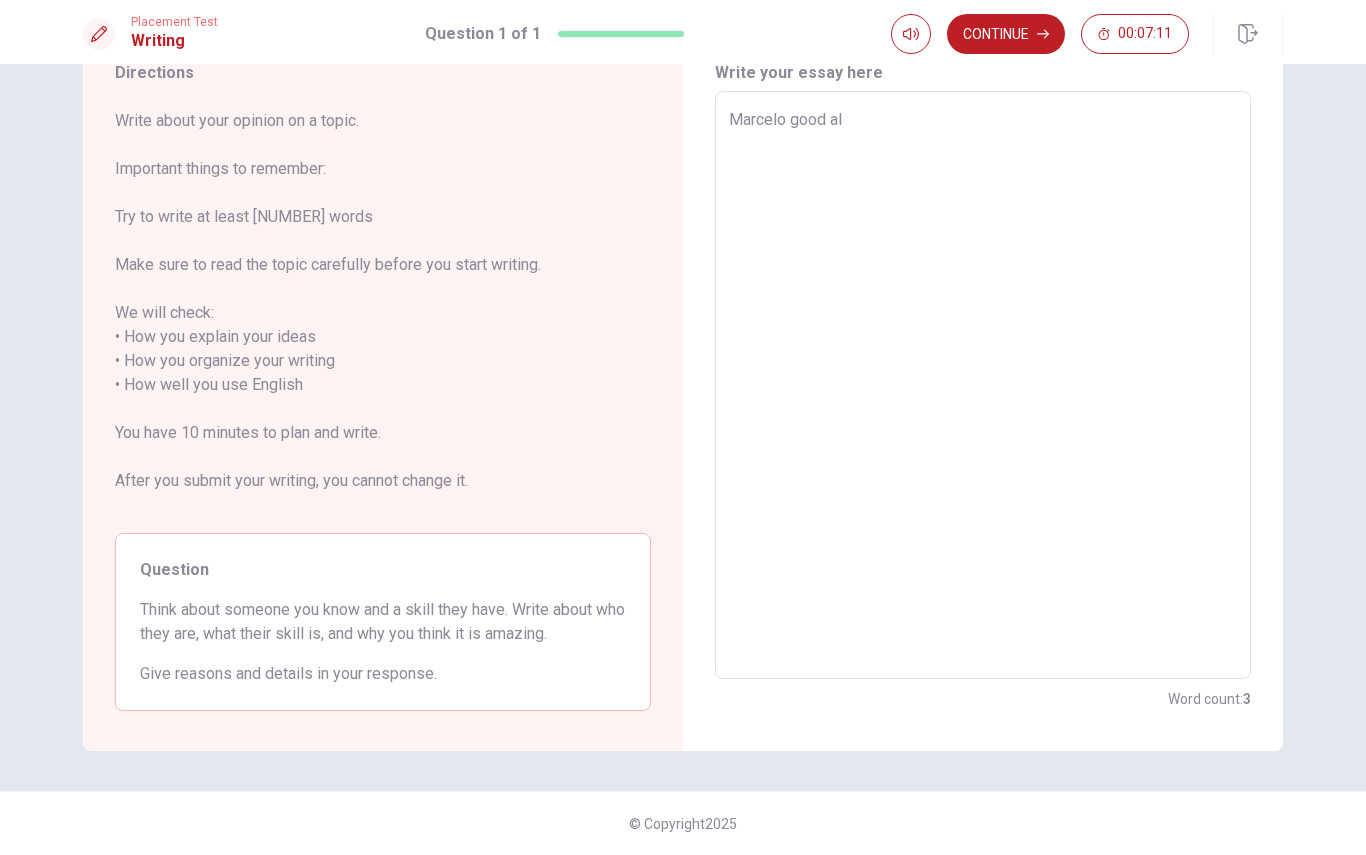 type on "x" 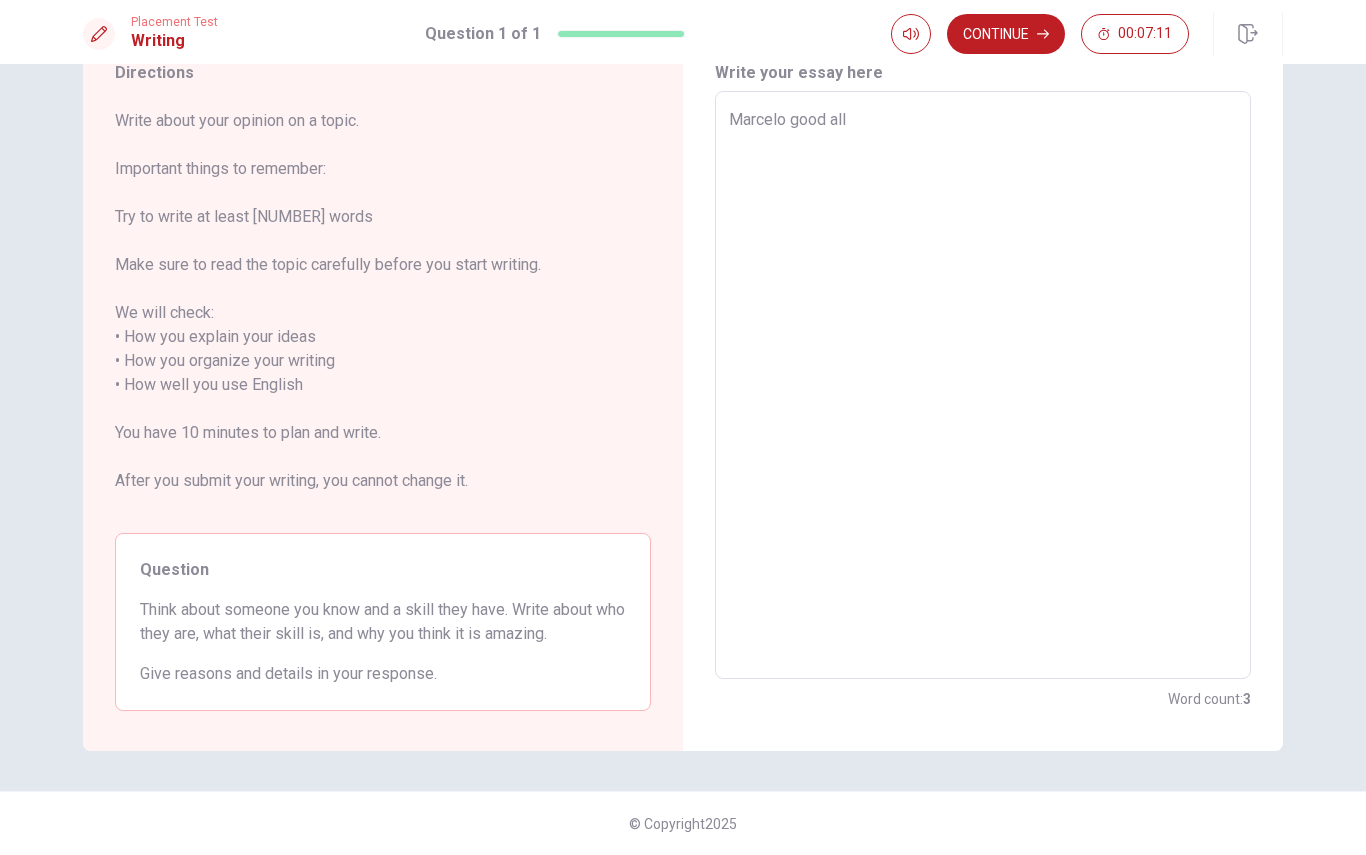 type on "x" 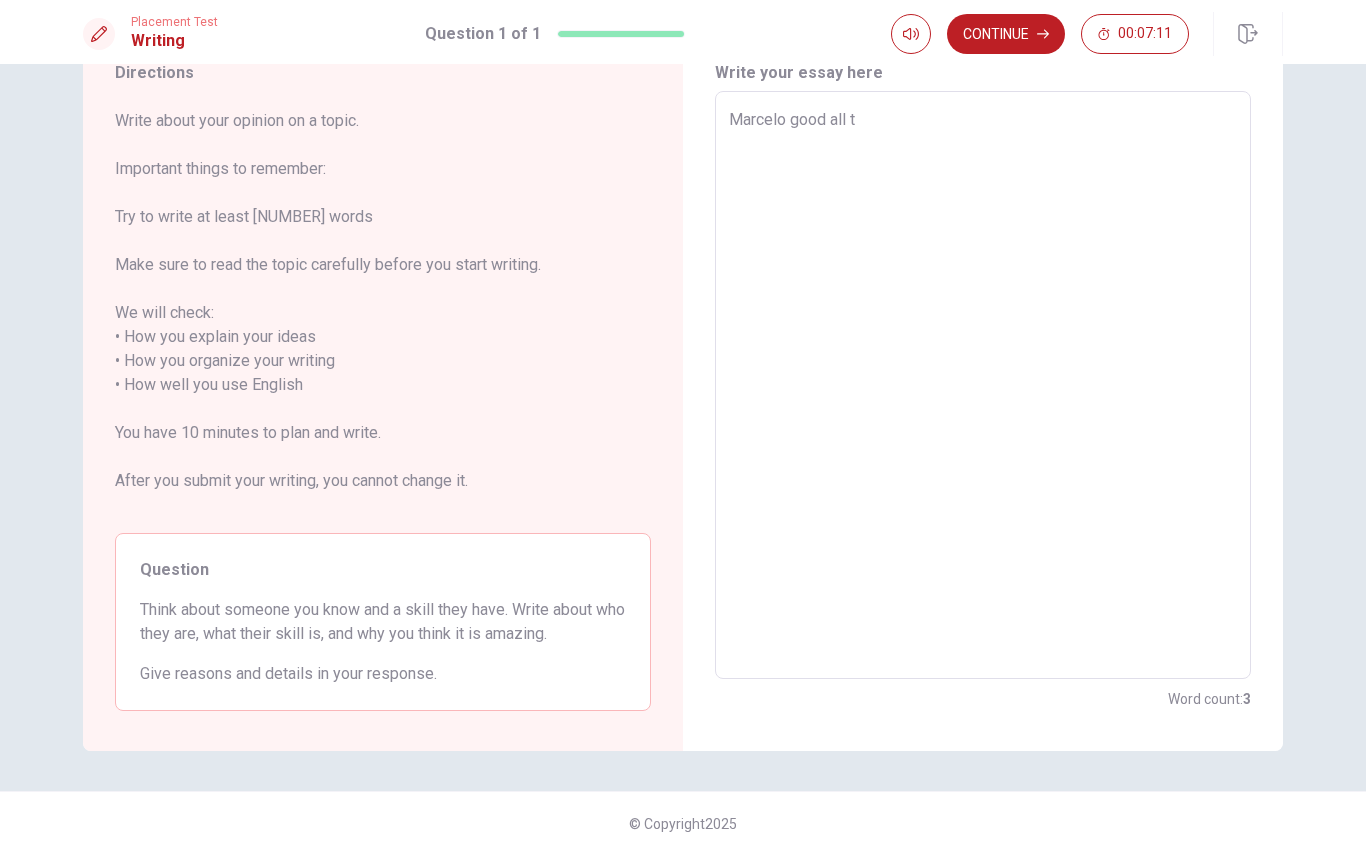 type on "x" 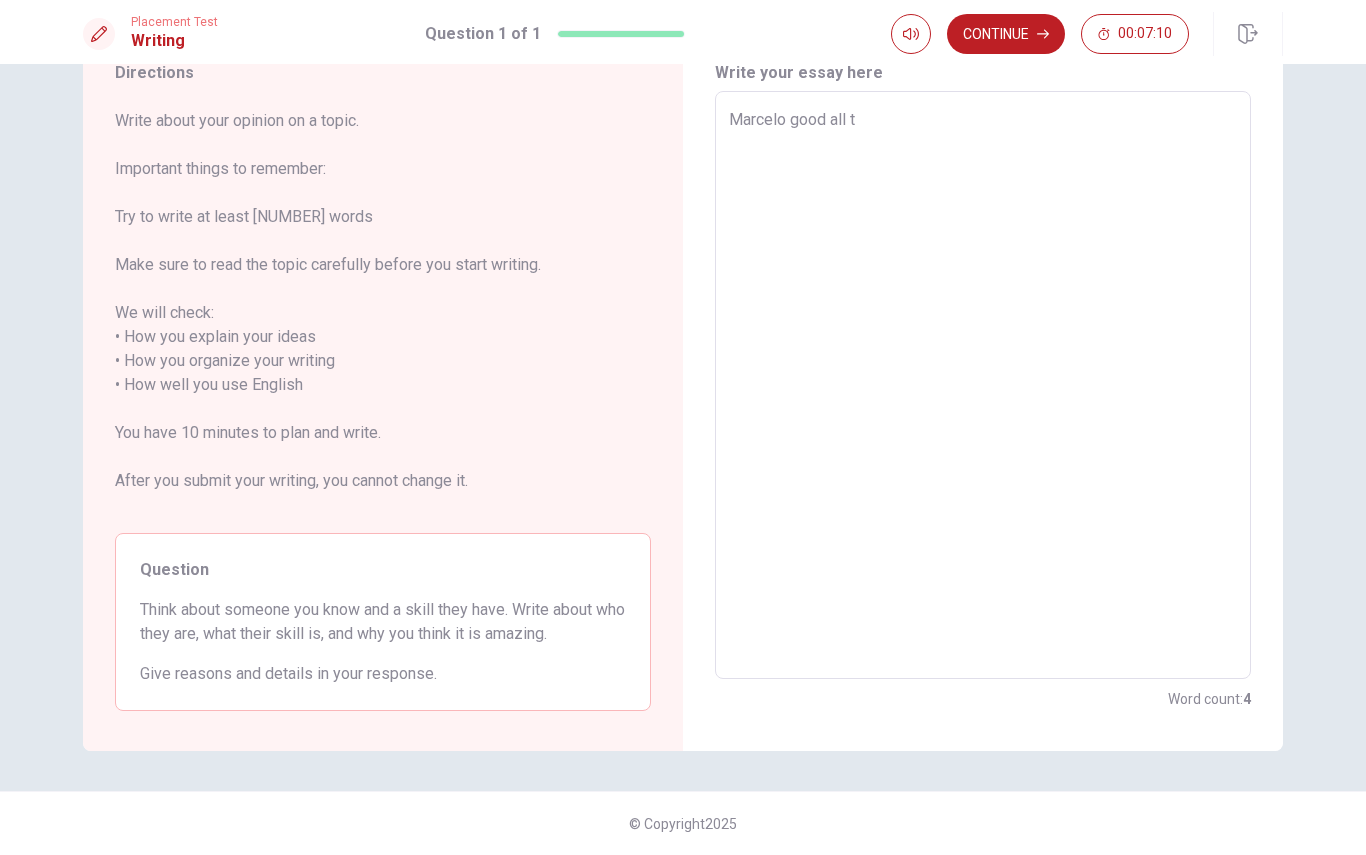 type on "[FIRST] good all th" 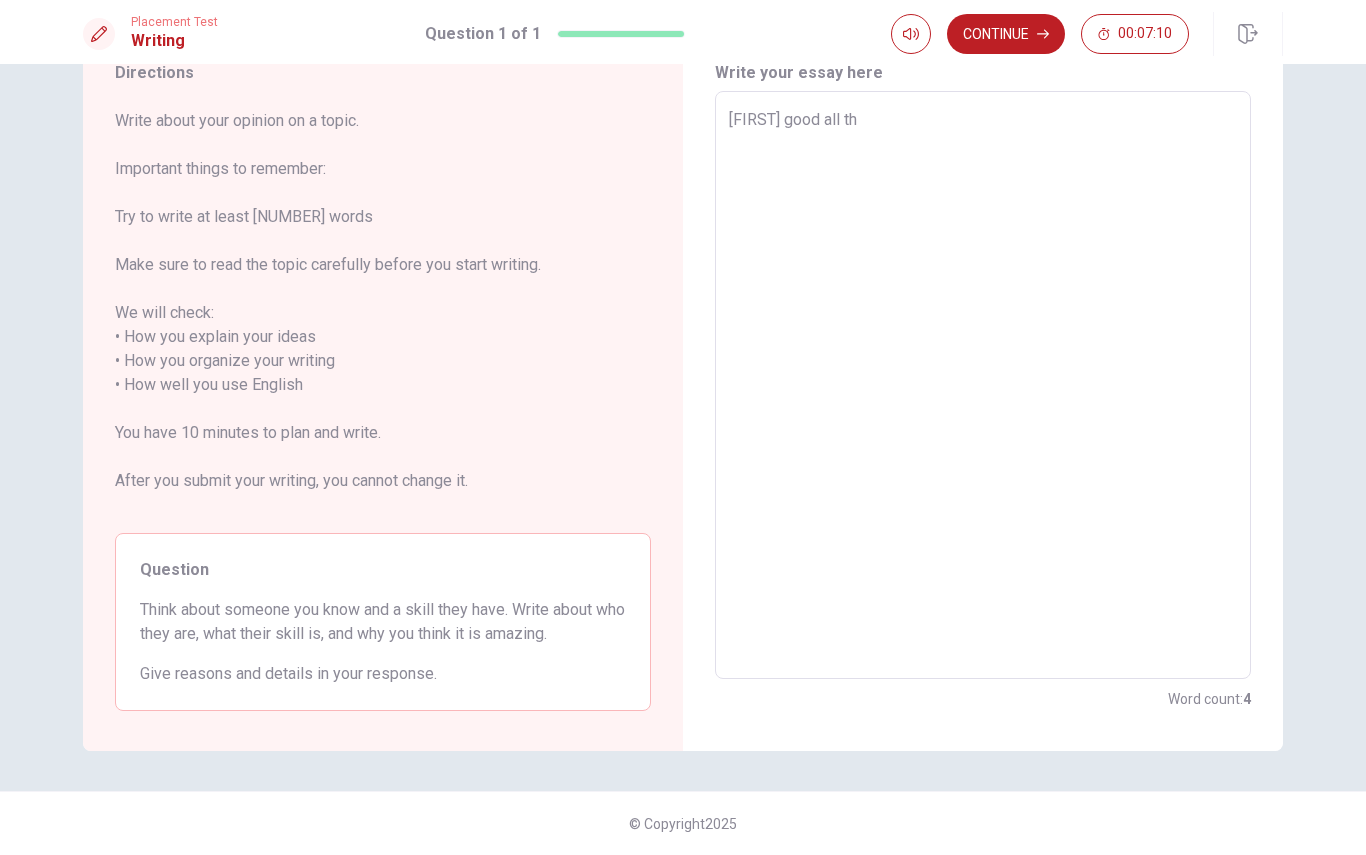 type on "x" 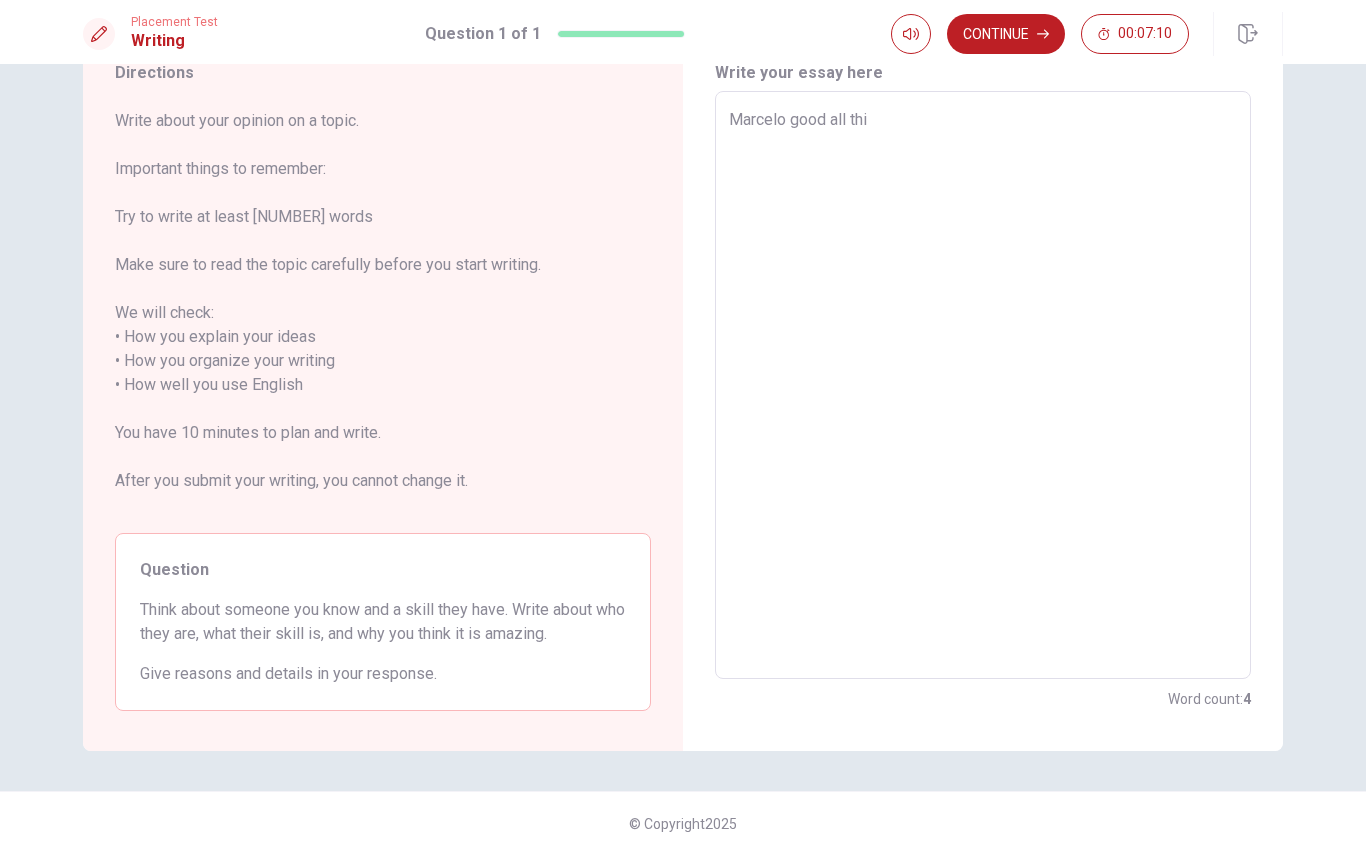 type on "x" 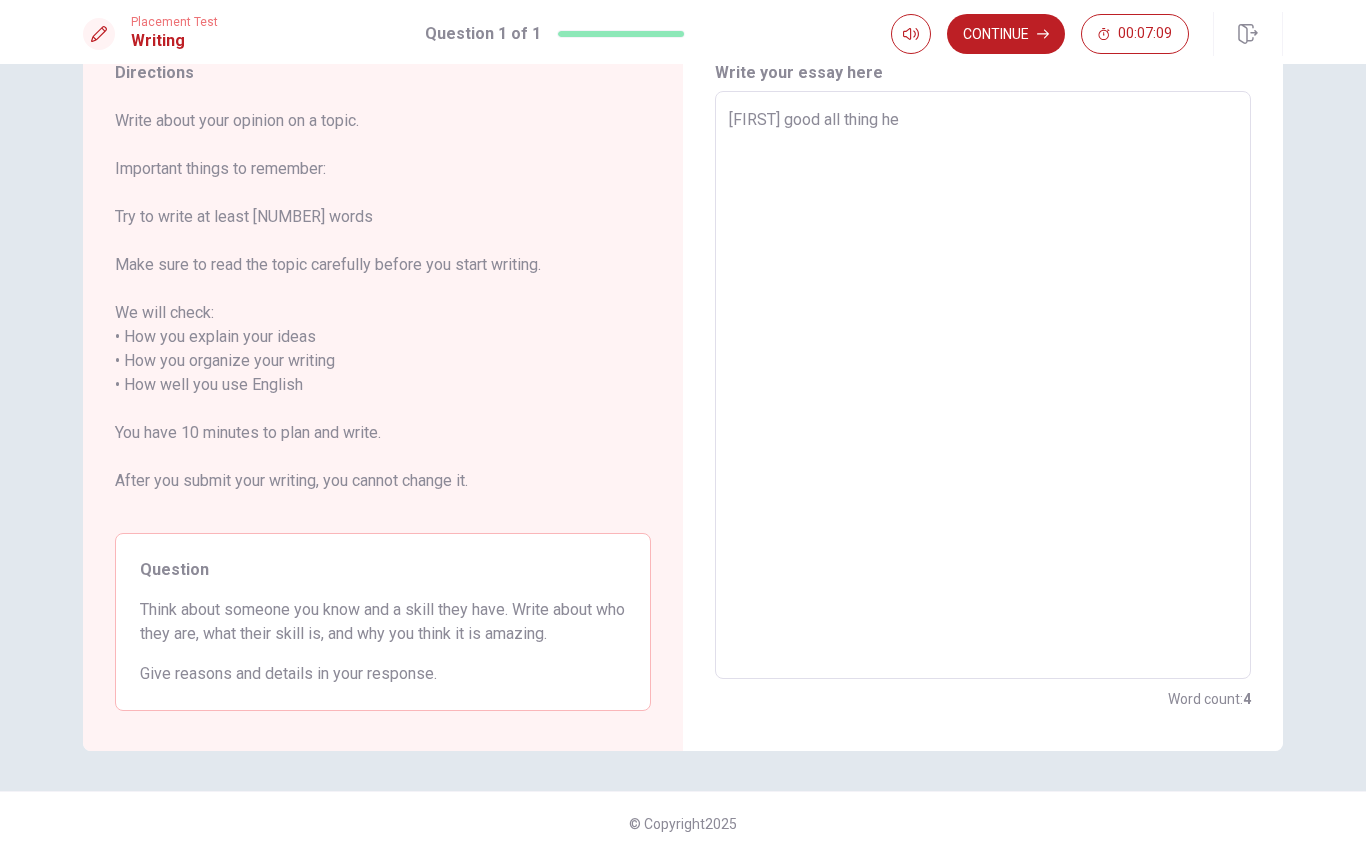type on "x" 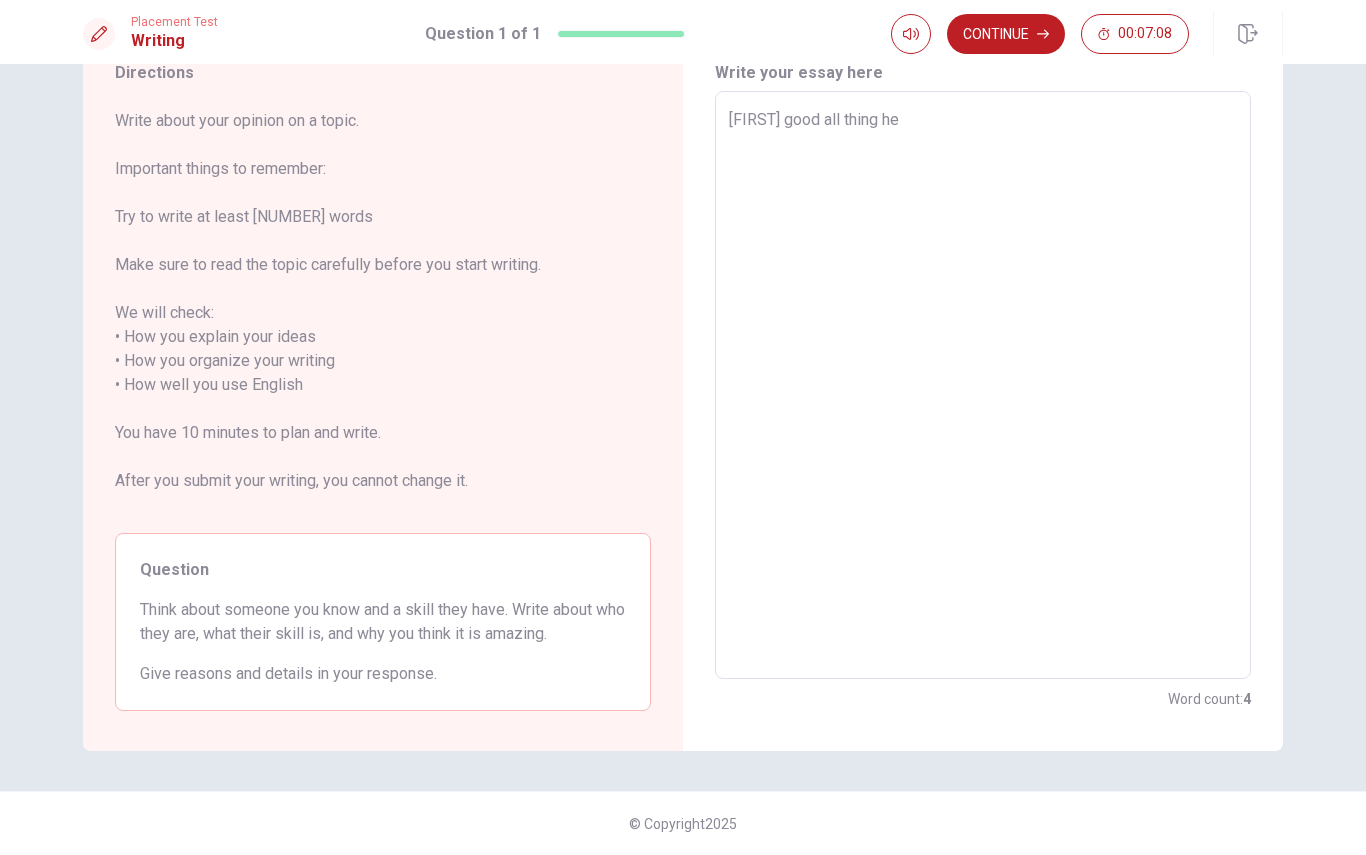 type on "[FIRST] good all thing" 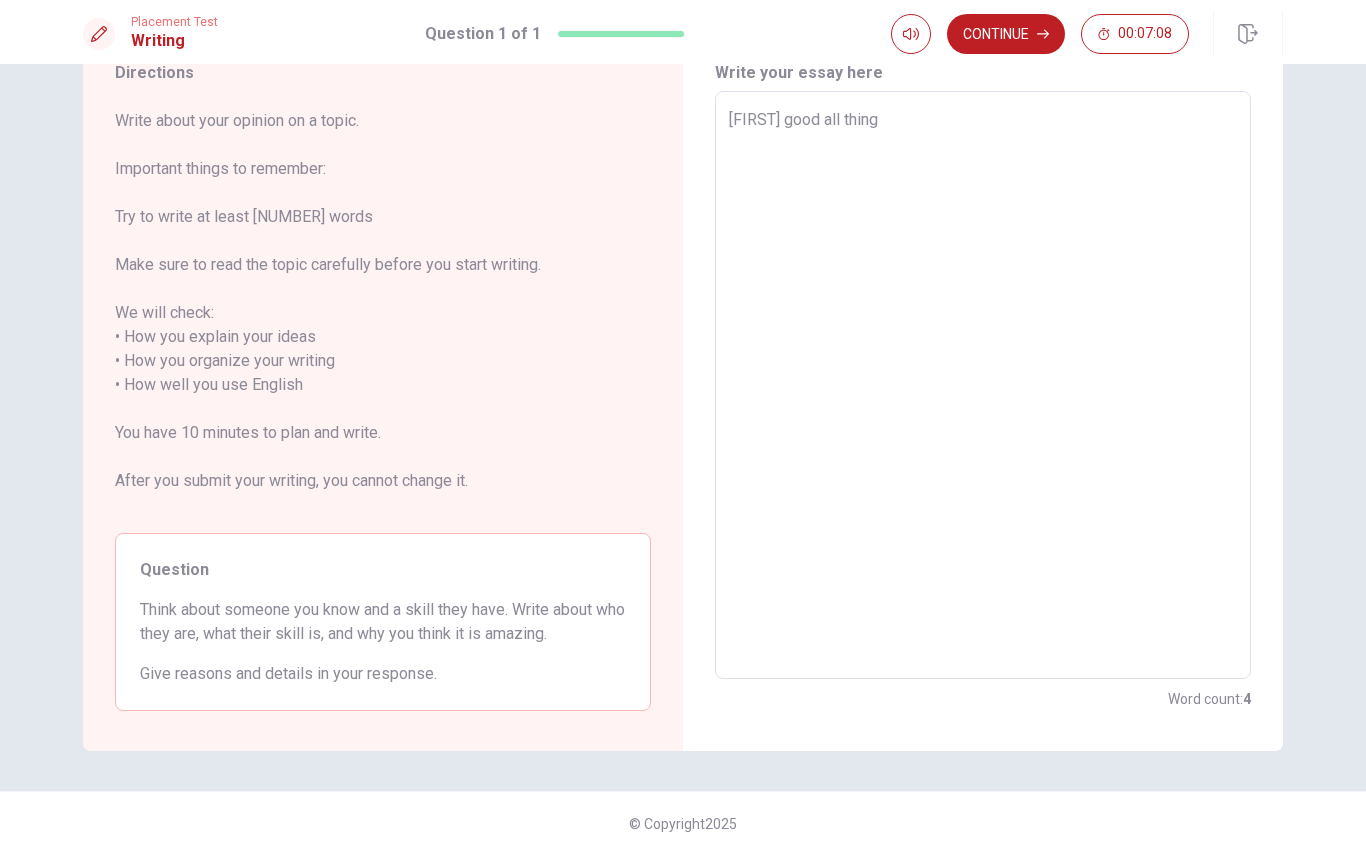 type on "x" 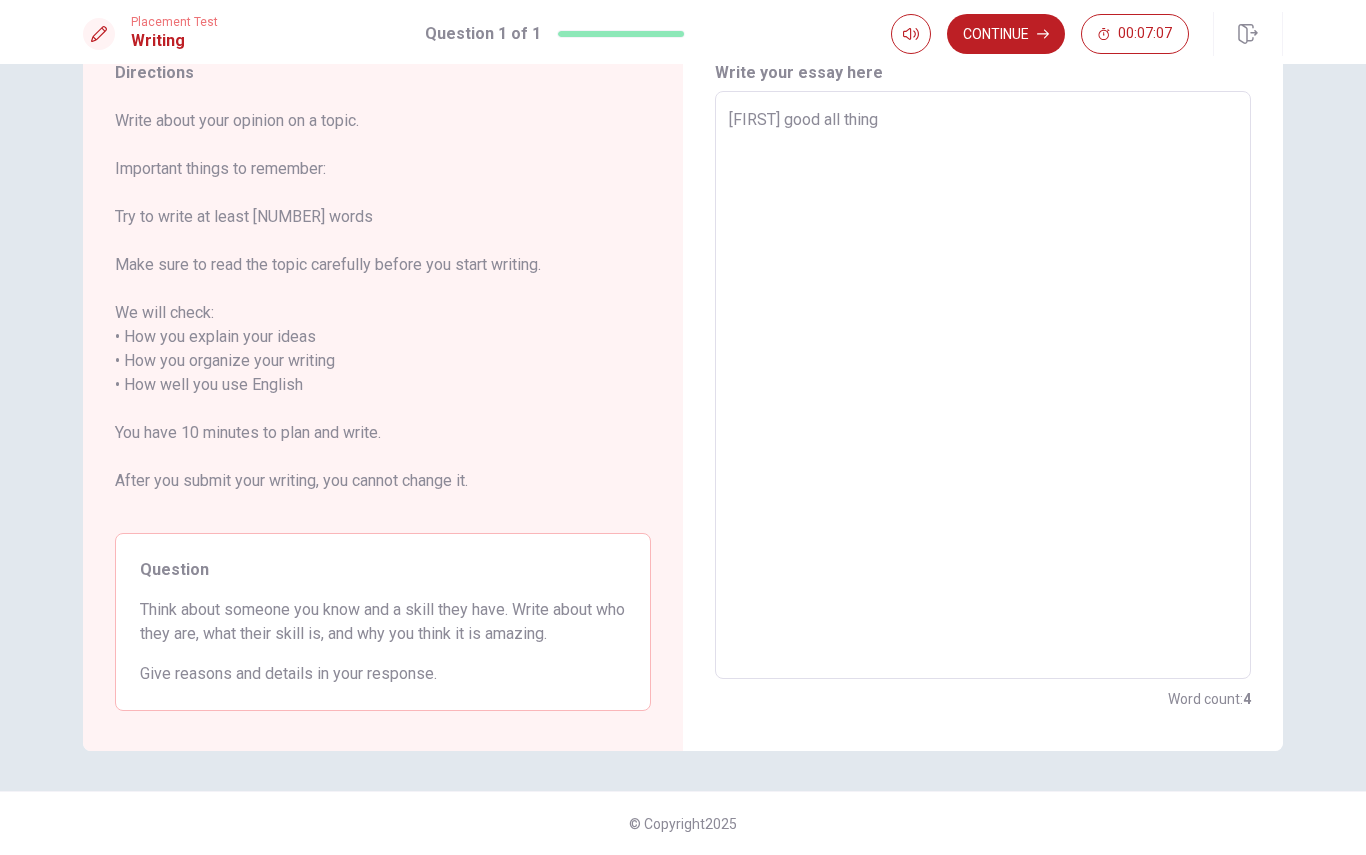 type on "[FIRST] good all thing h" 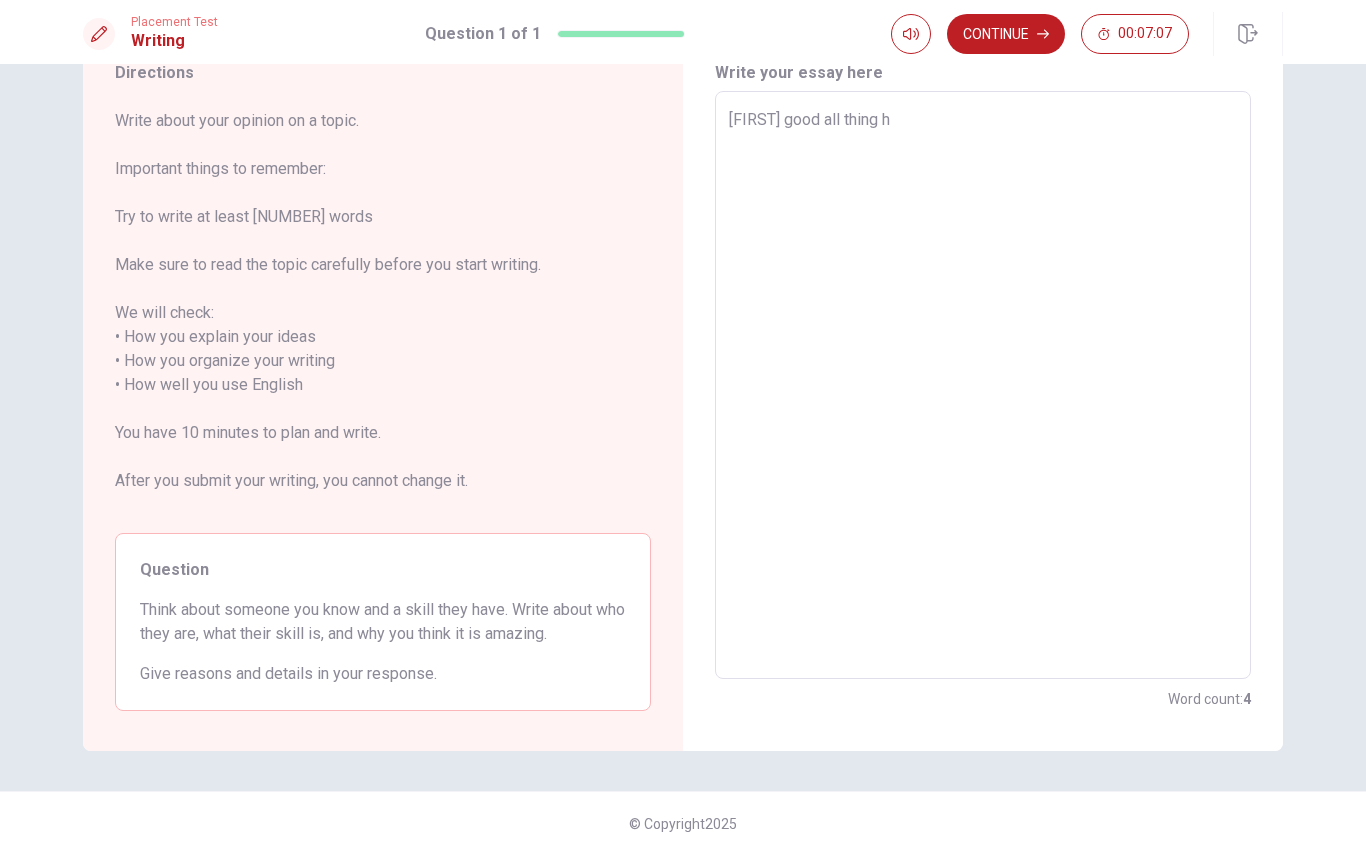 type on "x" 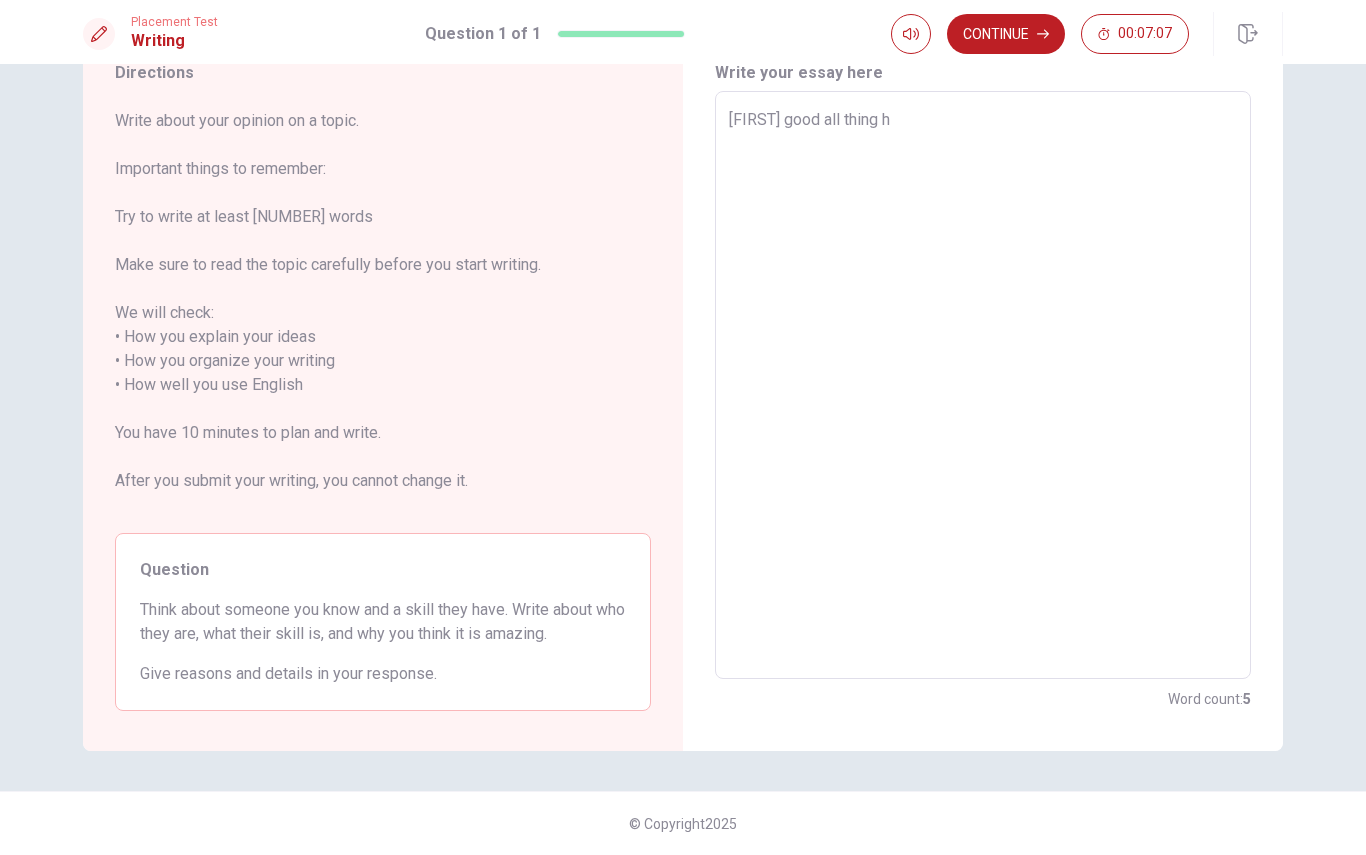 type on "Marcelo good all thing he" 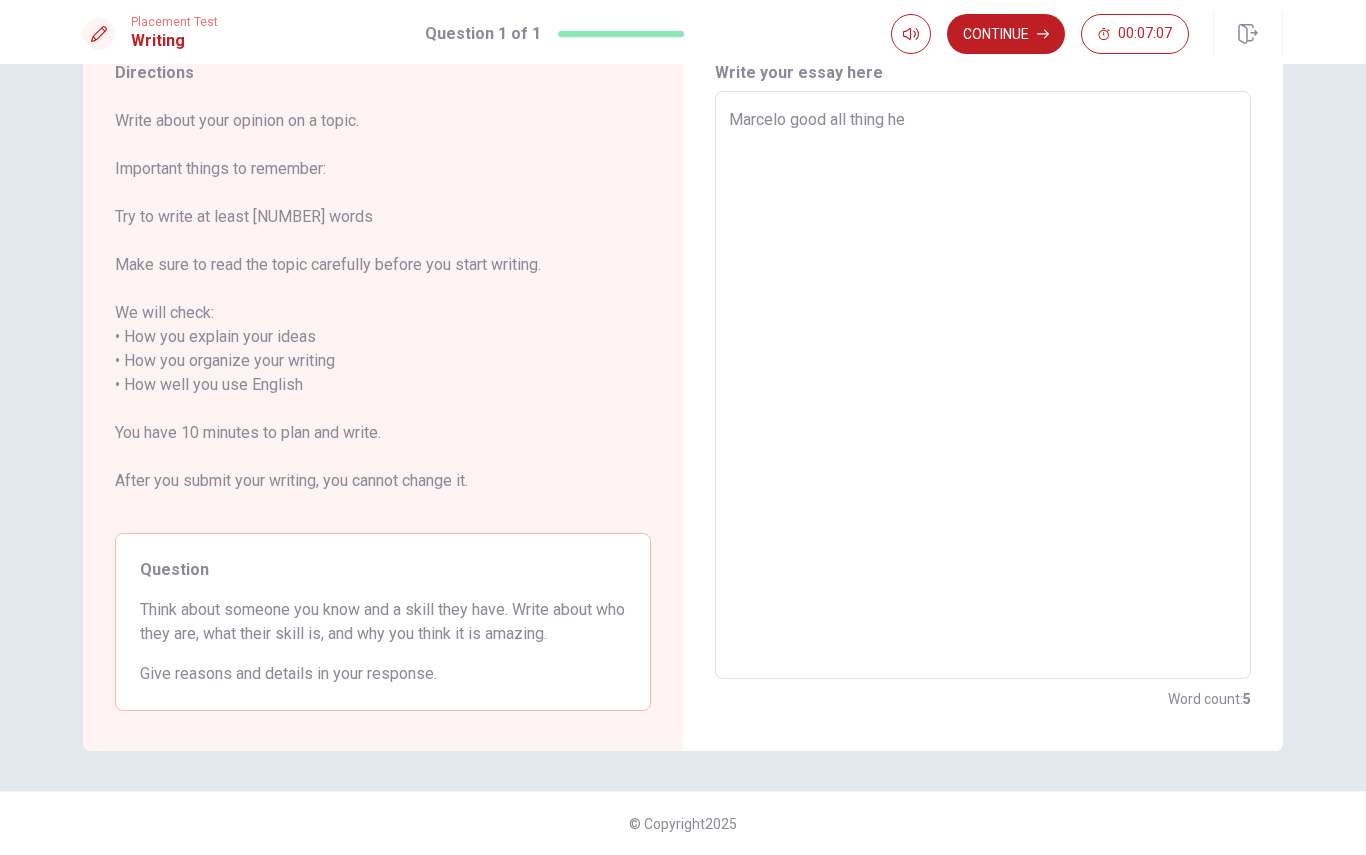 type on "x" 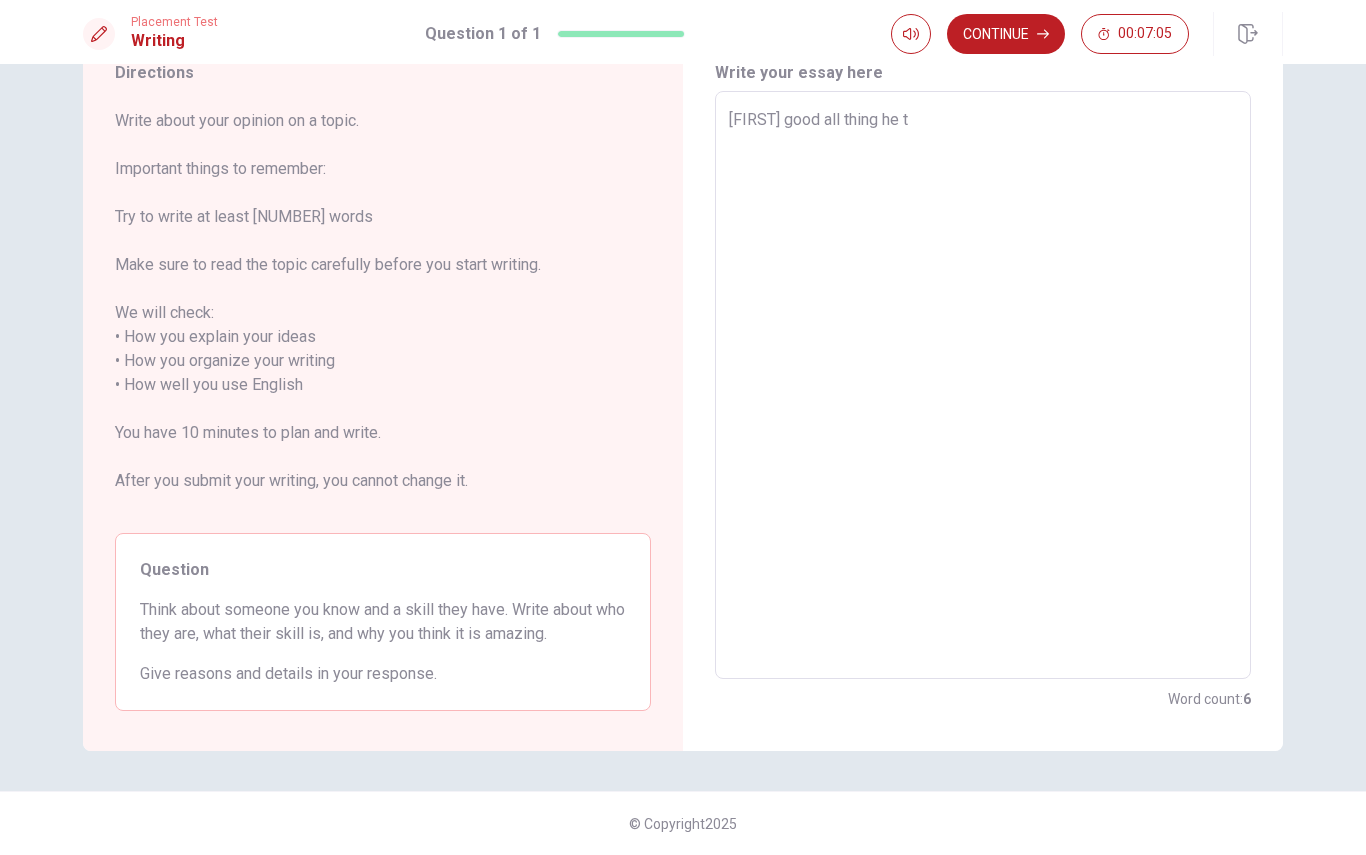 type on "x" 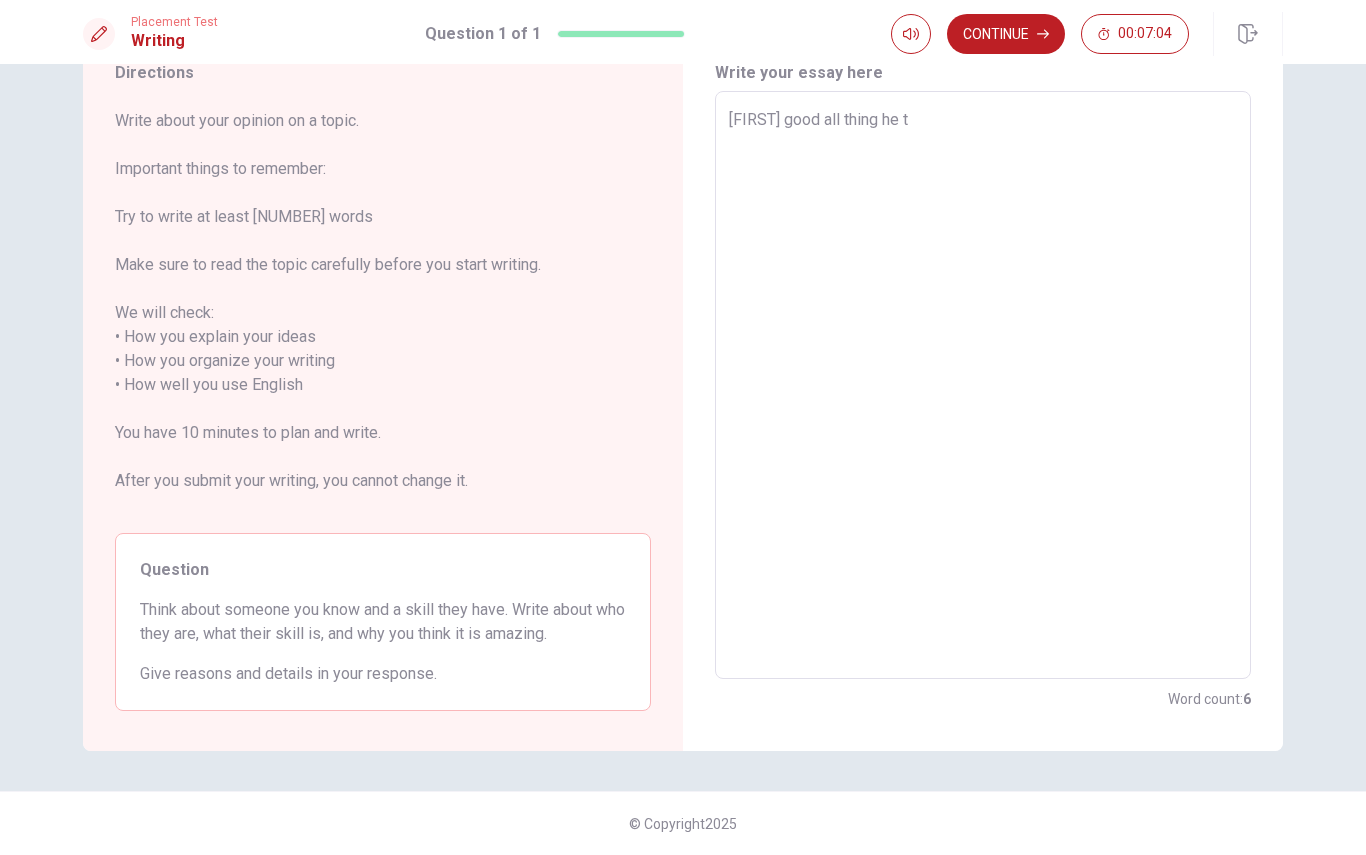type on "Marcelo good all thing he th" 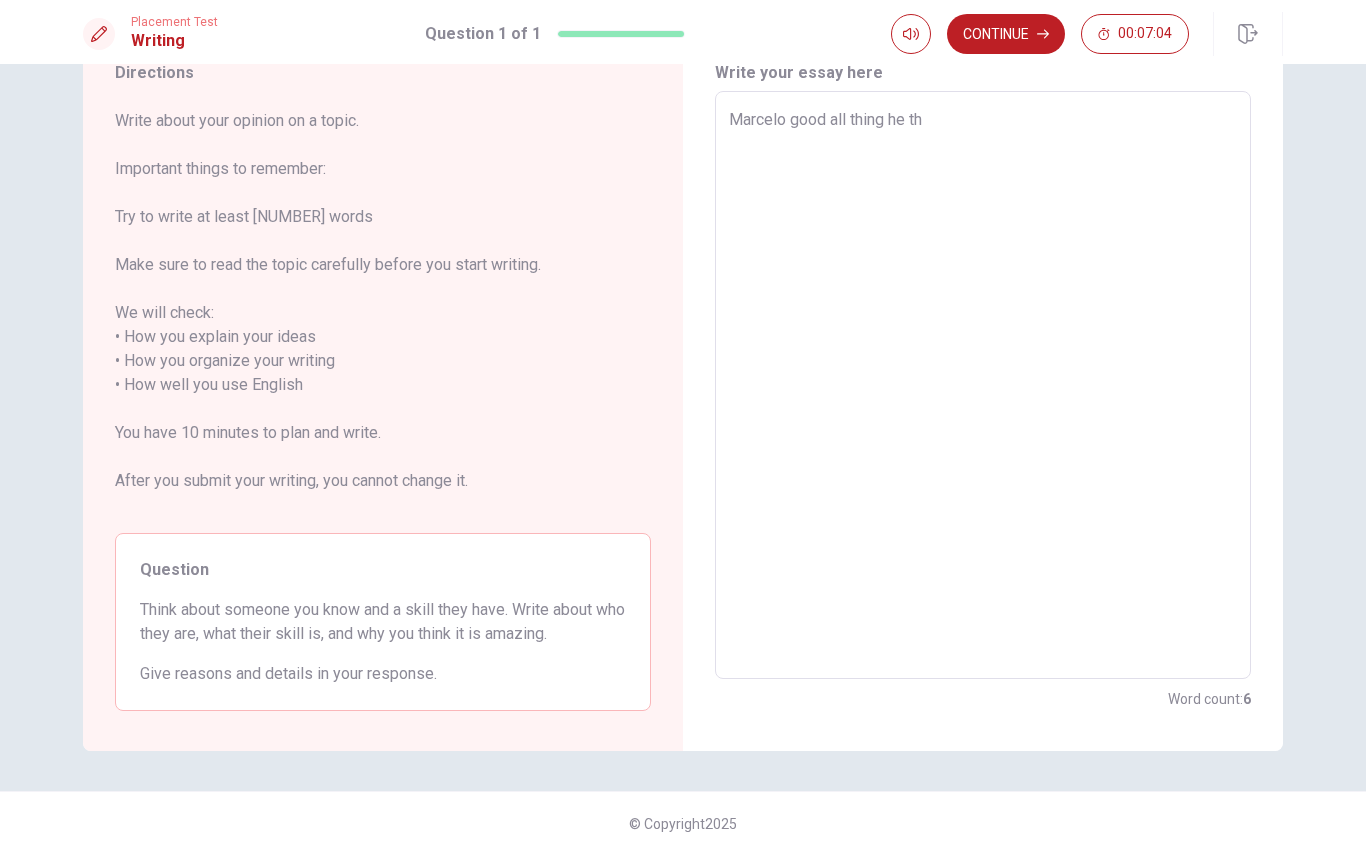 type on "x" 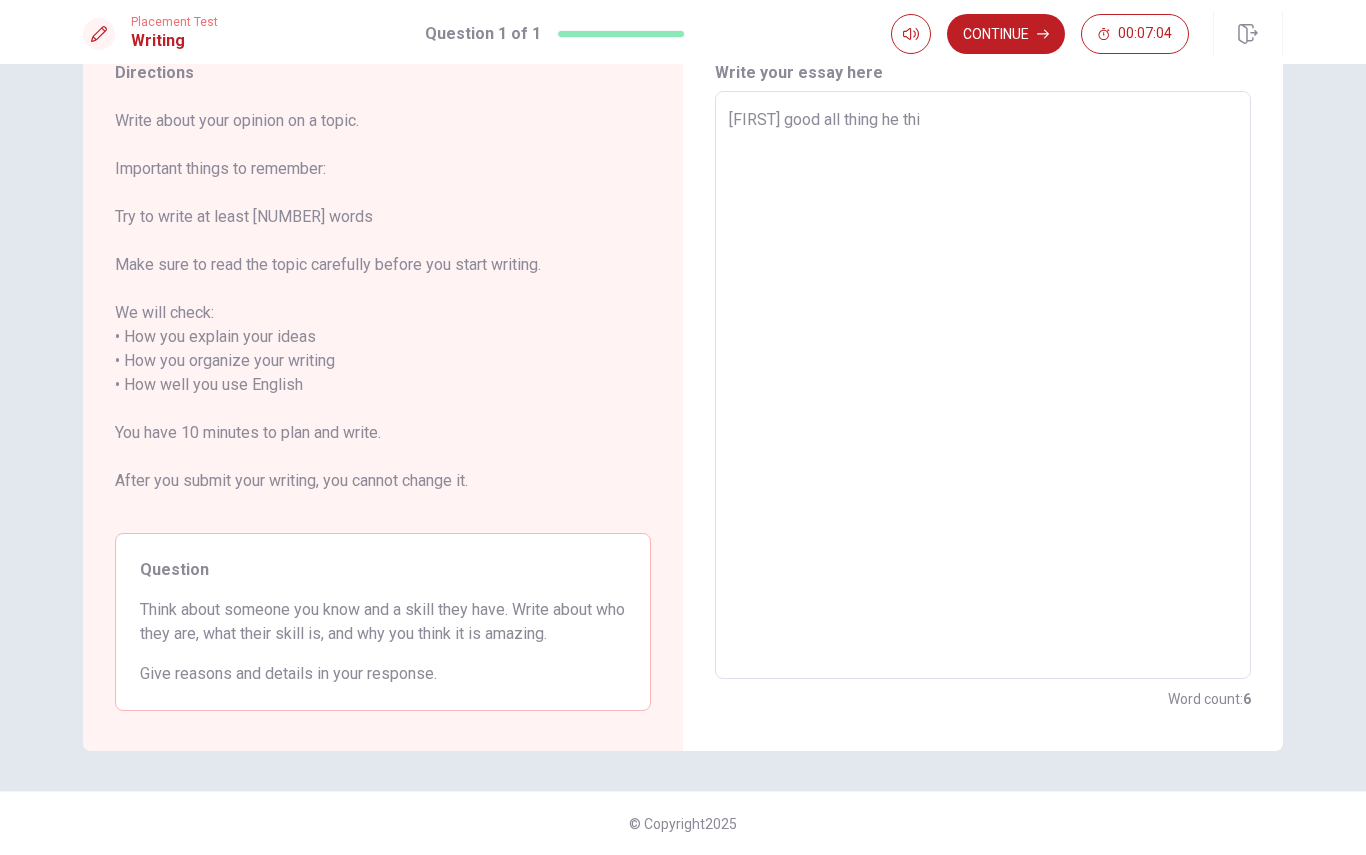 type on "x" 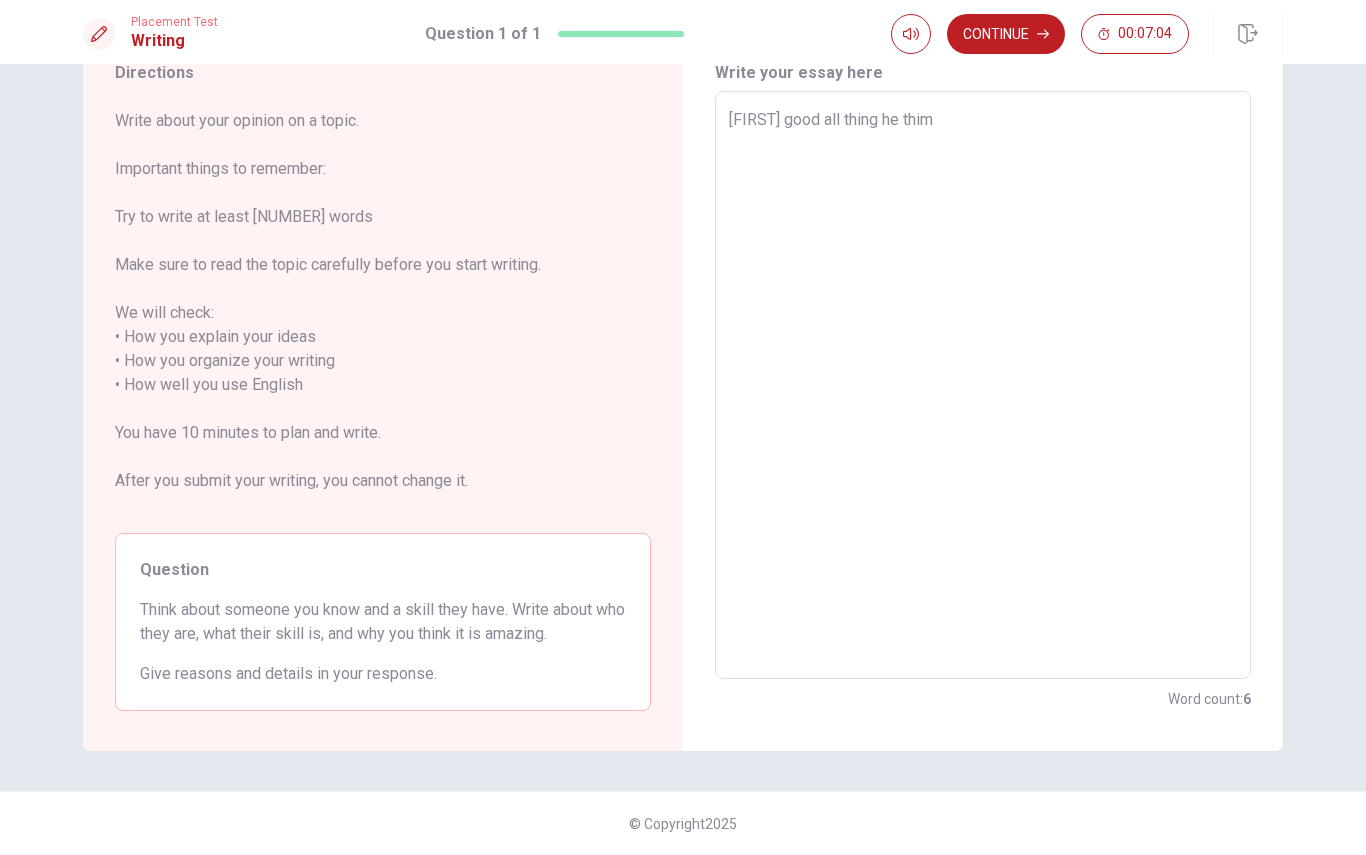 type on "x" 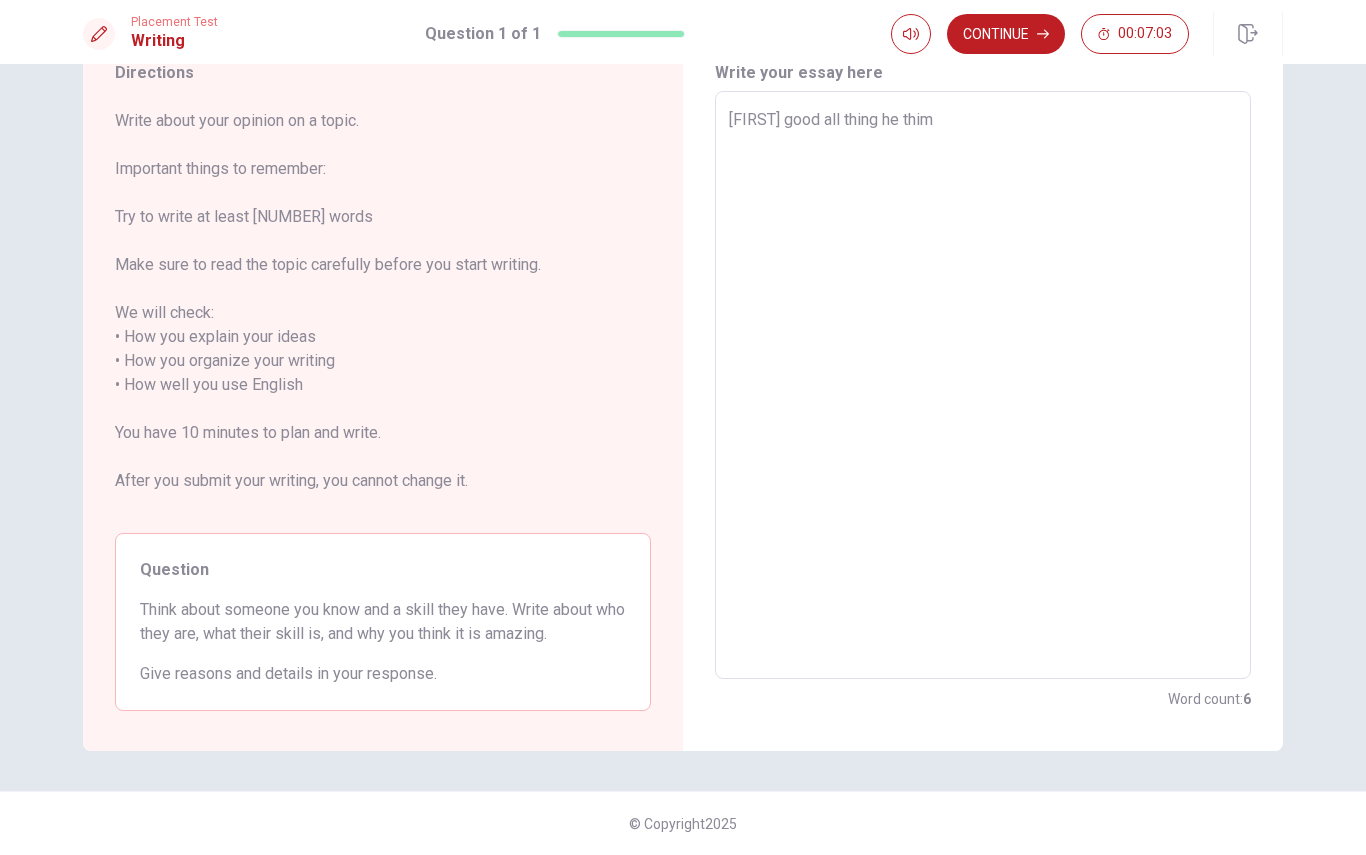 type on "[FIRST] good all thing he thi" 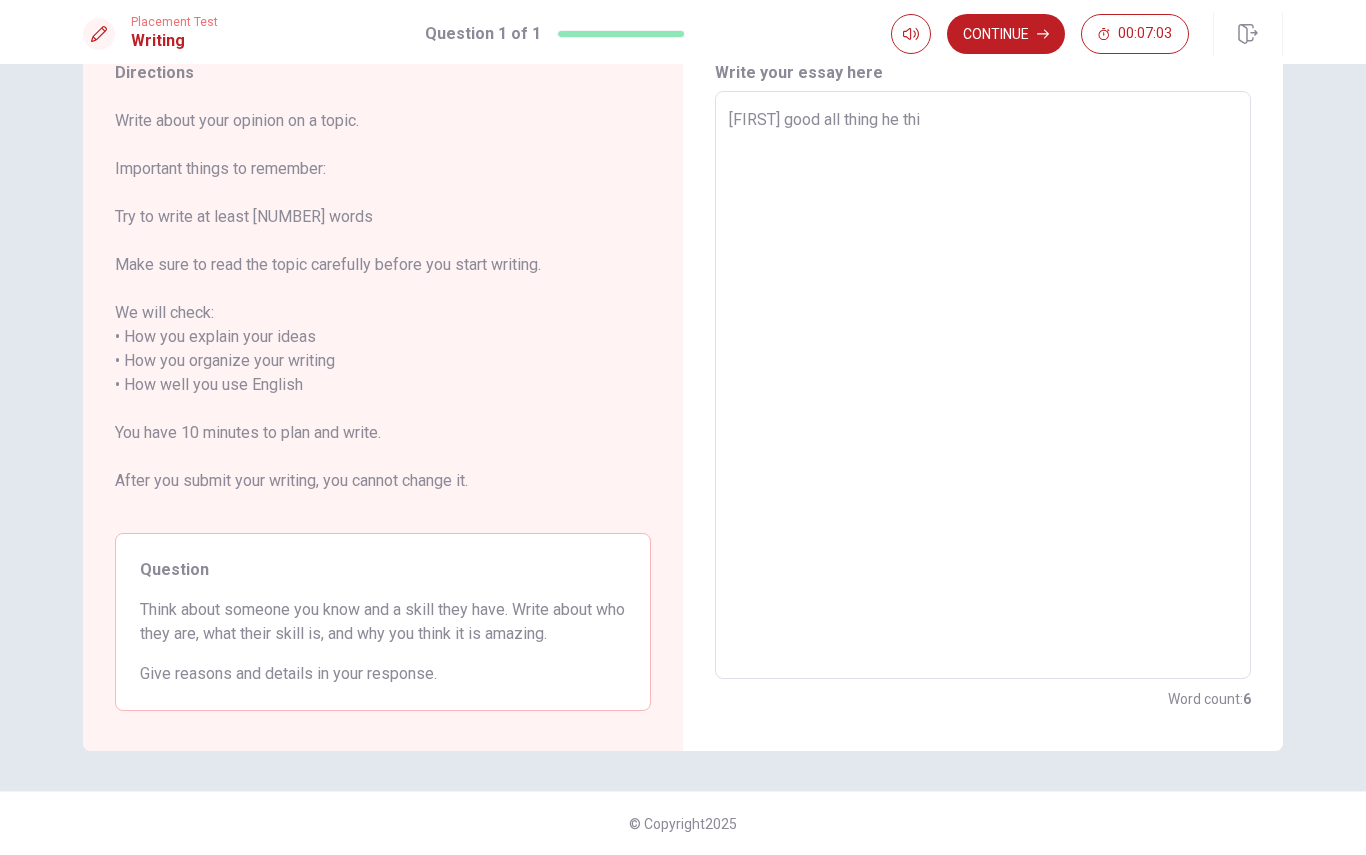 type on "x" 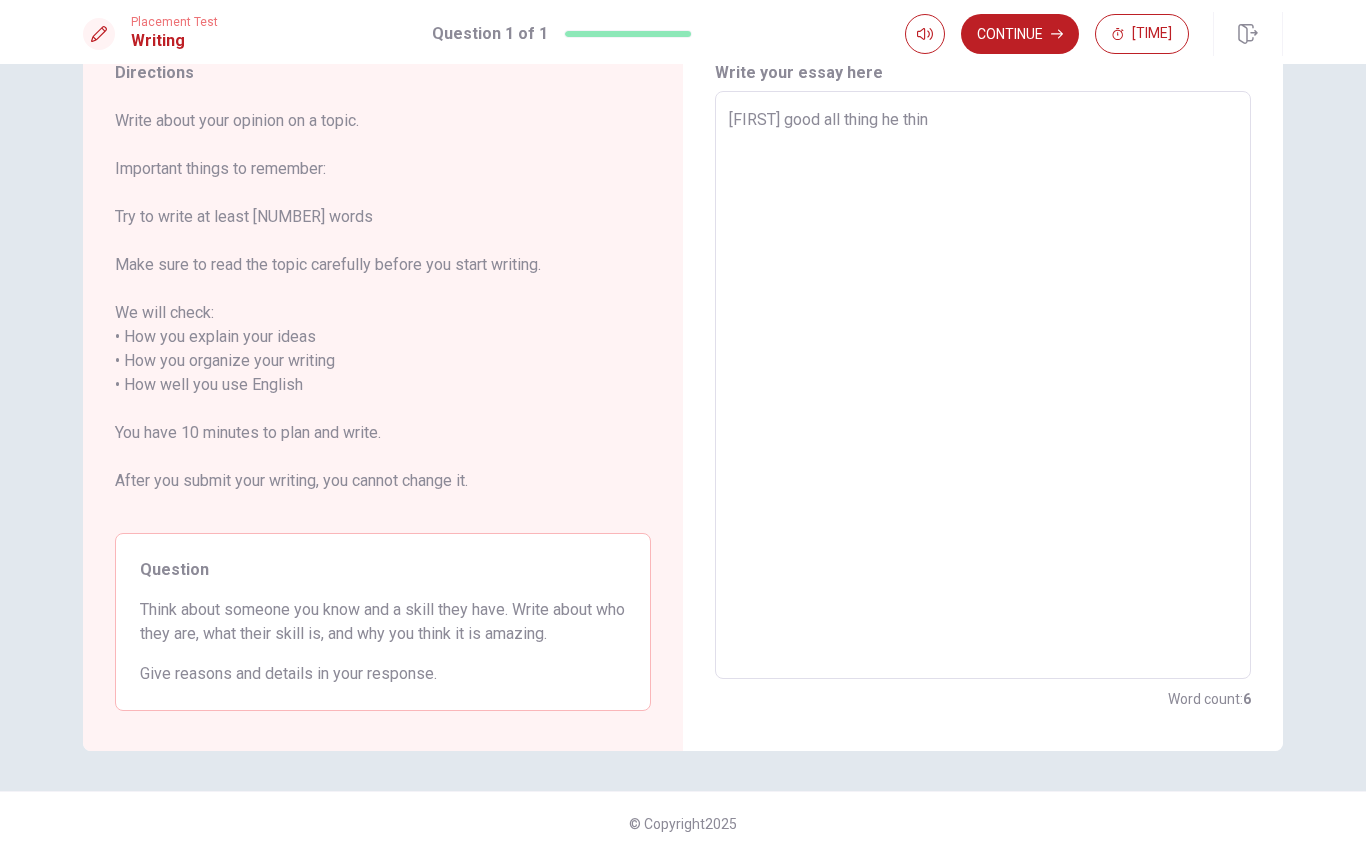 type on "x" 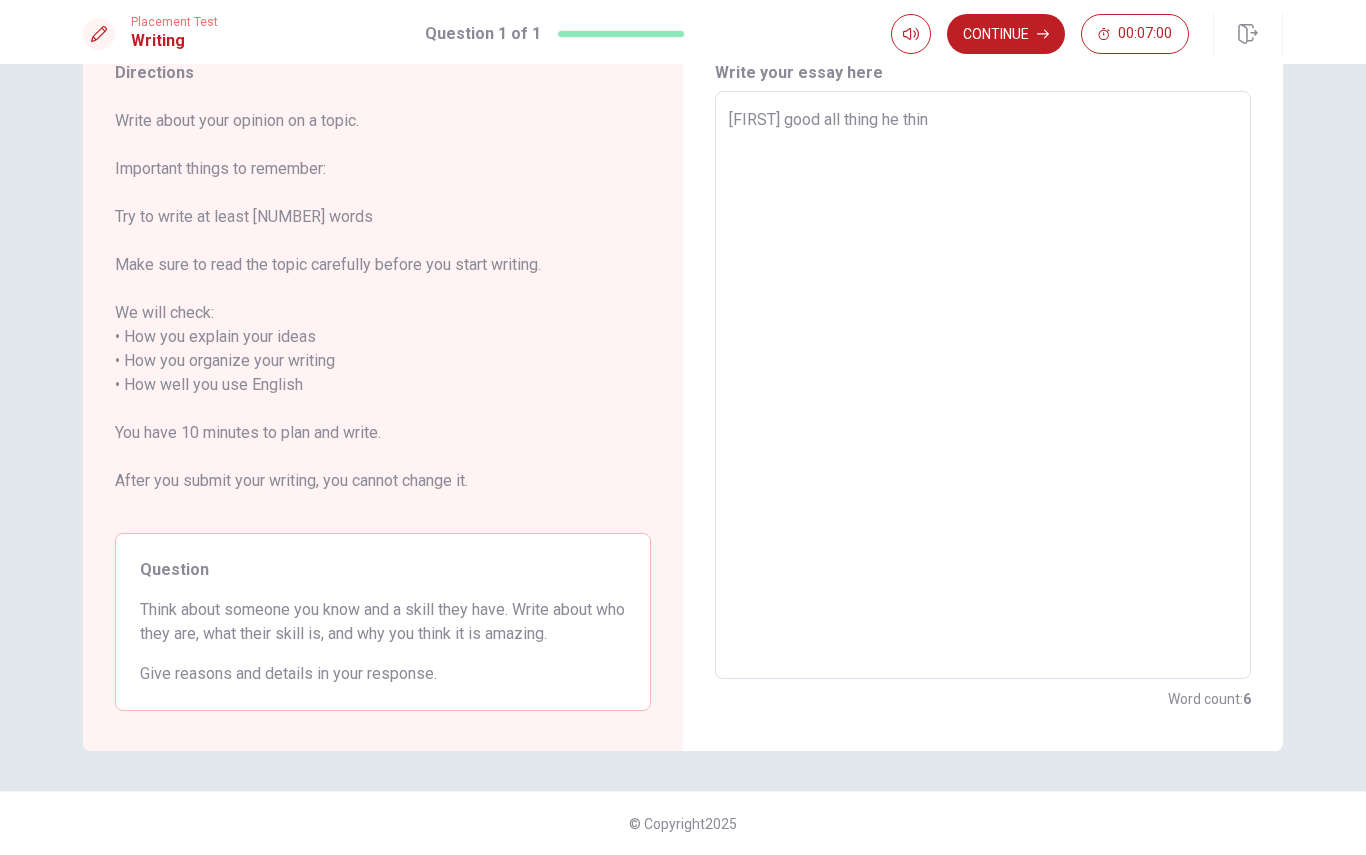 type on "Marcelo good all thing he thing" 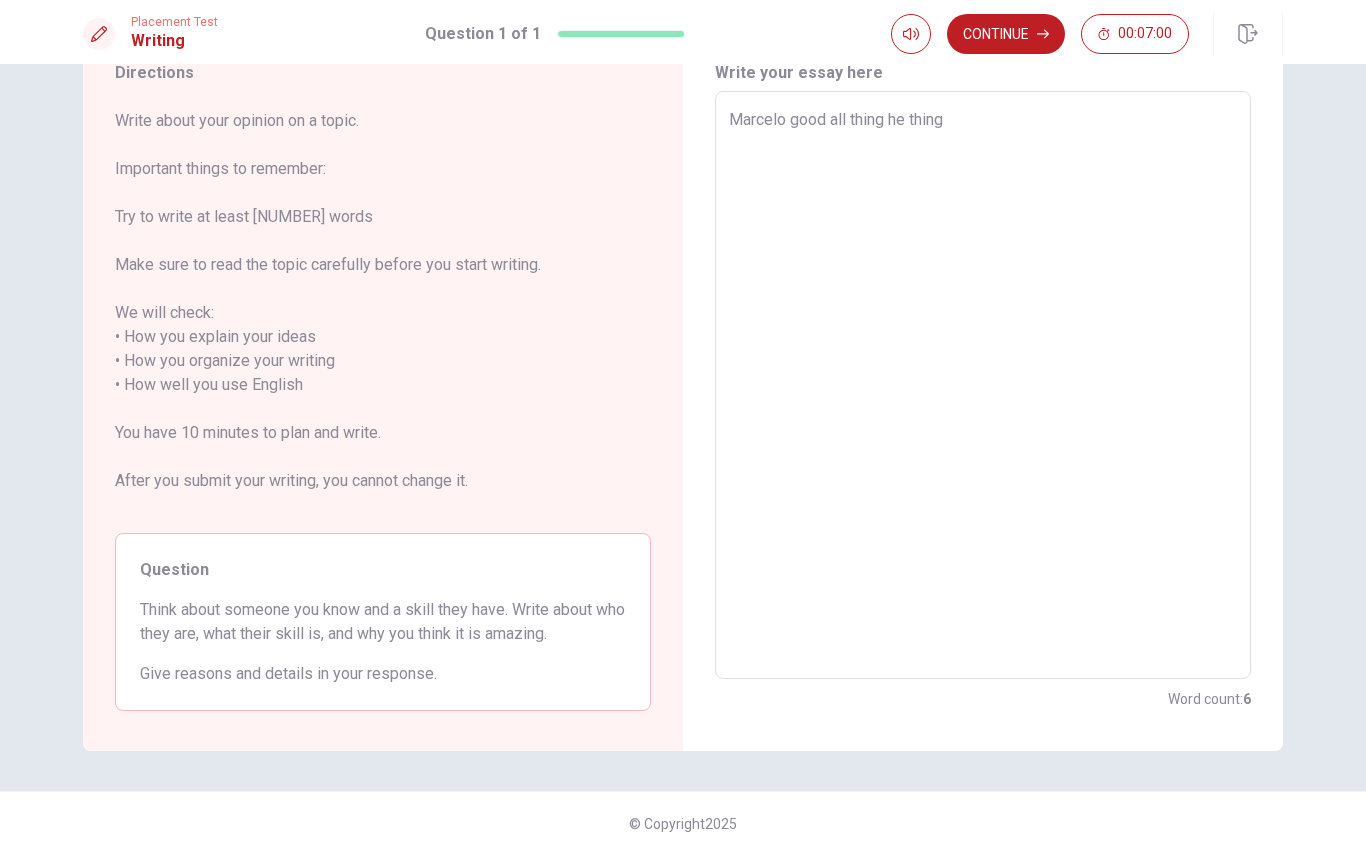 type on "x" 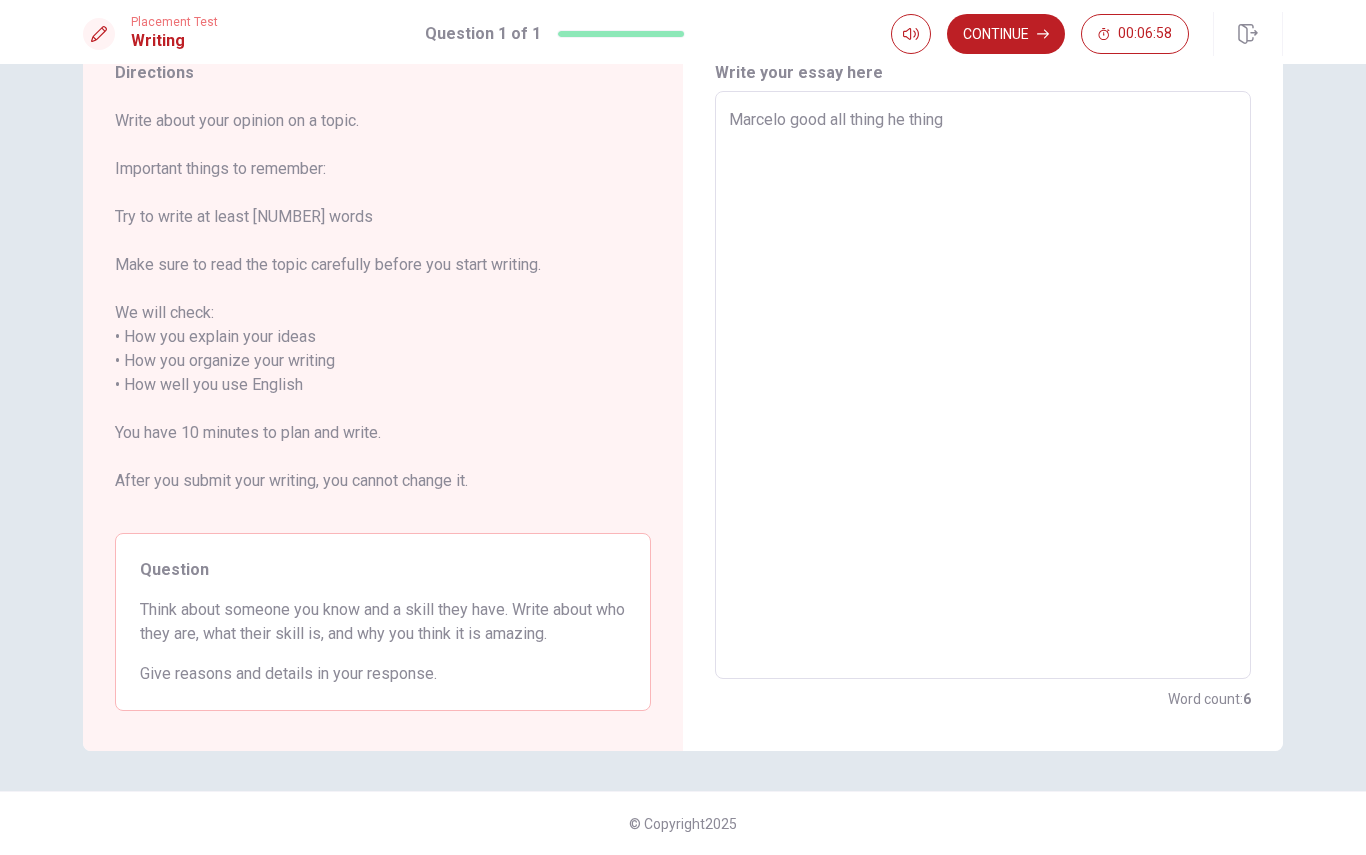 type on "x" 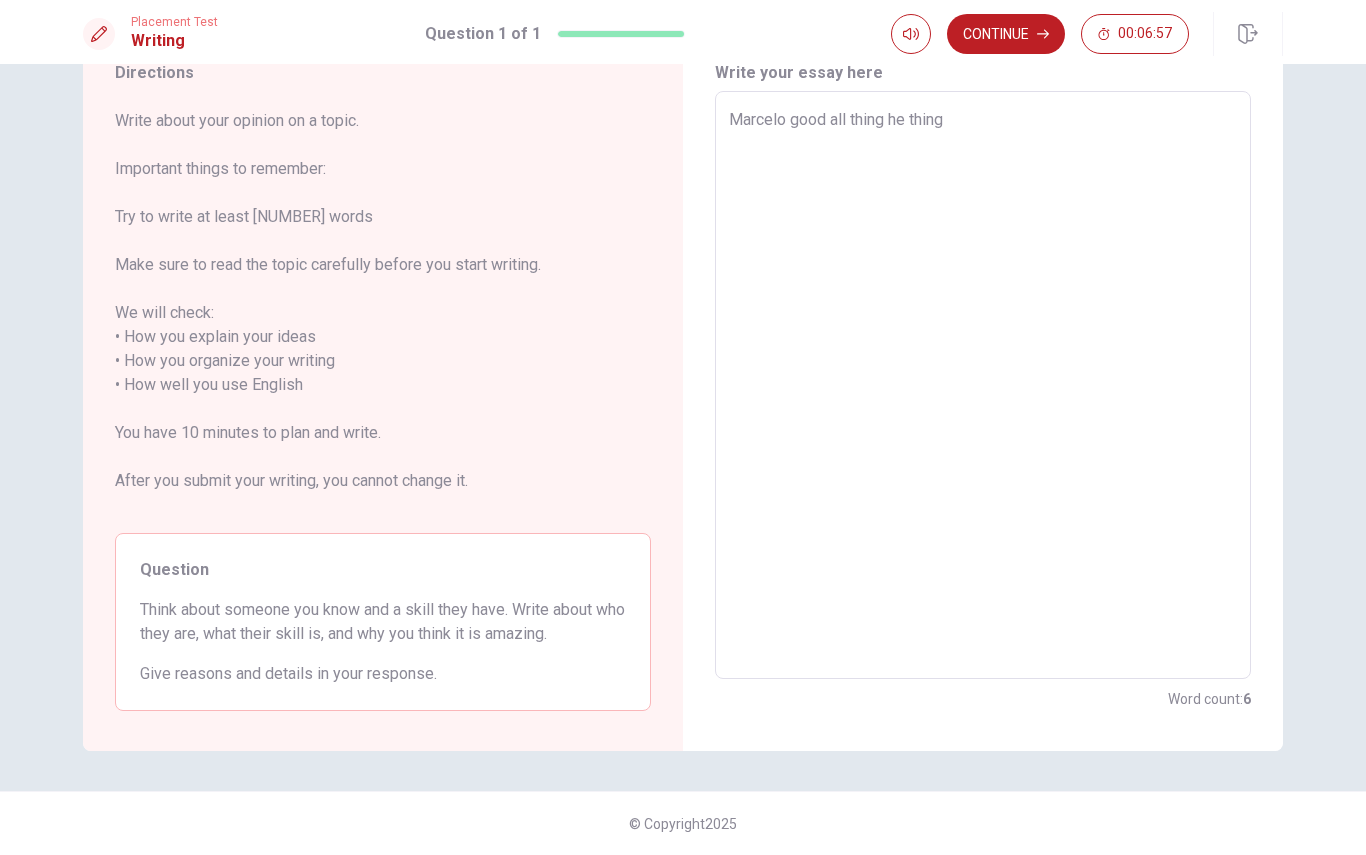 type on "[FIRST] good all thing he thing h" 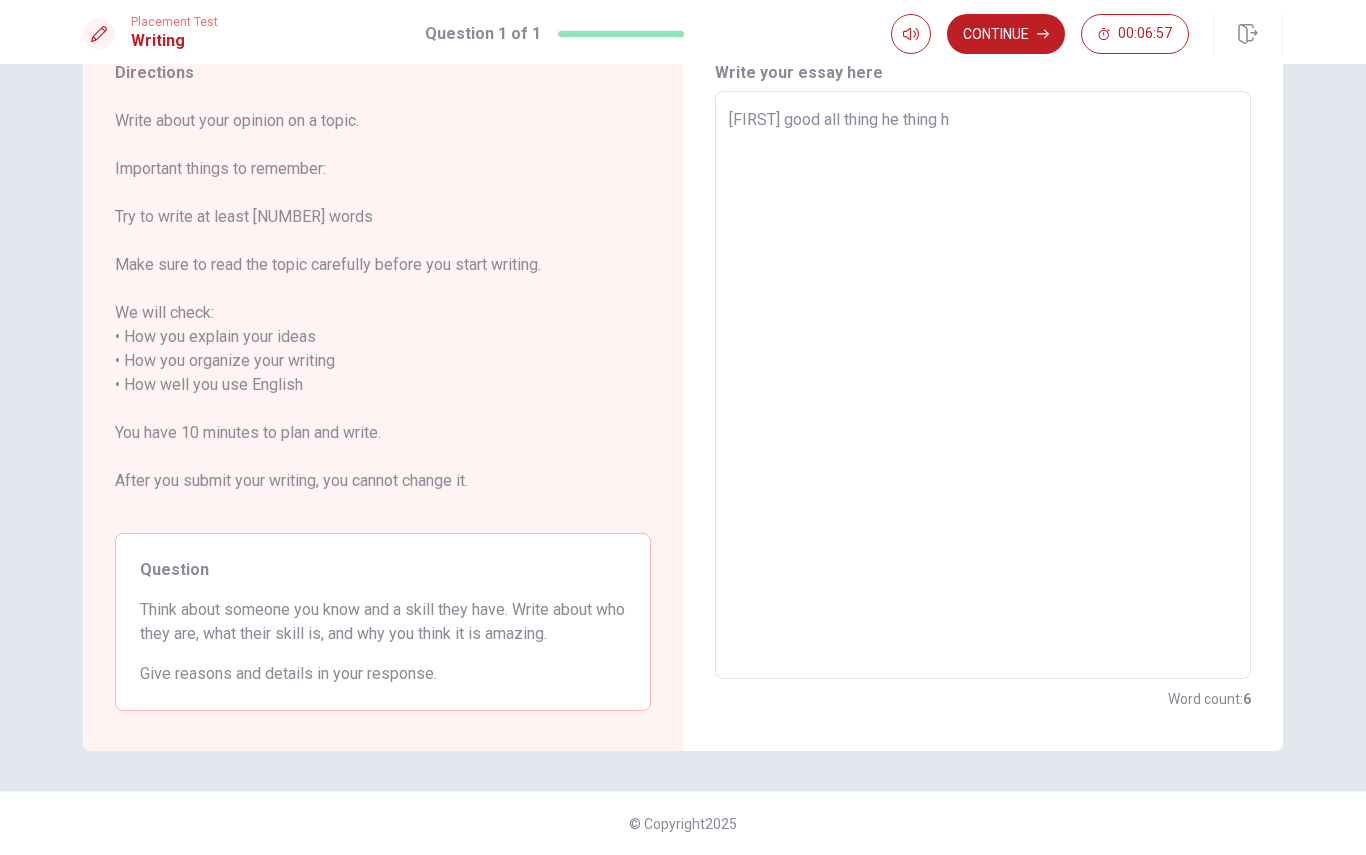 type on "x" 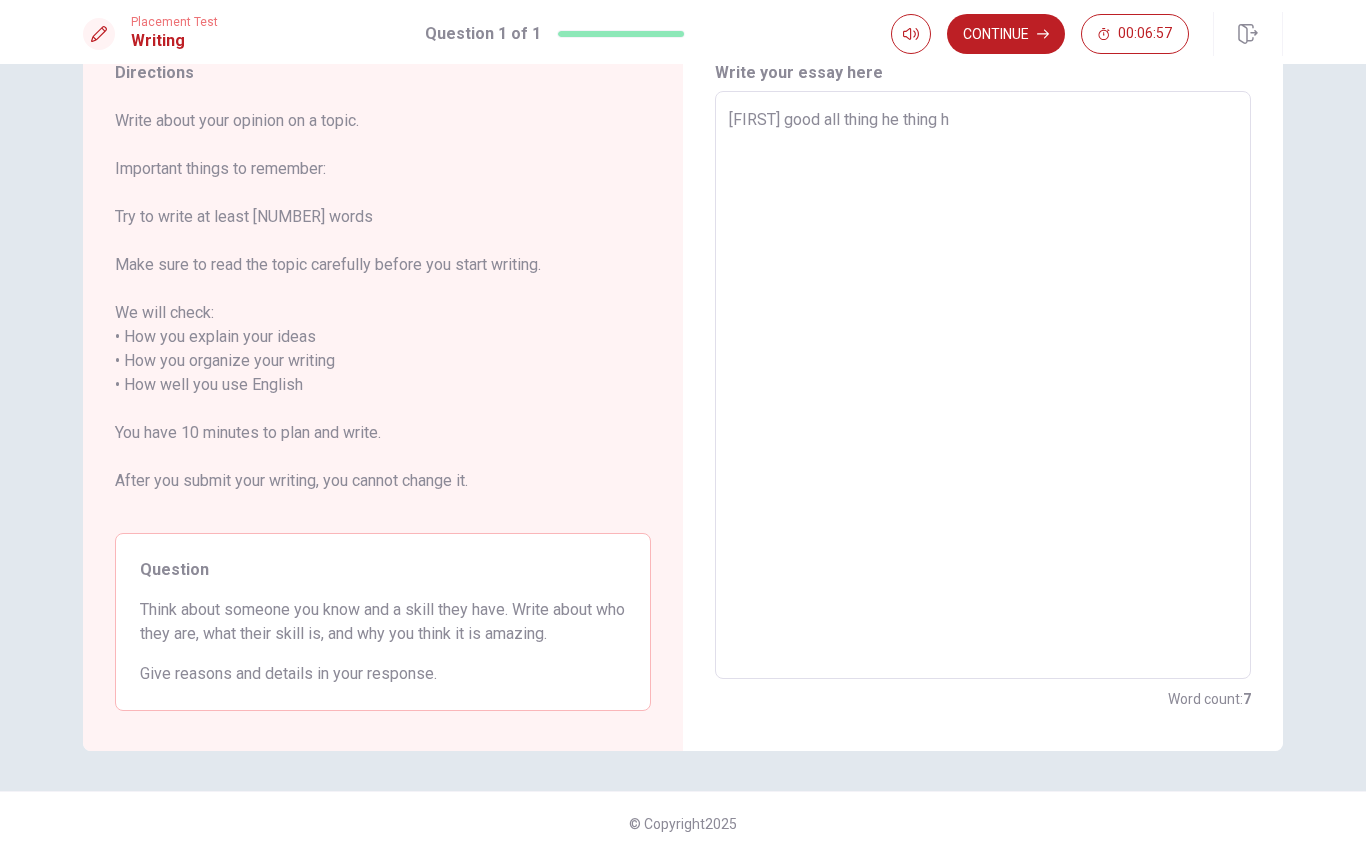 type on "[FIRST] good all thing he thing he" 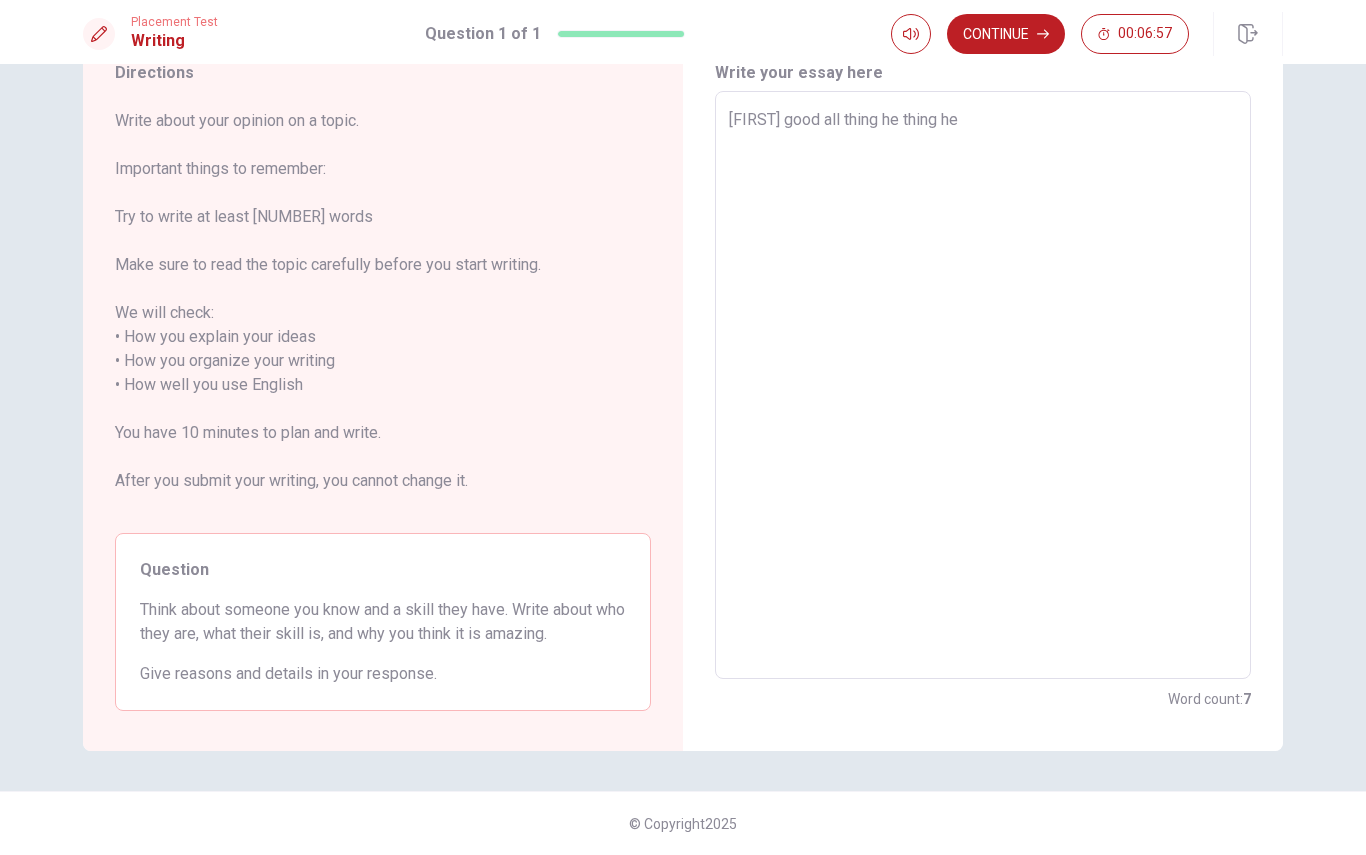 type on "x" 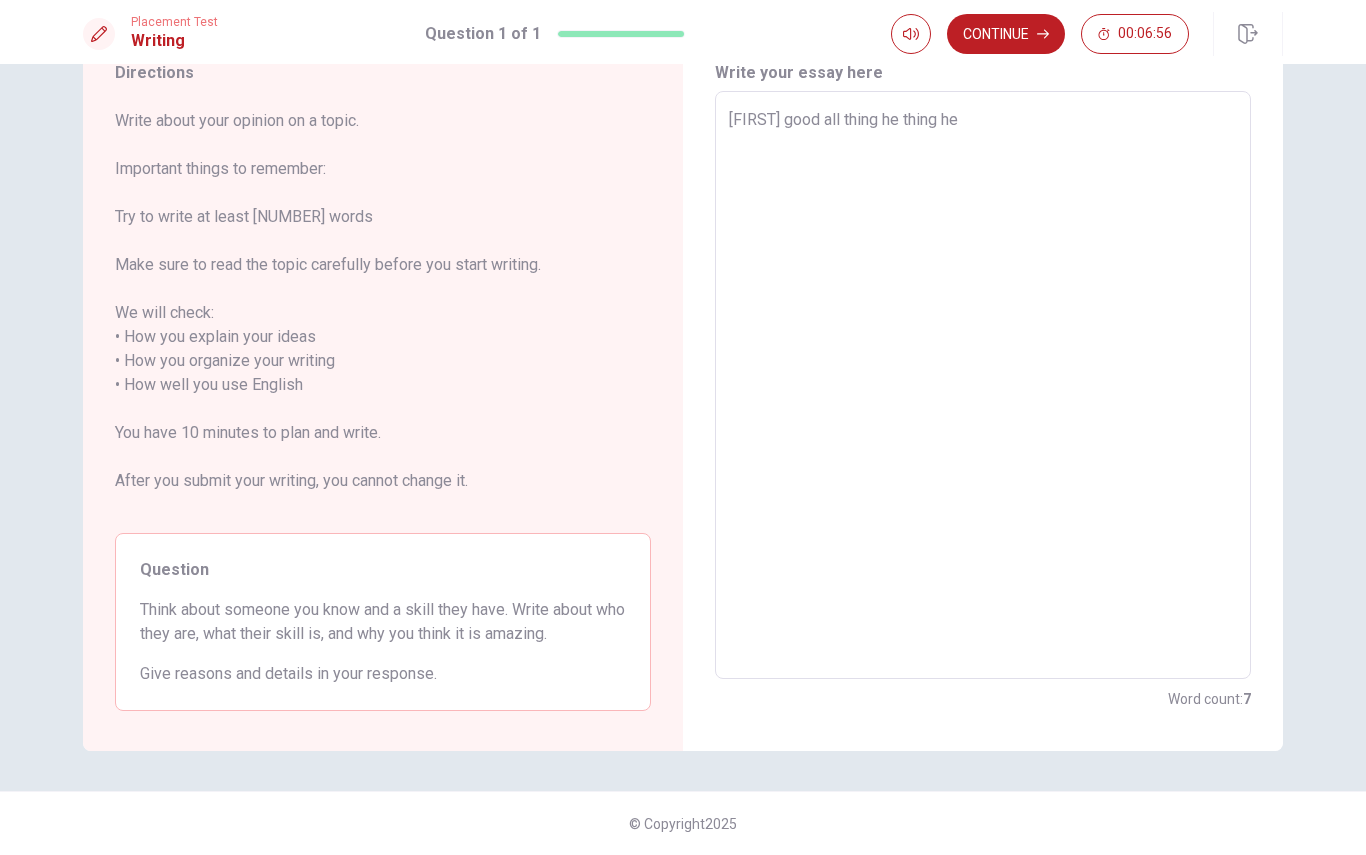 type on "Marcelo good all thing he thing he t" 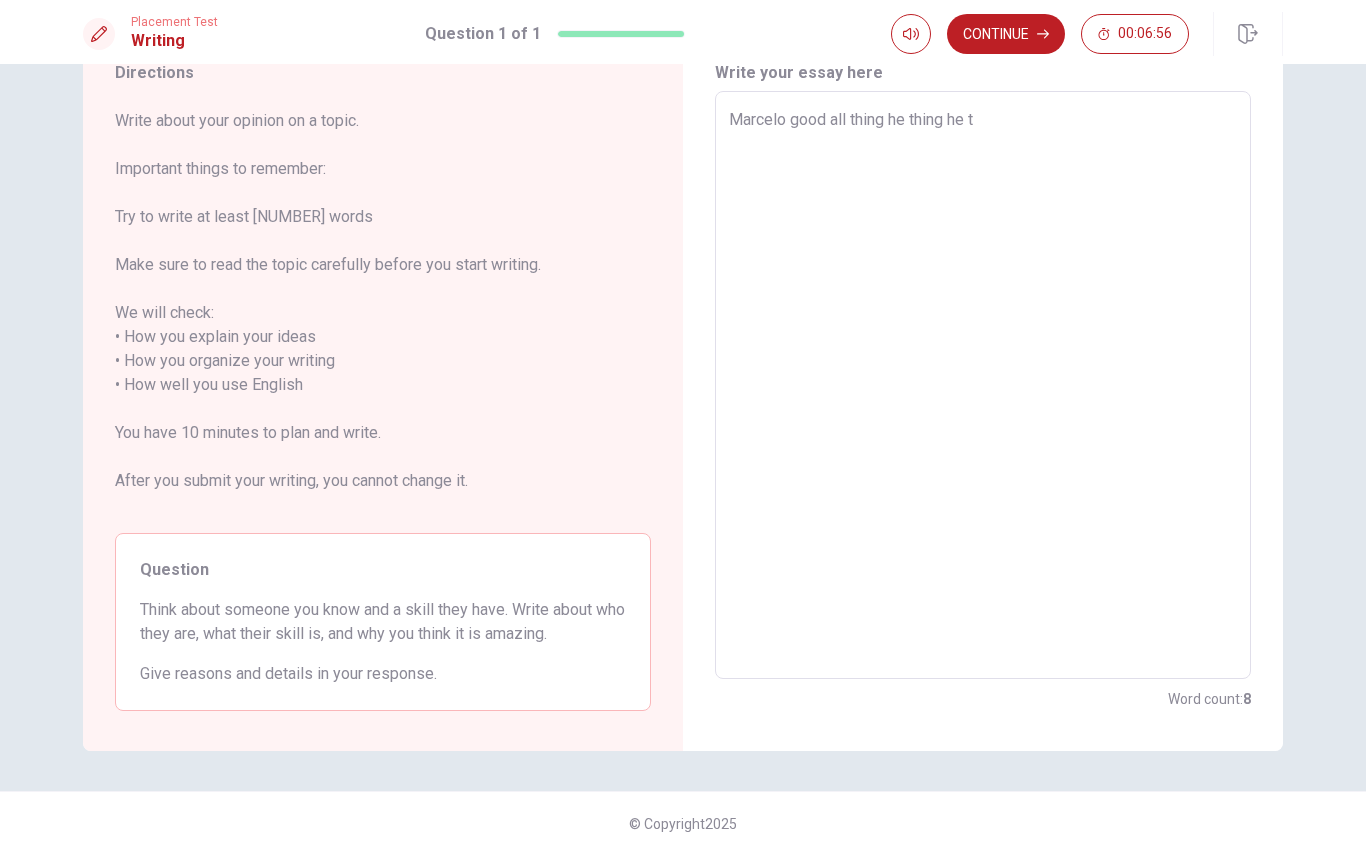 type on "x" 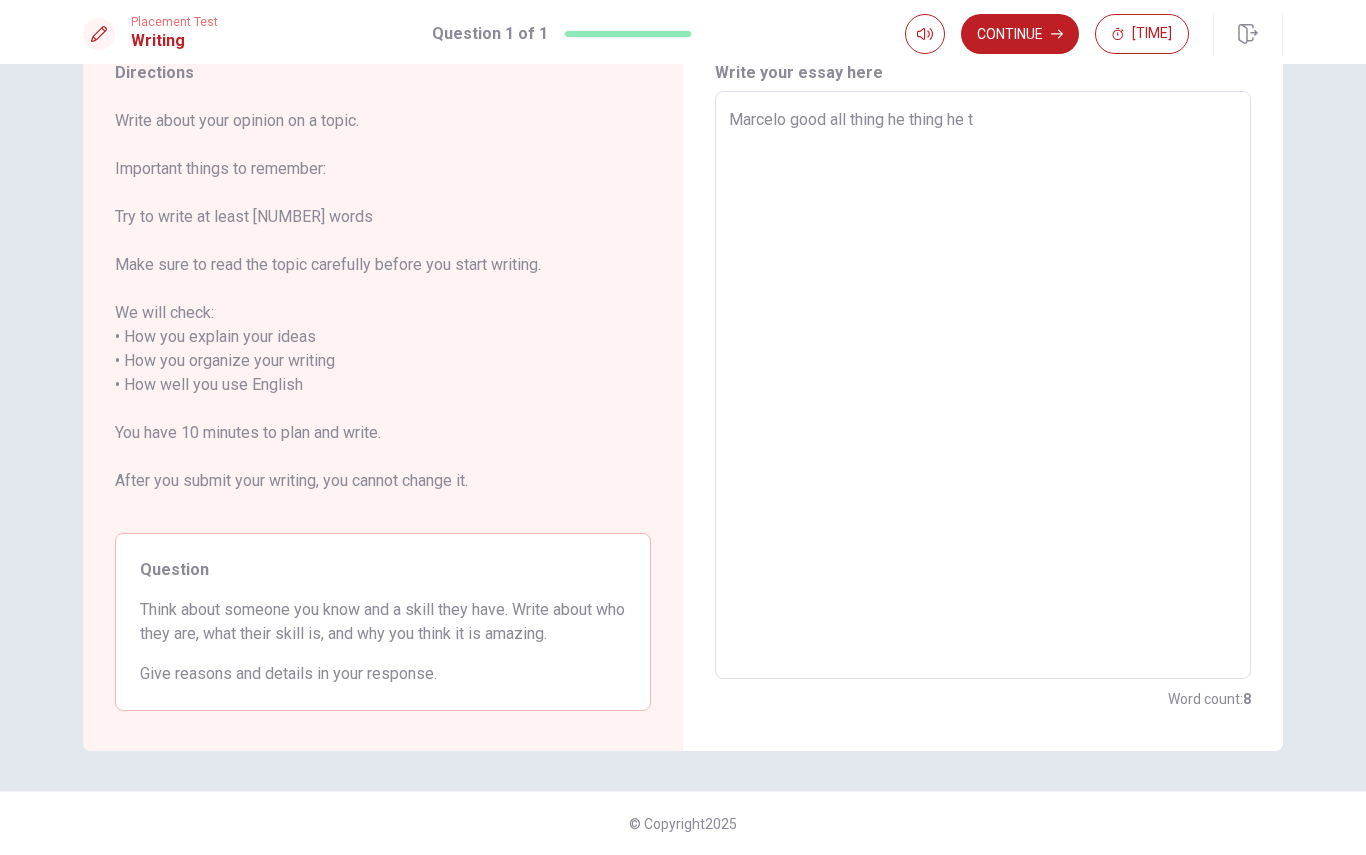 type on "[FIRST] good all thing he thing he ta" 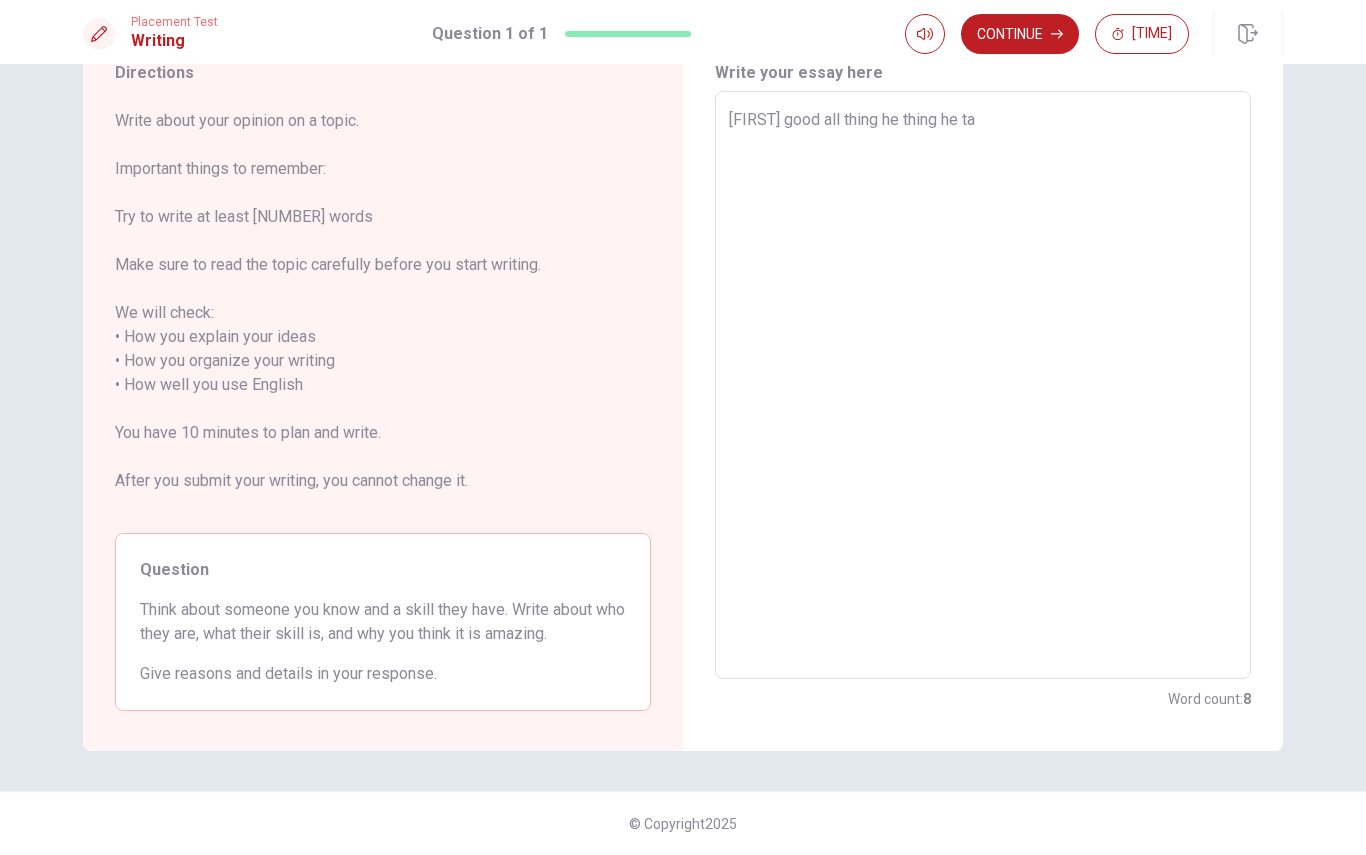type on "x" 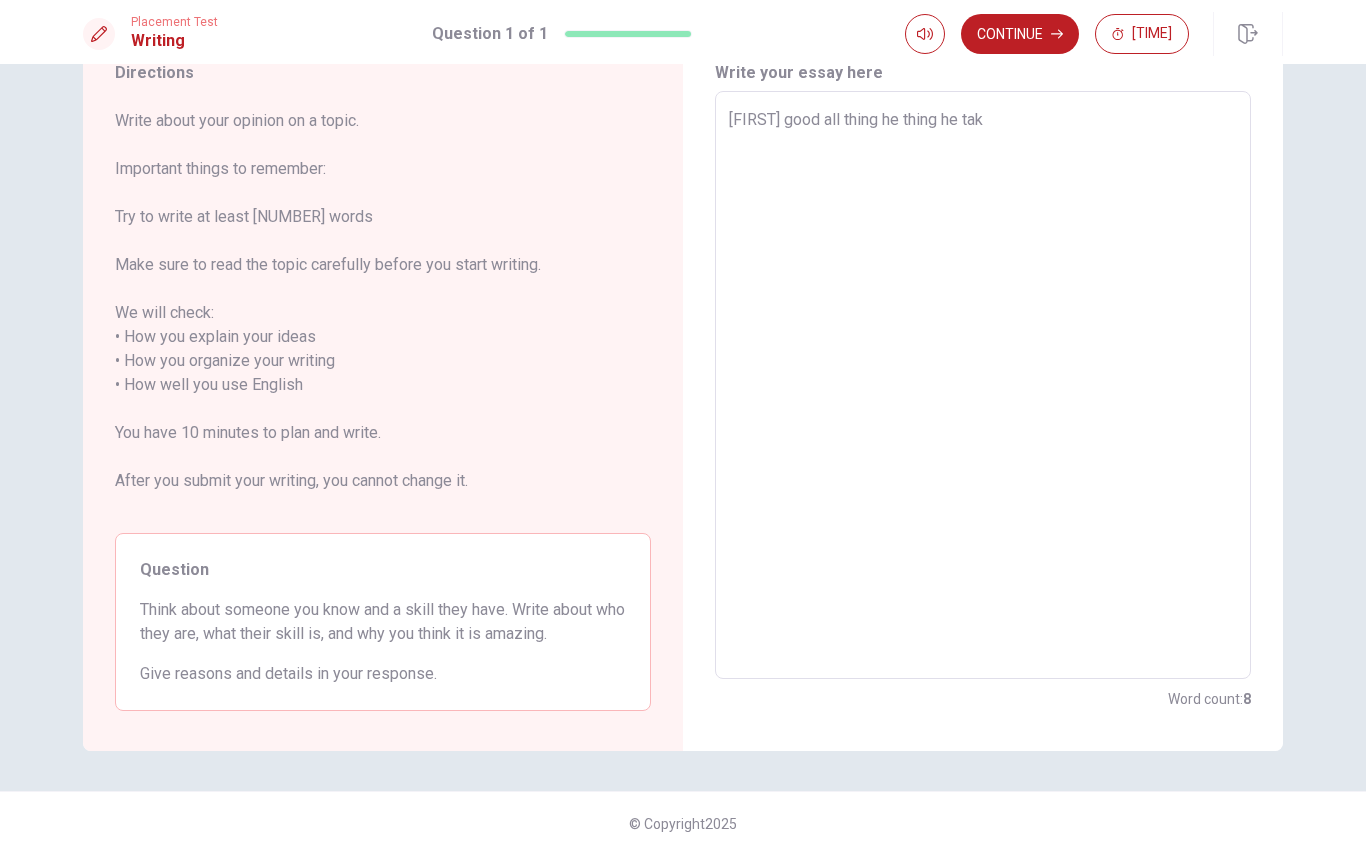 type on "x" 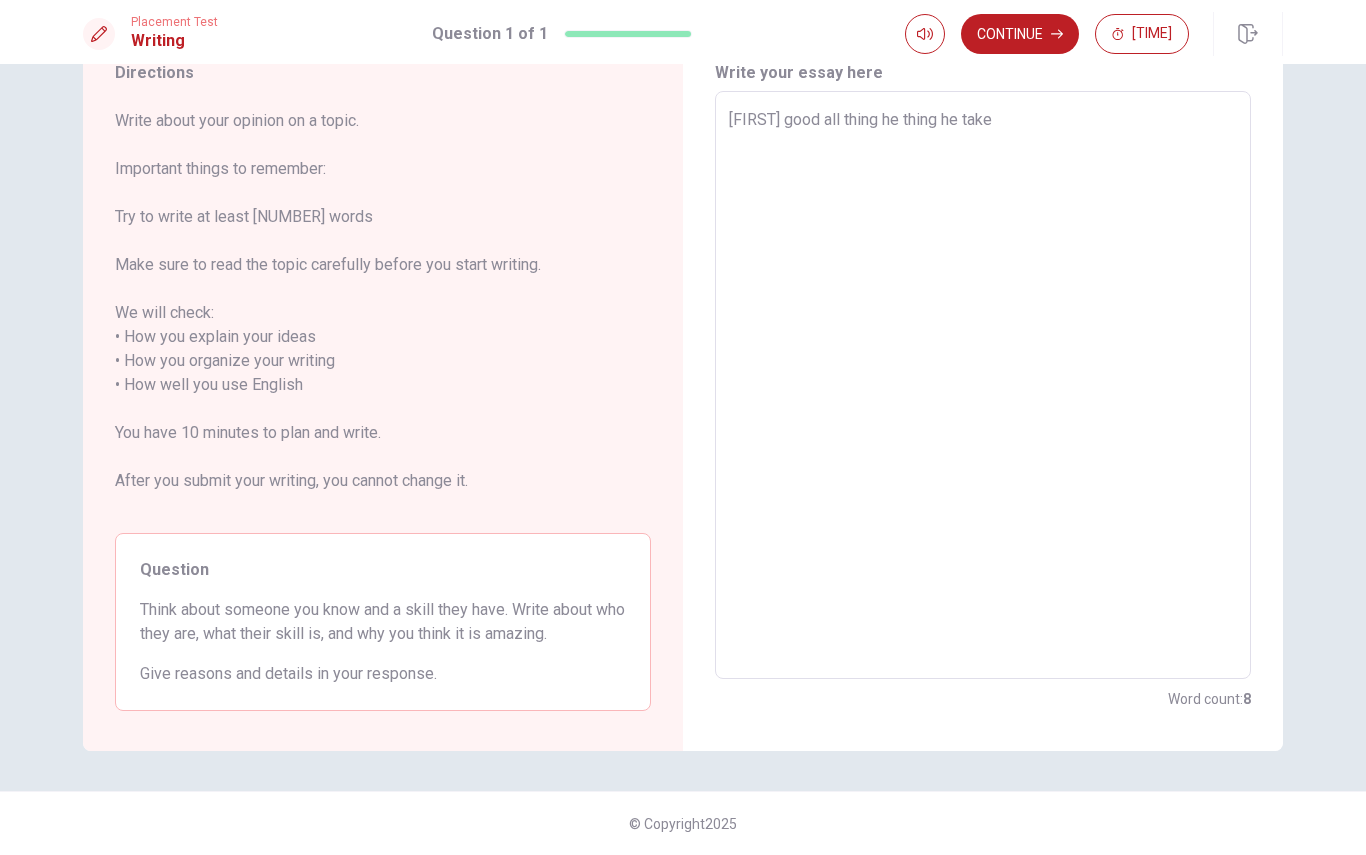 type on "x" 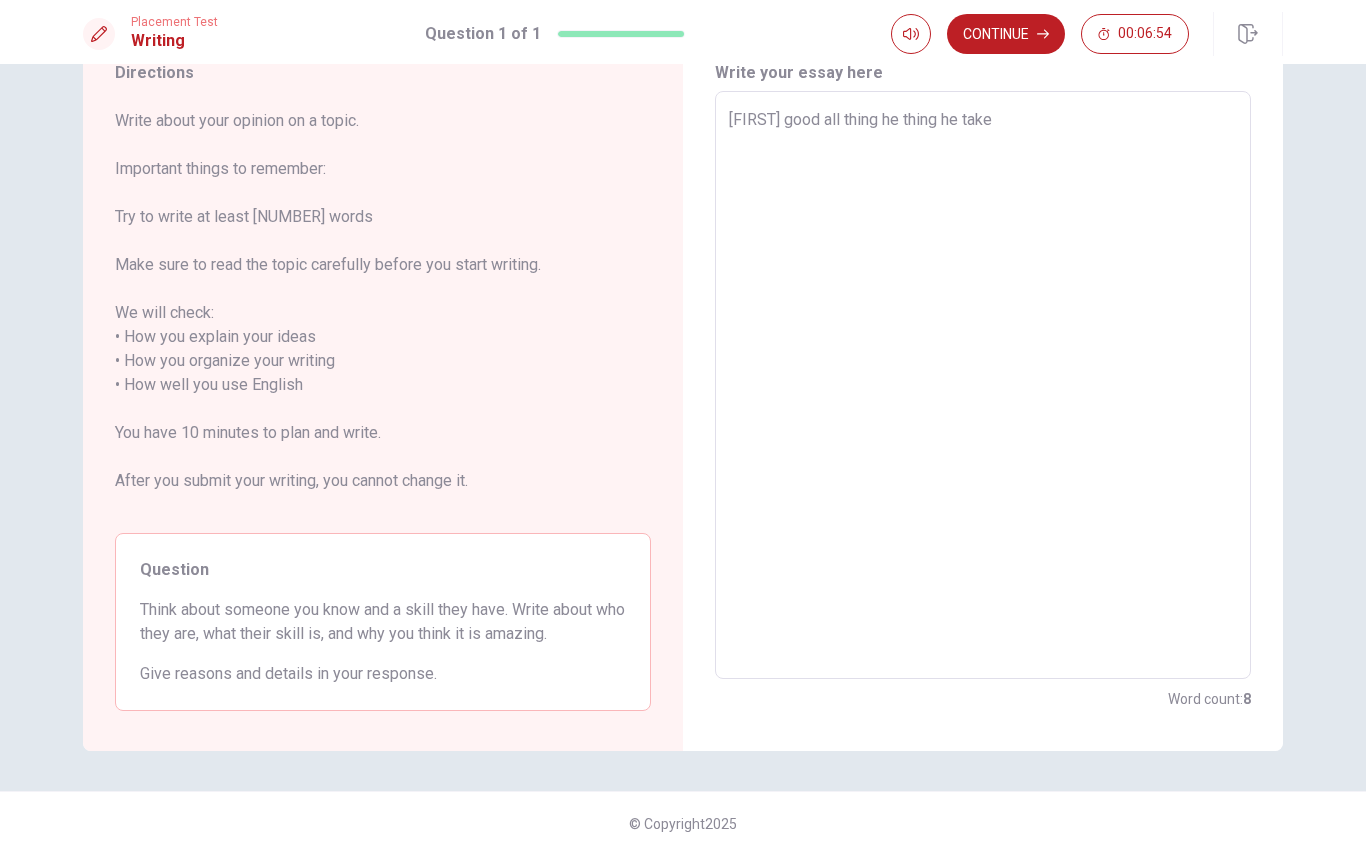 type on "x" 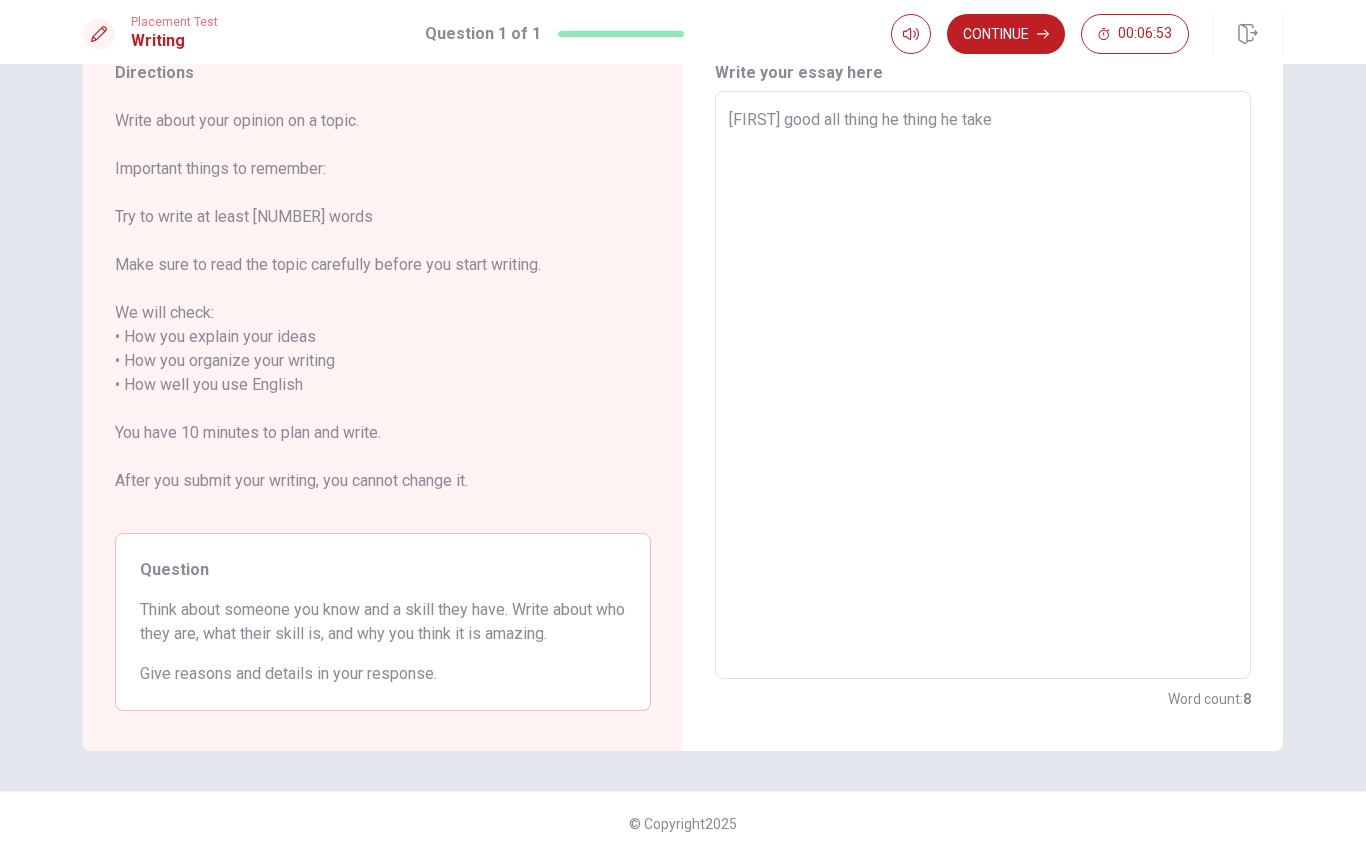 type on "Marcelo good all thing he thing he take d" 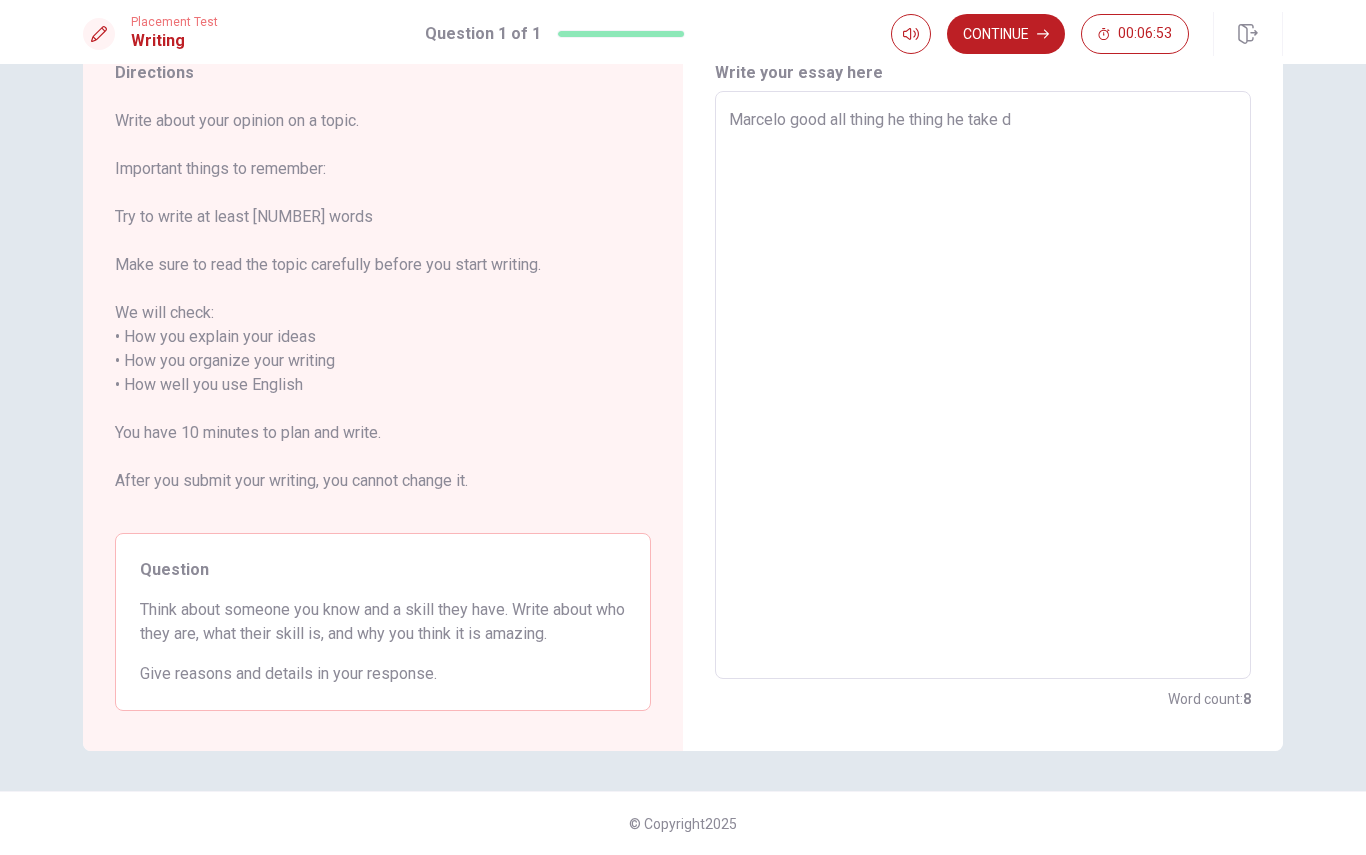 type on "x" 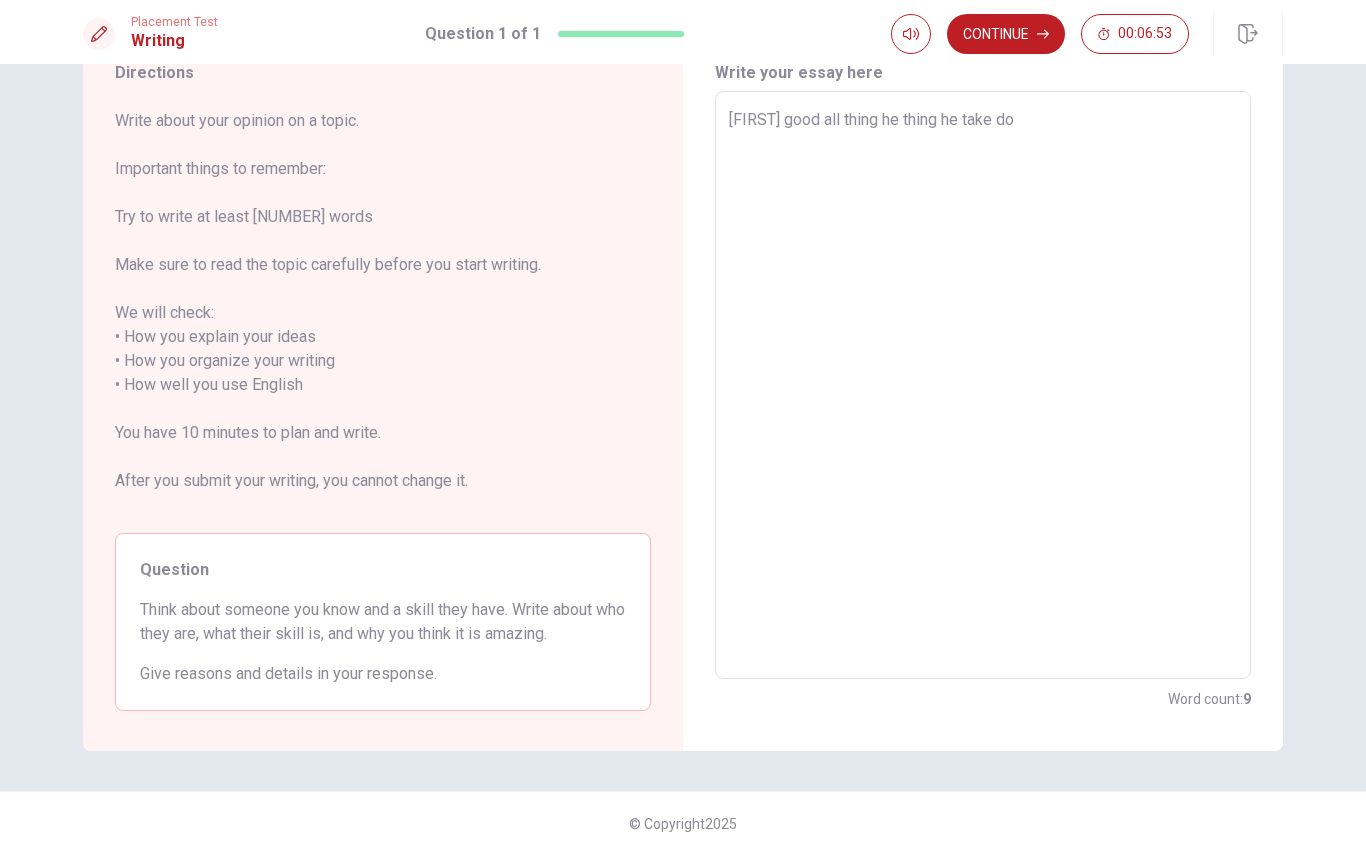 type on "x" 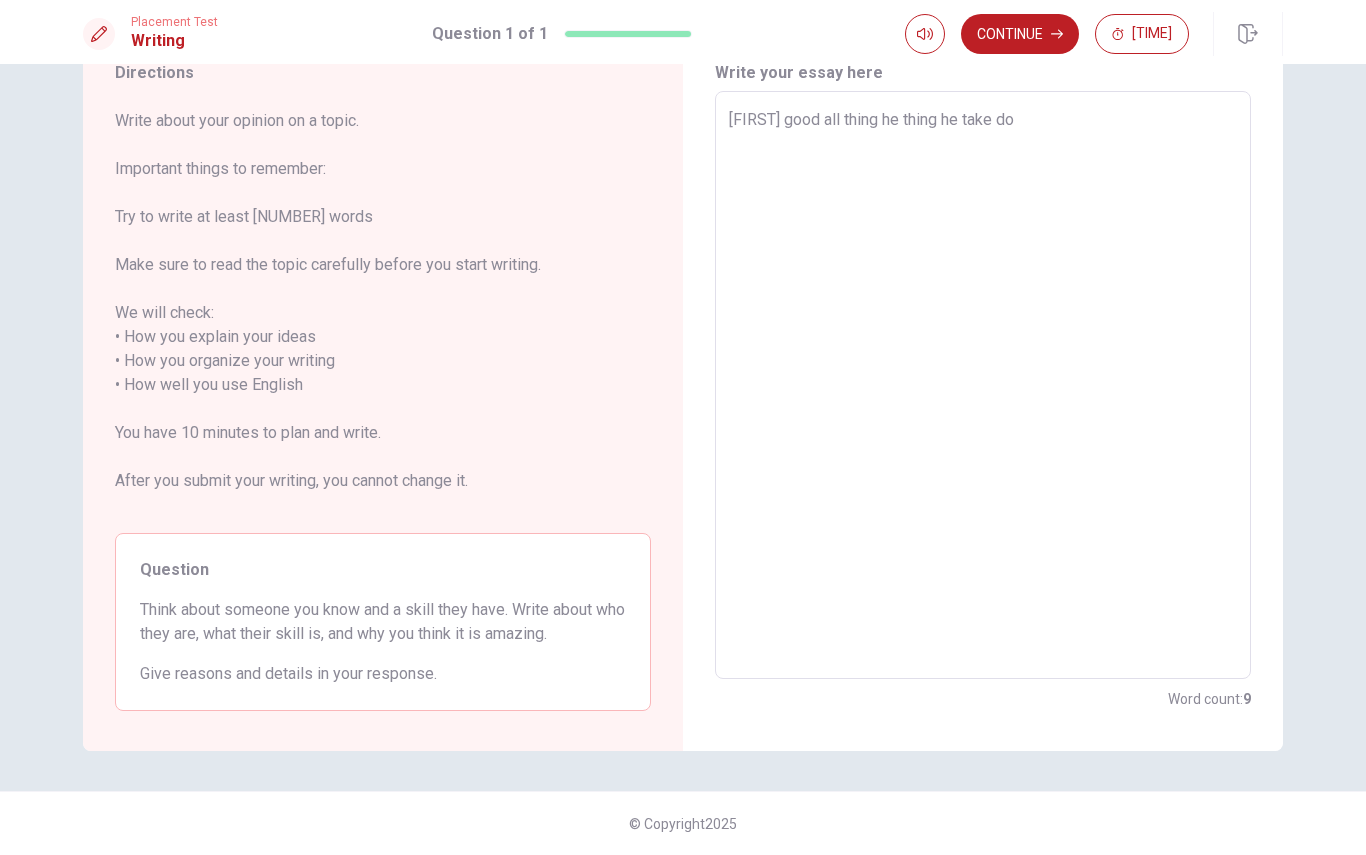 type on "Marcelo good all thing he thing he take do." 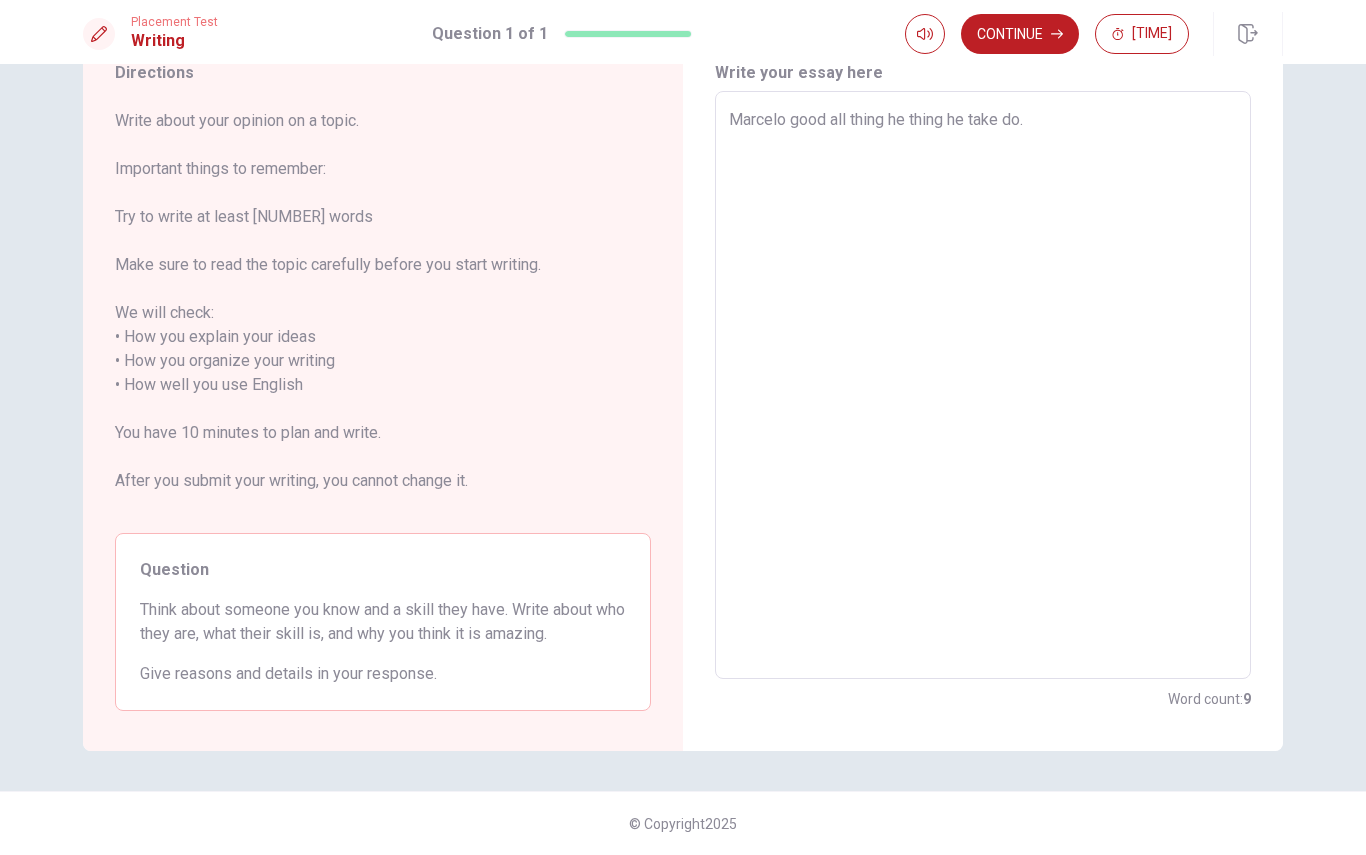 type on "x" 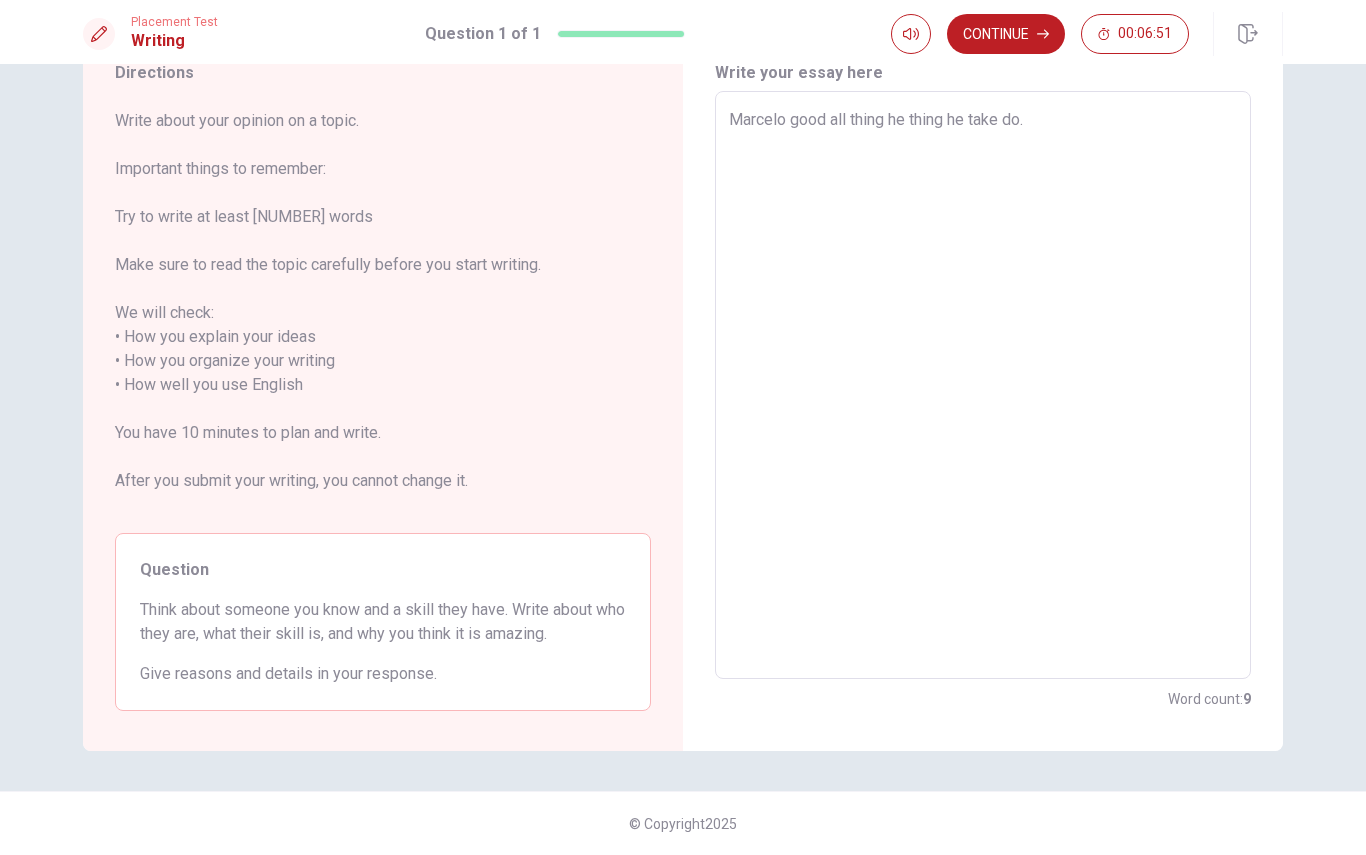 type on "x" 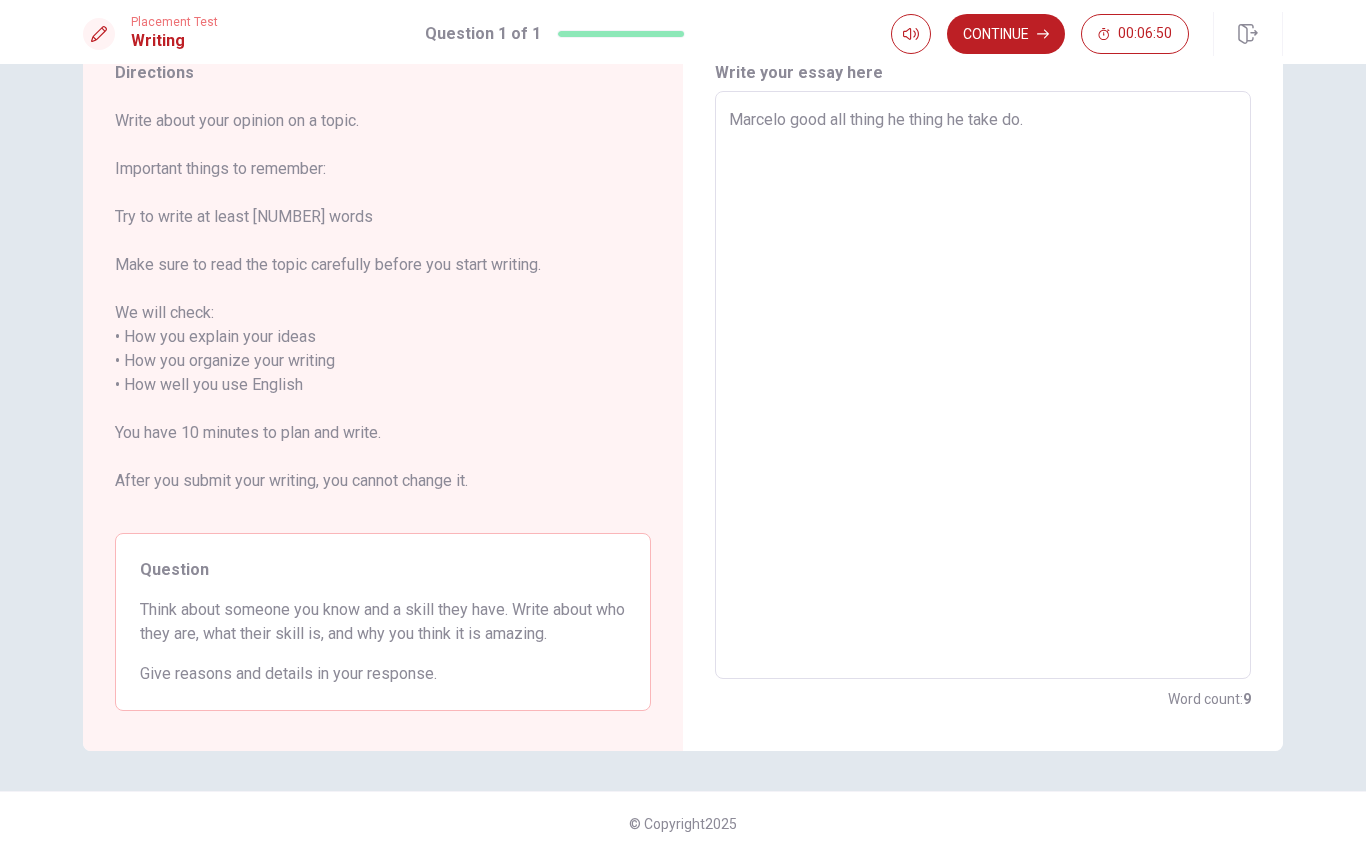 type on "Marcelo good all thing he thing he take do. H" 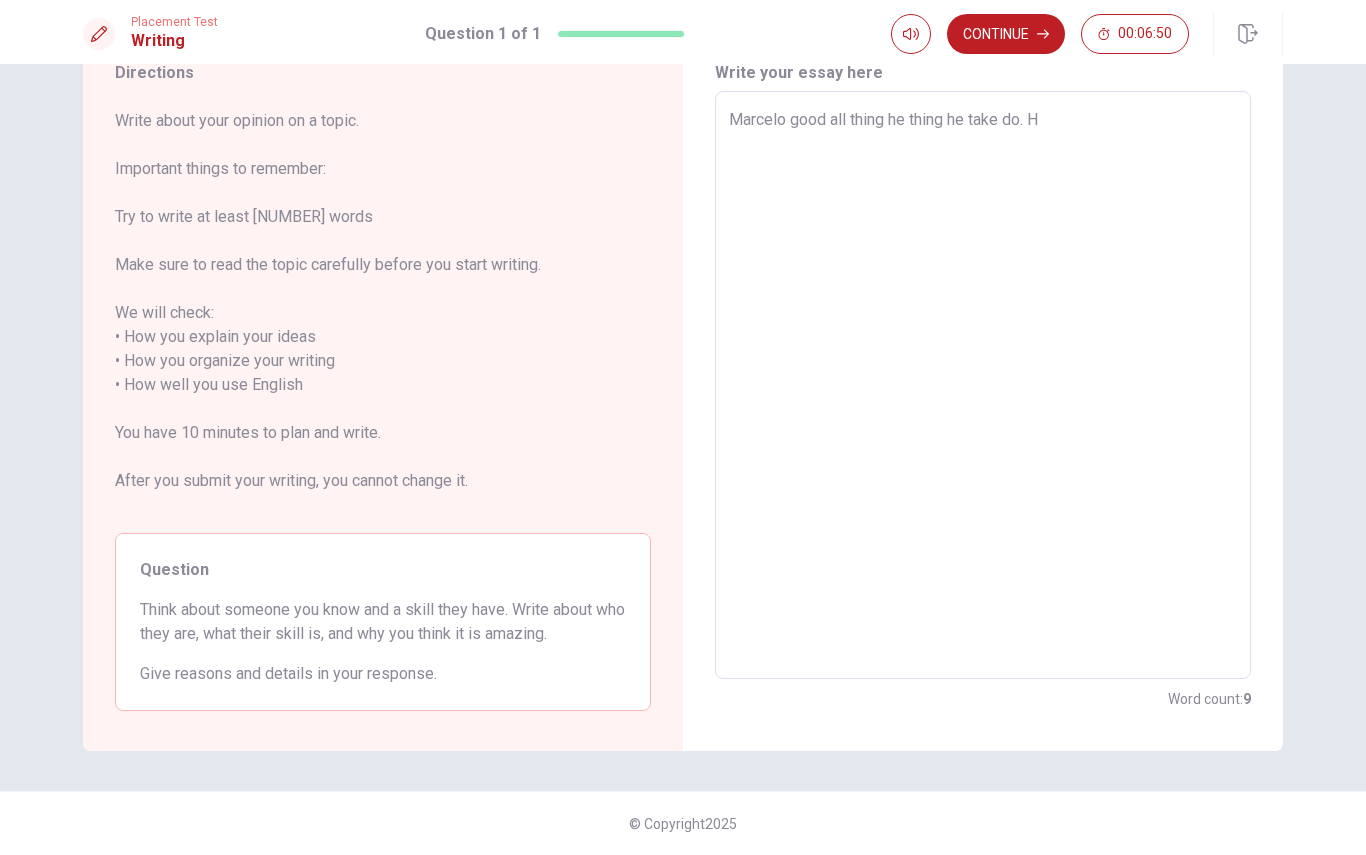 type on "x" 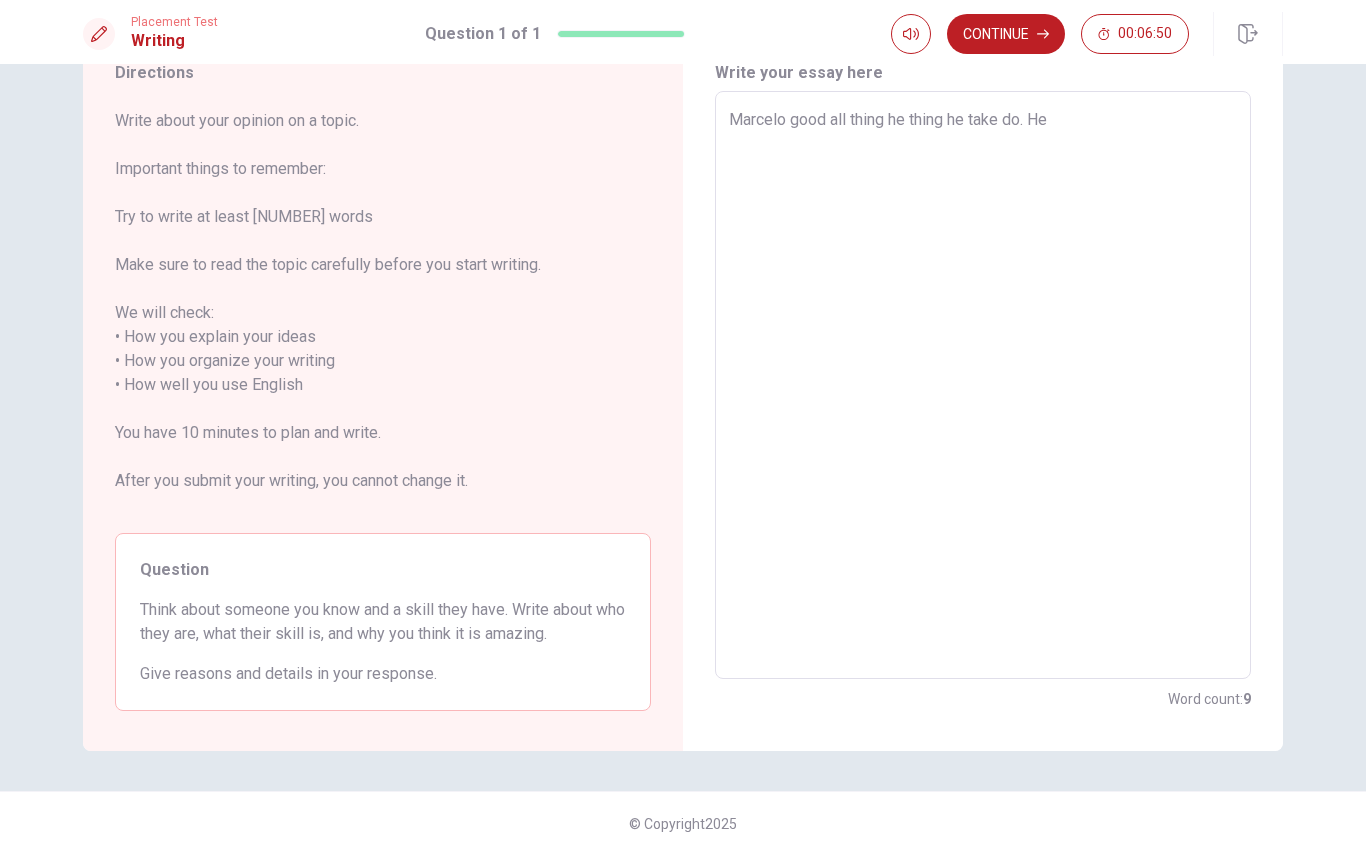 type on "x" 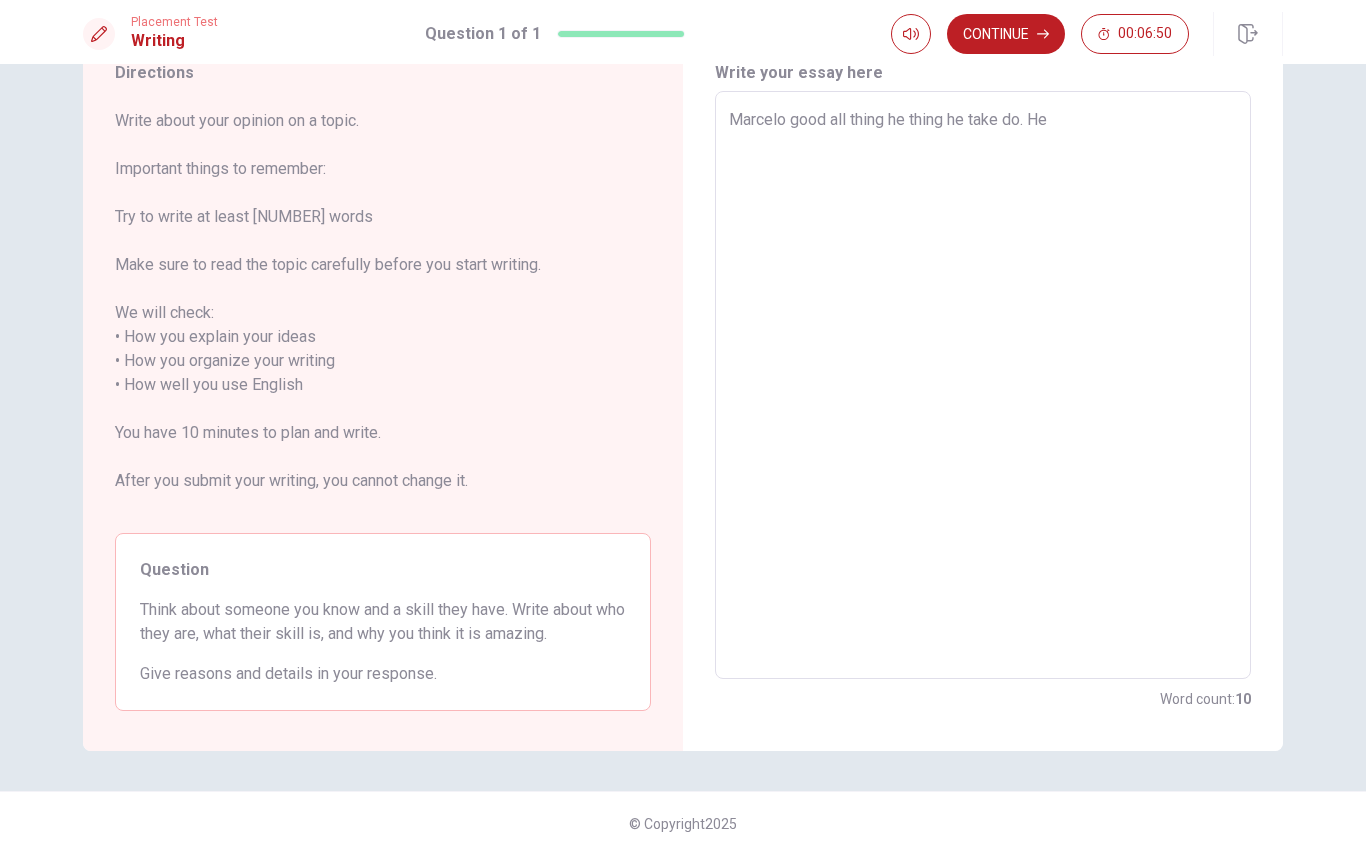 type on "[FIRST] good all thing he t" 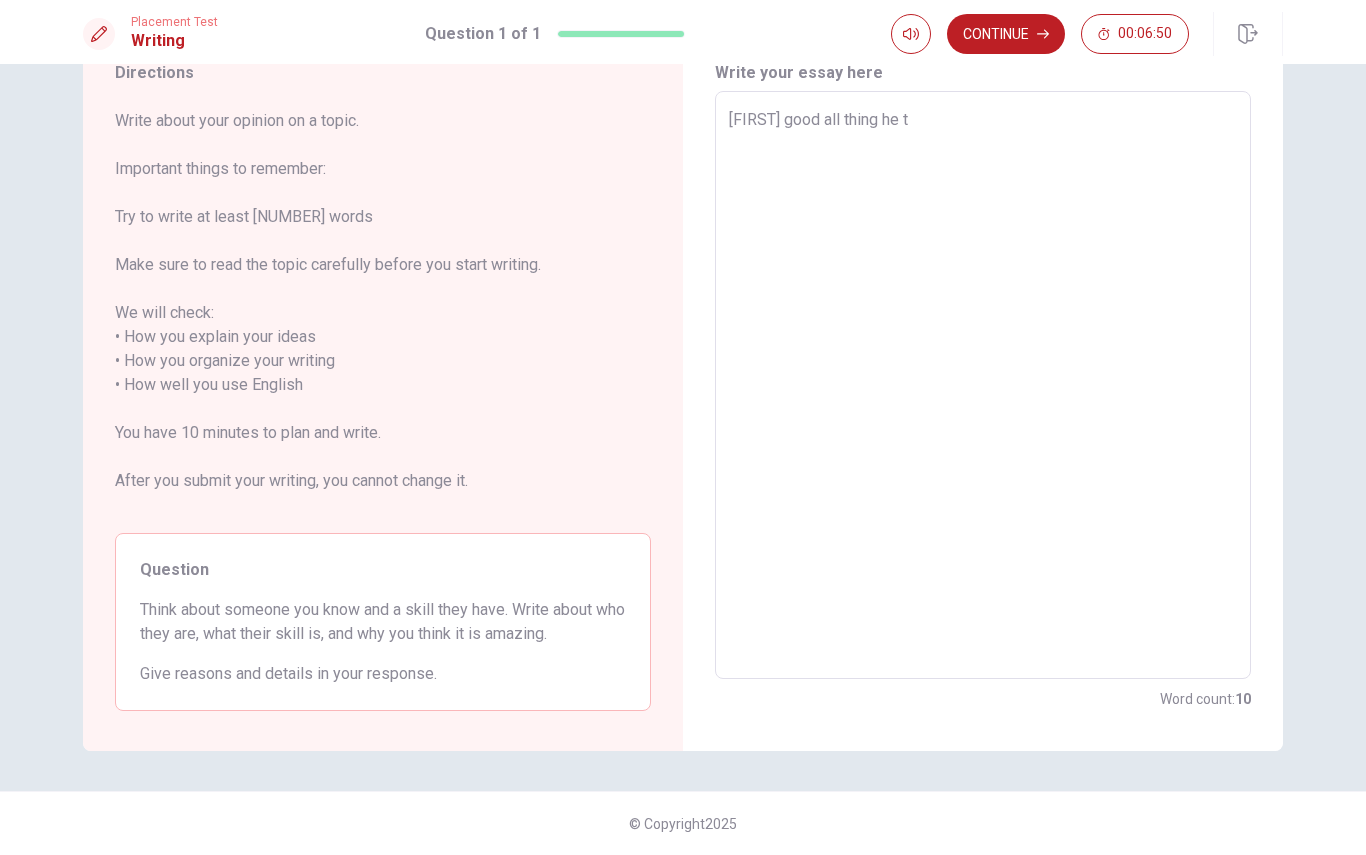type on "x" 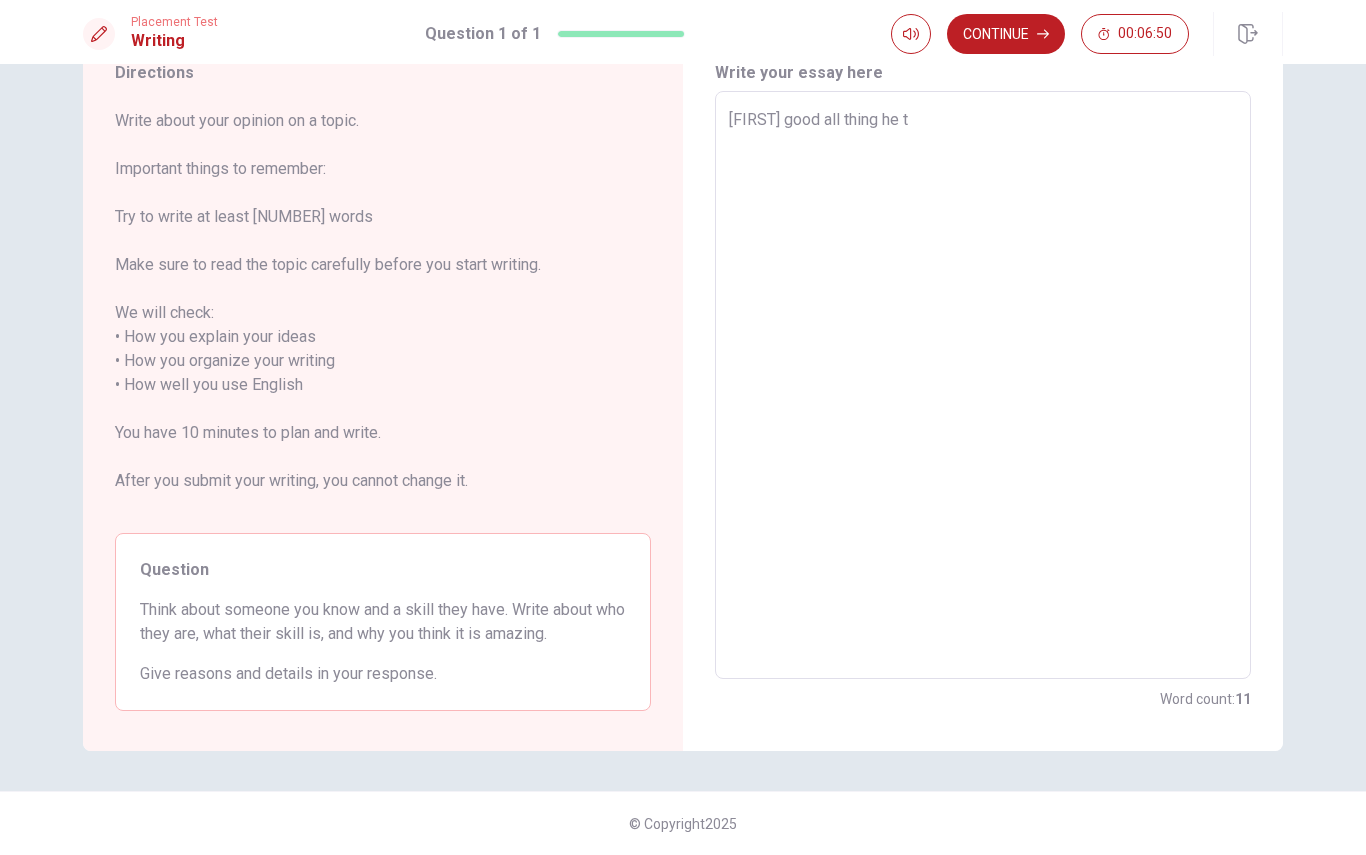 type on "Marcelo good all thing he thing he take do. He ta" 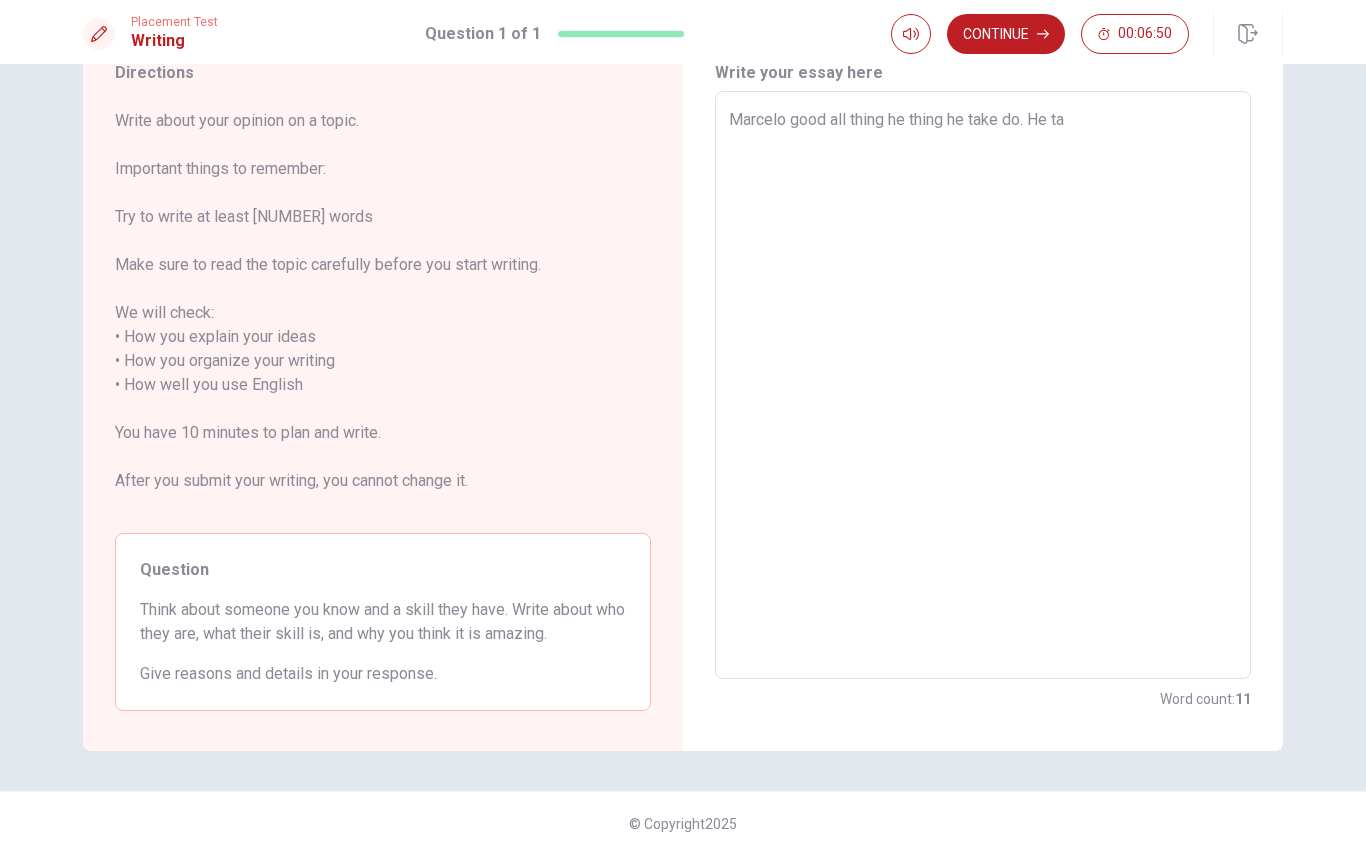 type on "x" 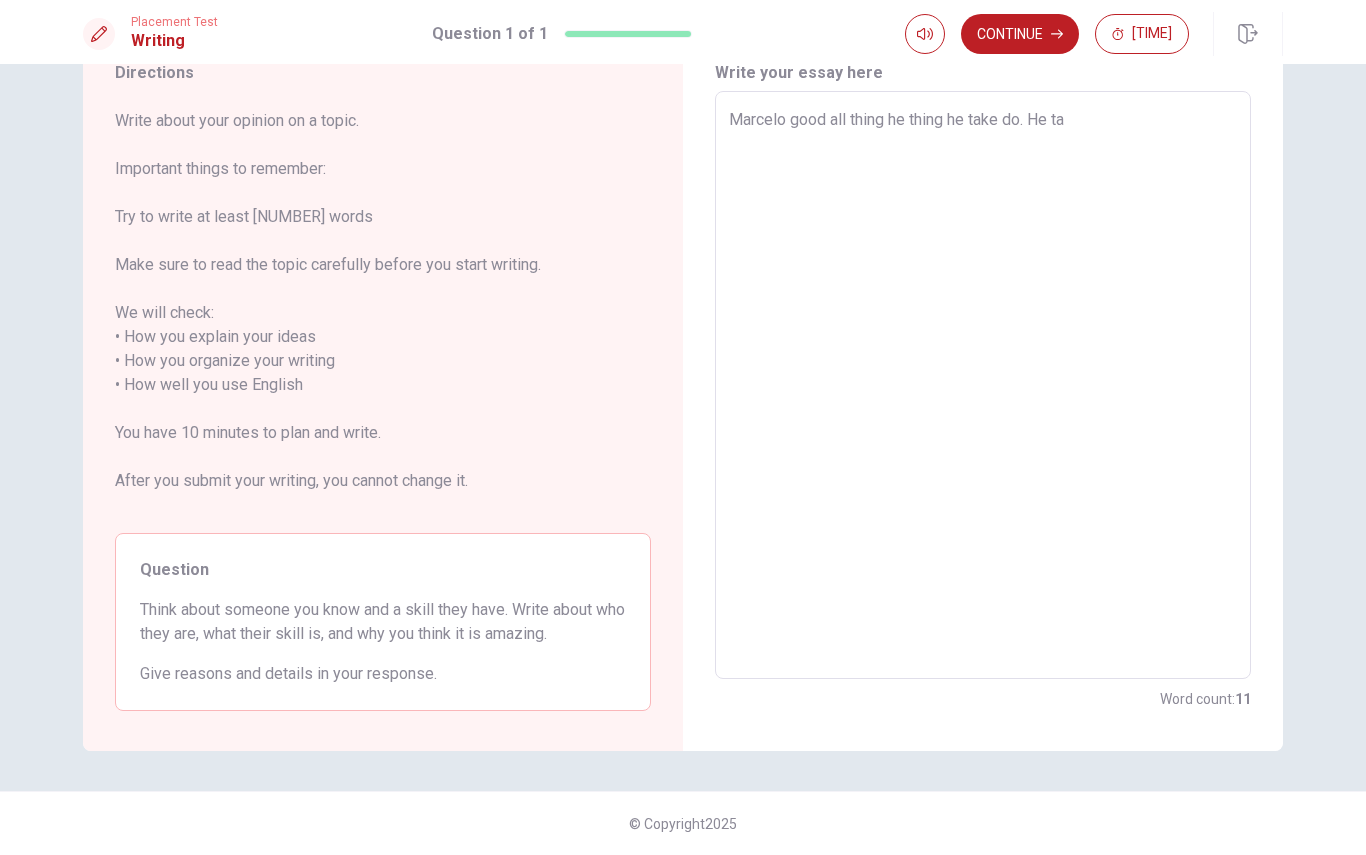 type on "[FIRST] good all thing he thing he take do. He tal" 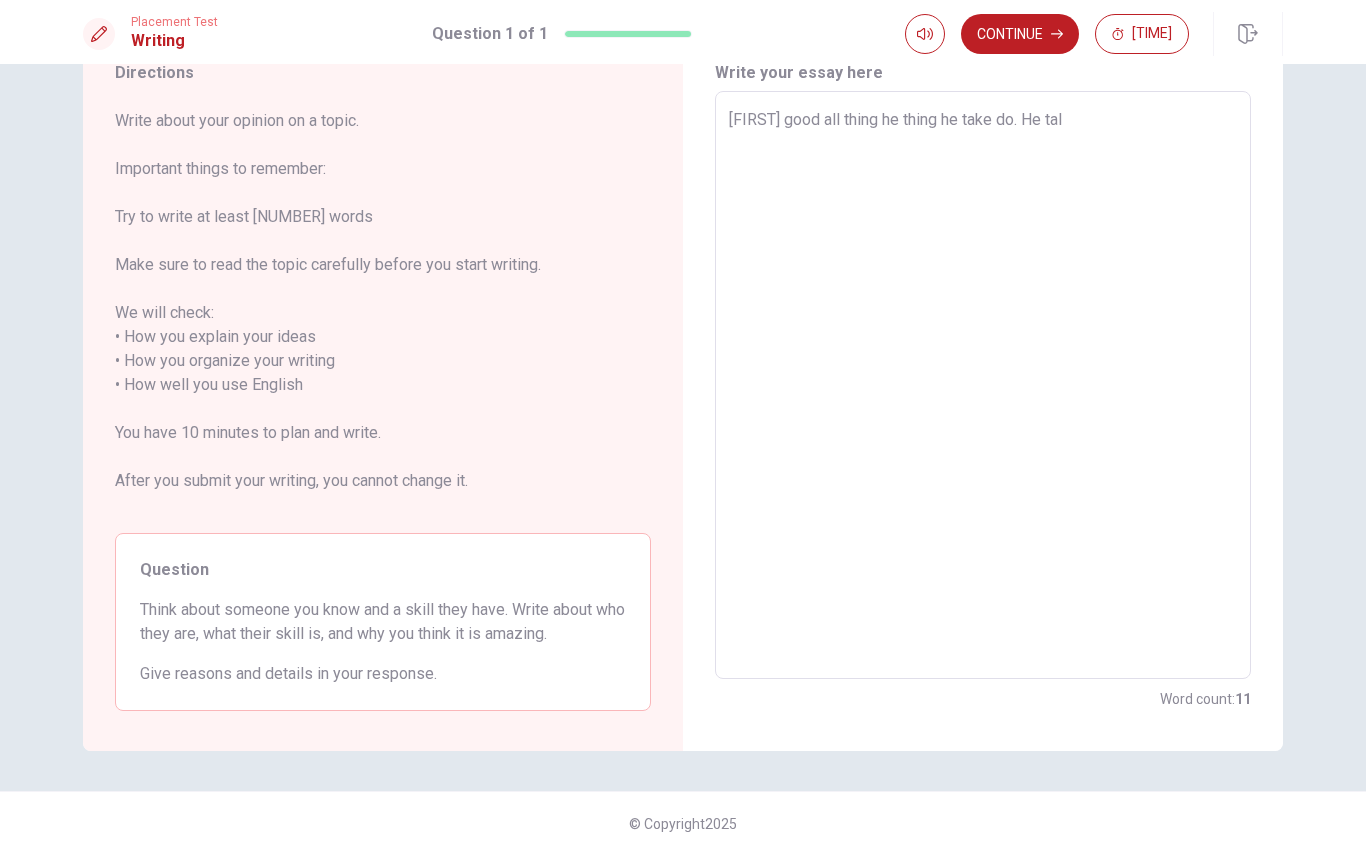 type on "x" 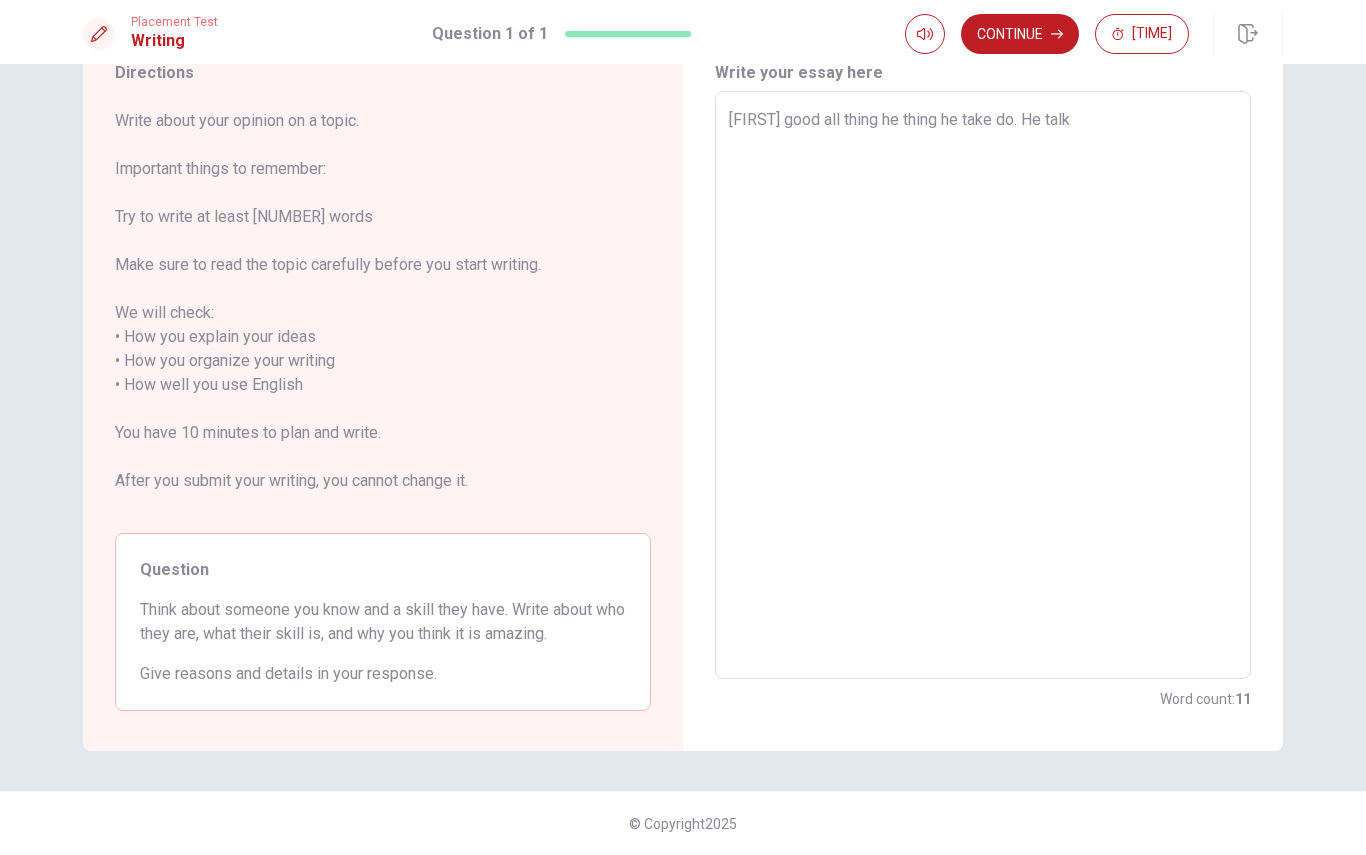type on "x" 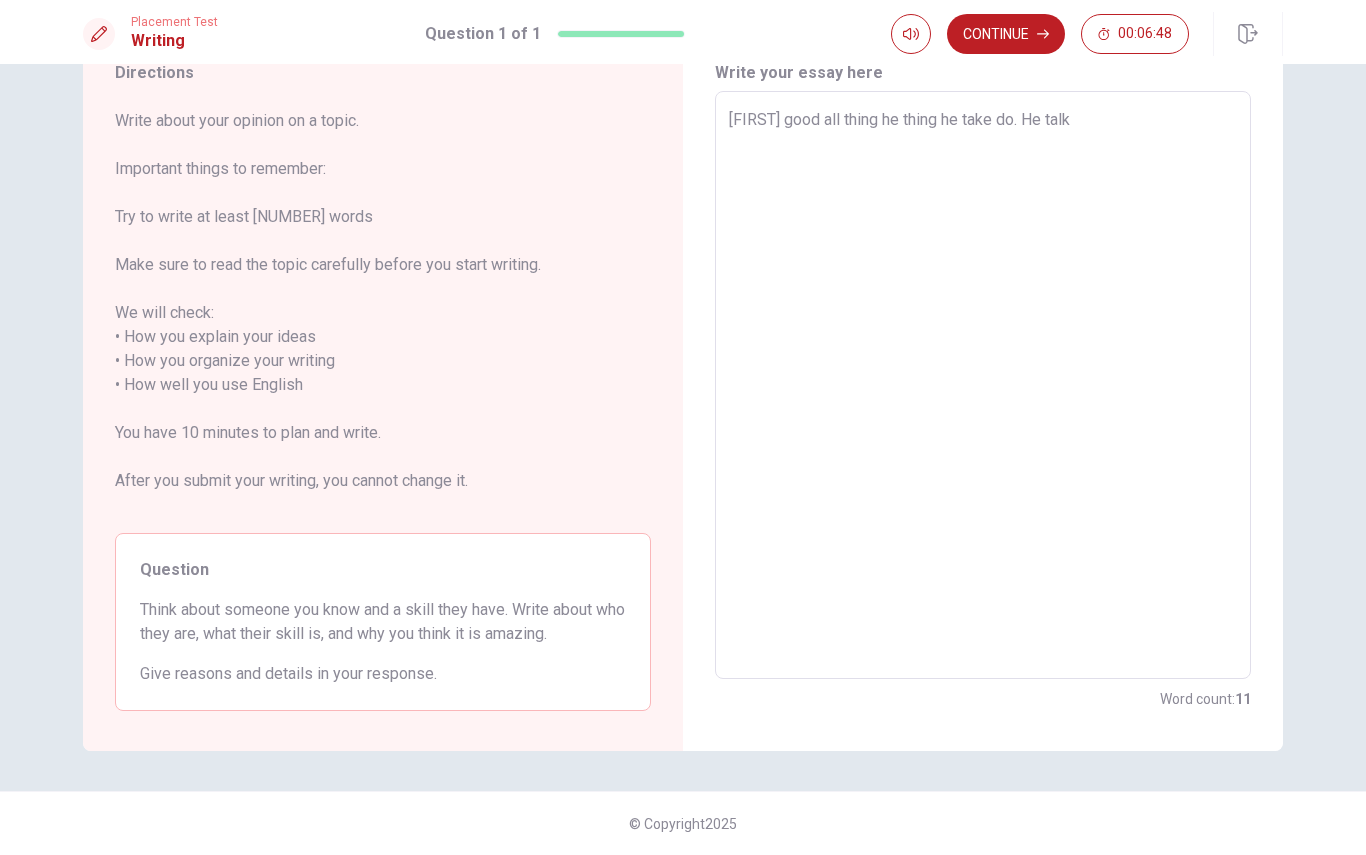 type on "[FIRST] good all thing he thing he take do. He talk" 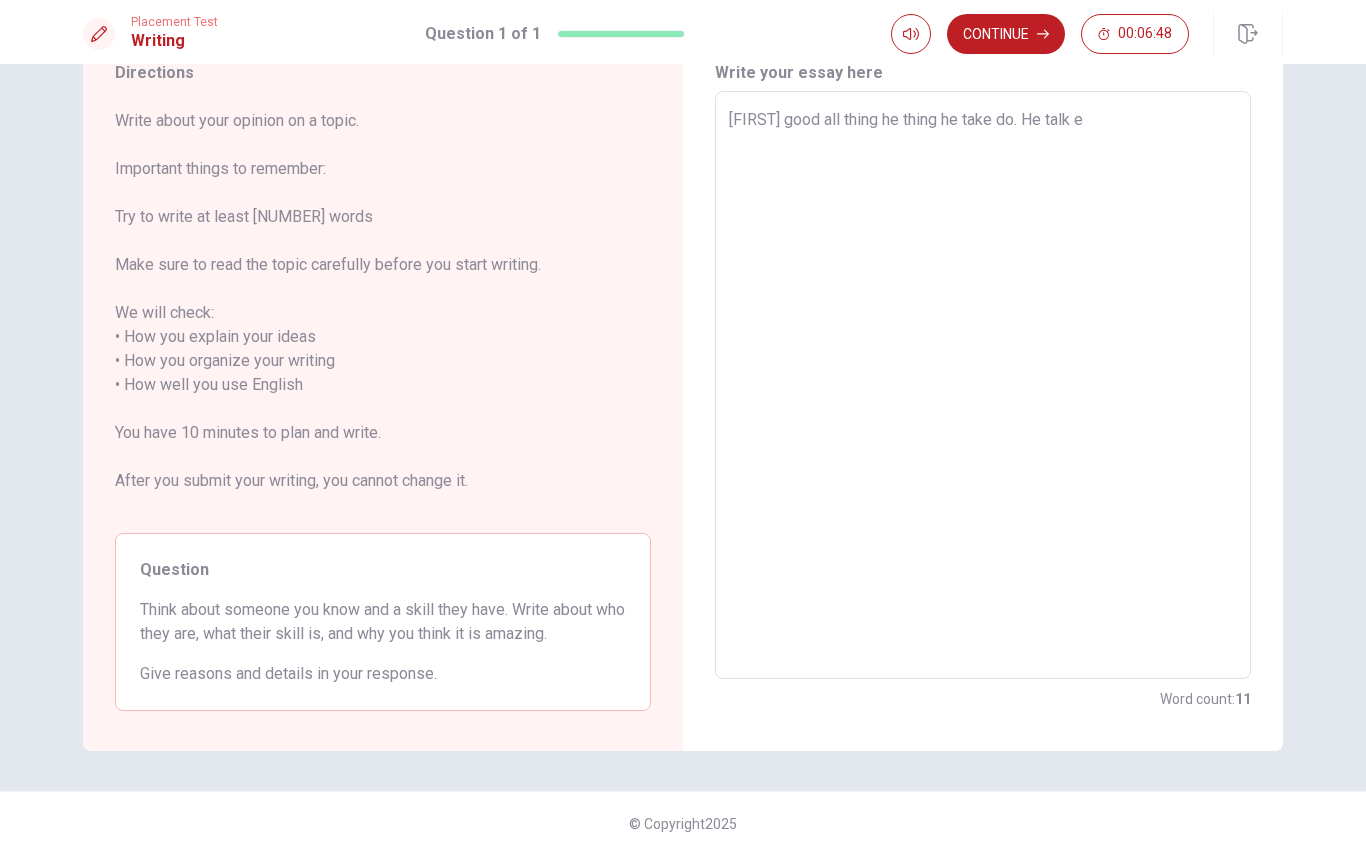 type on "x" 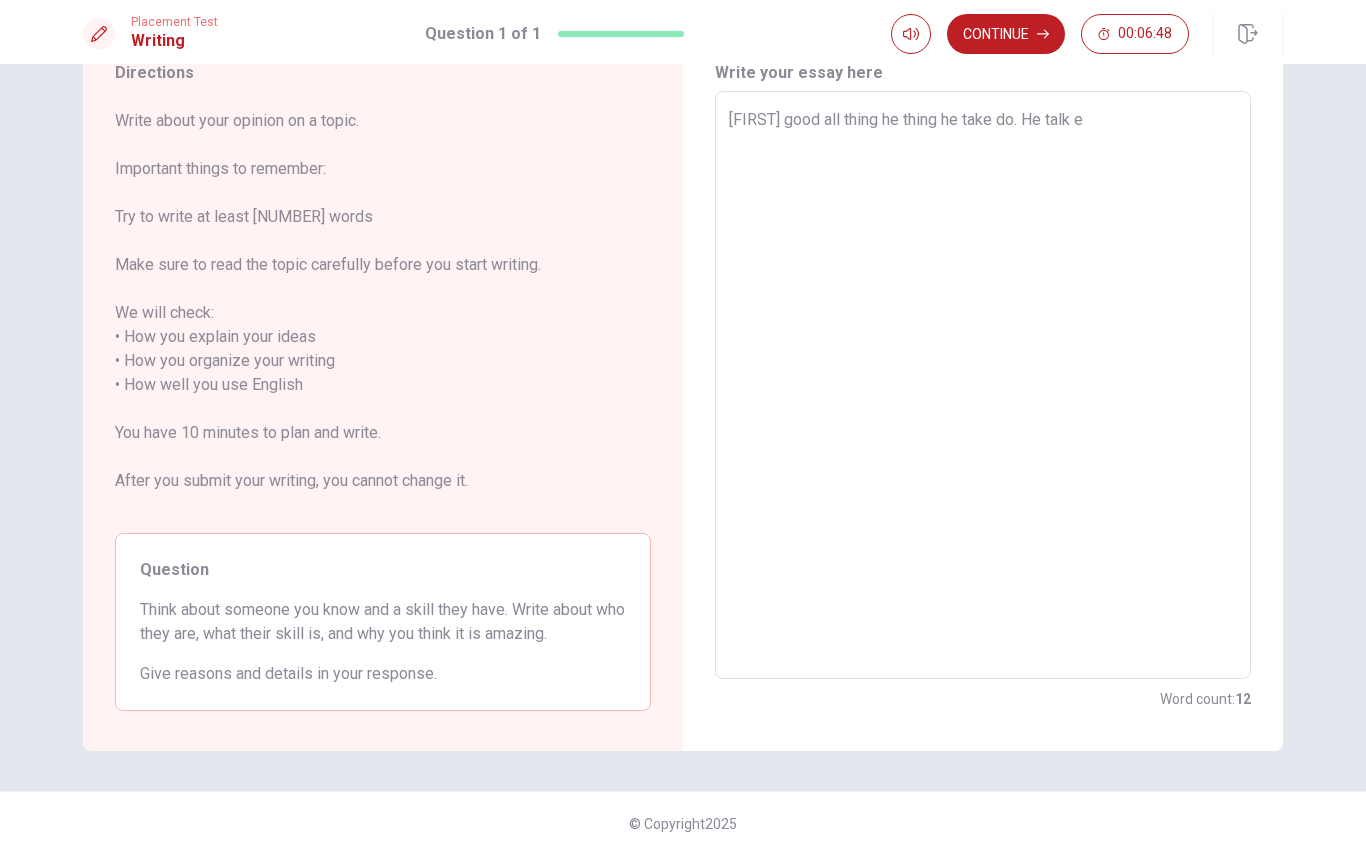type on "Marcelo good all thing he thing he take do. He talk en" 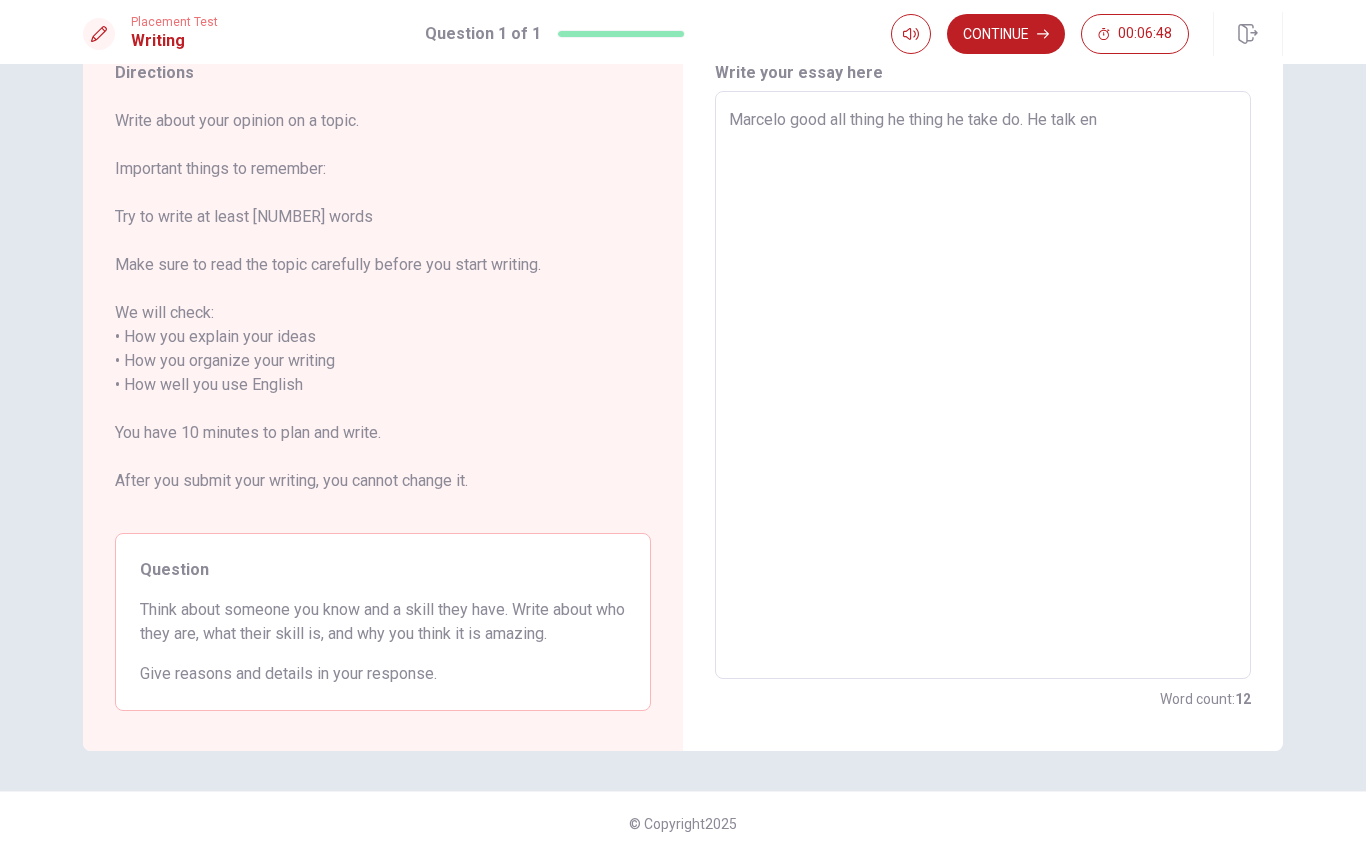 type on "x" 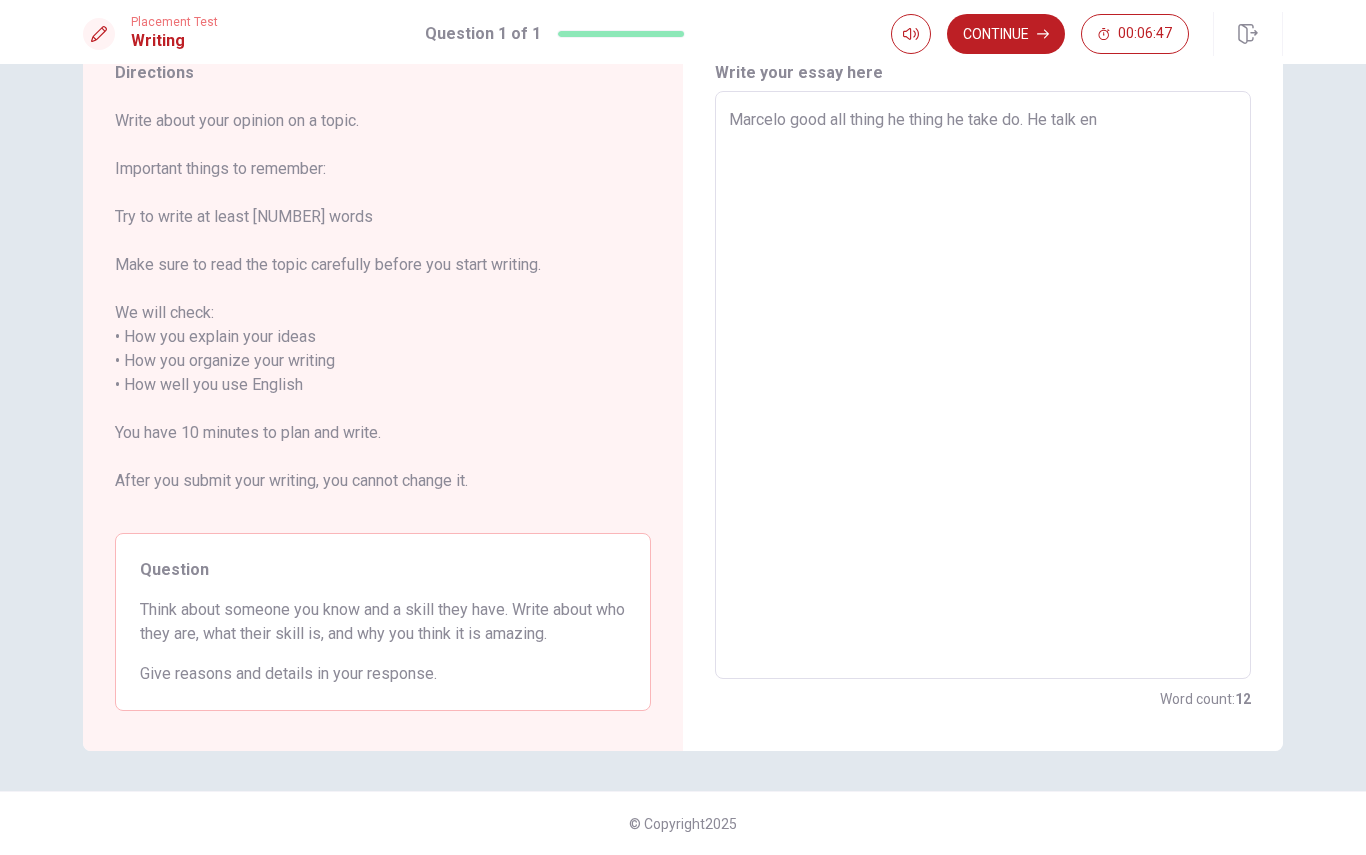 type on "[FIRST] good all thing he thing he take do. He talk eng" 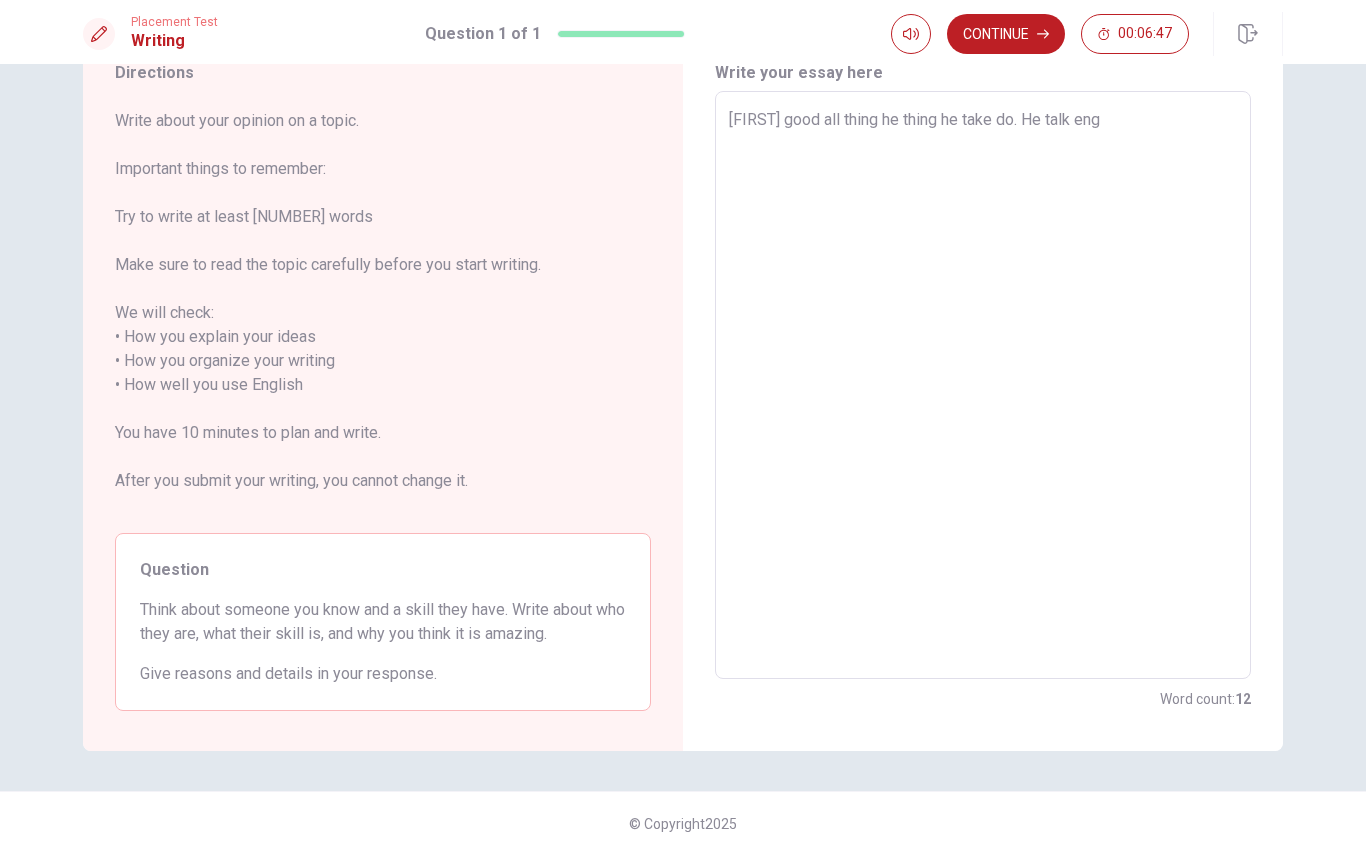 type on "x" 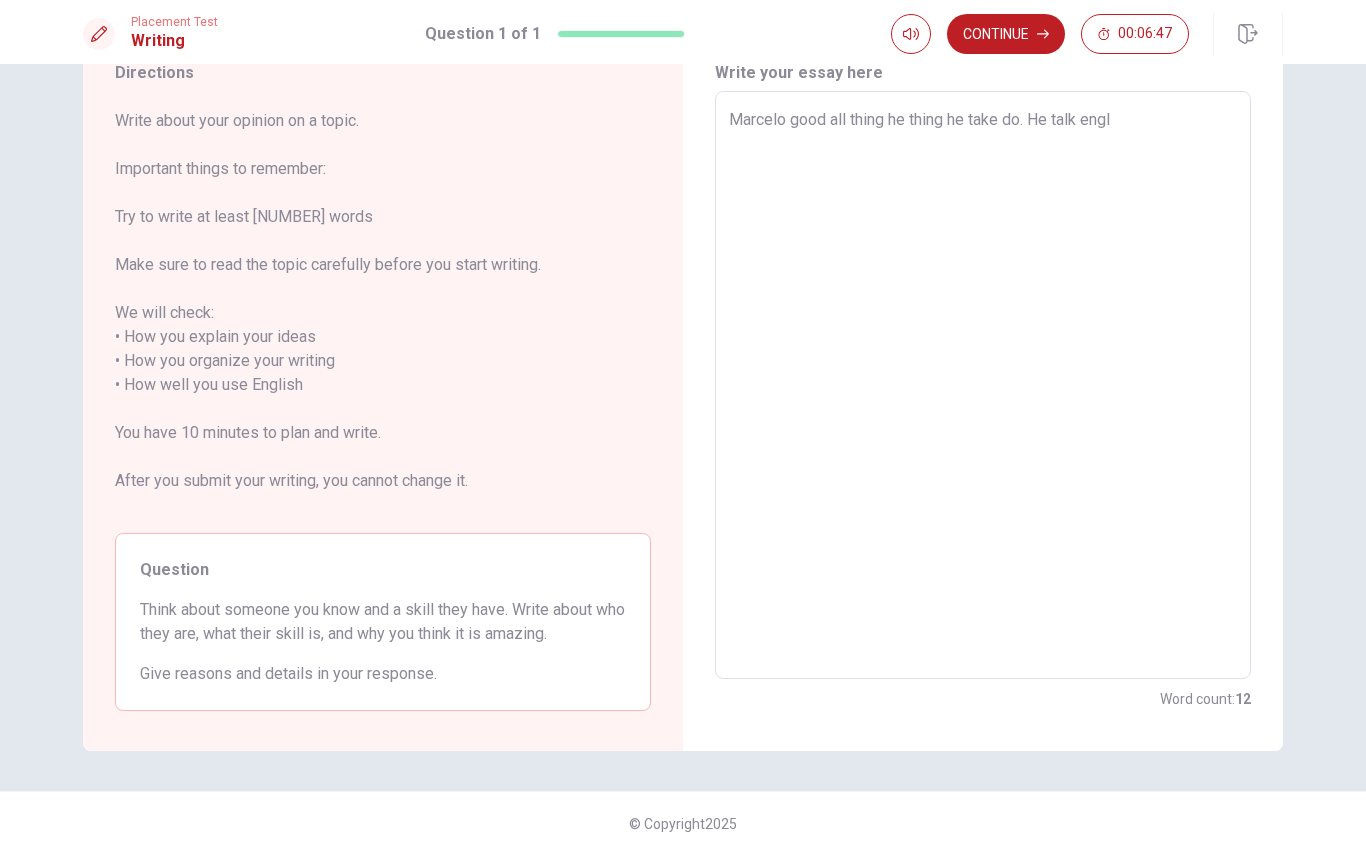 type on "x" 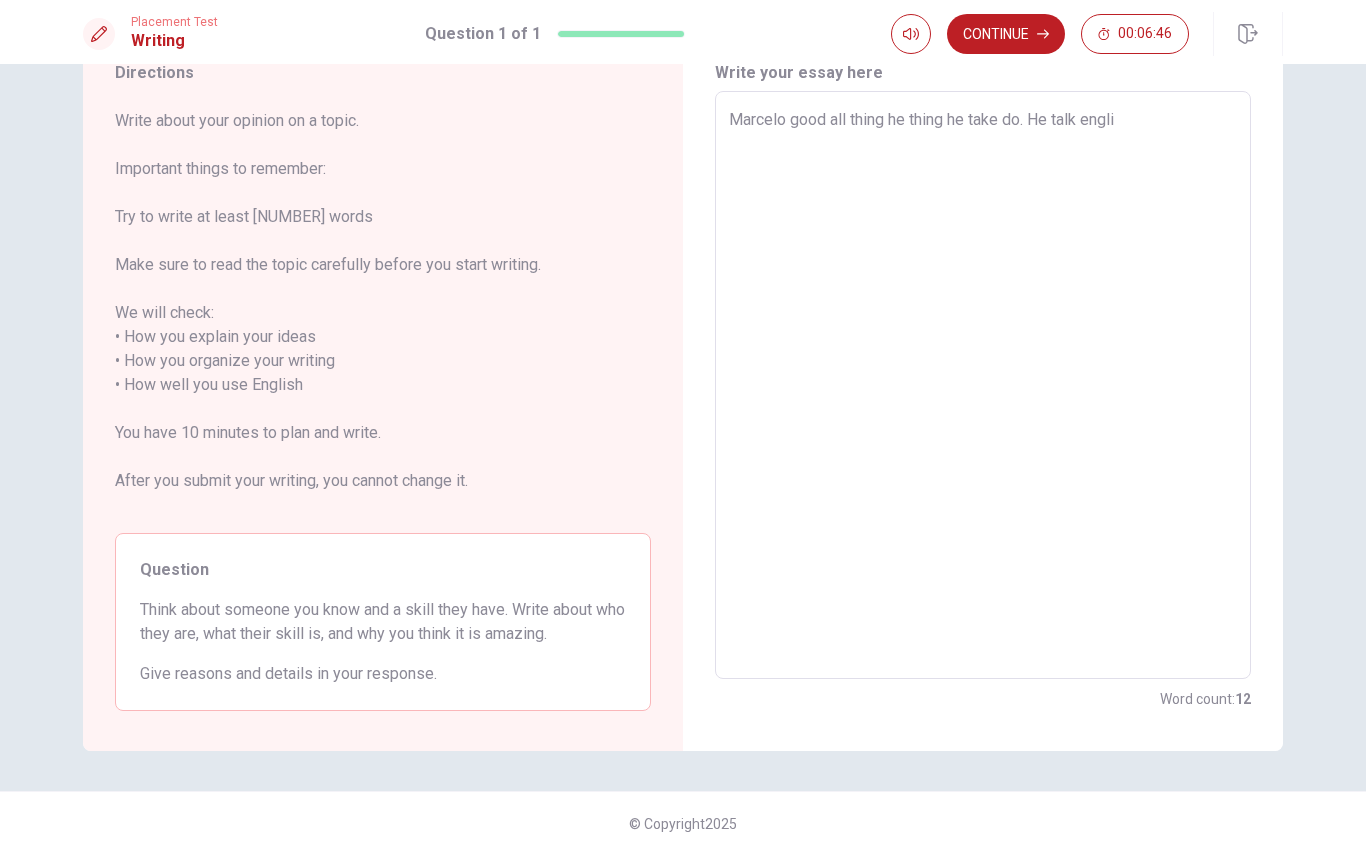 type on "x" 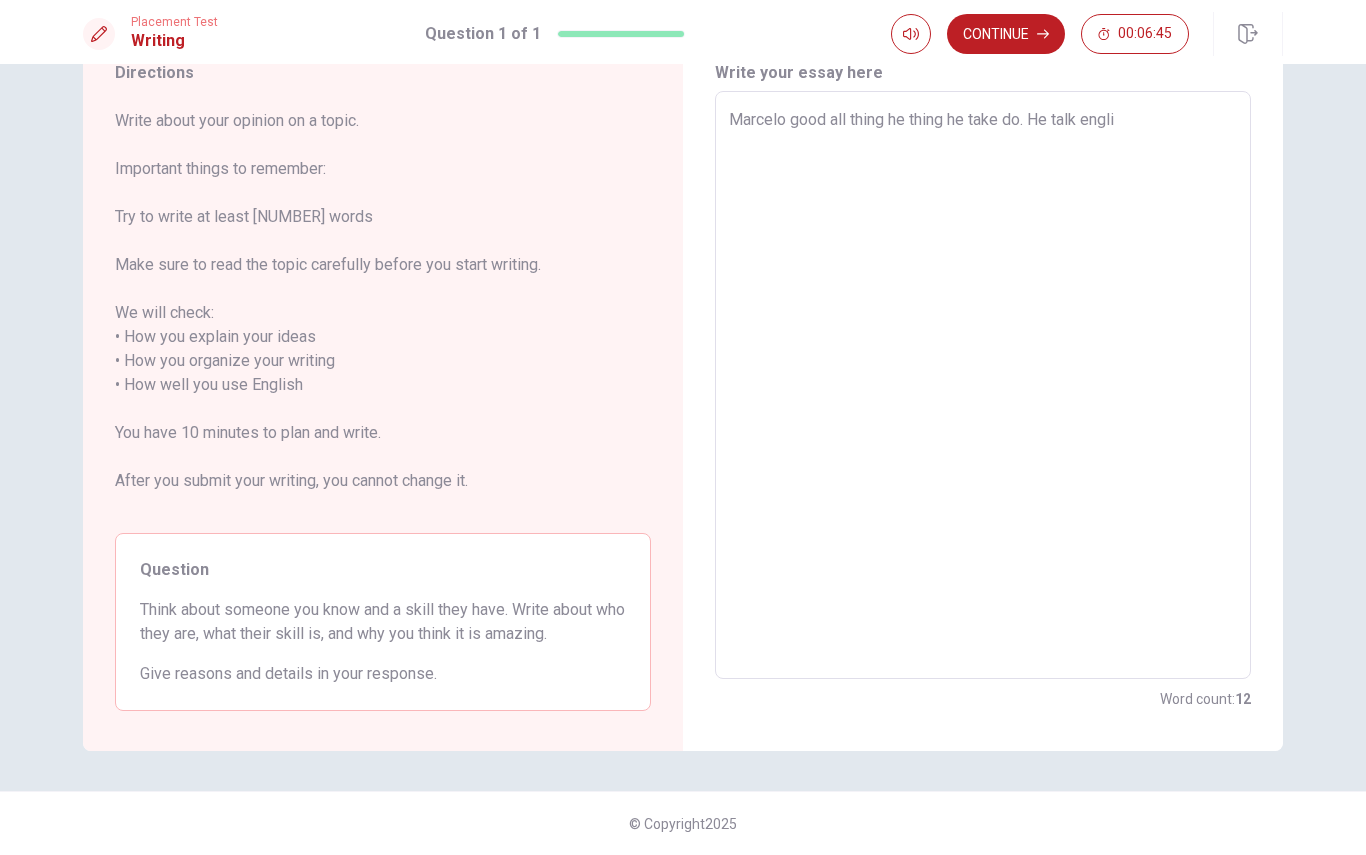 type on "[FIRST] good all thing he thing he take do. He talk englis" 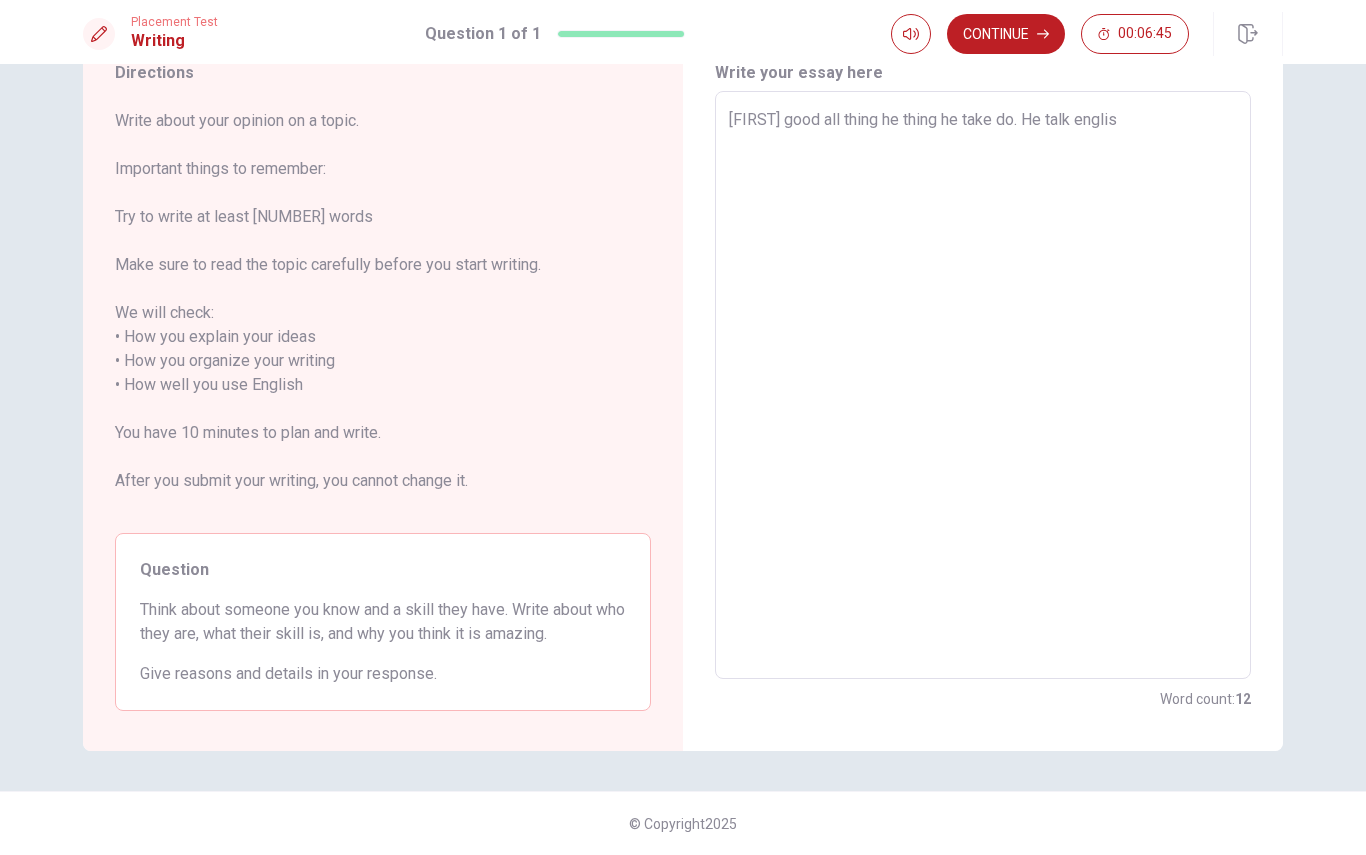 type on "x" 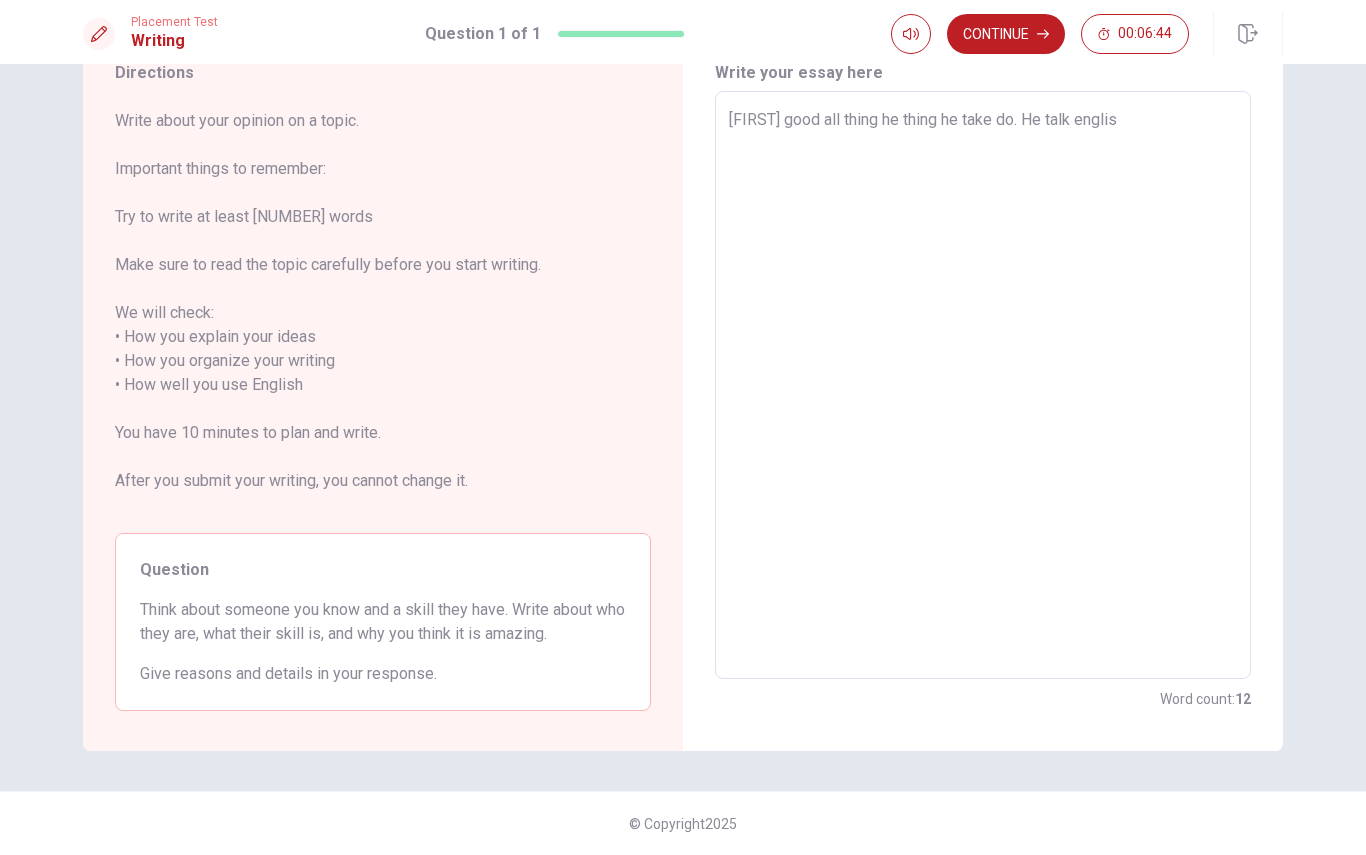type on "x" 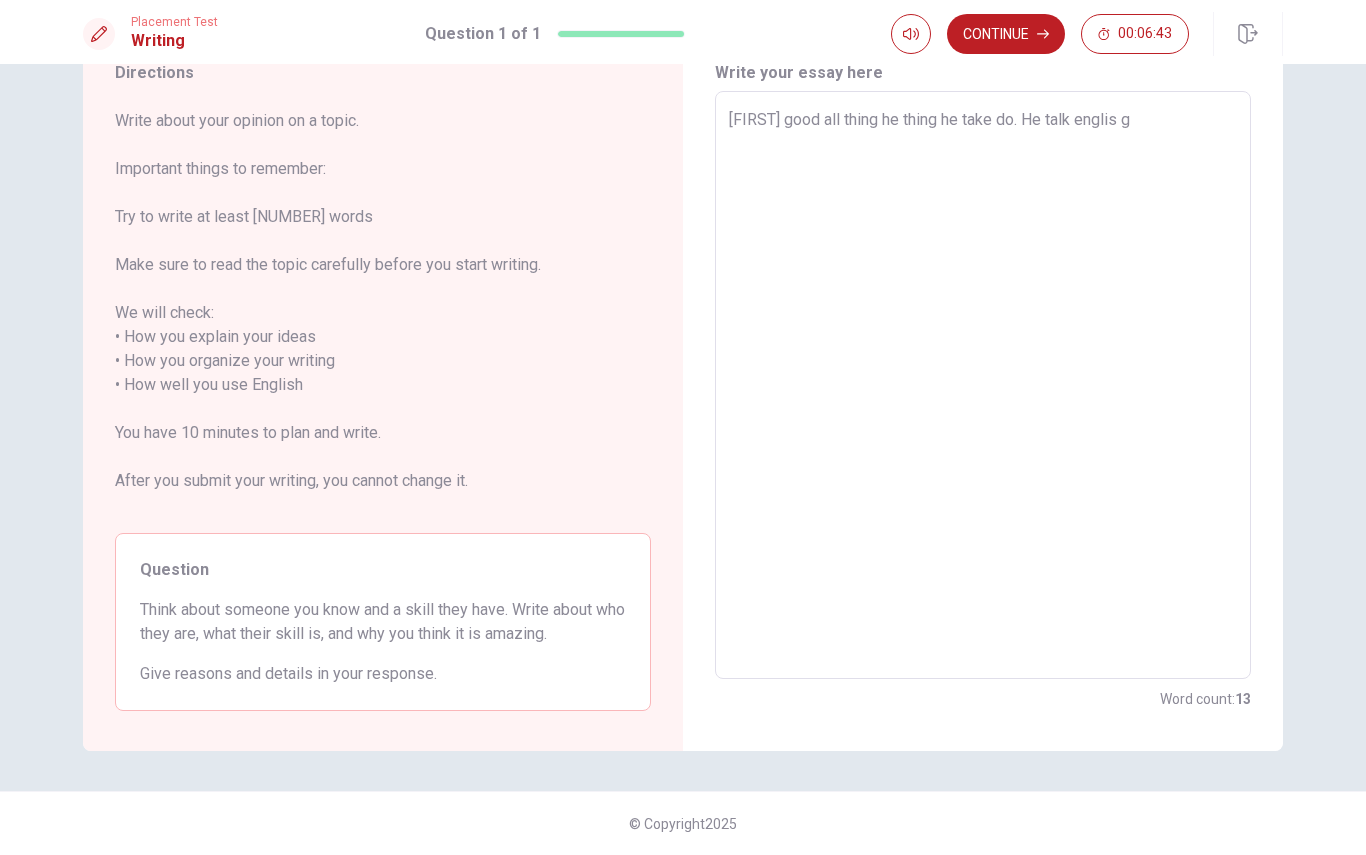 type on "x" 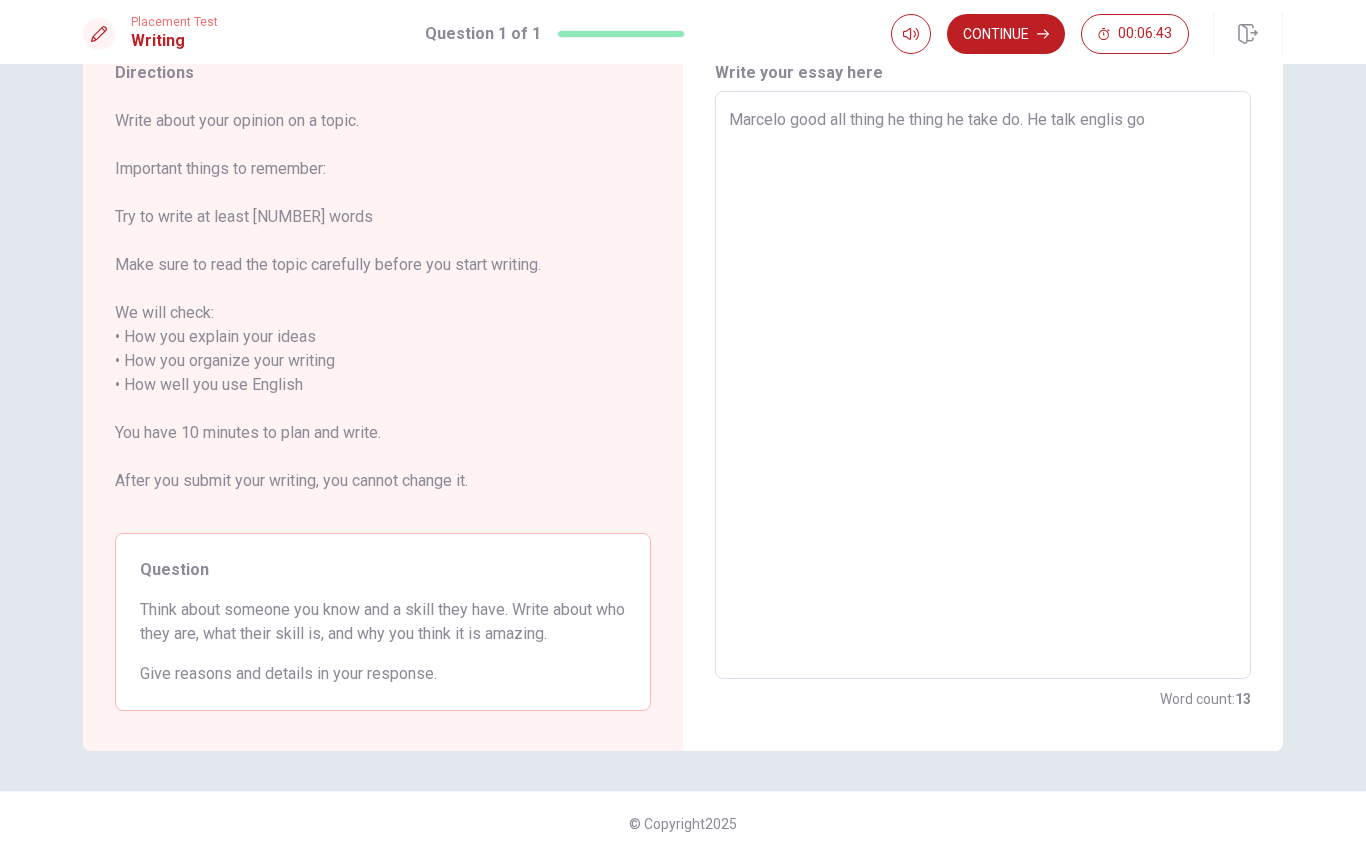 type on "x" 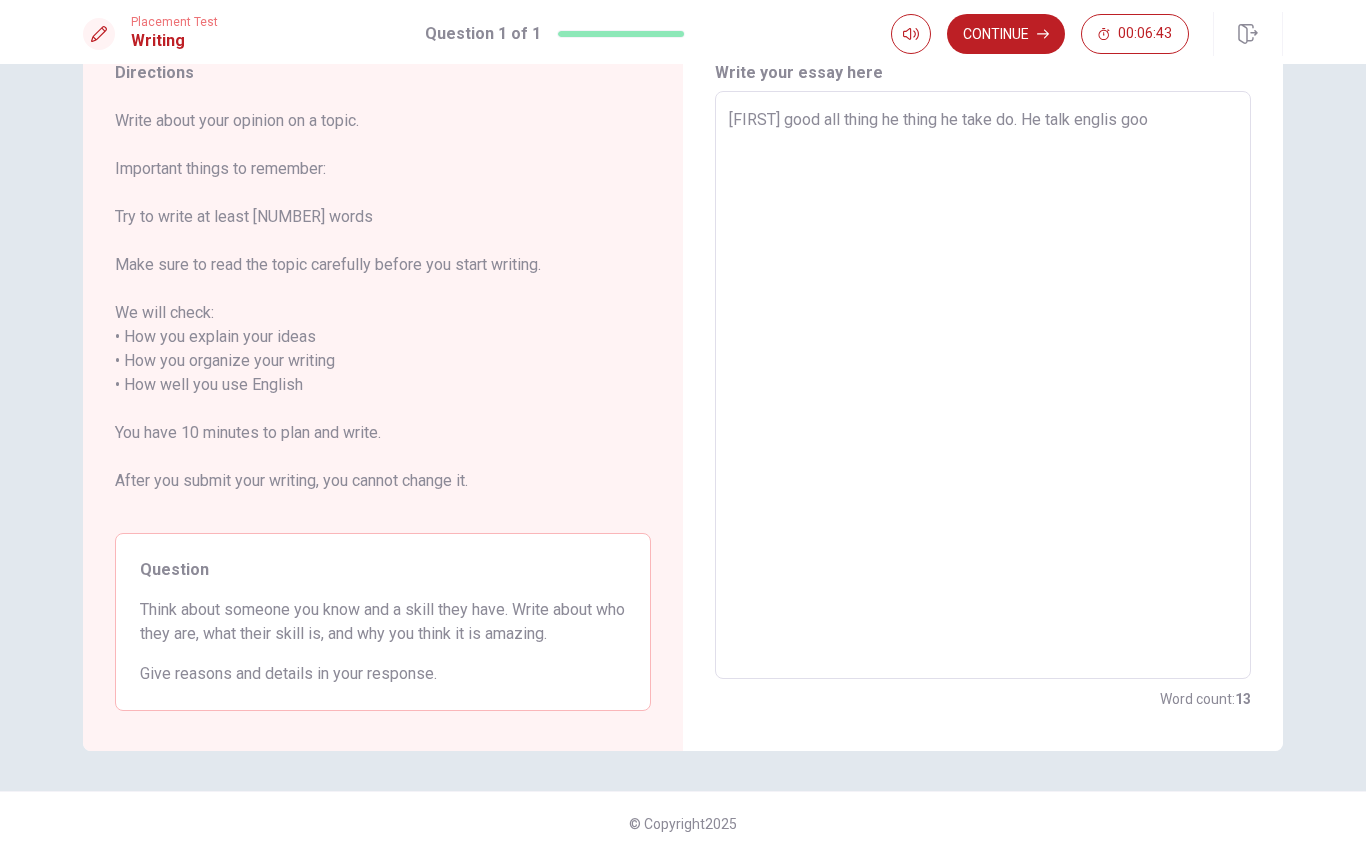 type on "x" 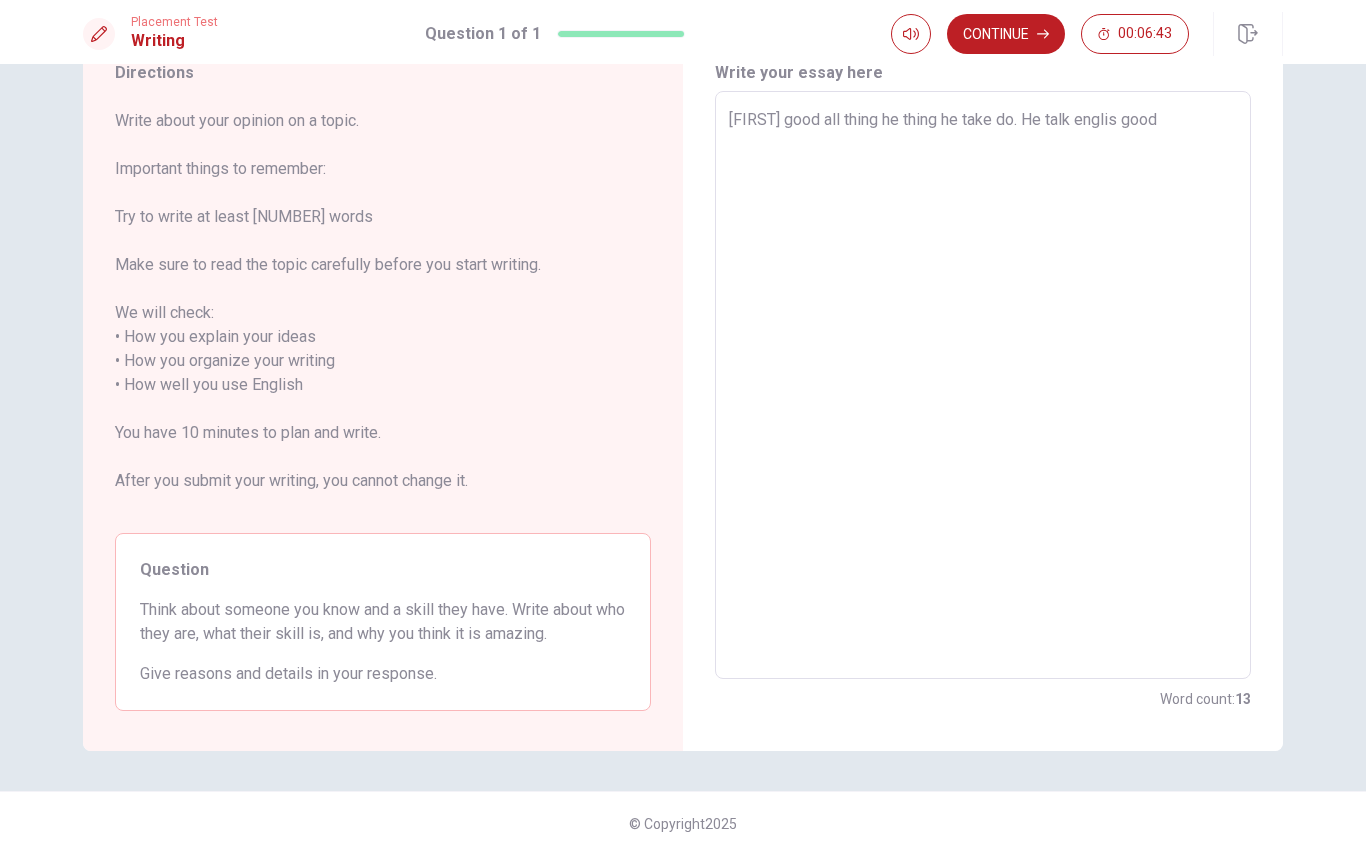 type on "x" 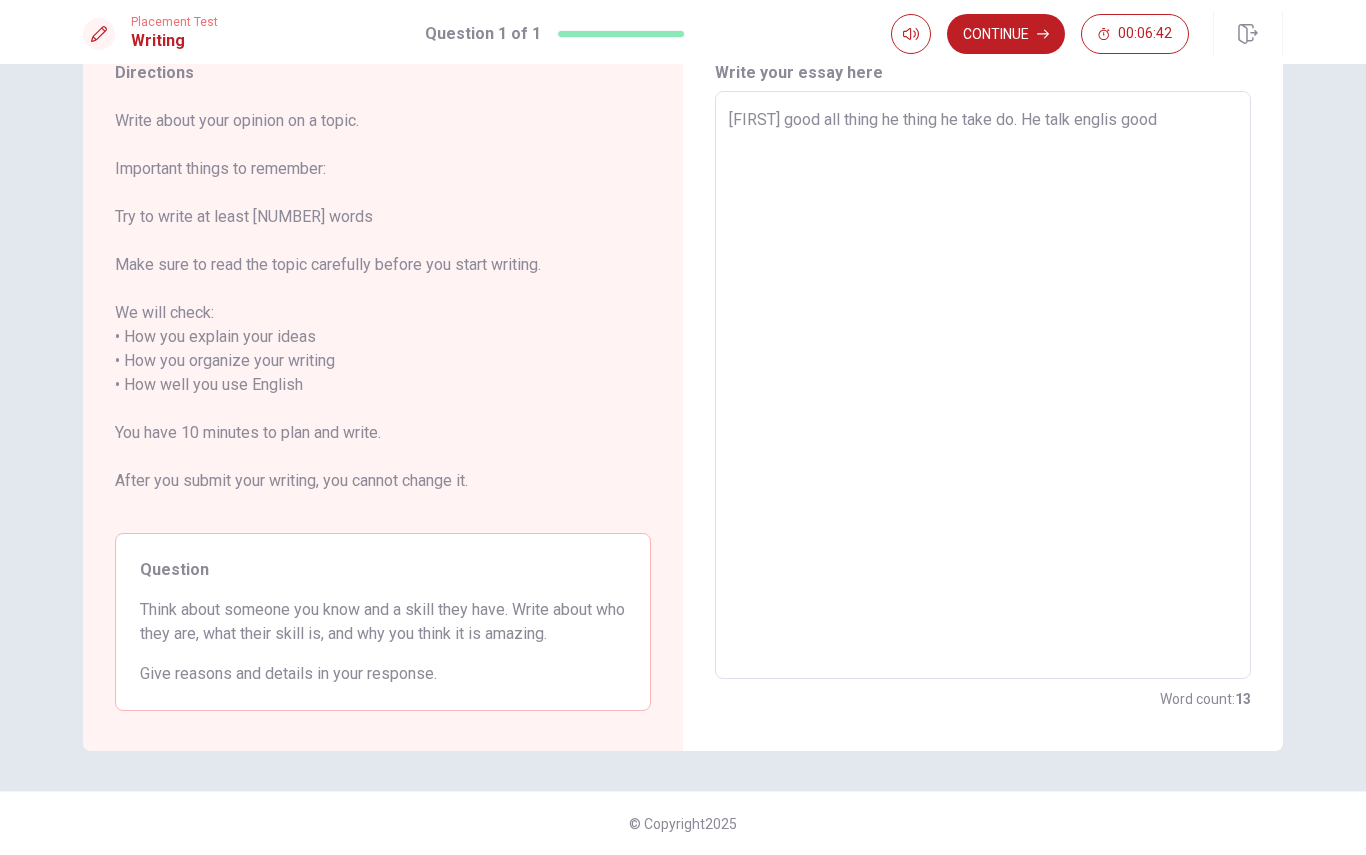 type on "x" 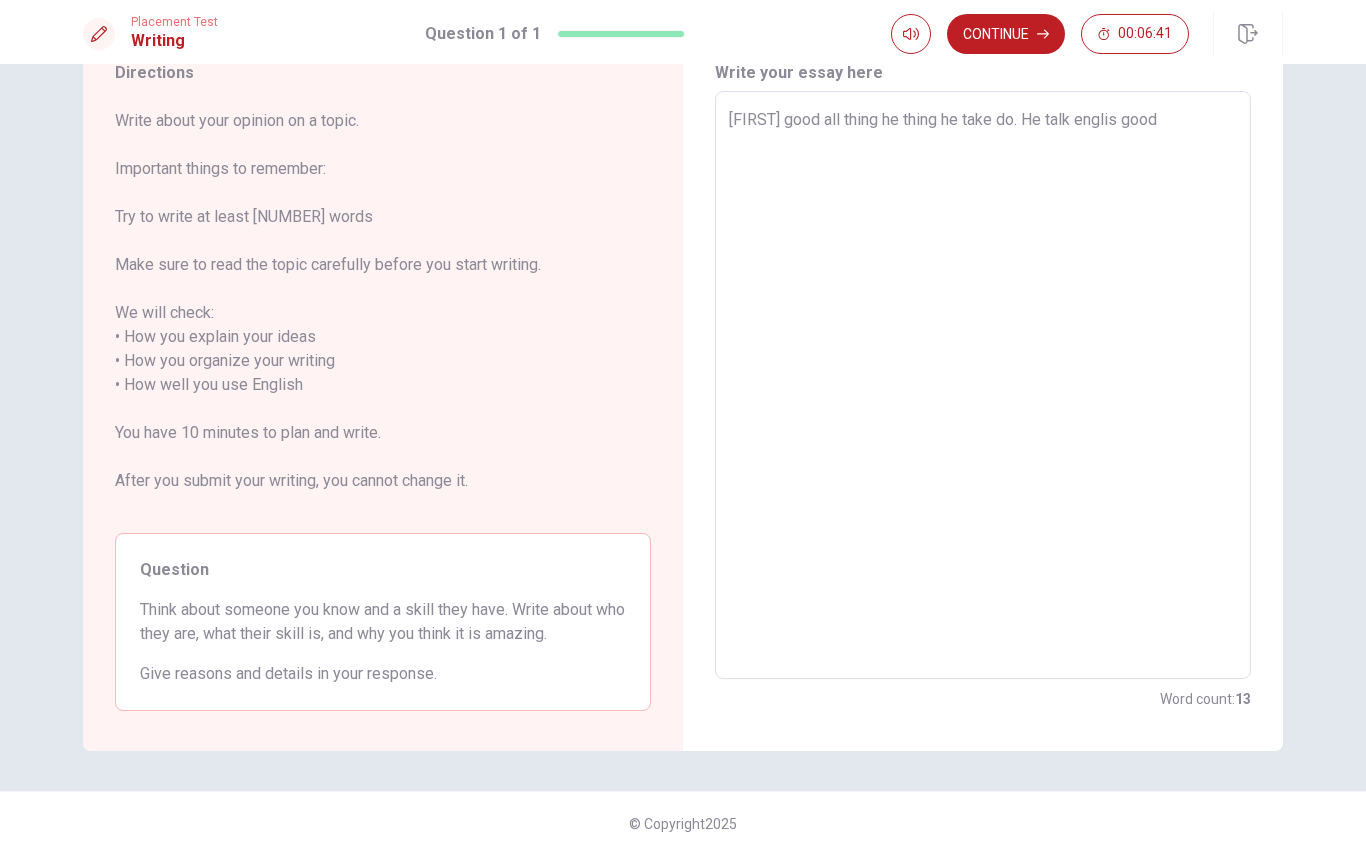 type on "[FIRST] good all thing he thing he take do. He talk englis good ," 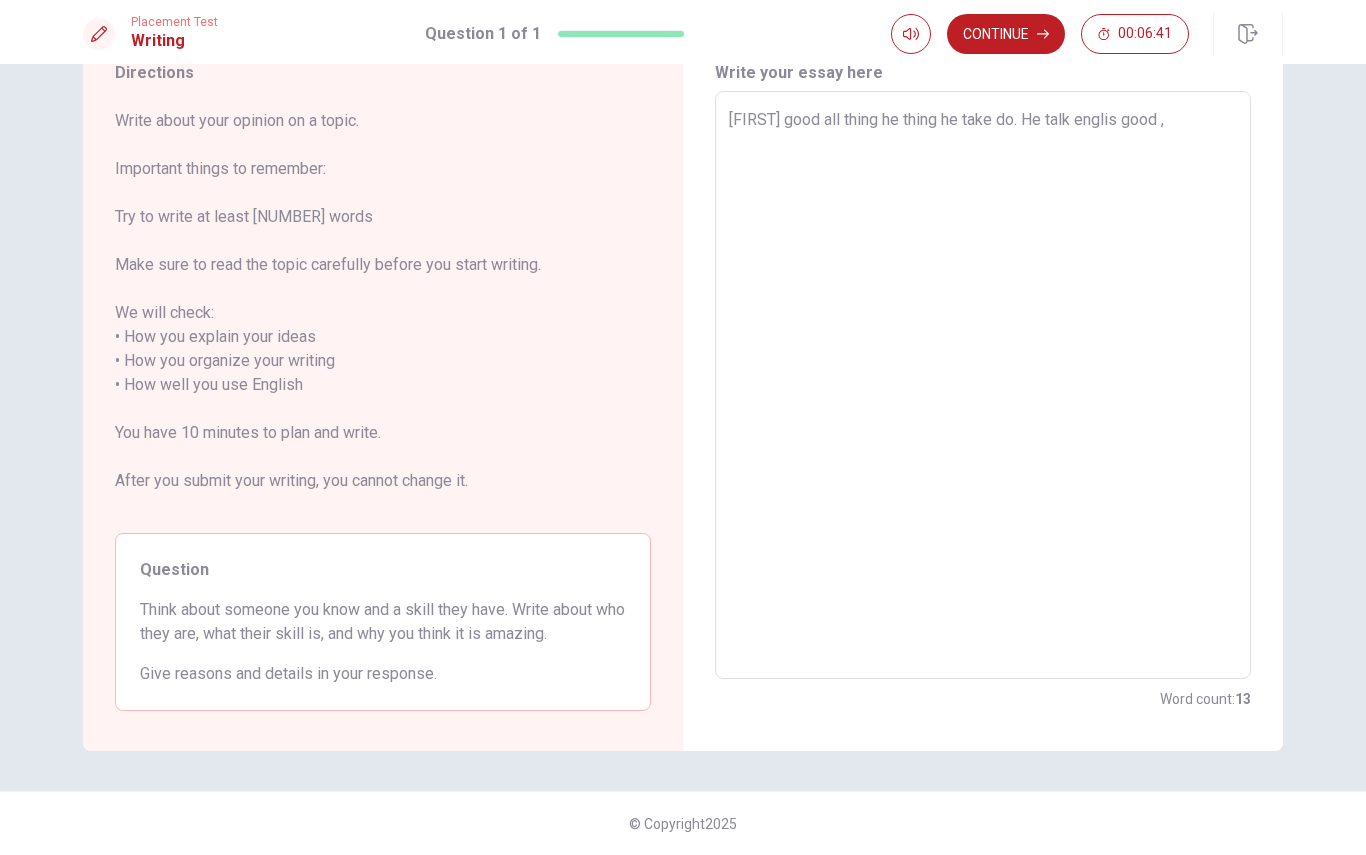 type on "x" 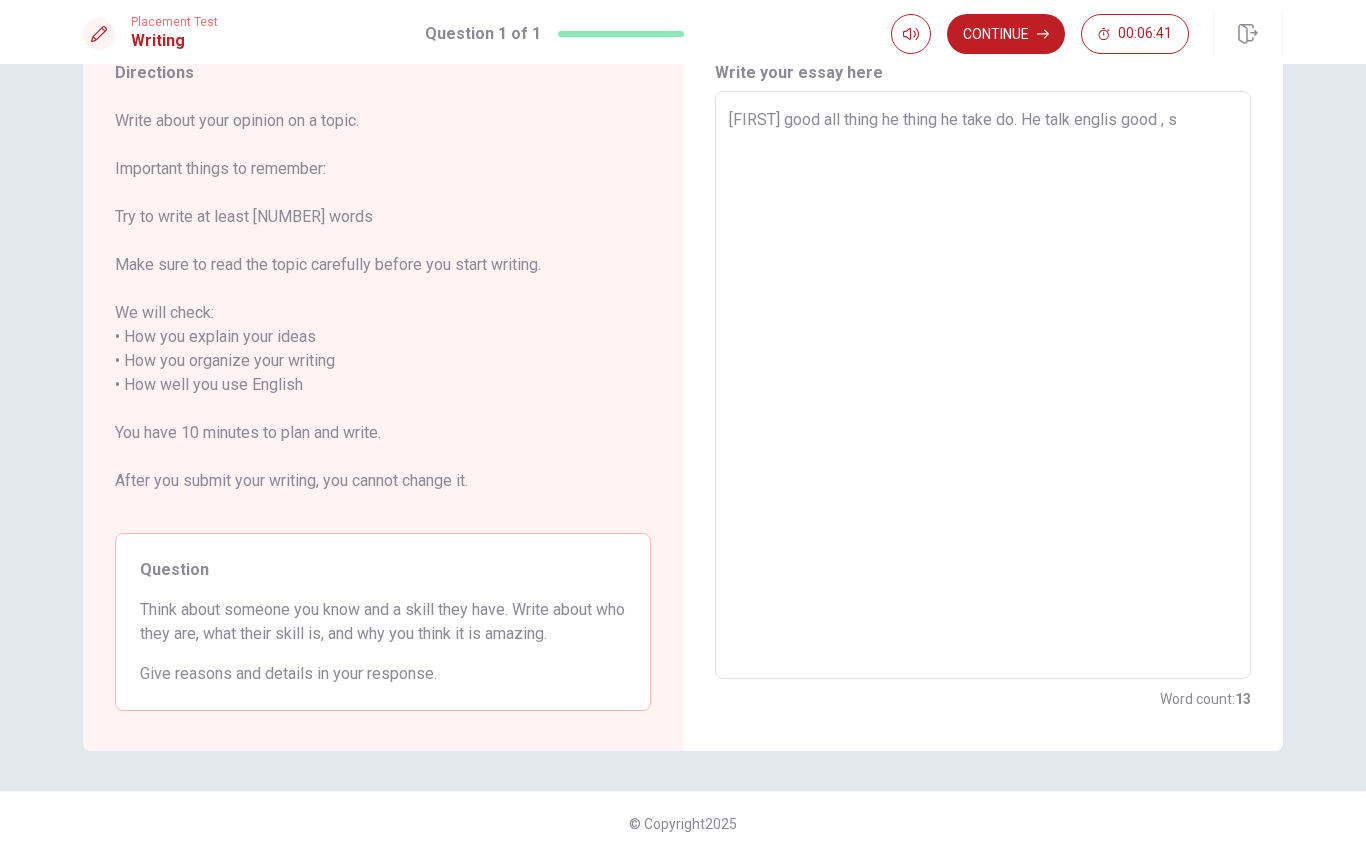 type on "x" 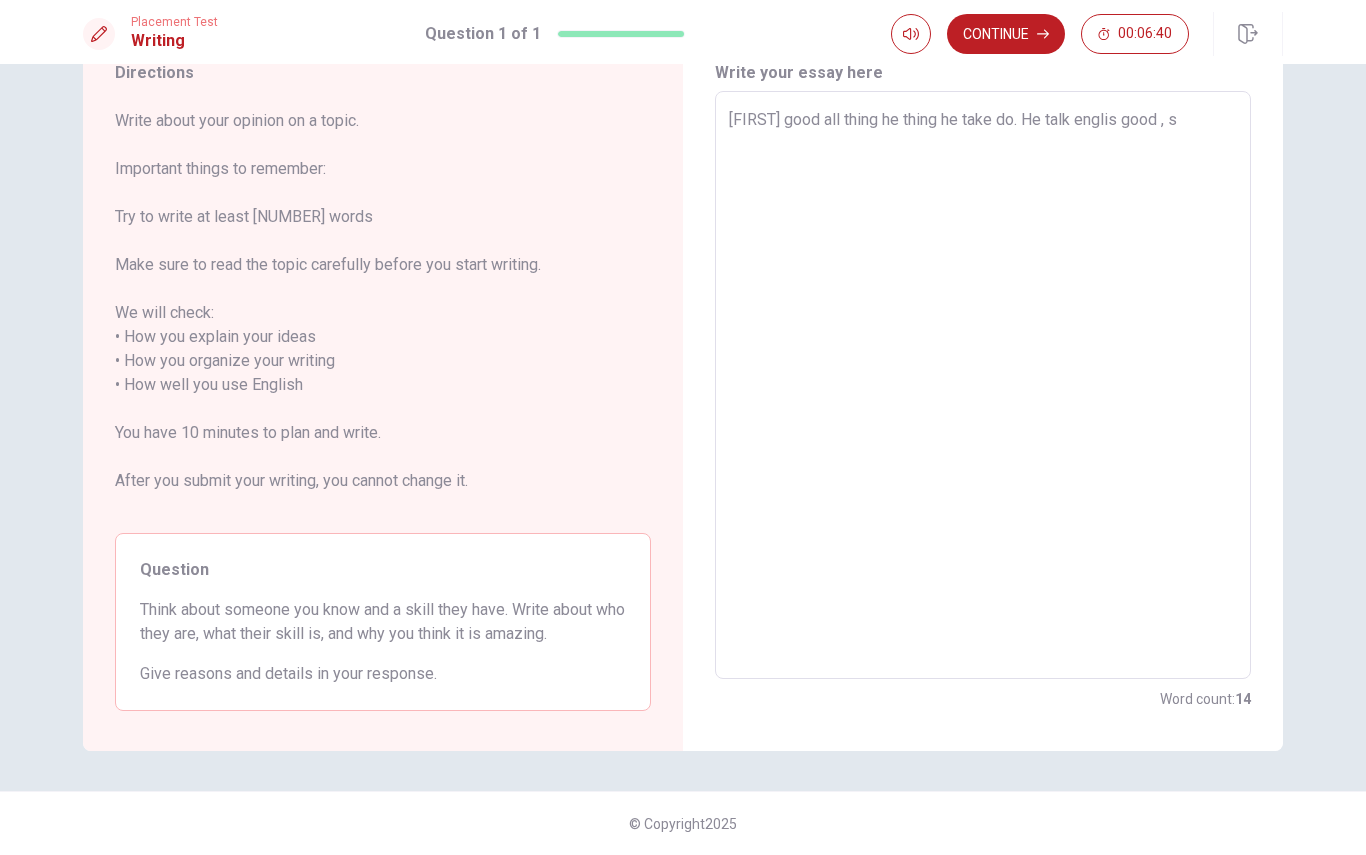 type on "Marcelo good all thing he thing he take do. He talk englis good , sp" 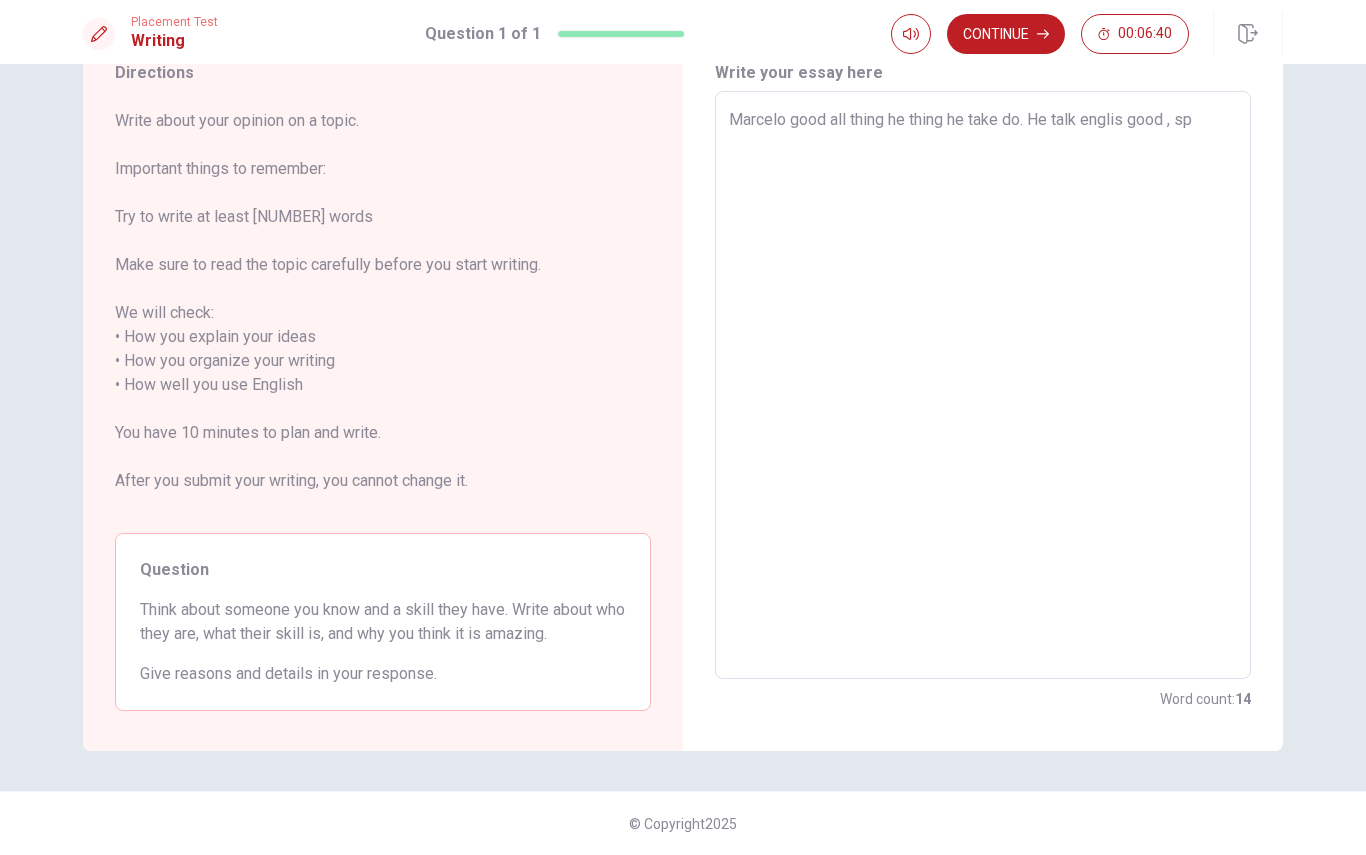 type on "x" 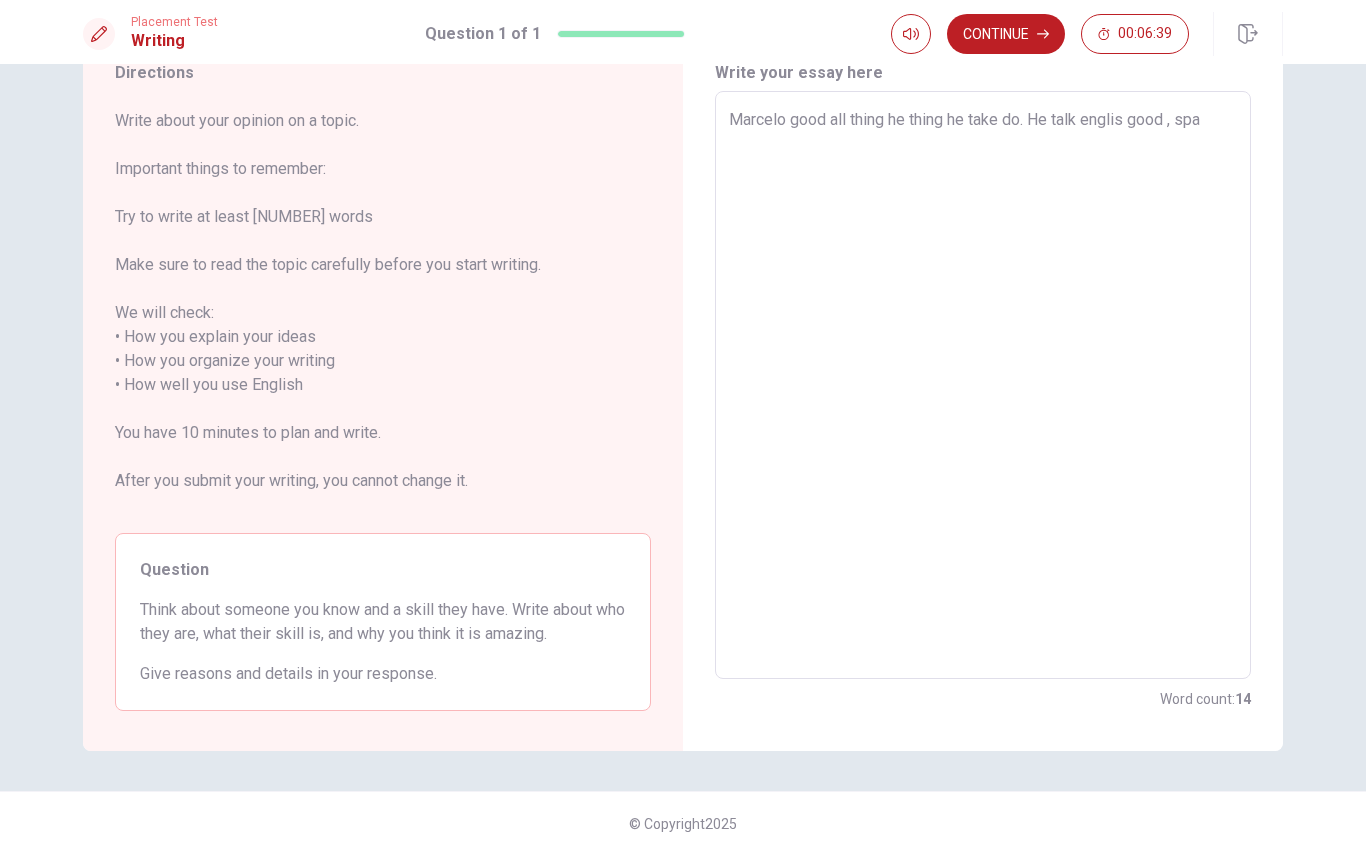 type on "x" 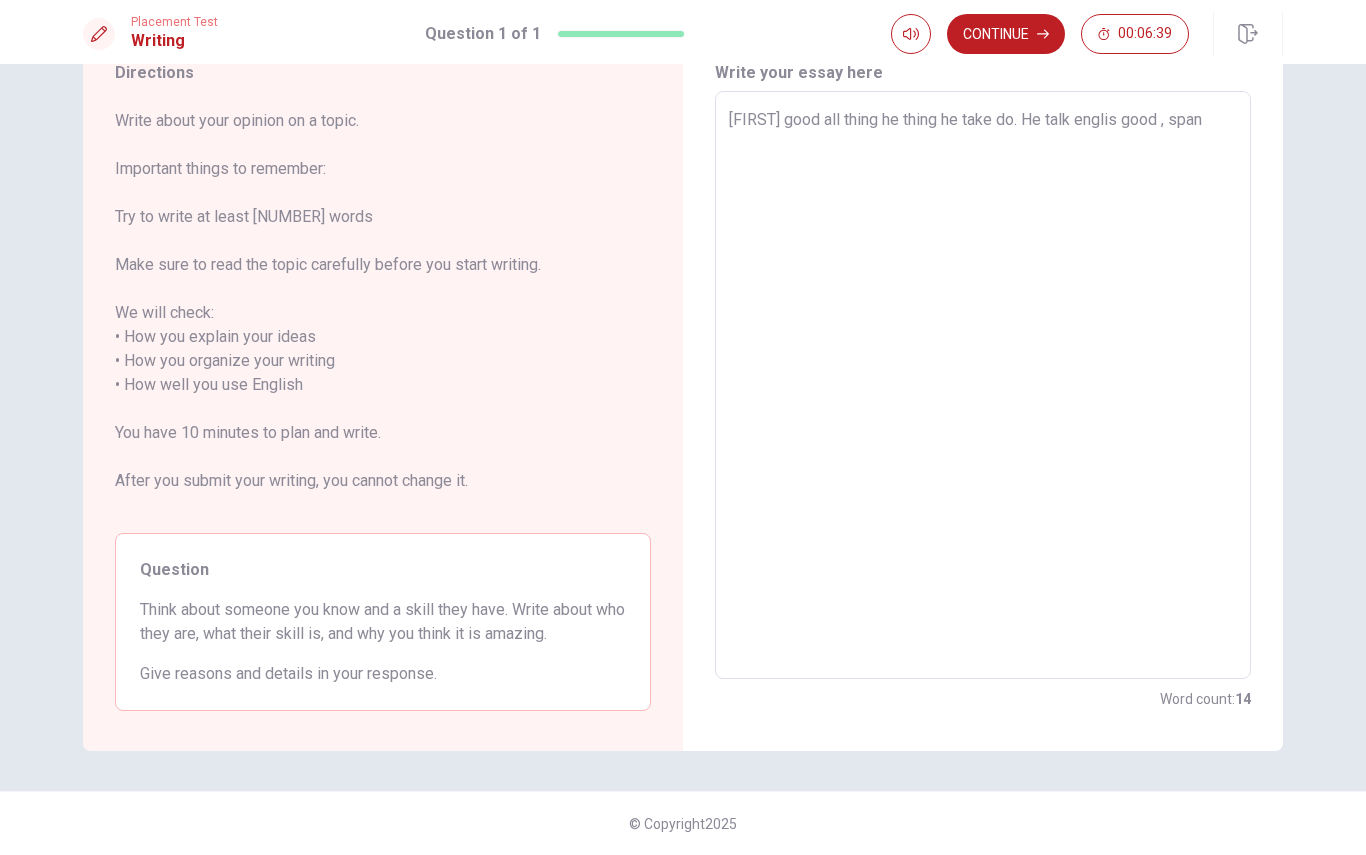 type on "x" 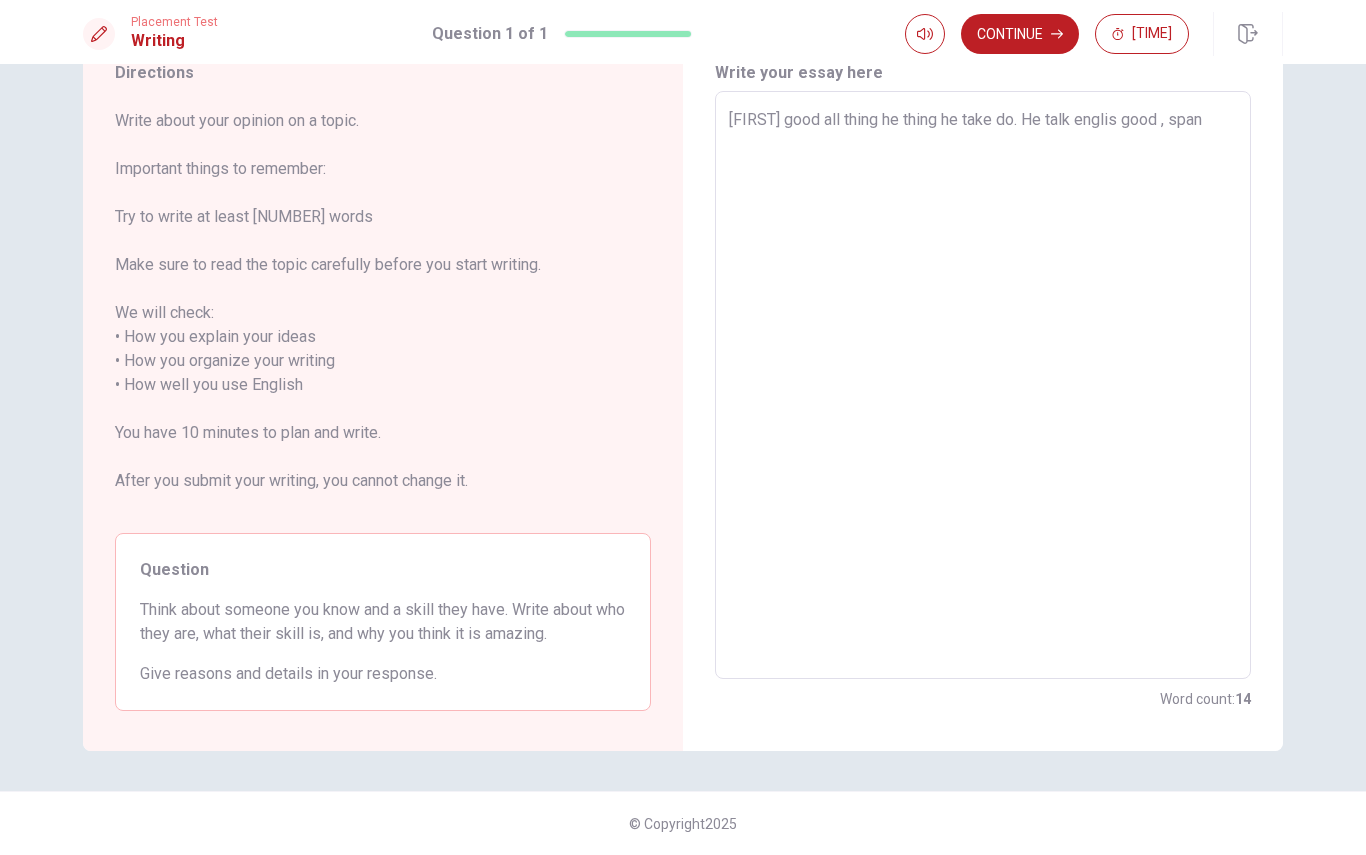 type on "[FIRST] good all thing he thing he take do. He talk englis good , spani" 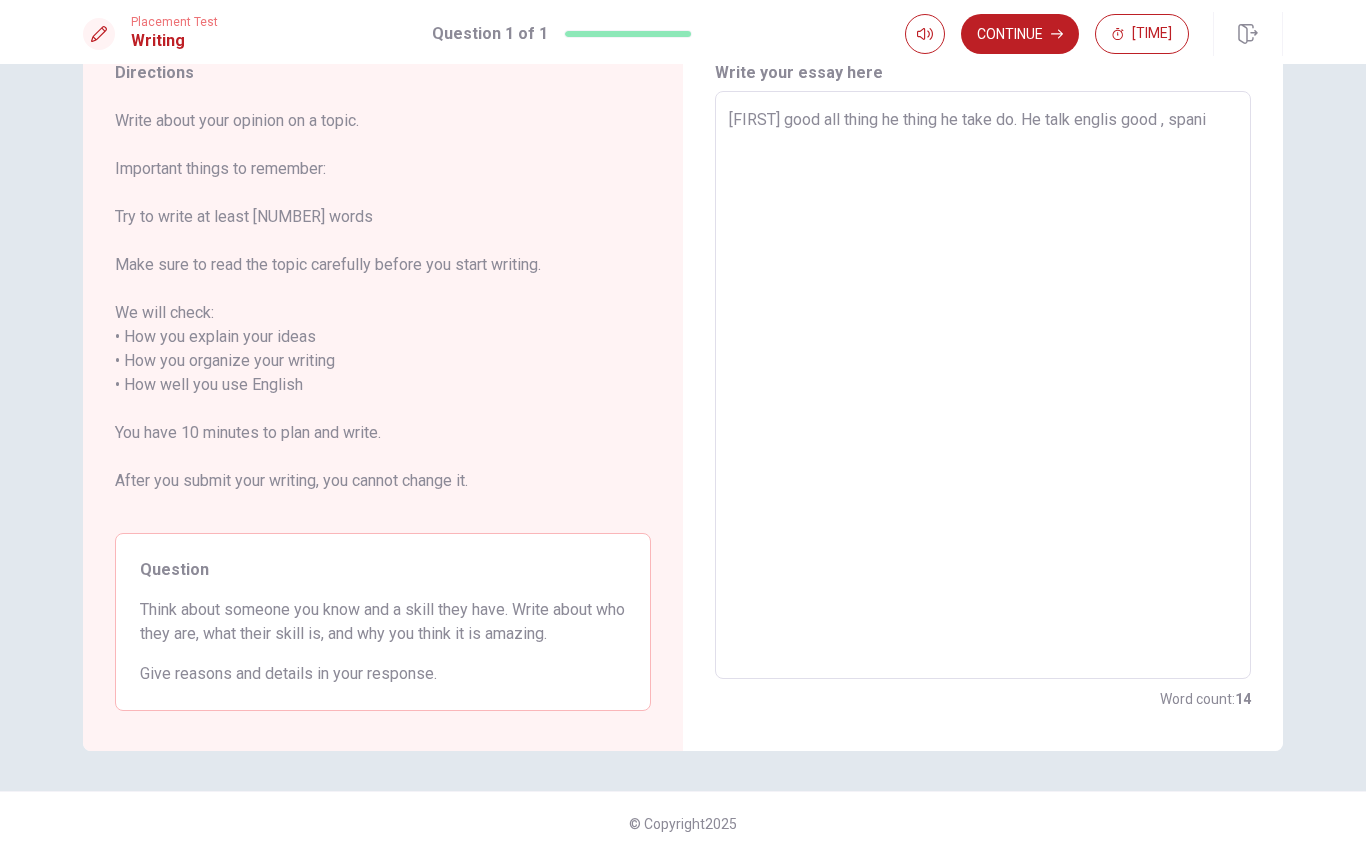 type on "x" 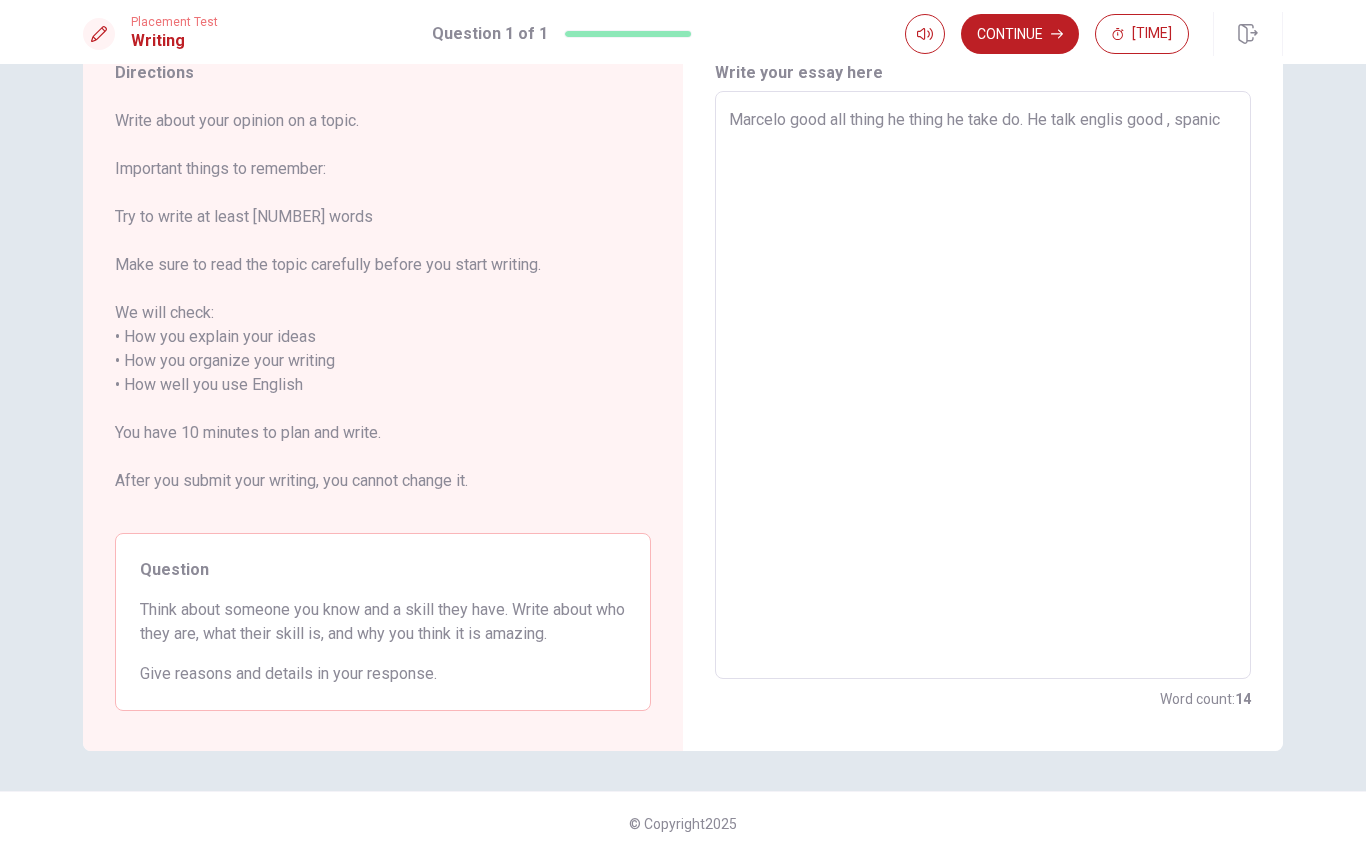 type on "x" 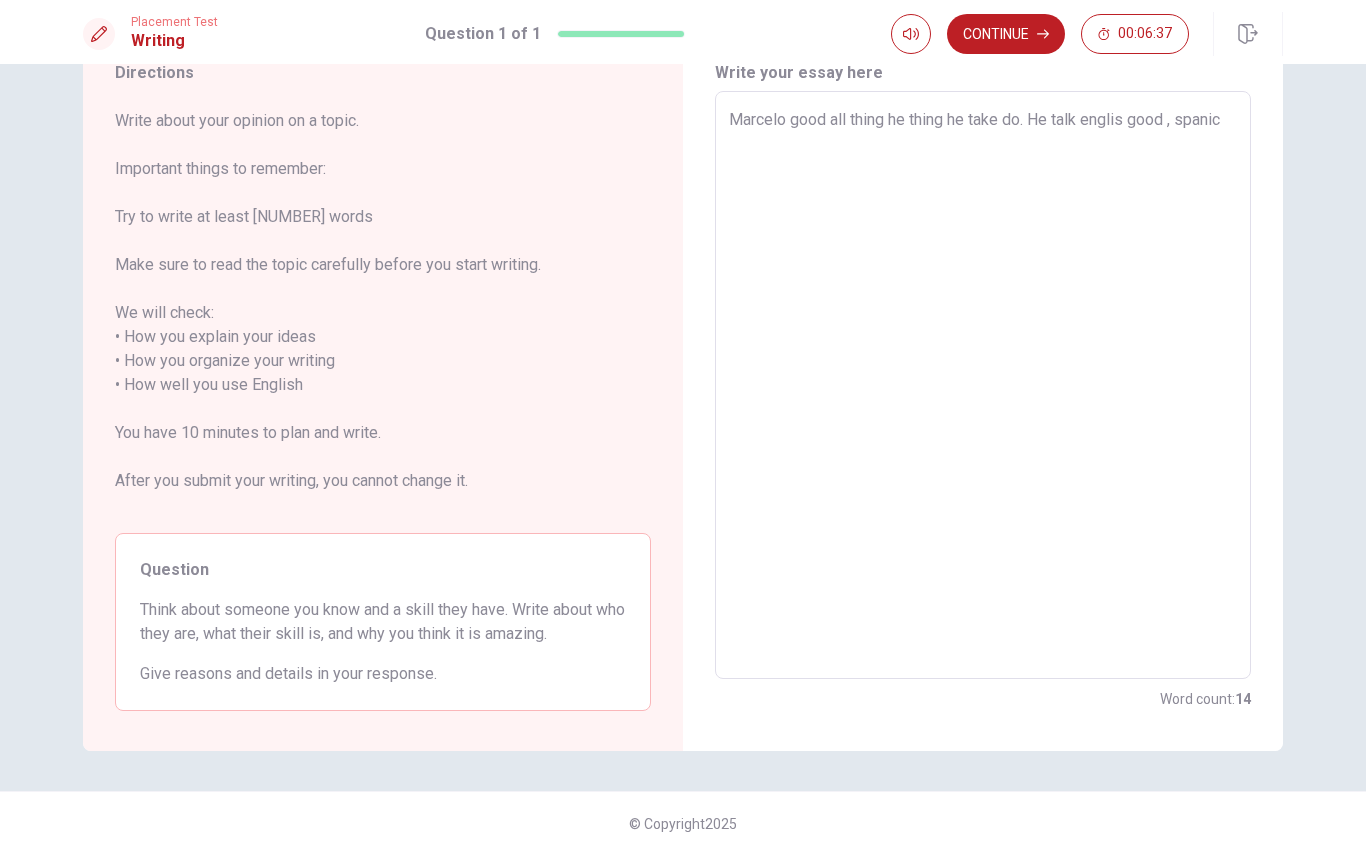 type on "Marcelo good all thing he thing he take do. He talk englis good , spanic g" 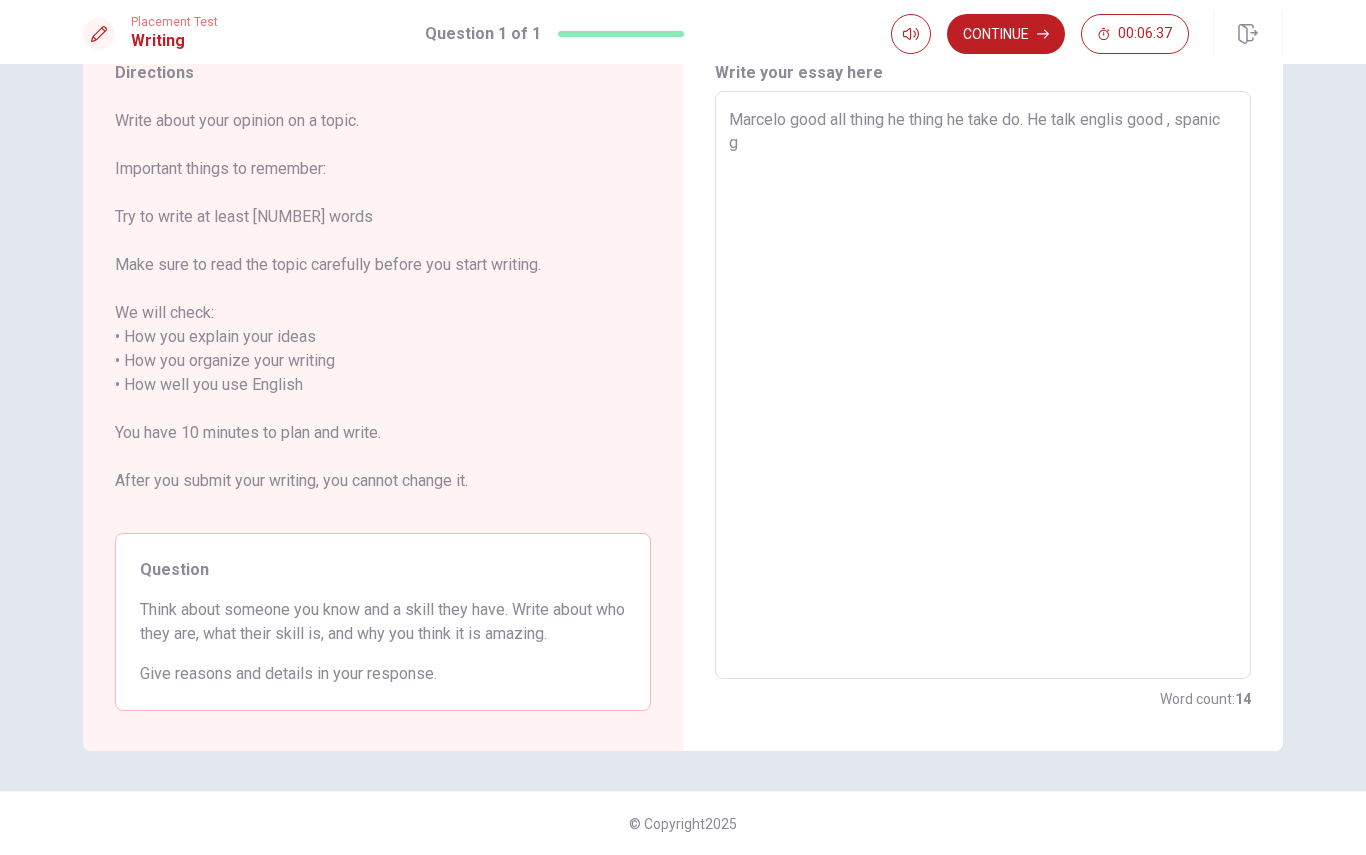 type on "x" 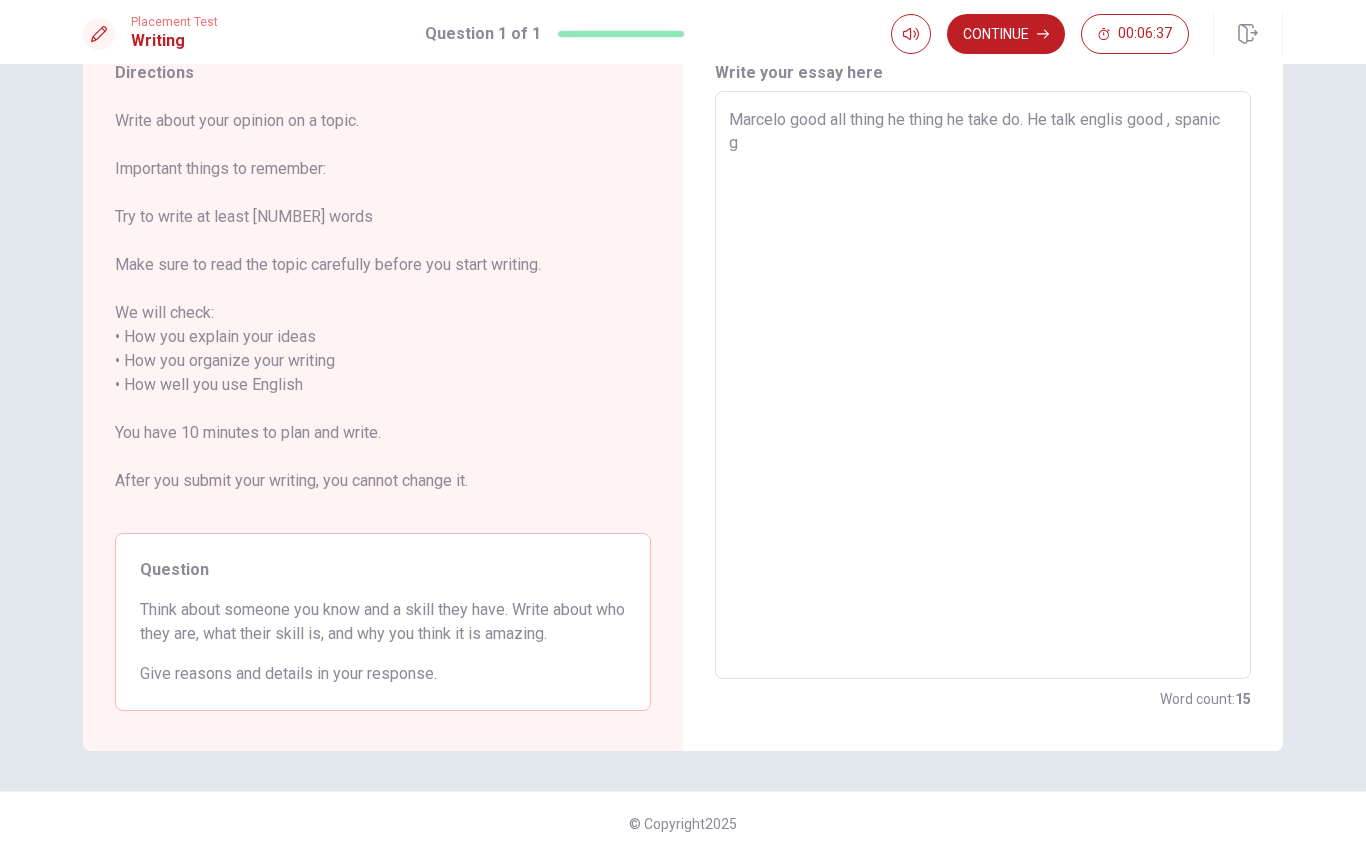 type on "[FIRST] good all thing he thing he take do. He talk englis good , spanic go" 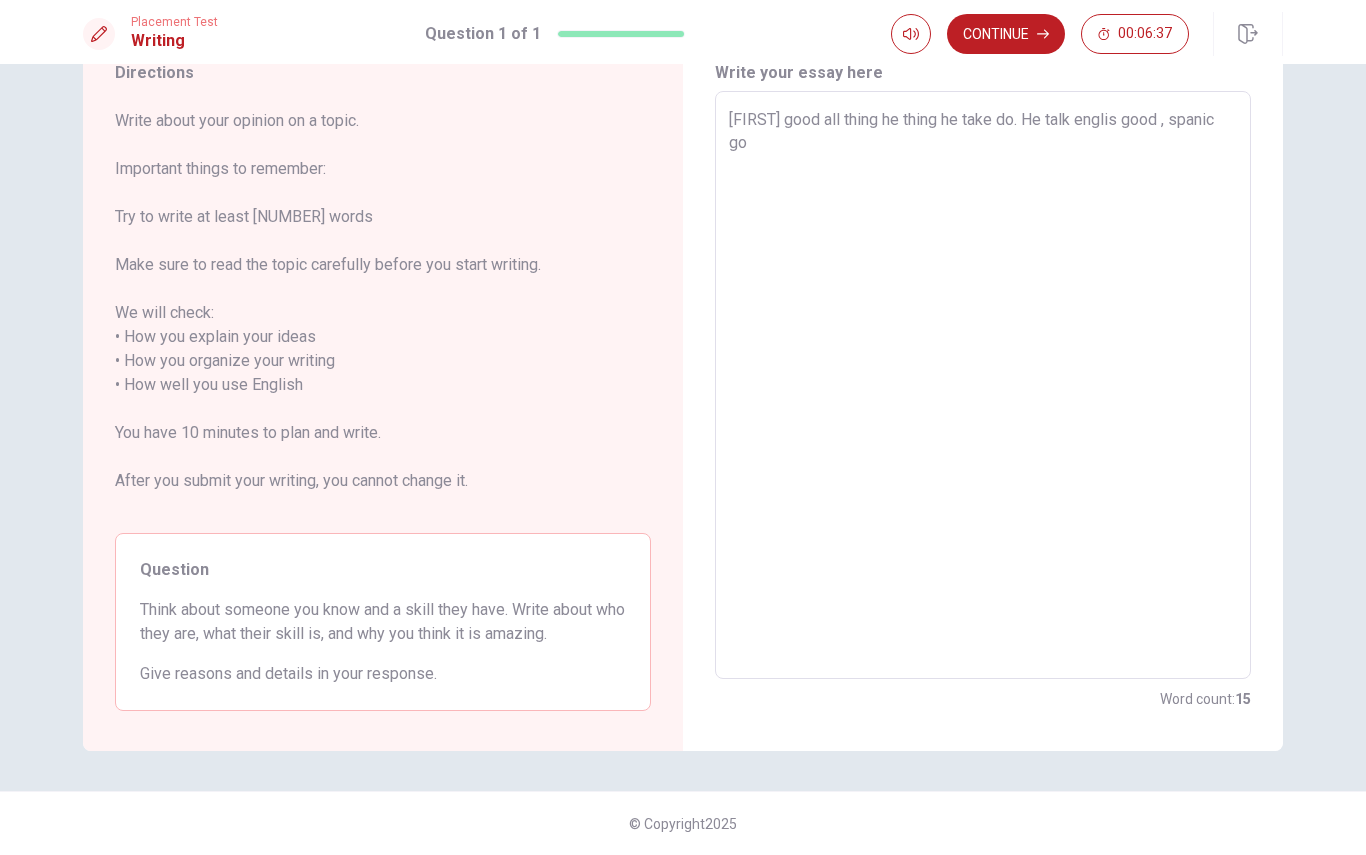 type on "x" 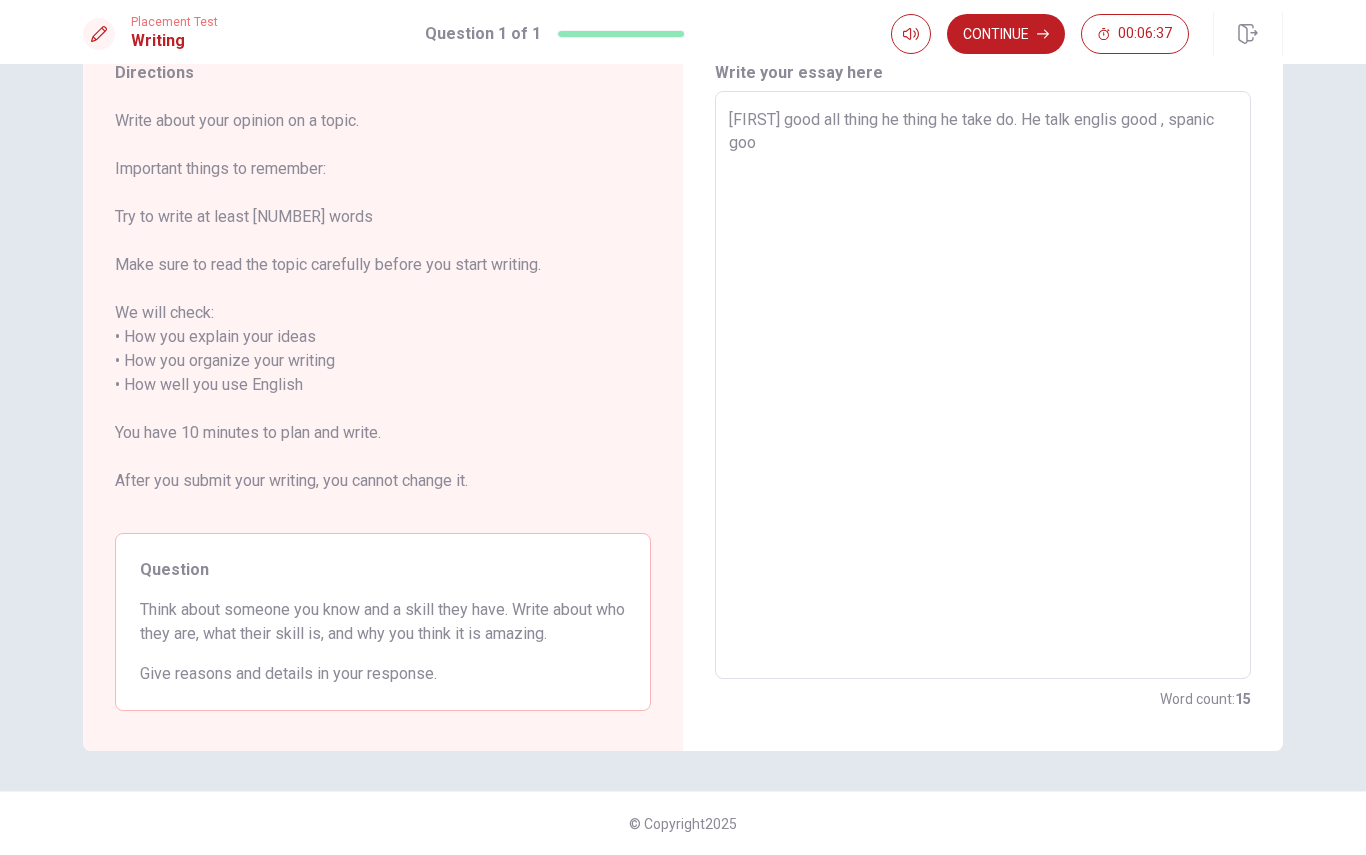 type on "x" 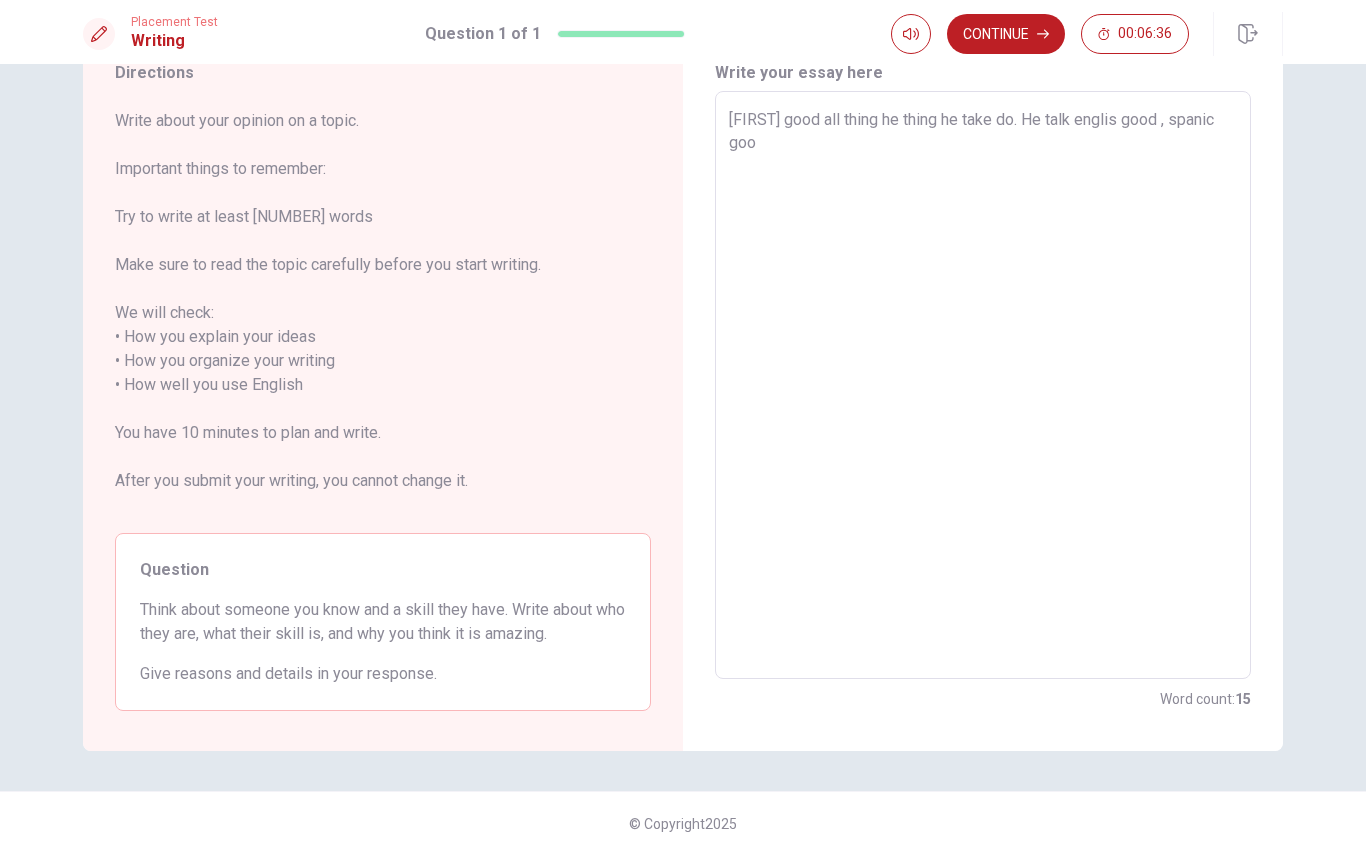 type on "Marcelo good all thing he thing he take do. He talk englis good , spanic good" 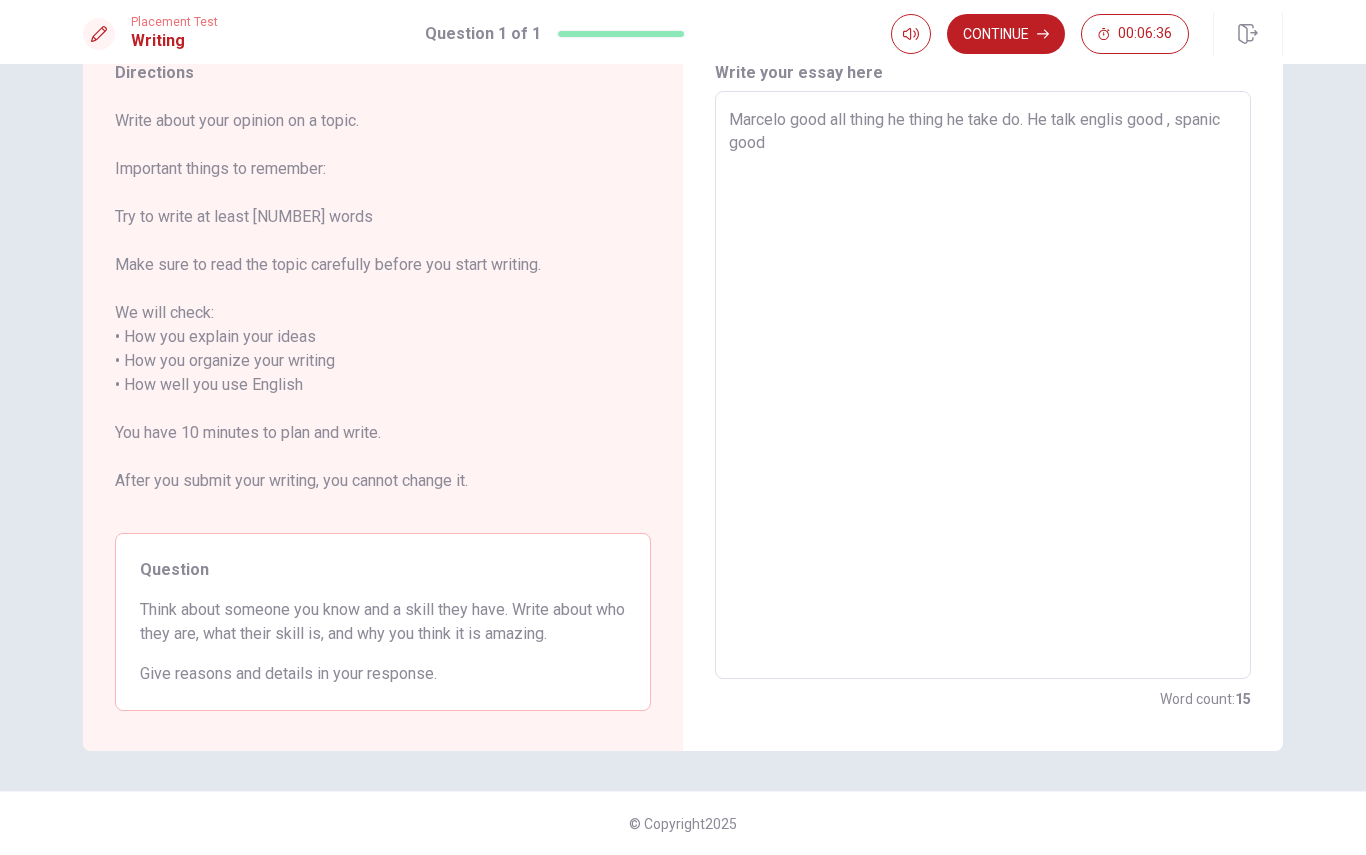 type on "x" 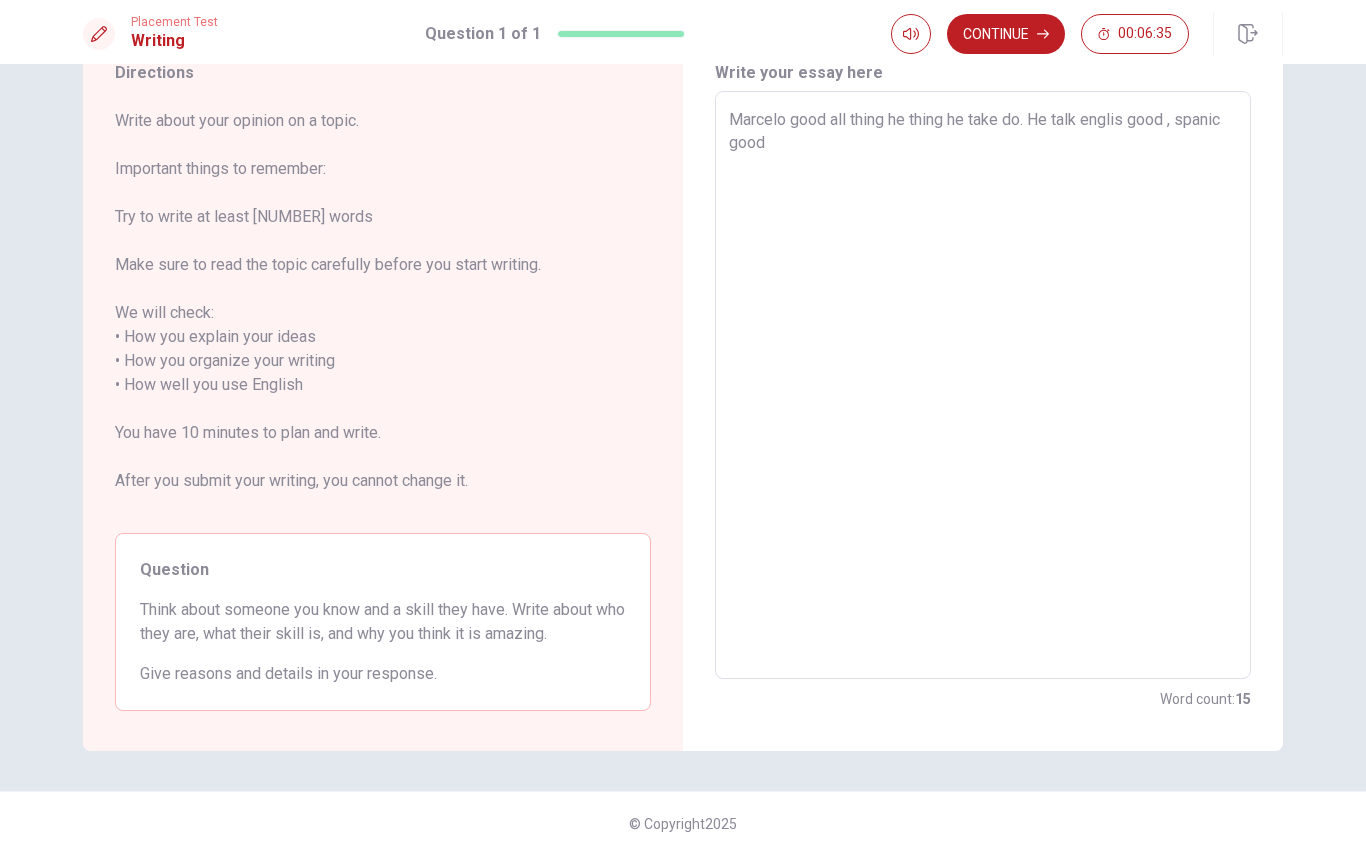 type on "Marcelo good all thing he thing he take do. He talk englis good , spanic good a" 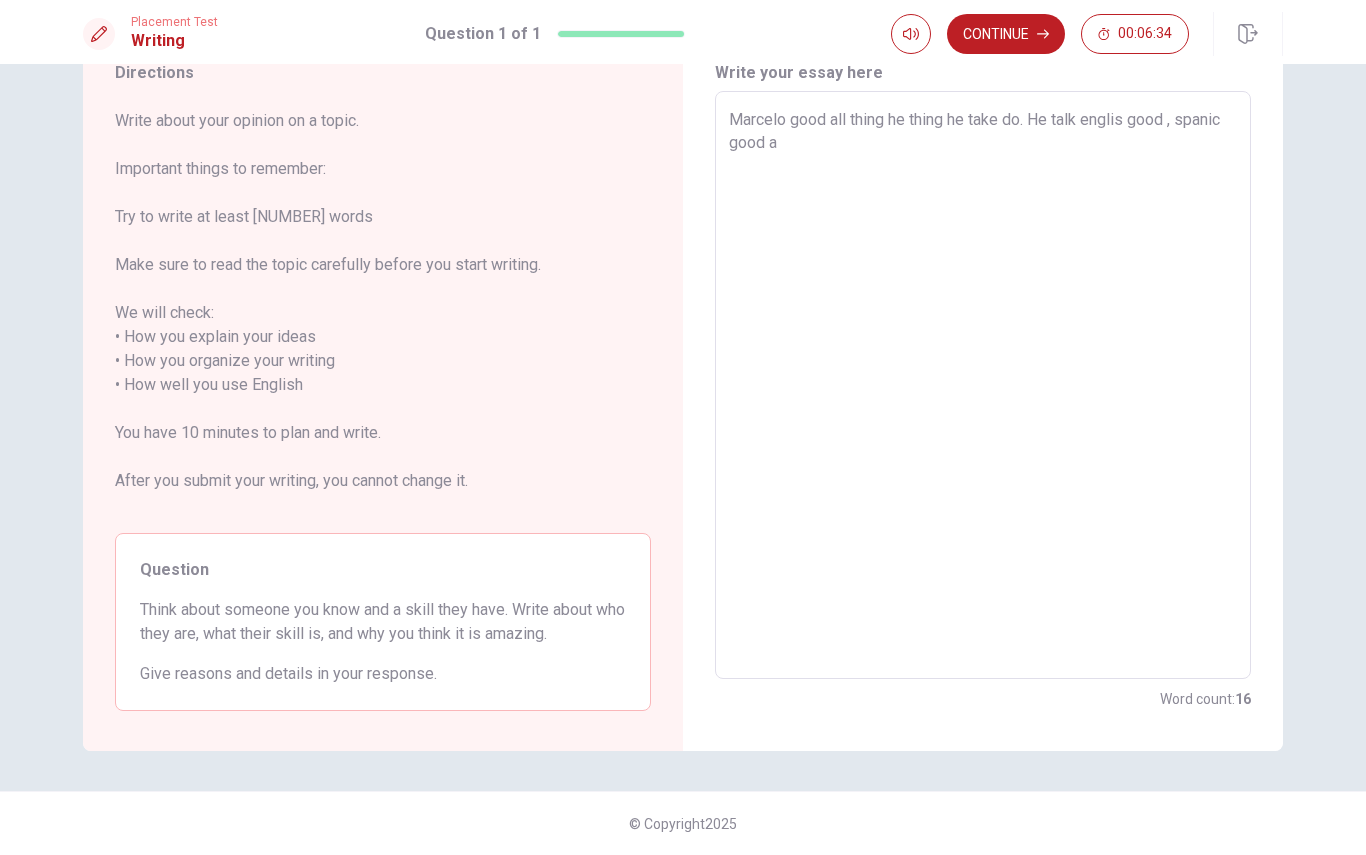type on "x" 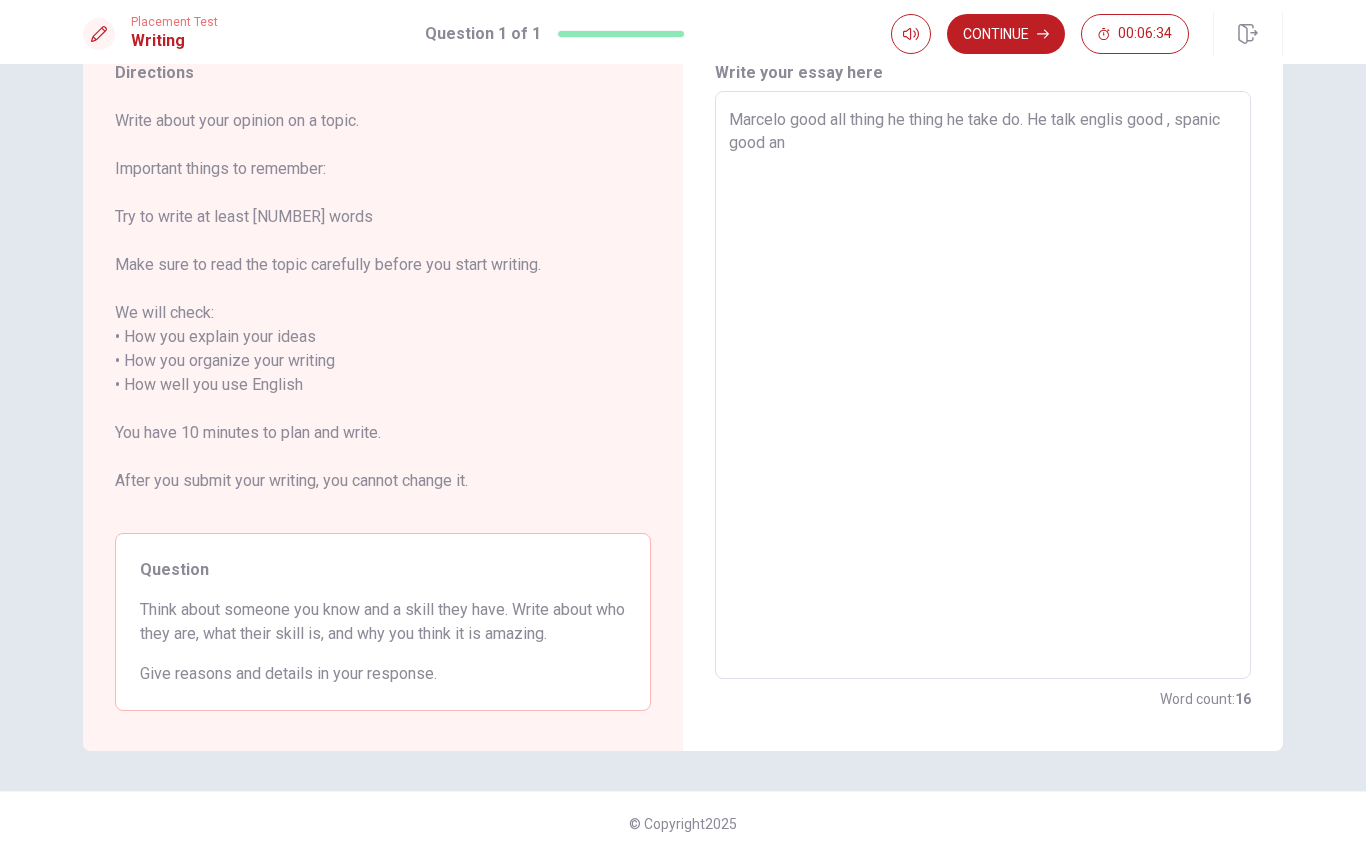 type on "x" 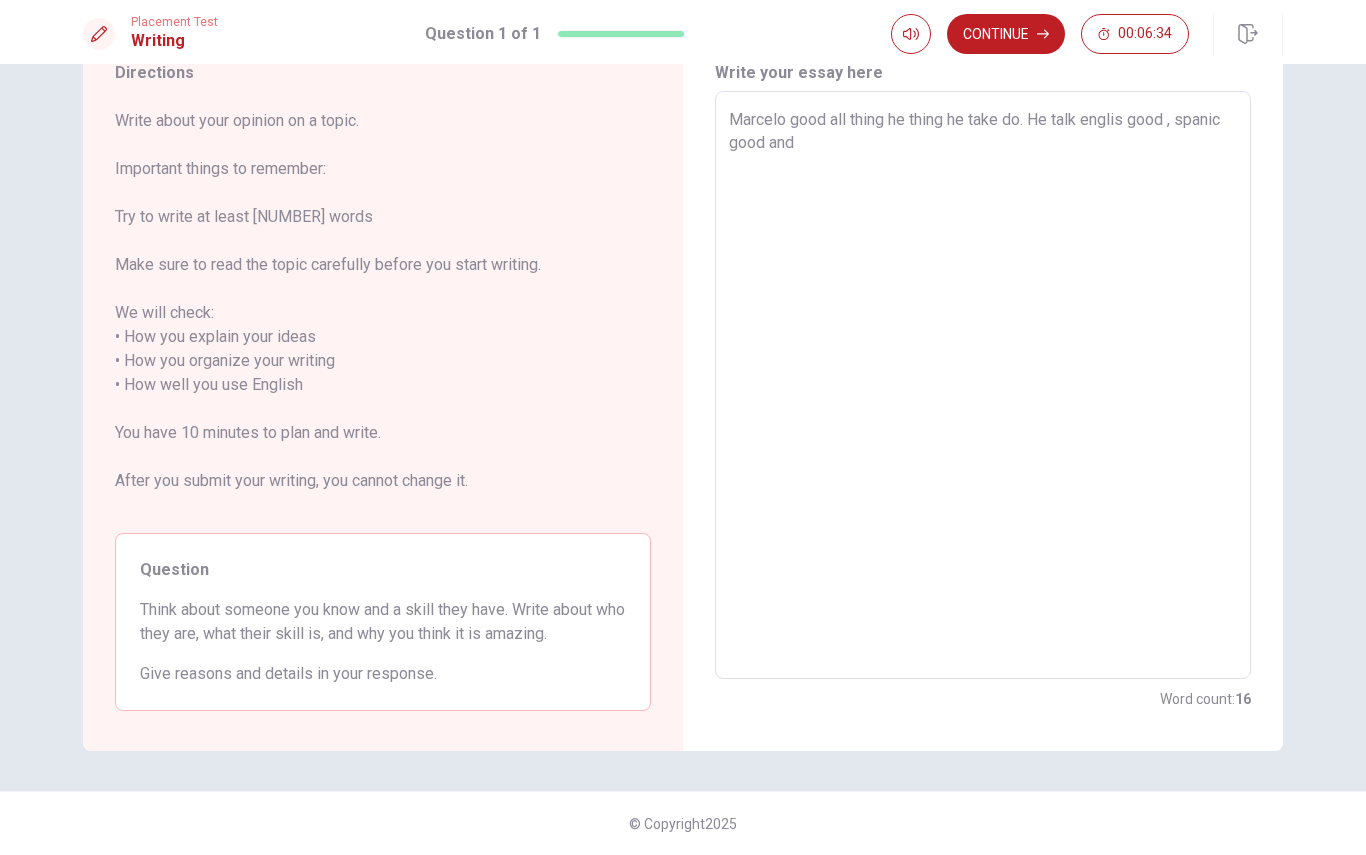 type on "x" 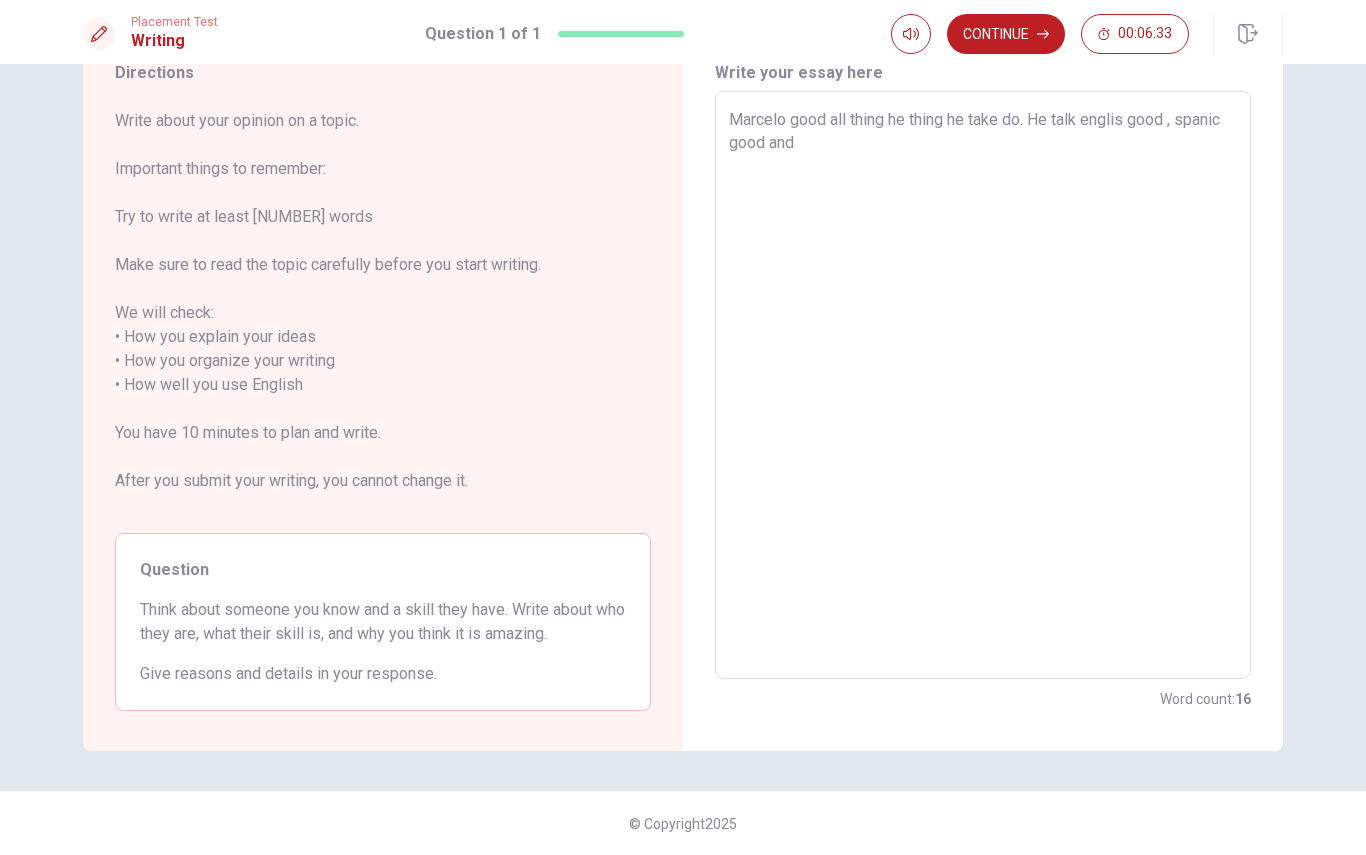 type on "x" 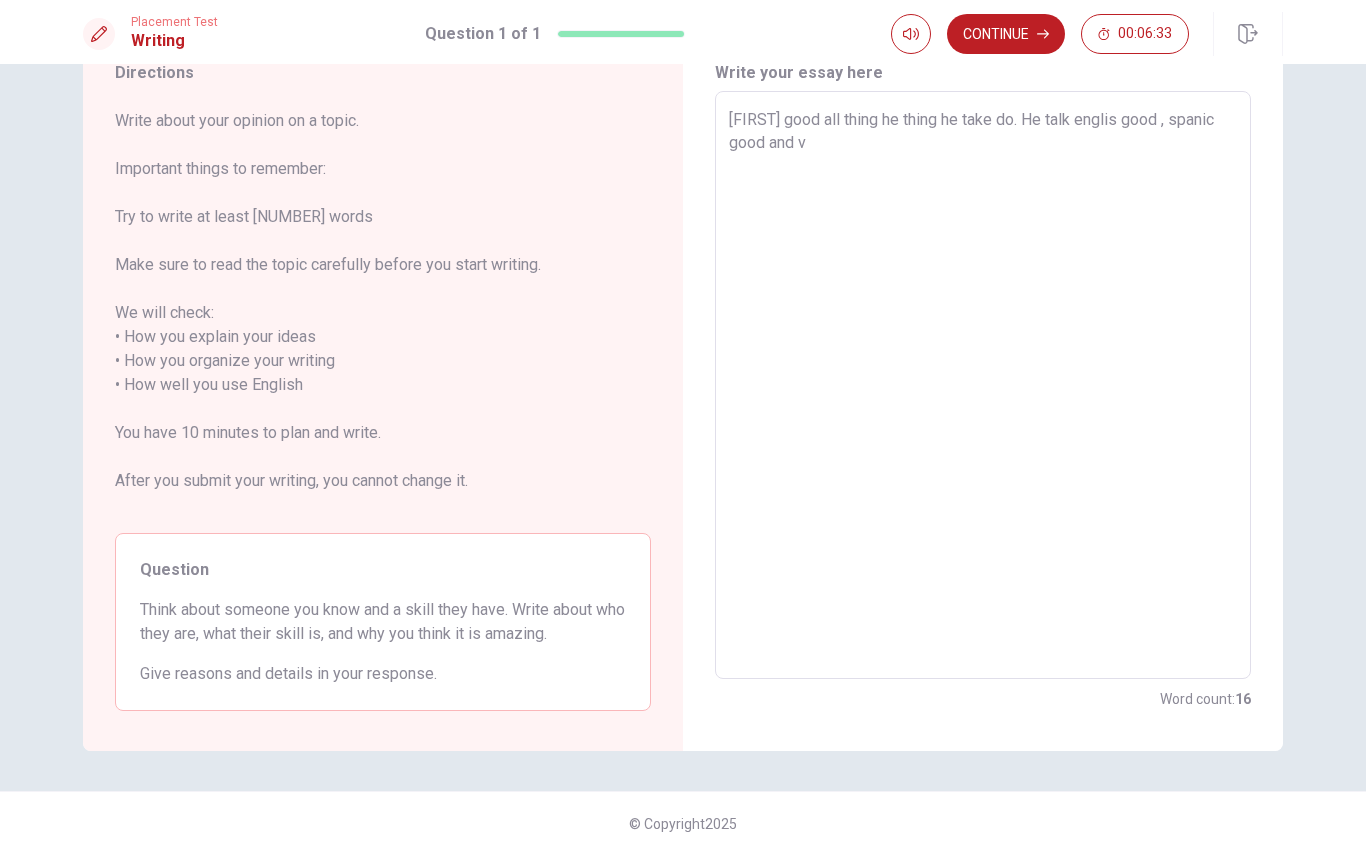 type on "x" 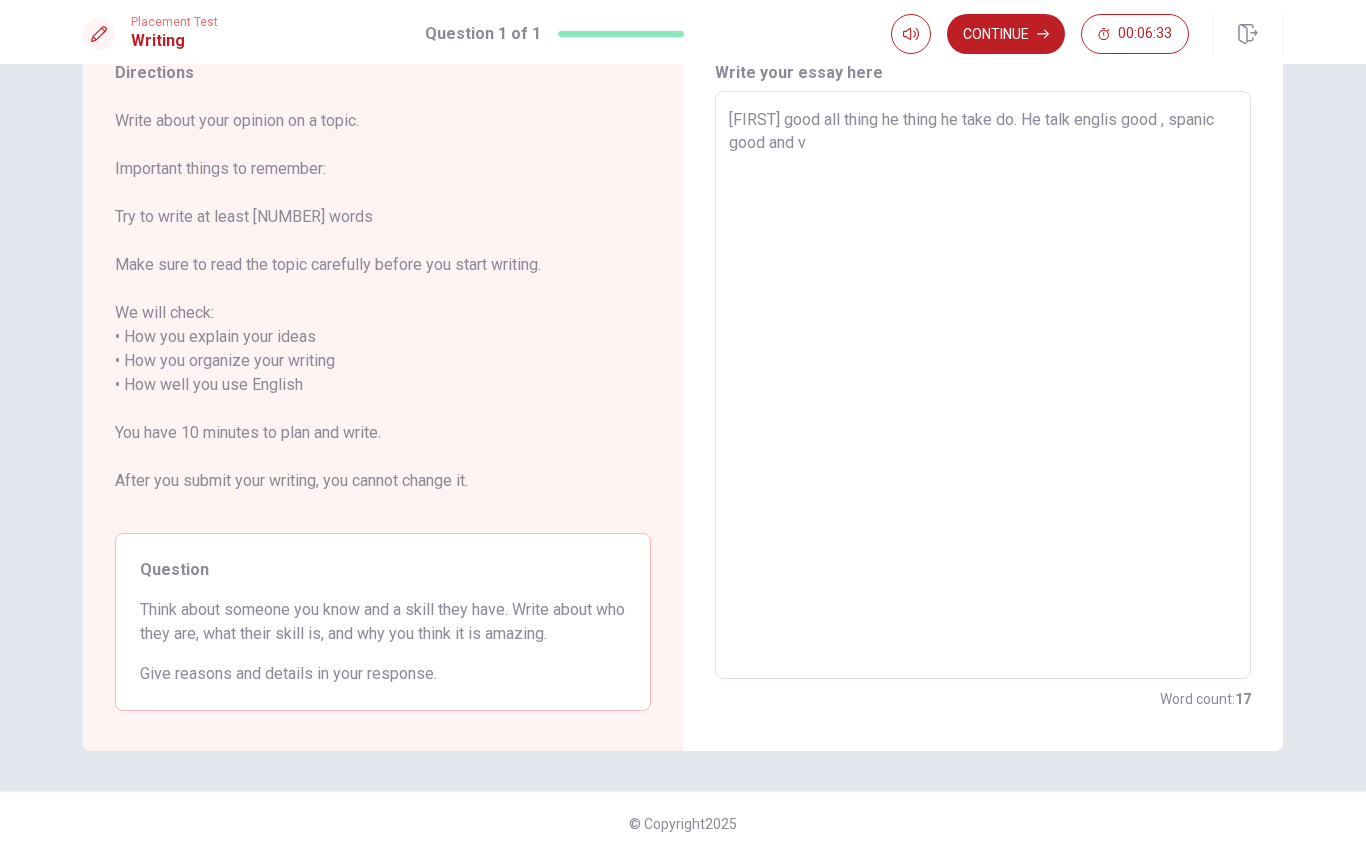 type on "Marcelo good all thing he thing he take do. He talk englis good , spanic good and ve" 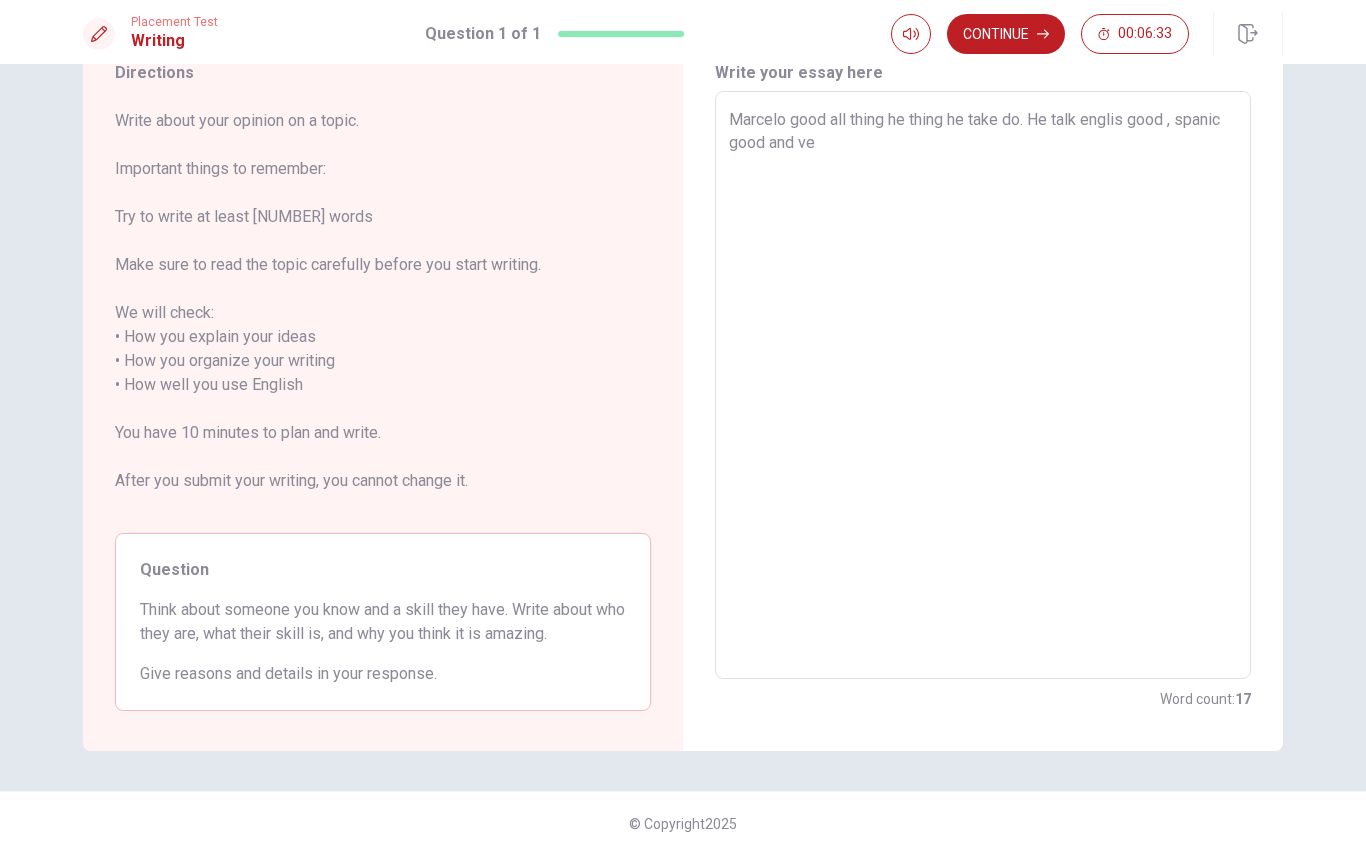 type on "x" 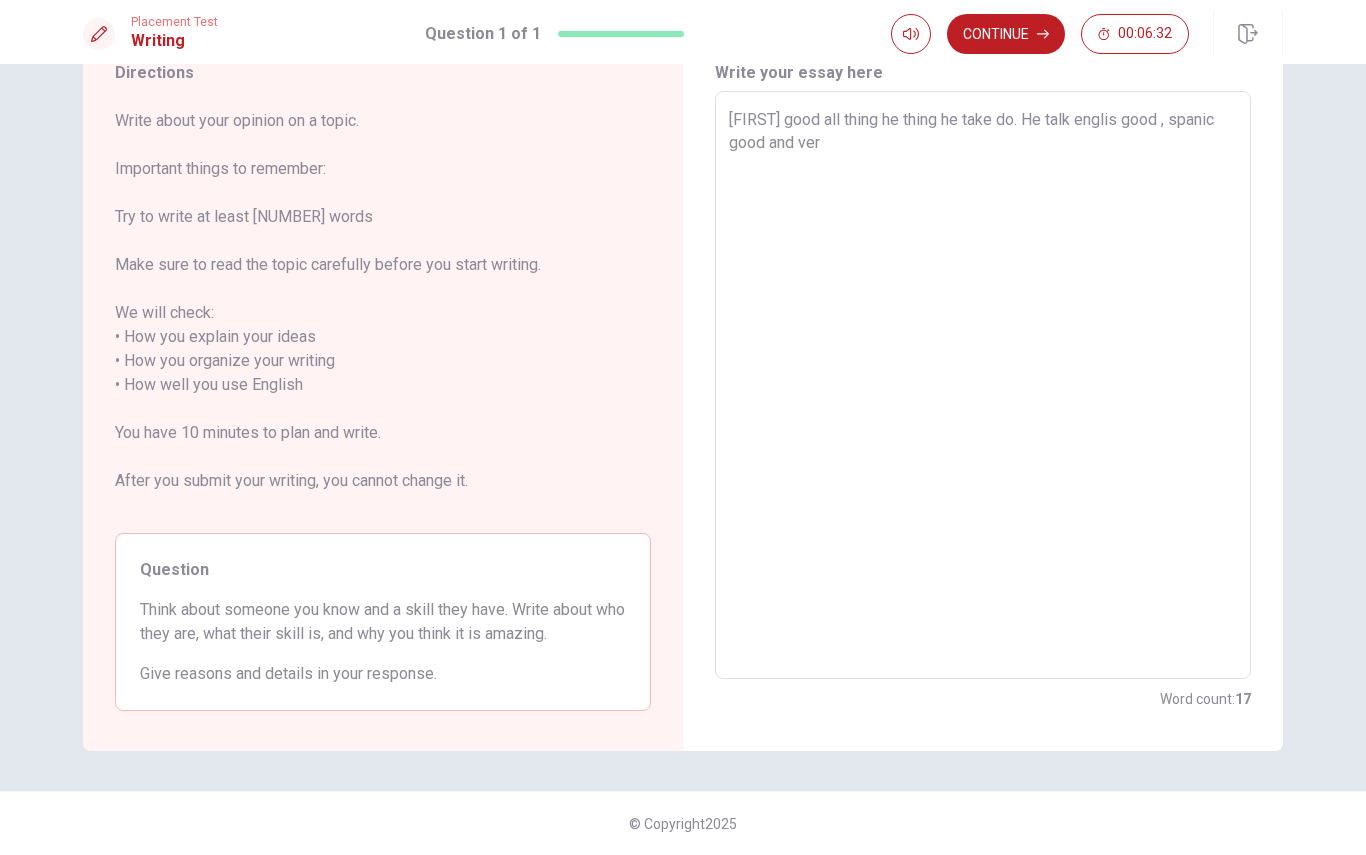 type on "x" 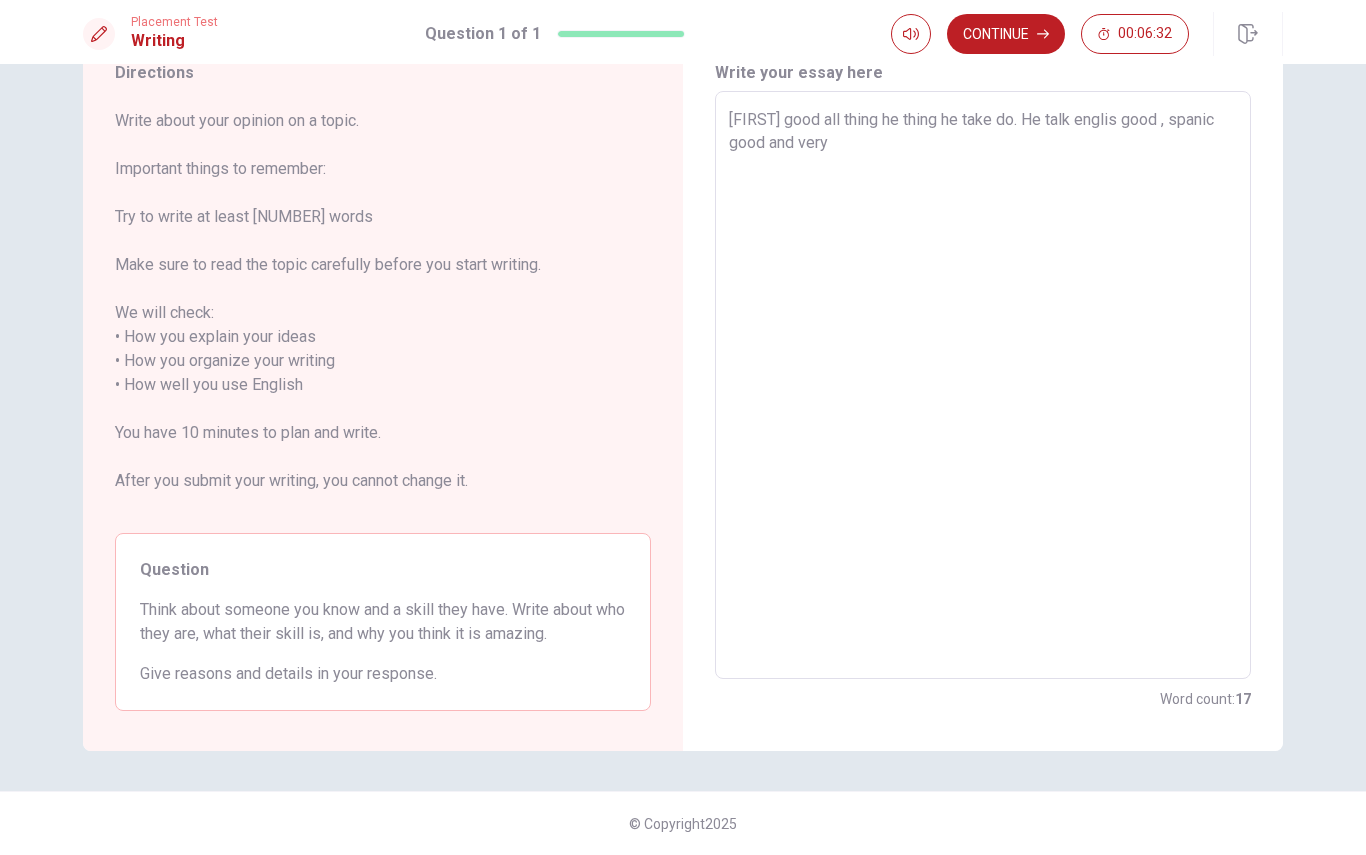 type on "x" 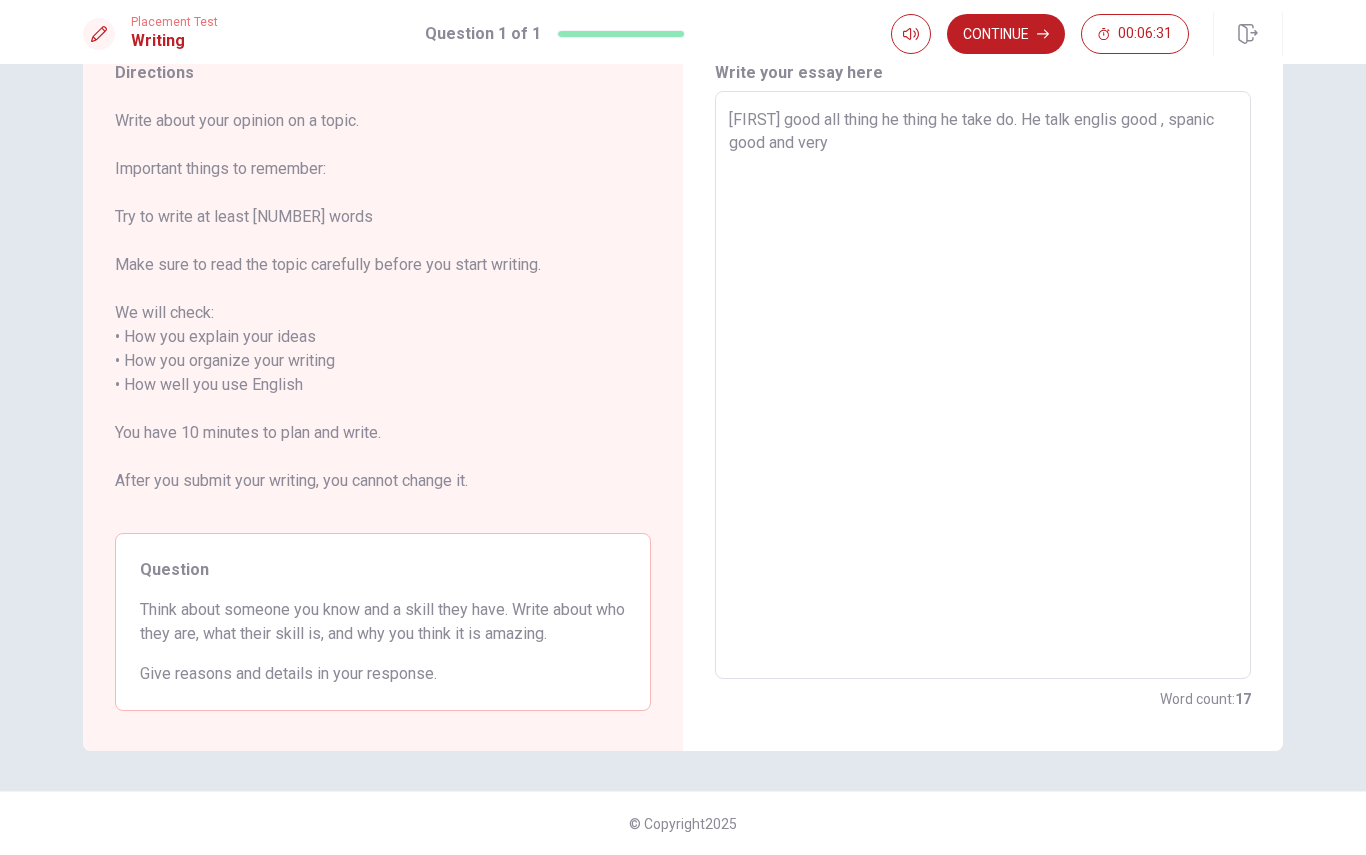 type on "[FIRST] good all thing he thing he take do. He talk englis good , spanic good and very r" 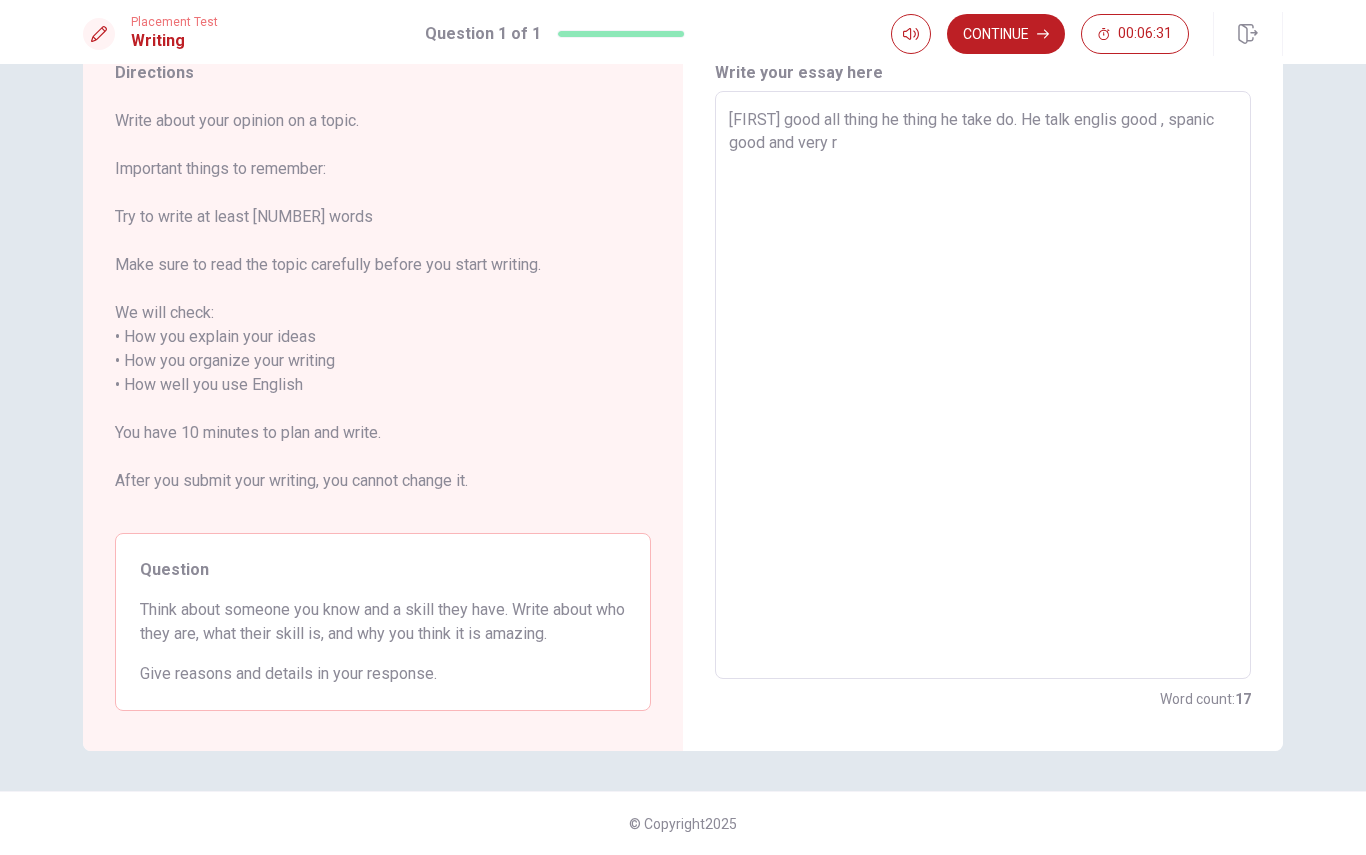 type on "x" 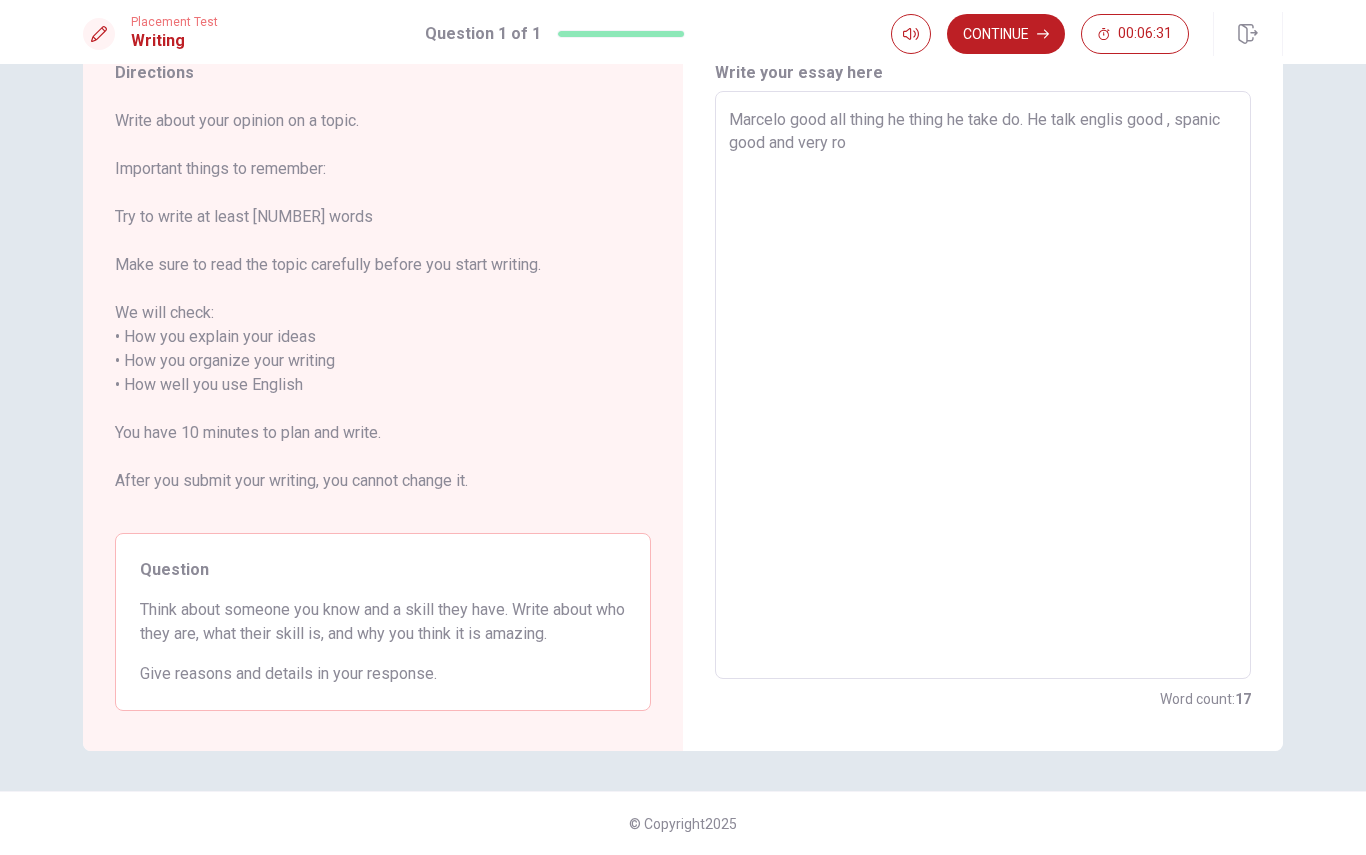 type on "x" 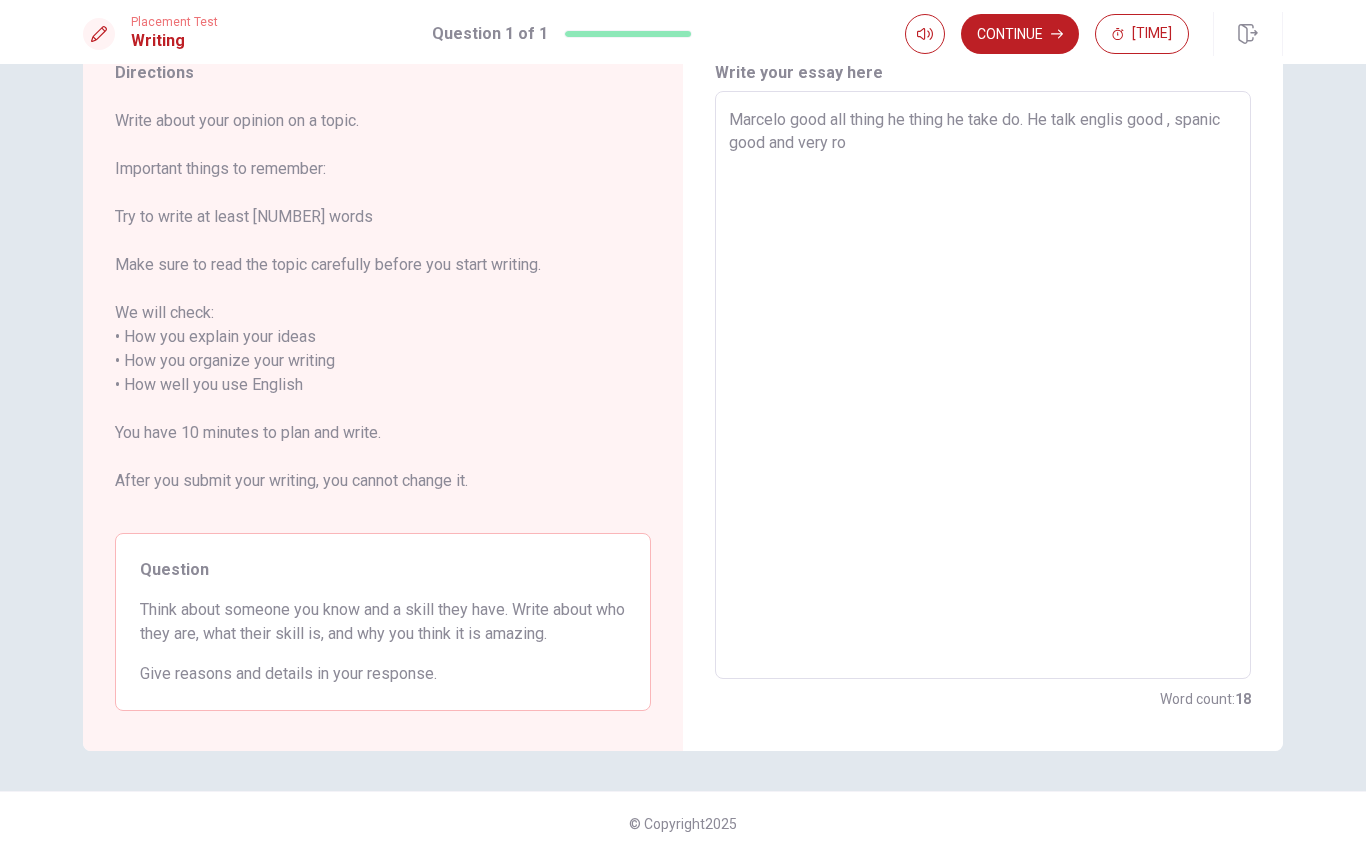 type on "[FIRST] good all thing he thing he take do. He talk englis good , spanic good and very roo" 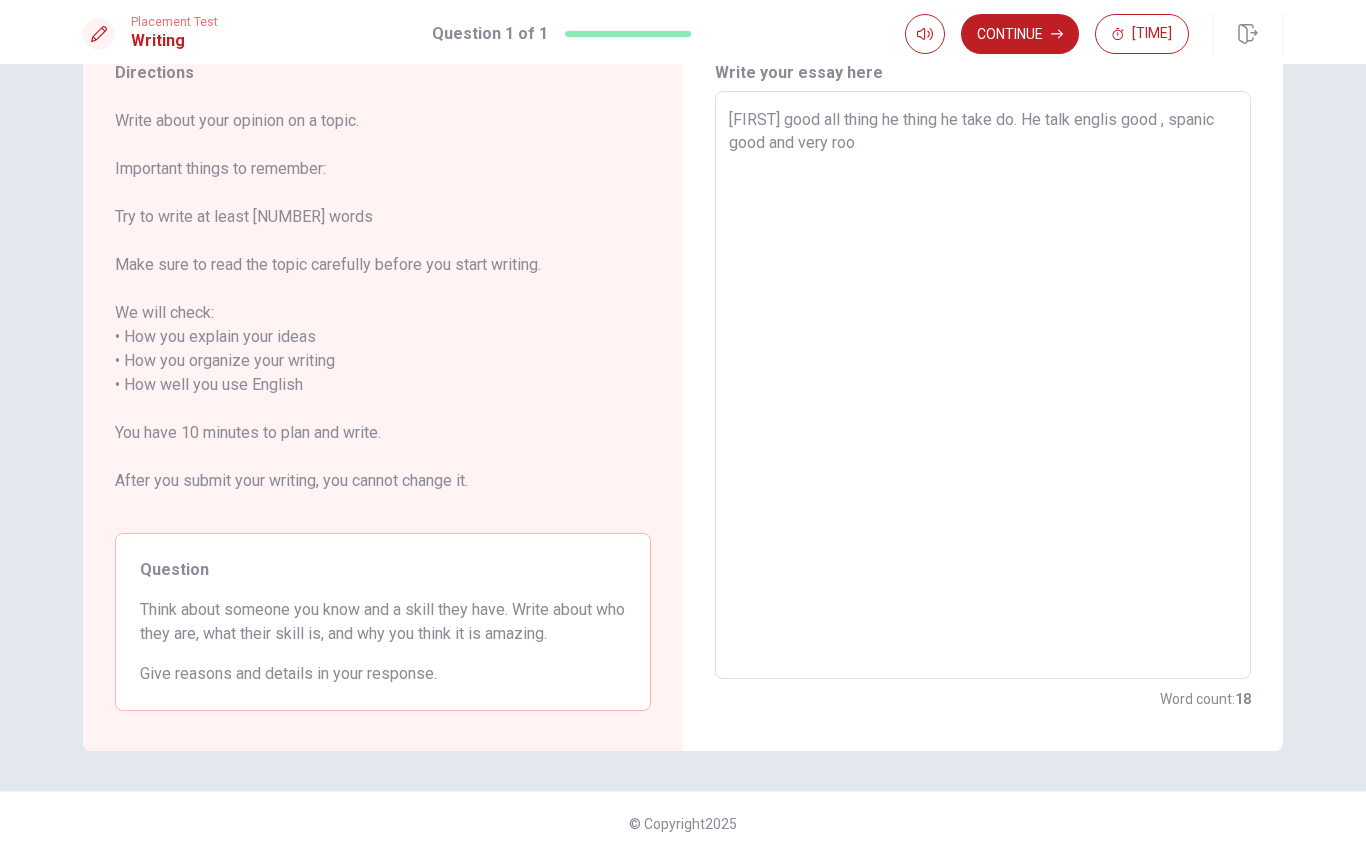 type on "x" 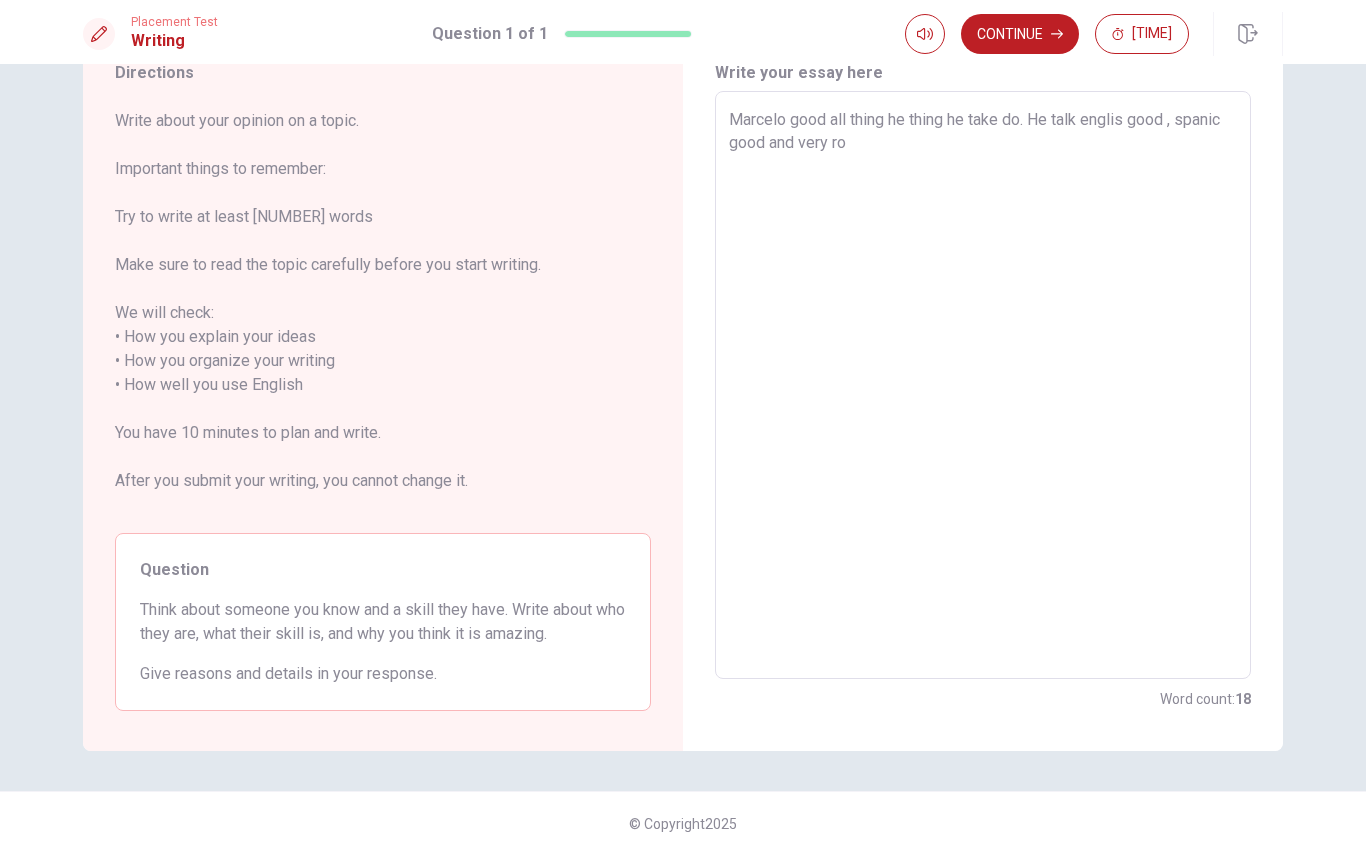 type 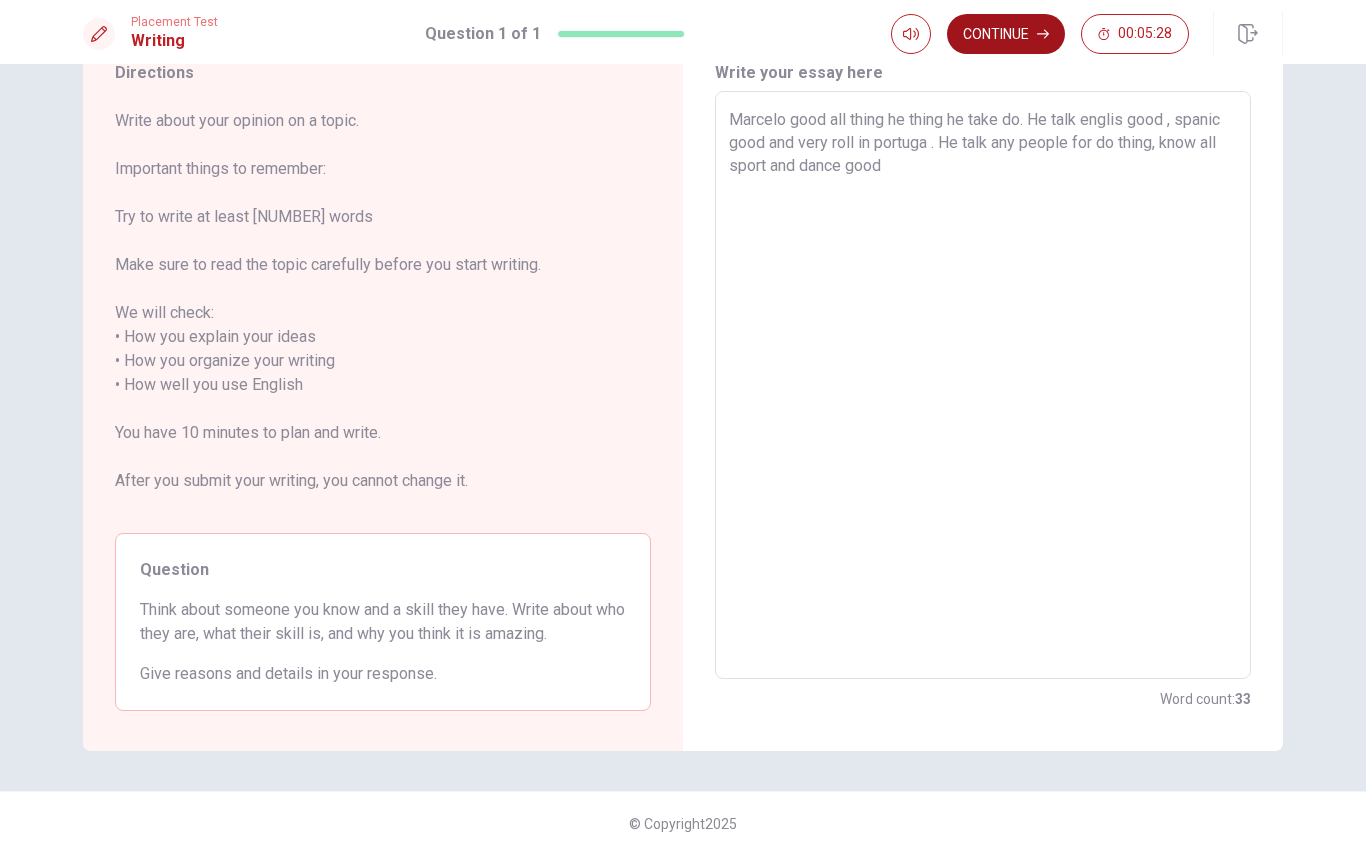 click on "Continue" at bounding box center [1006, 34] 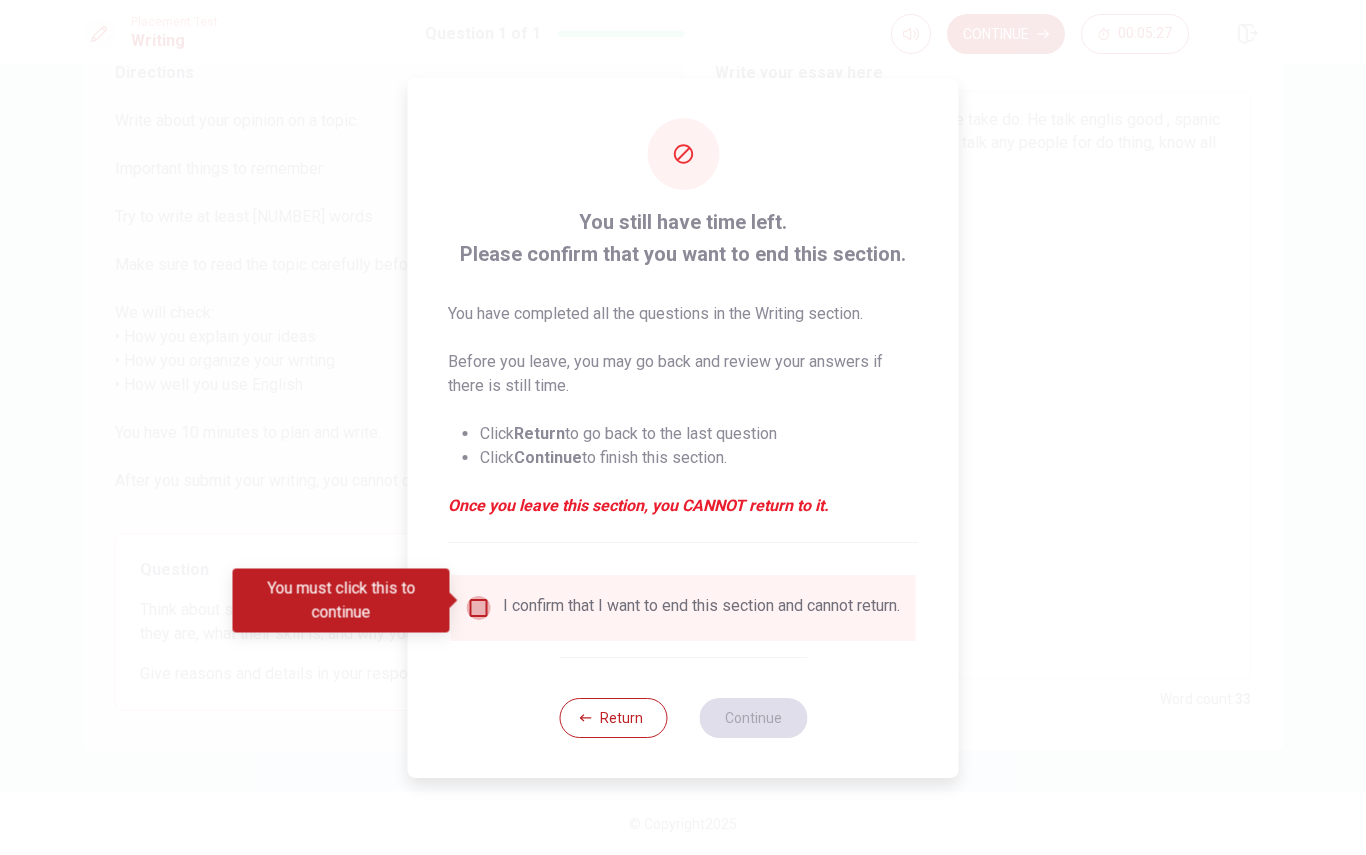 click at bounding box center [479, 608] 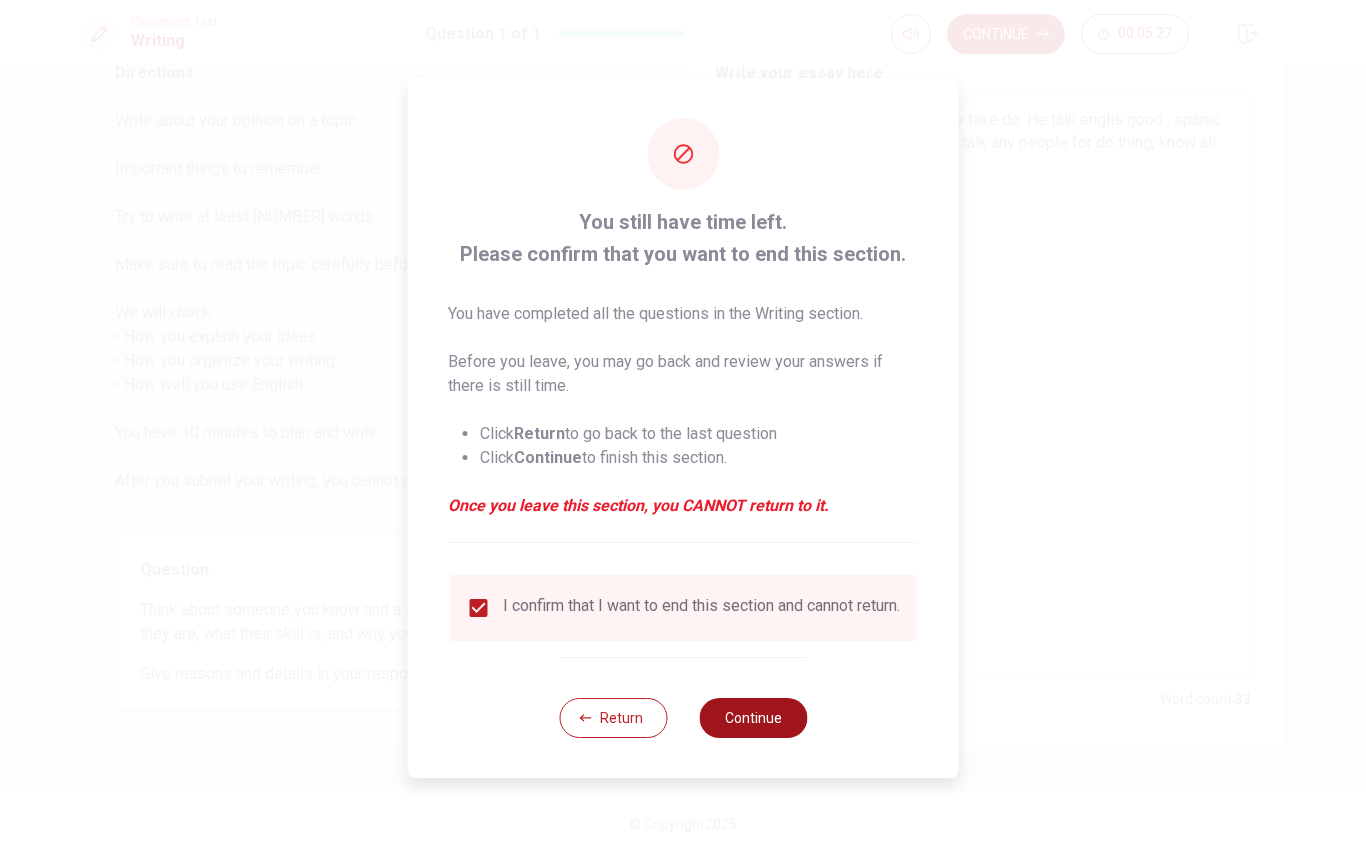 click on "Continue" at bounding box center [753, 718] 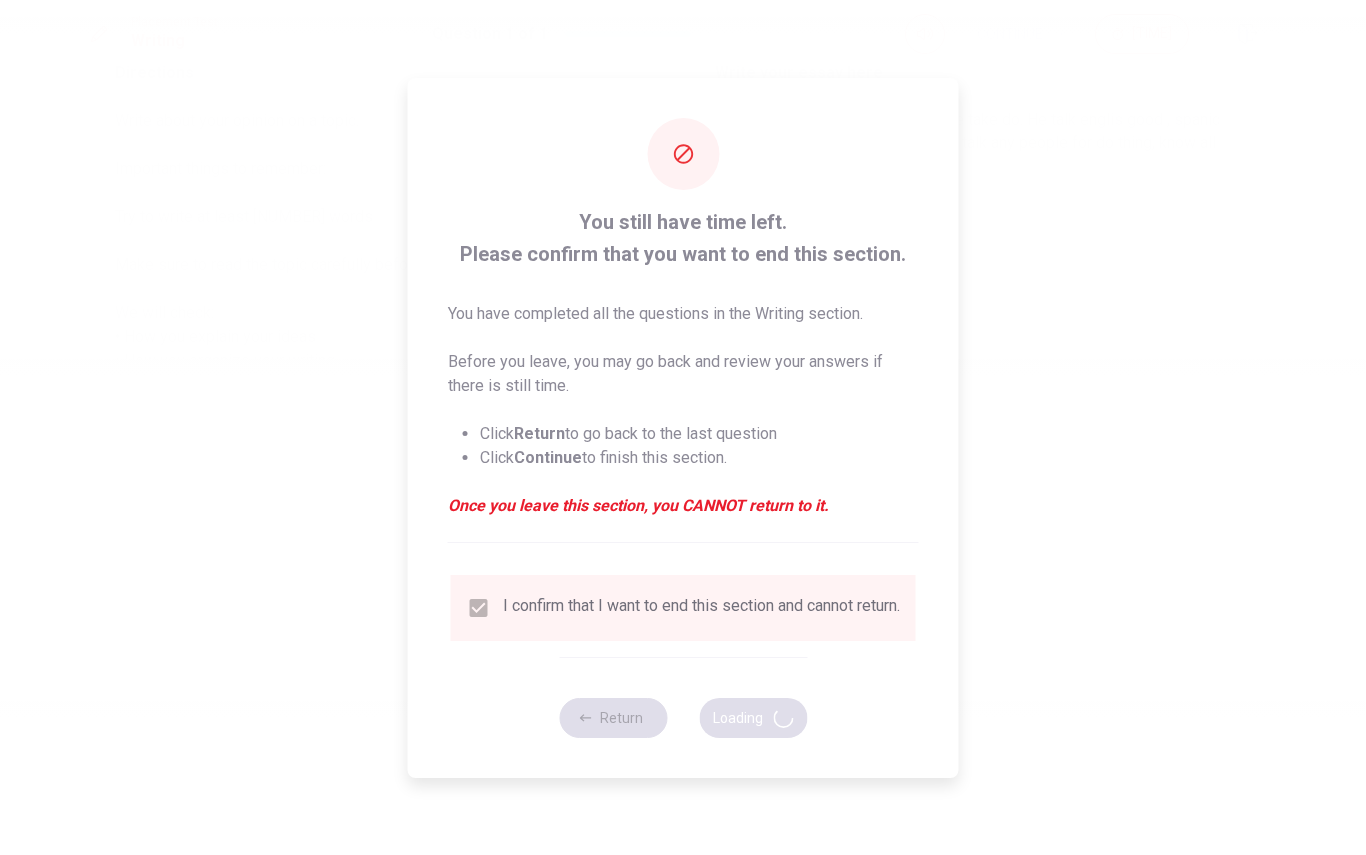 scroll, scrollTop: 0, scrollLeft: 0, axis: both 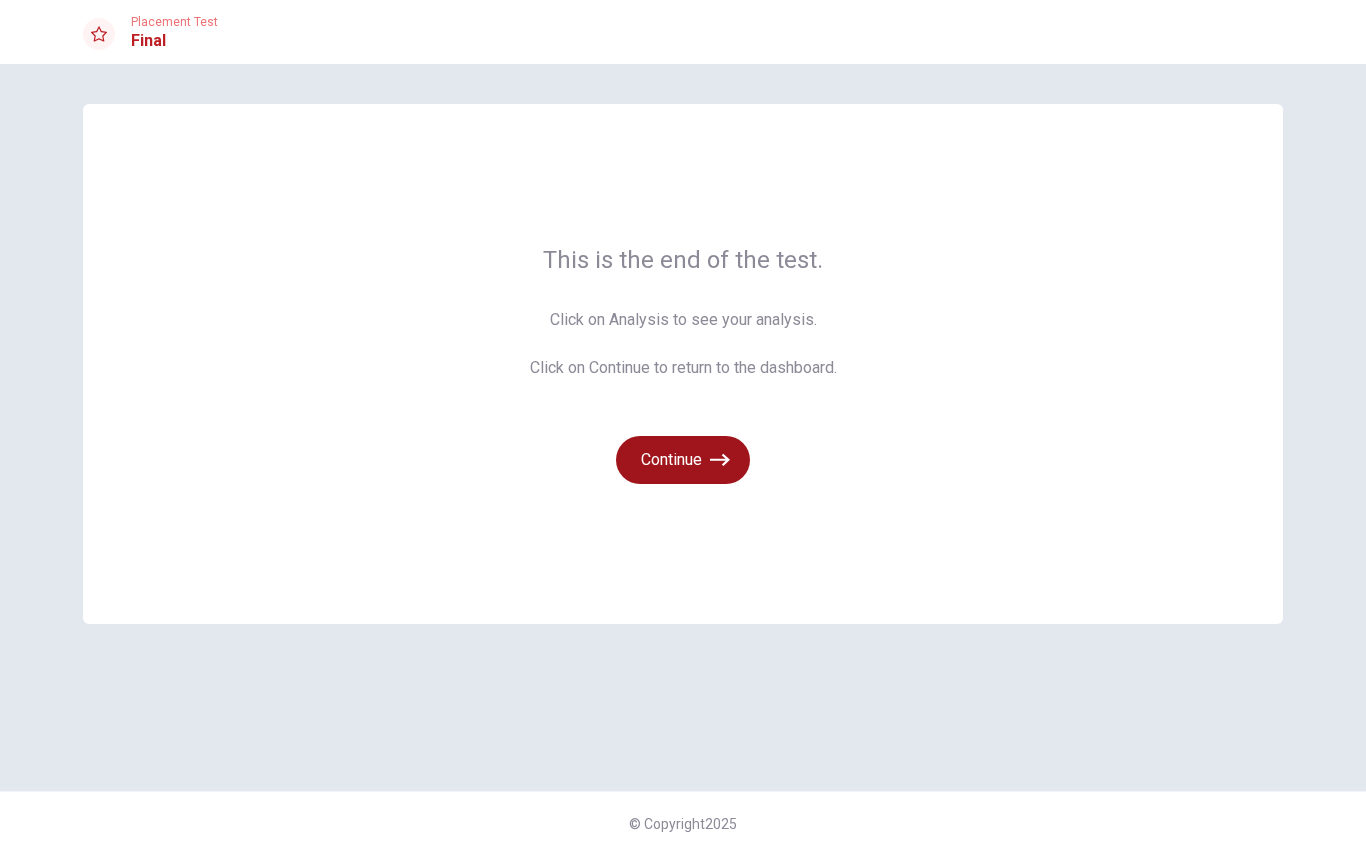 click on "Continue" at bounding box center [683, 460] 